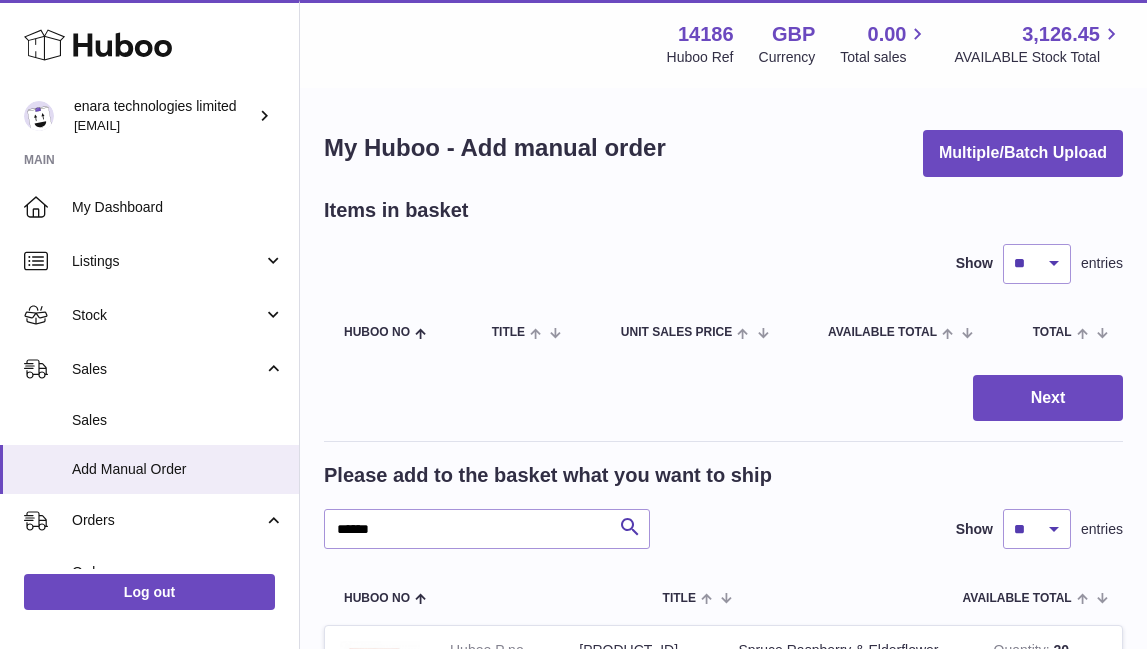 scroll, scrollTop: 1113, scrollLeft: 0, axis: vertical 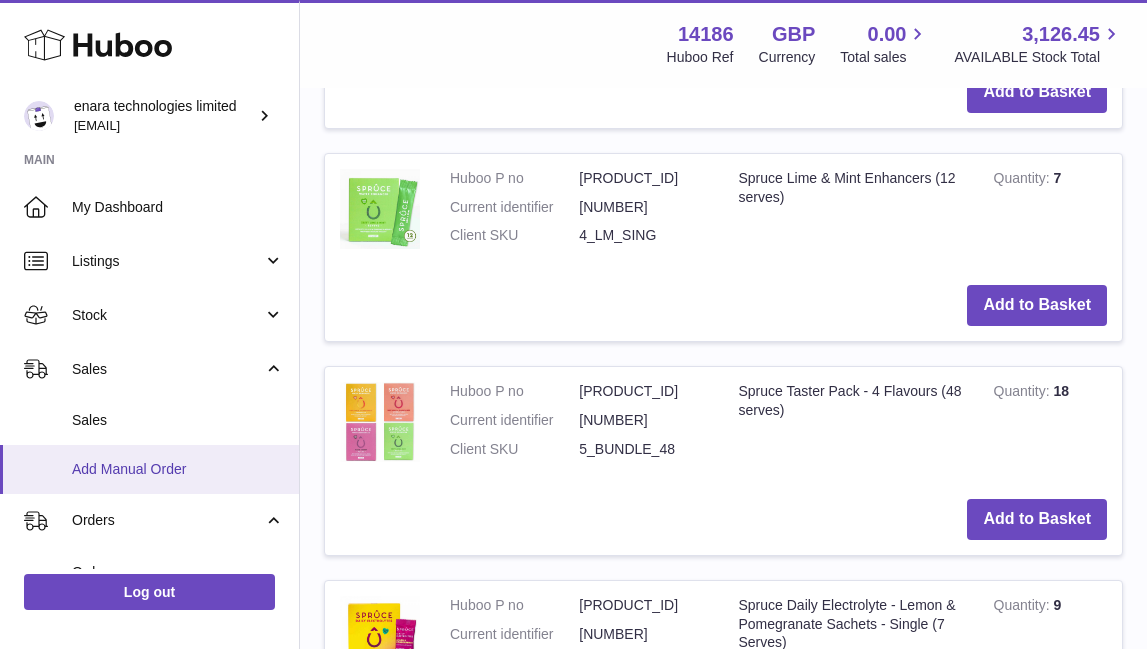 click on "Add Manual Order" at bounding box center (178, 469) 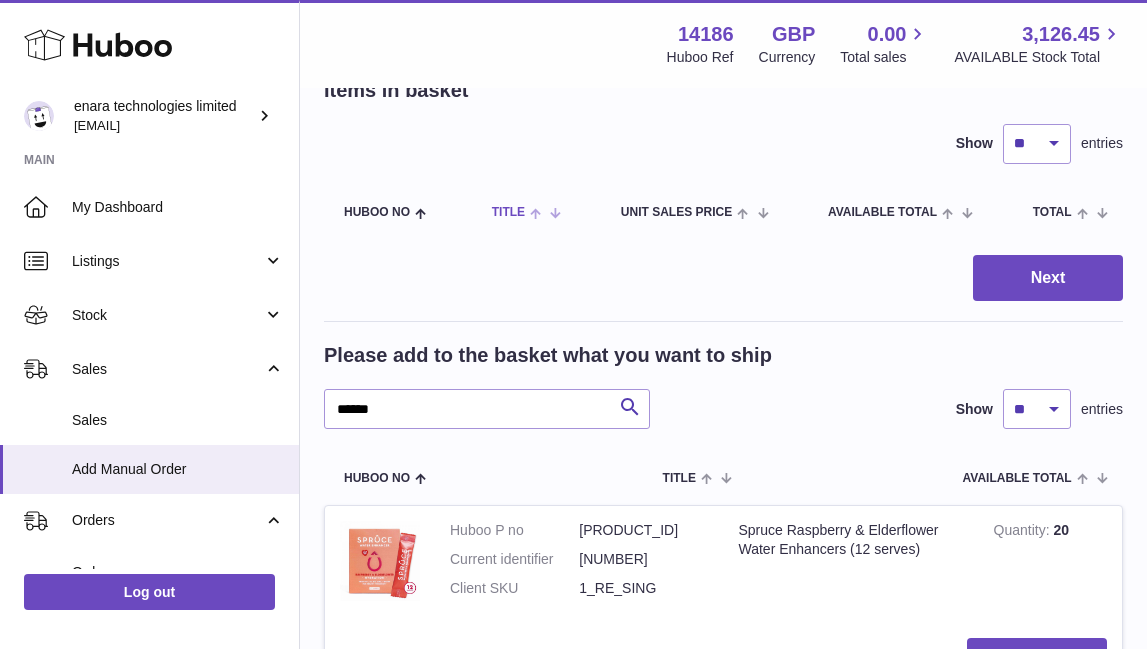 scroll, scrollTop: 122, scrollLeft: 0, axis: vertical 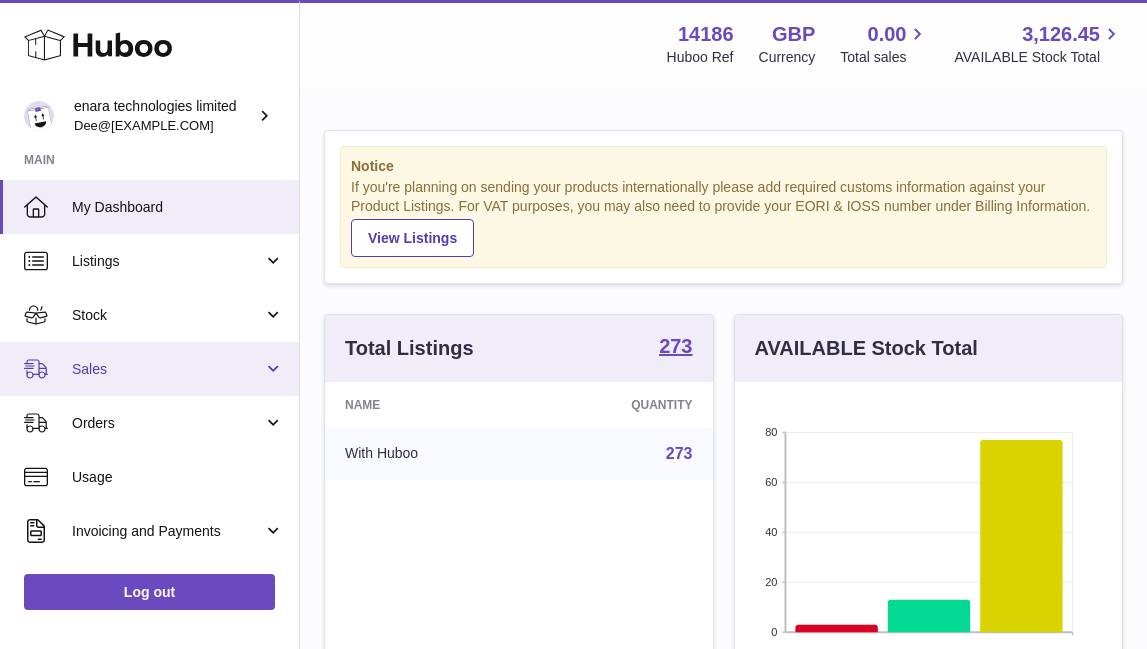 click on "Sales" at bounding box center (149, 369) 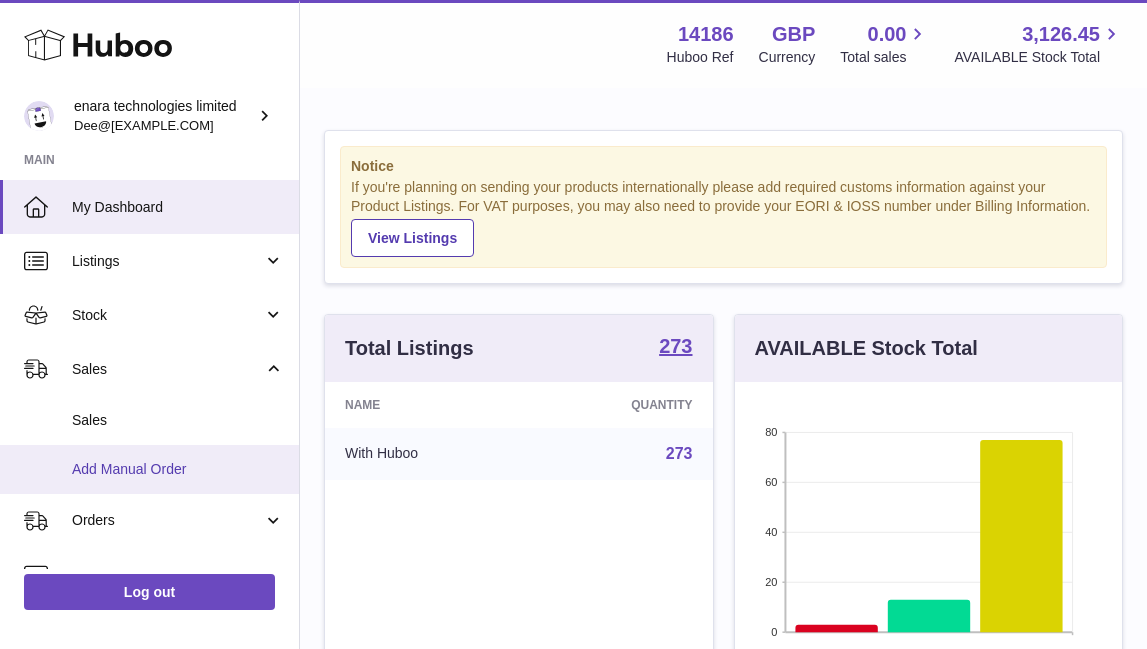 click on "Add Manual Order" at bounding box center (178, 469) 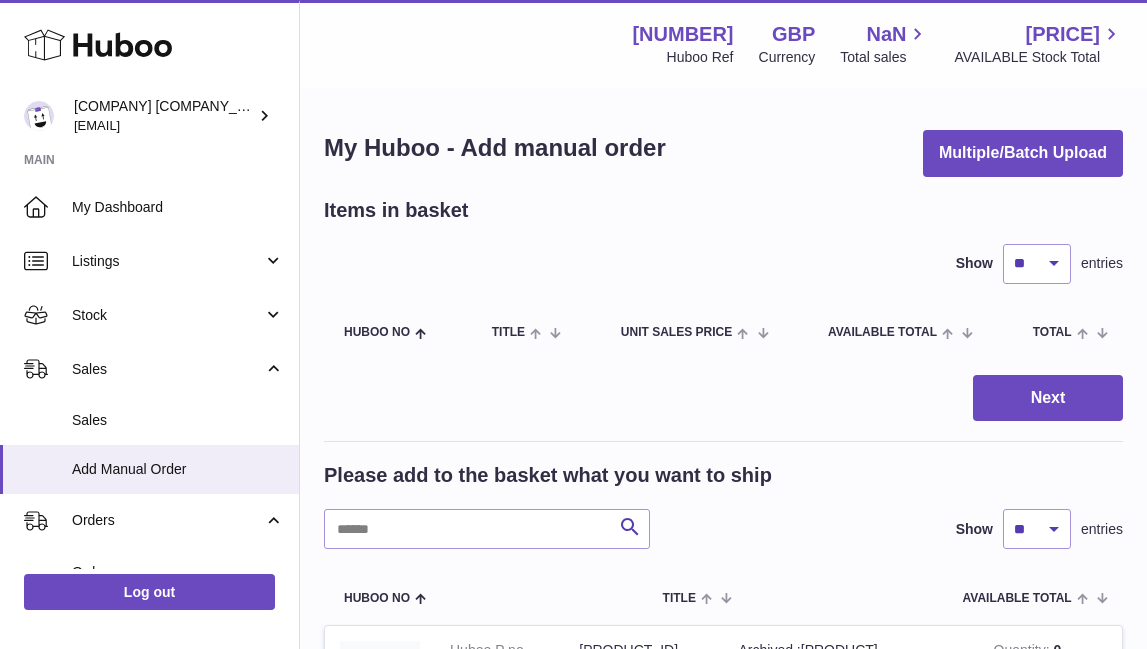 scroll, scrollTop: 0, scrollLeft: 0, axis: both 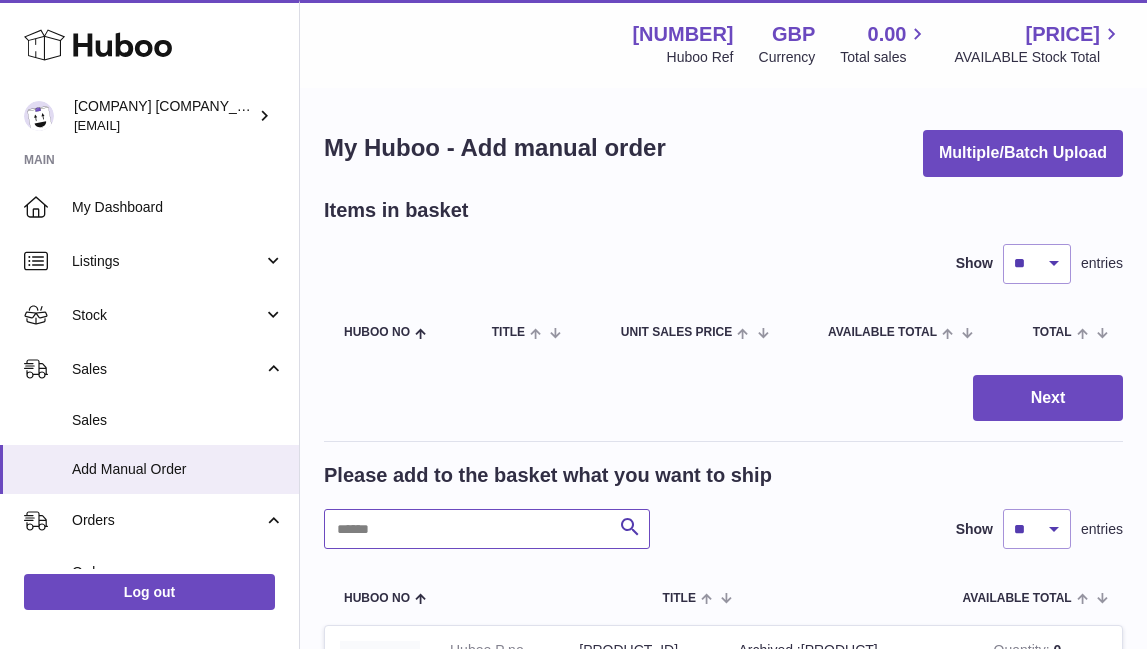 click at bounding box center [487, 529] 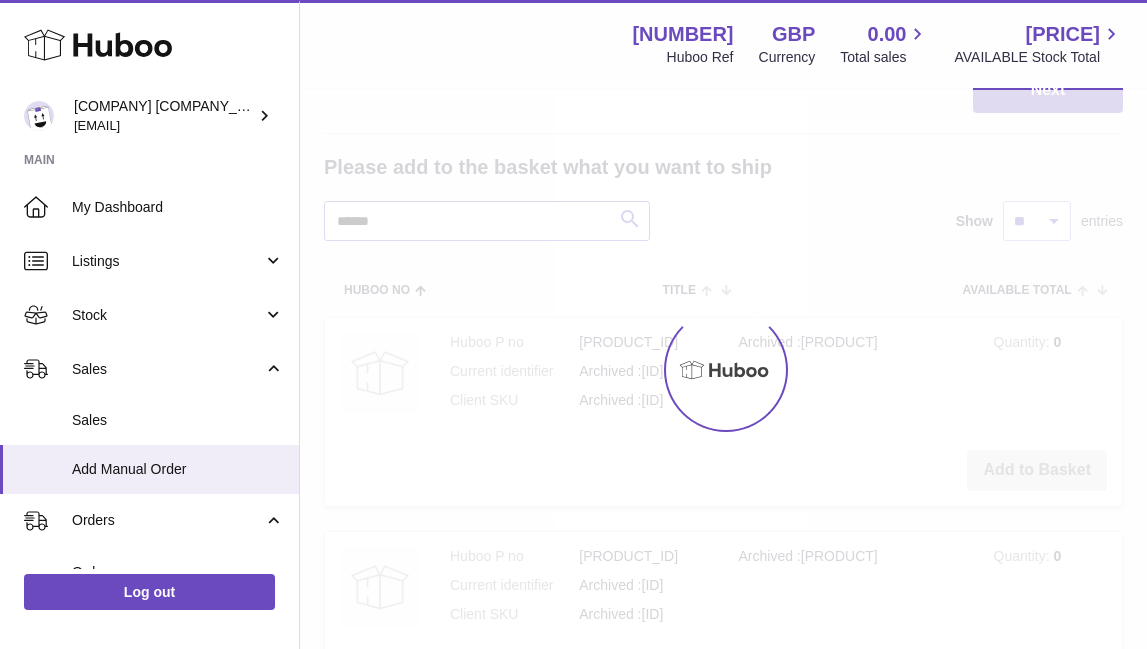 scroll, scrollTop: 323, scrollLeft: 0, axis: vertical 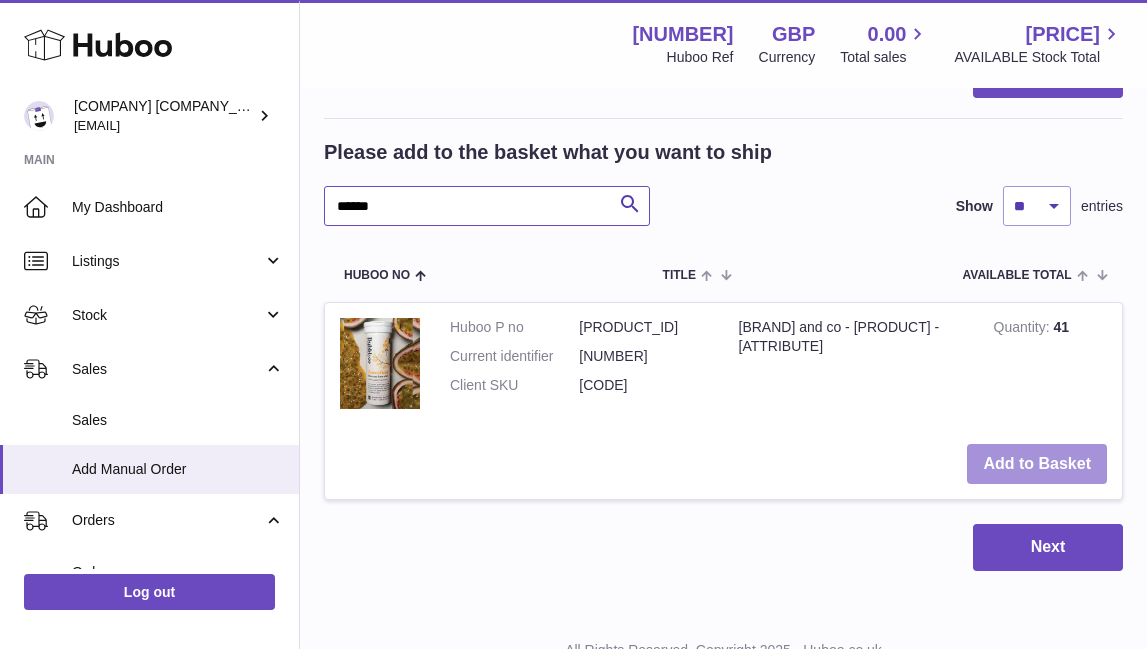 type on "******" 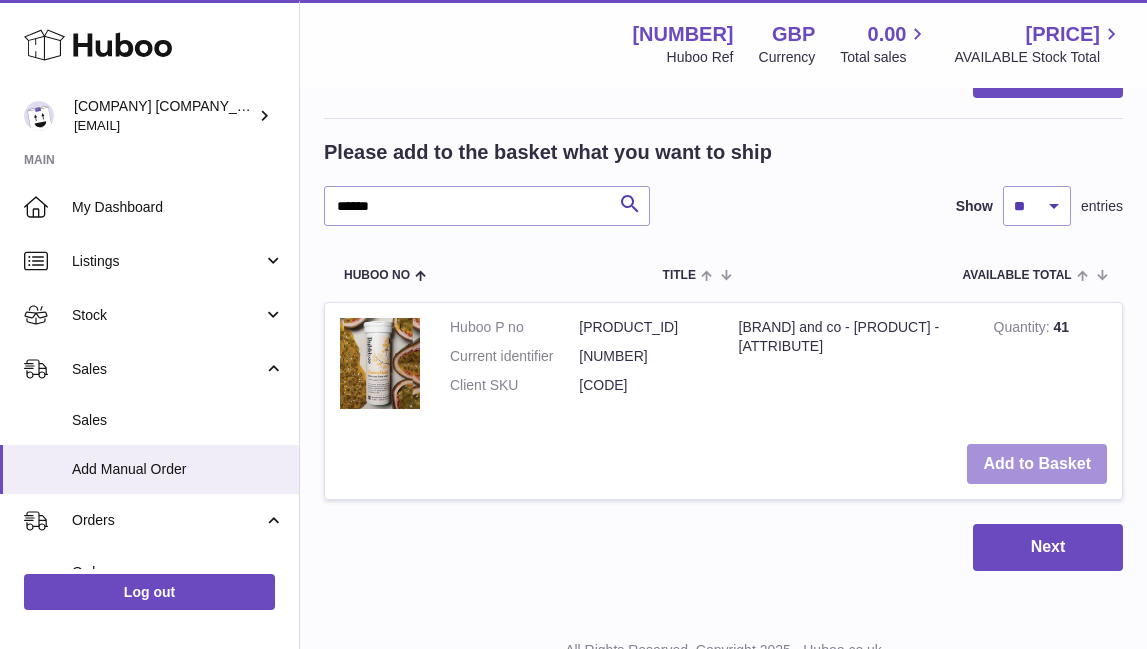 click on "Add to Basket" at bounding box center [1037, 464] 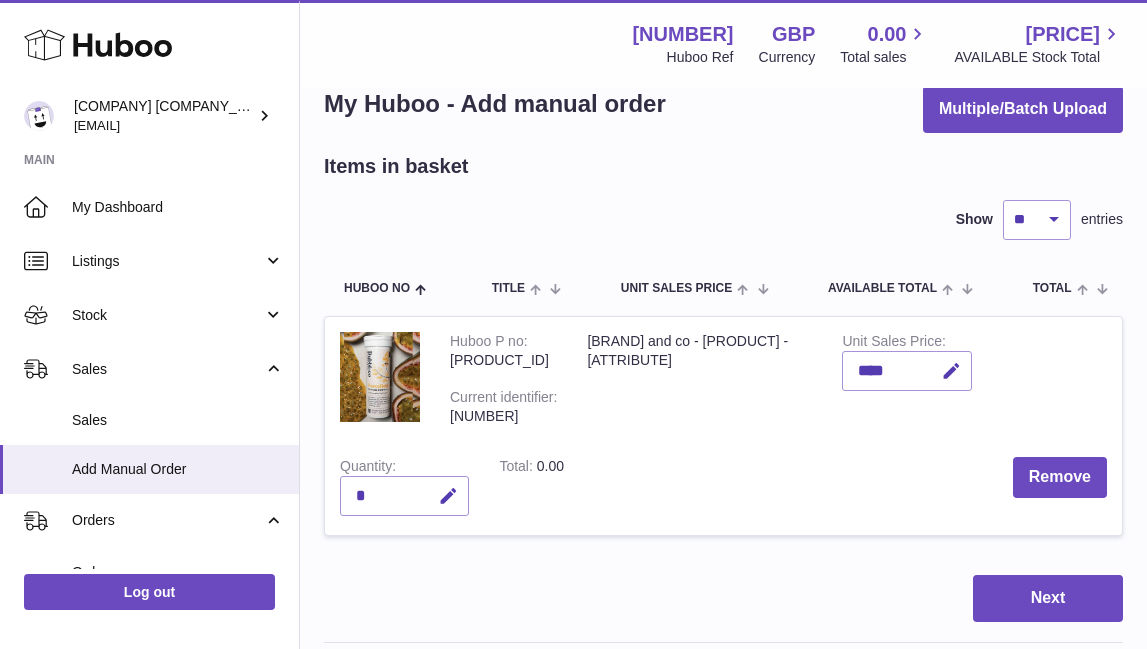 scroll, scrollTop: 20, scrollLeft: 0, axis: vertical 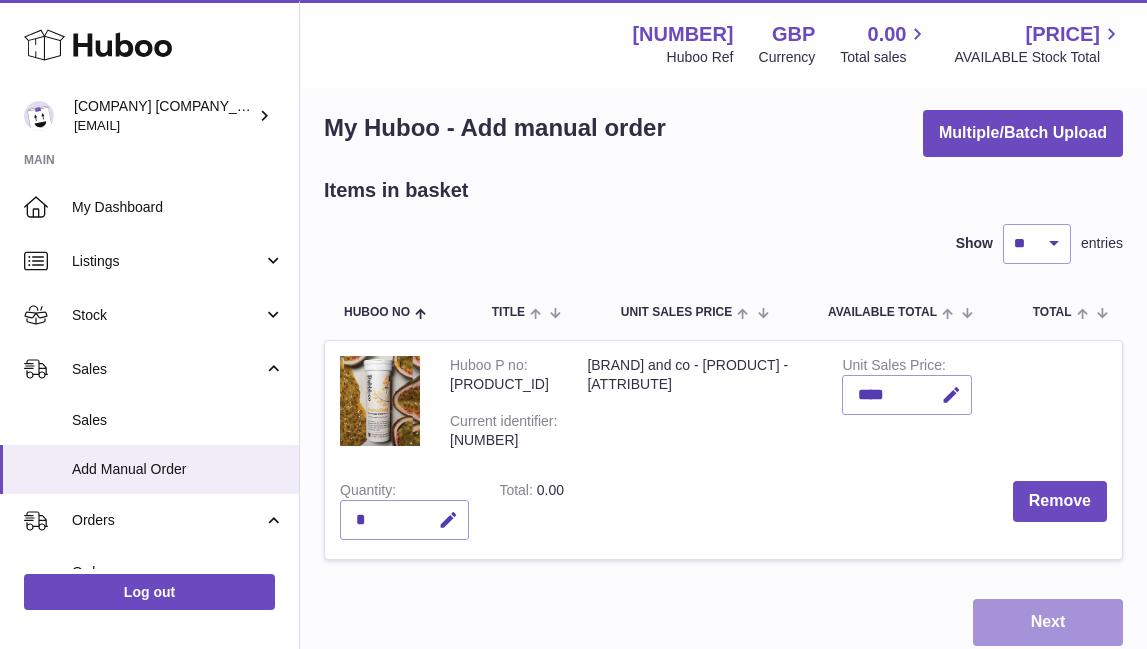 click on "Next" at bounding box center (1048, 622) 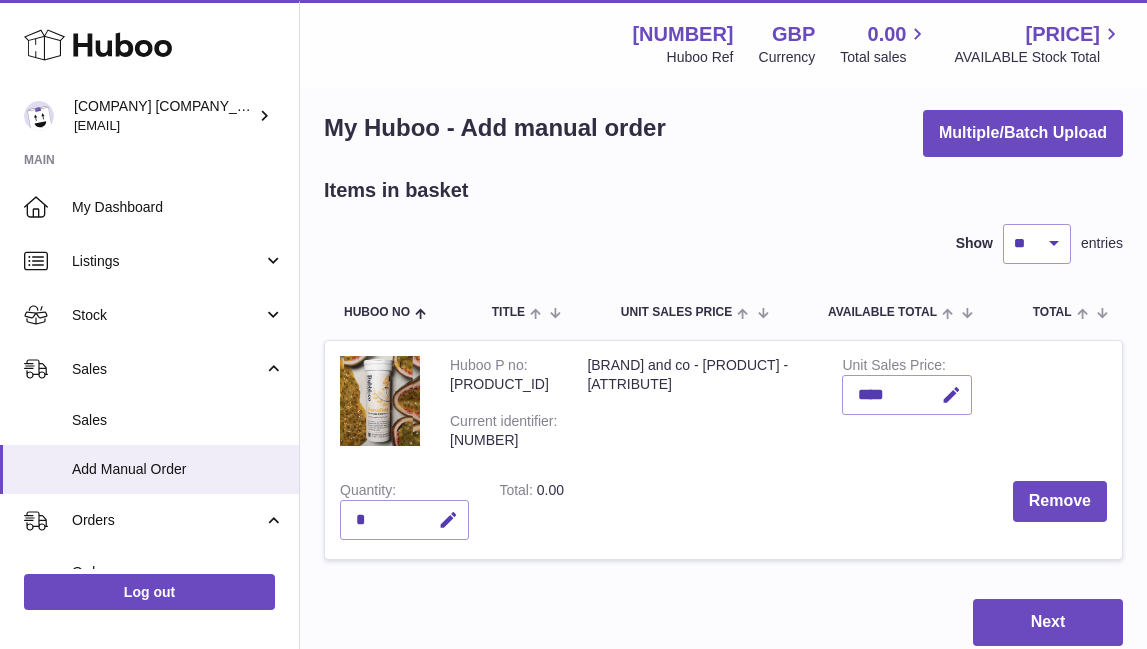 scroll, scrollTop: 0, scrollLeft: 0, axis: both 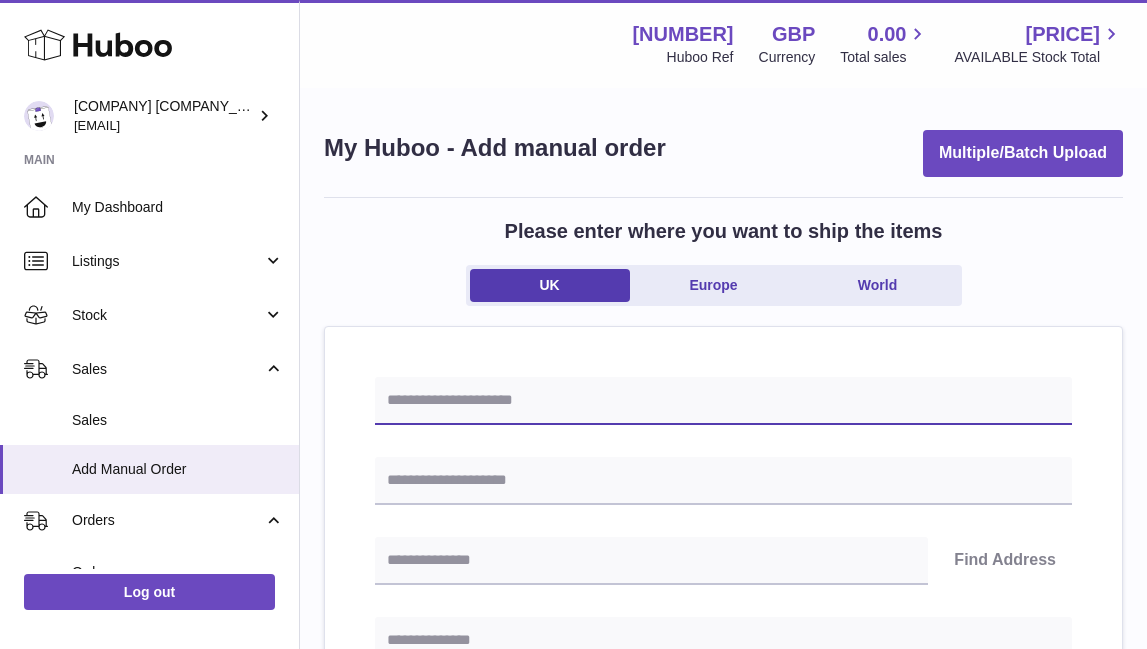 click at bounding box center [723, 401] 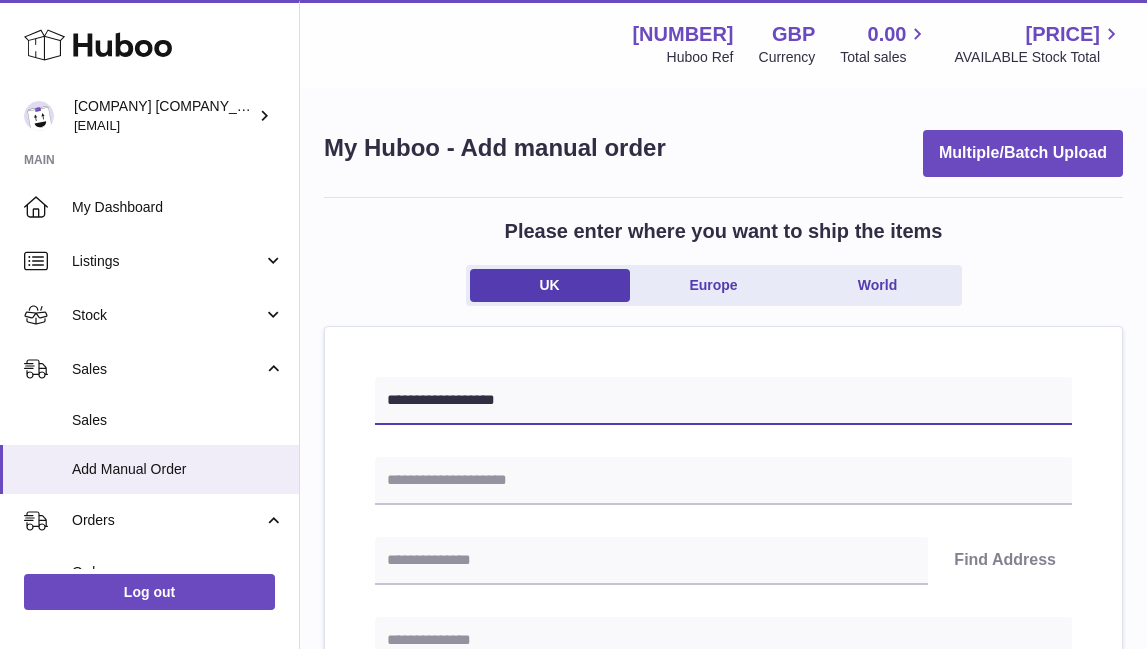 type on "**********" 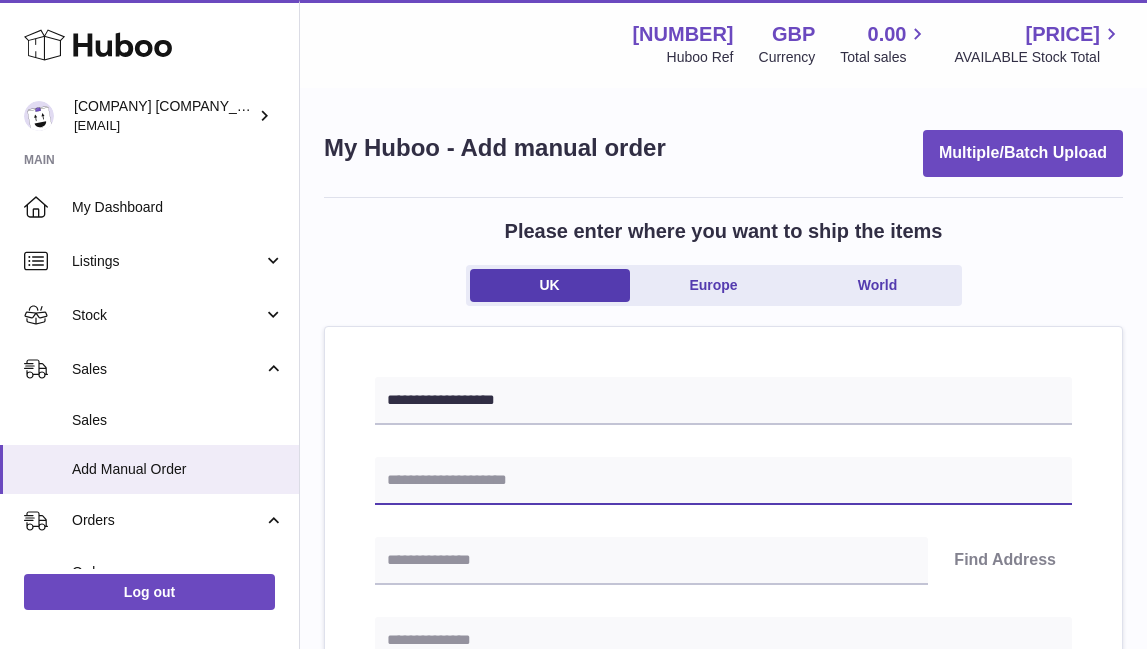 paste on "**********" 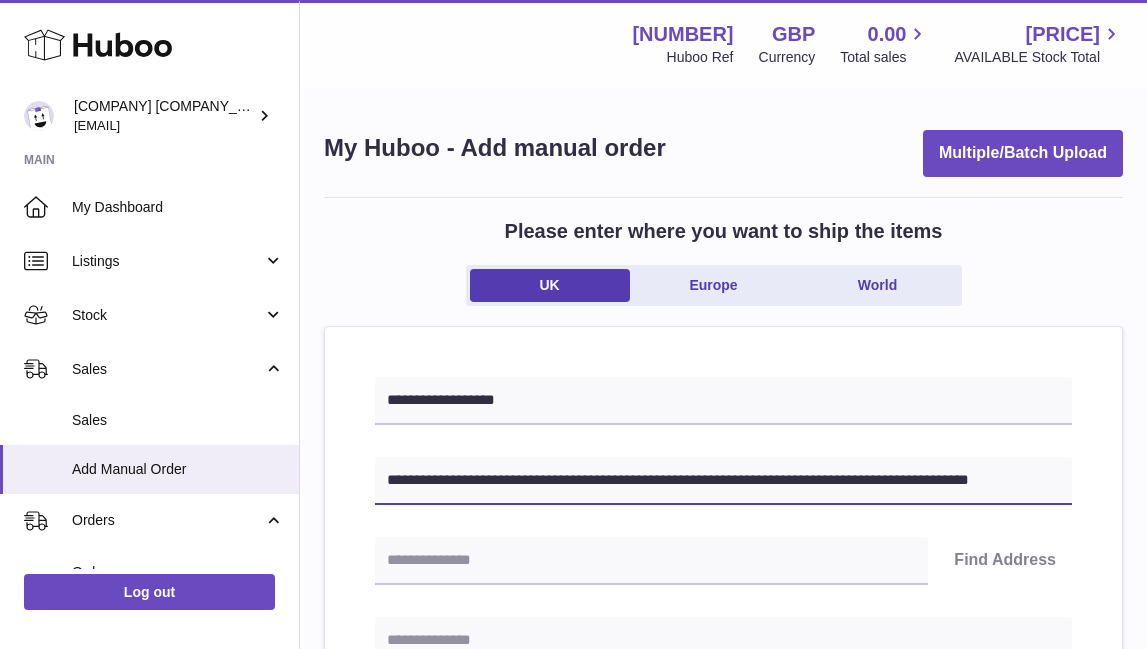 type on "**********" 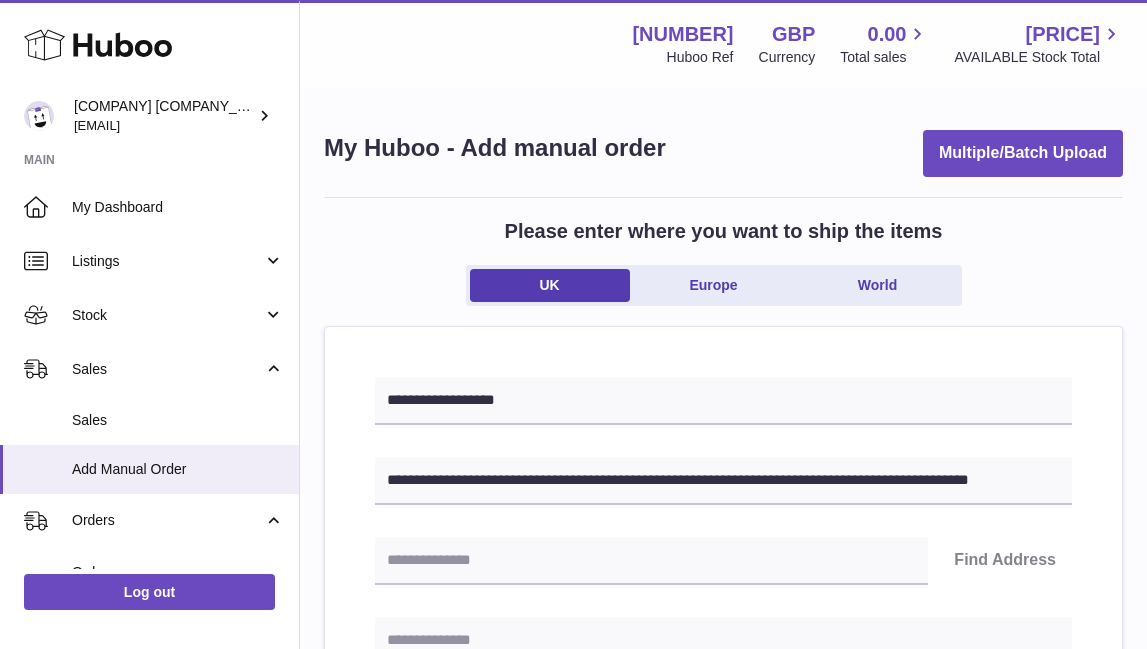 paste on "**********" 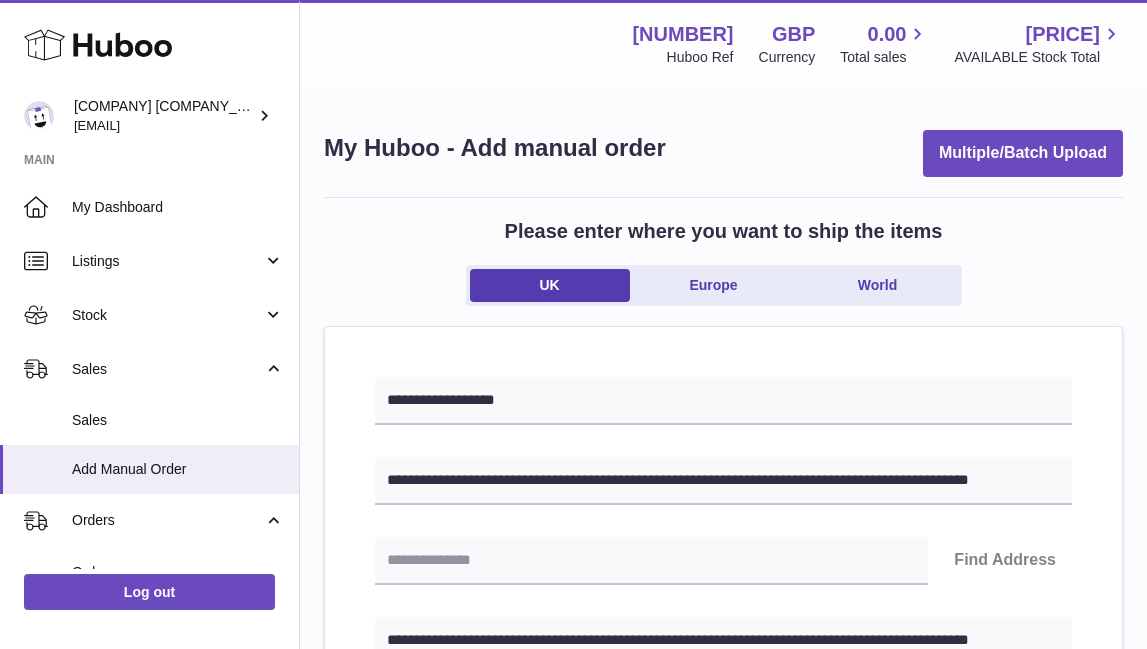 type on "**********" 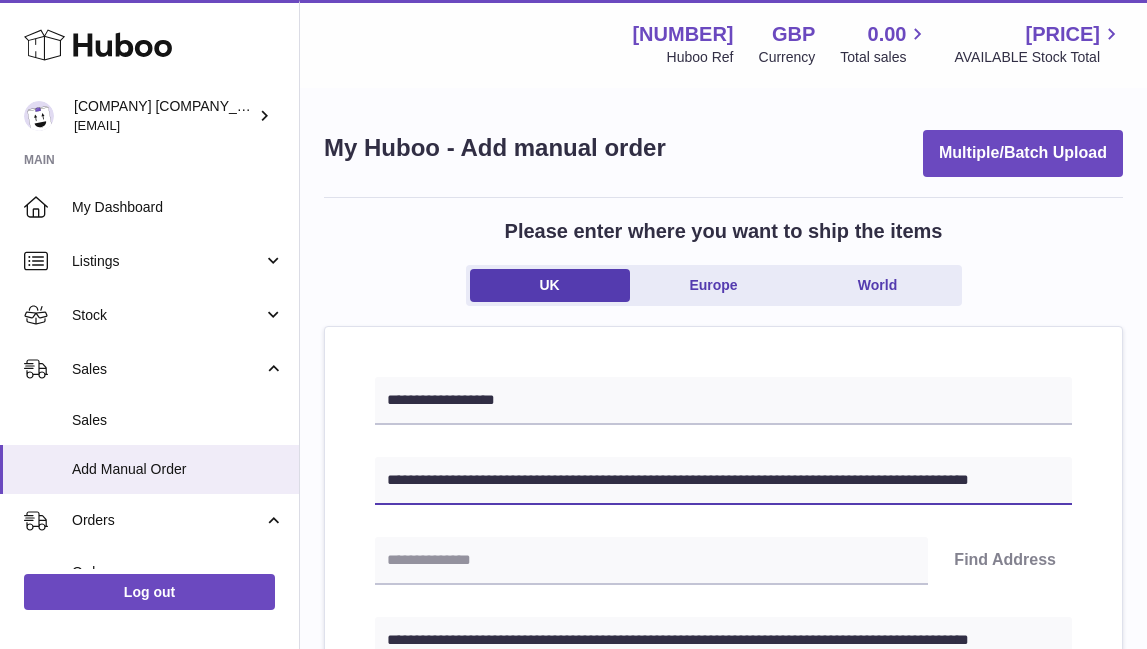 click on "**********" at bounding box center [723, 481] 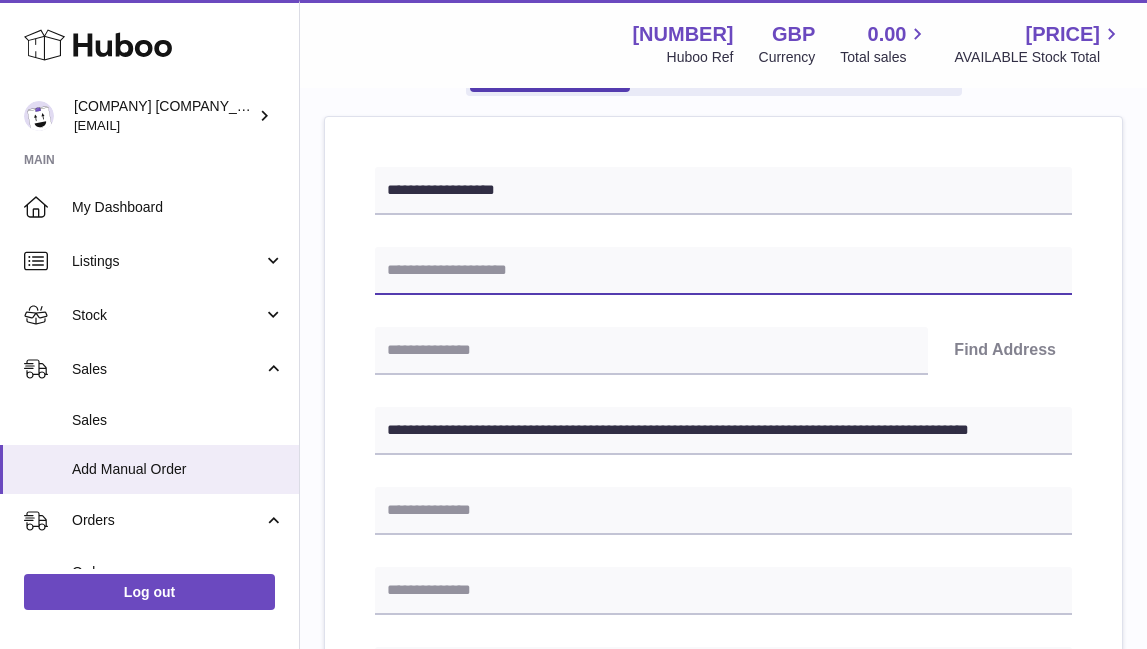 scroll, scrollTop: 213, scrollLeft: 0, axis: vertical 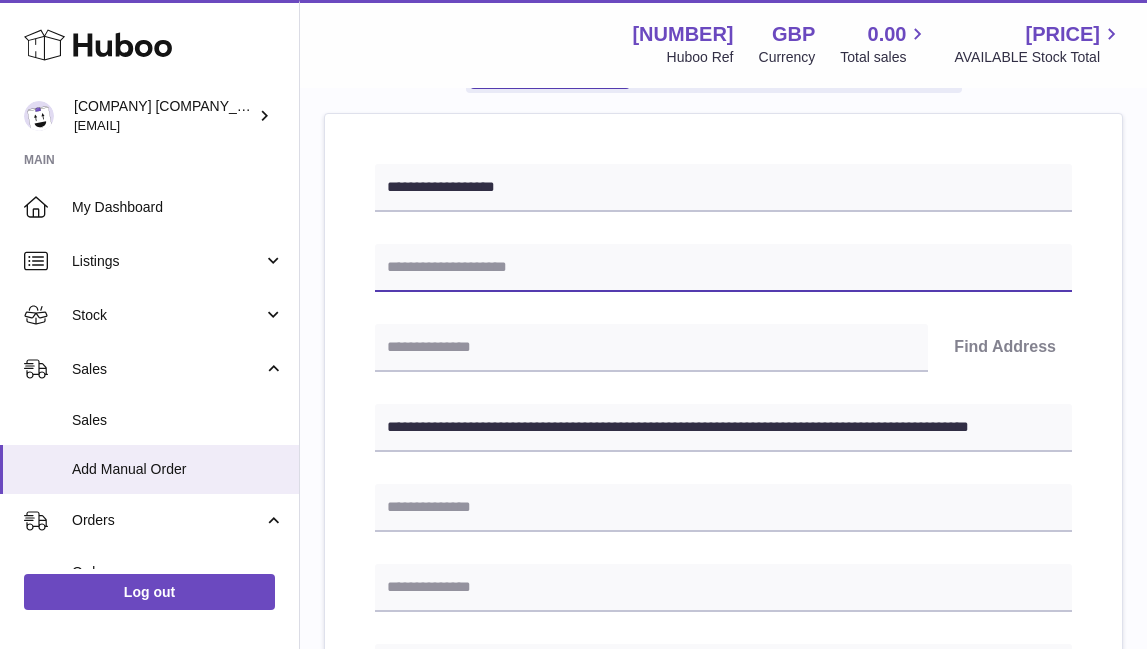 type 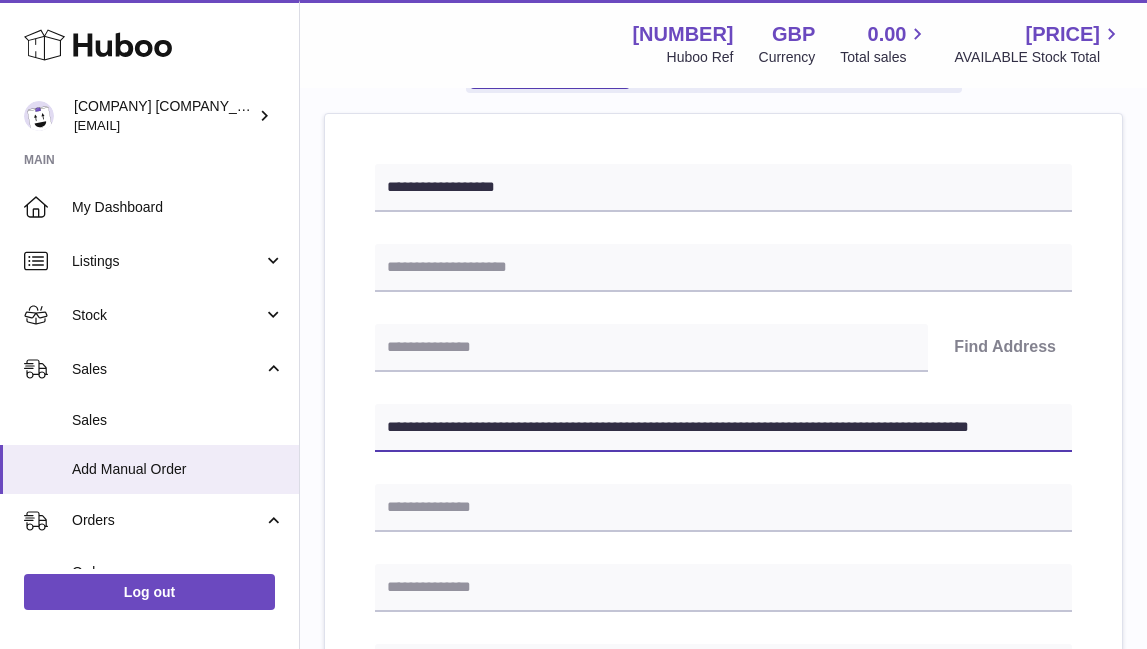 drag, startPoint x: 782, startPoint y: 422, endPoint x: 1307, endPoint y: 578, distance: 547.68695 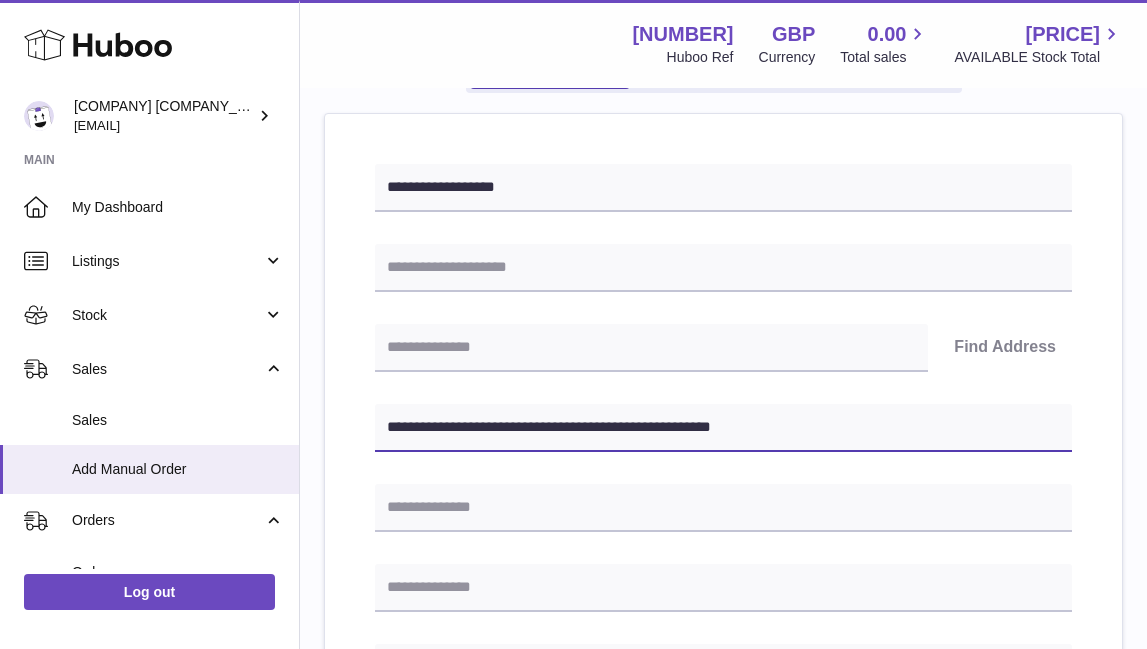 type on "**********" 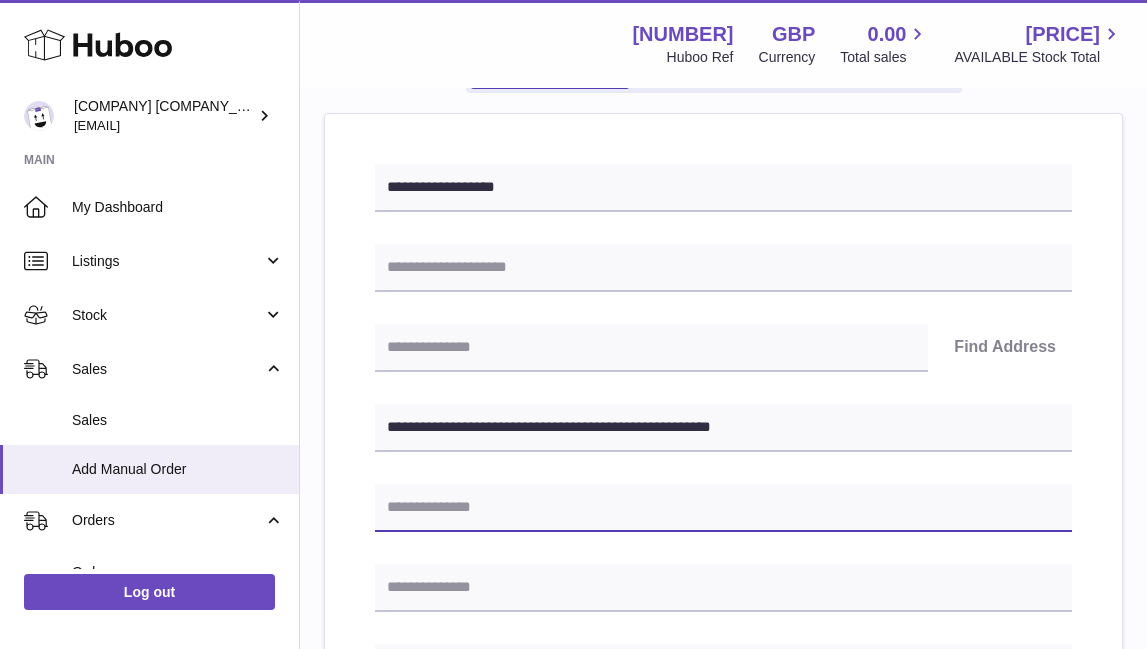 paste on "**********" 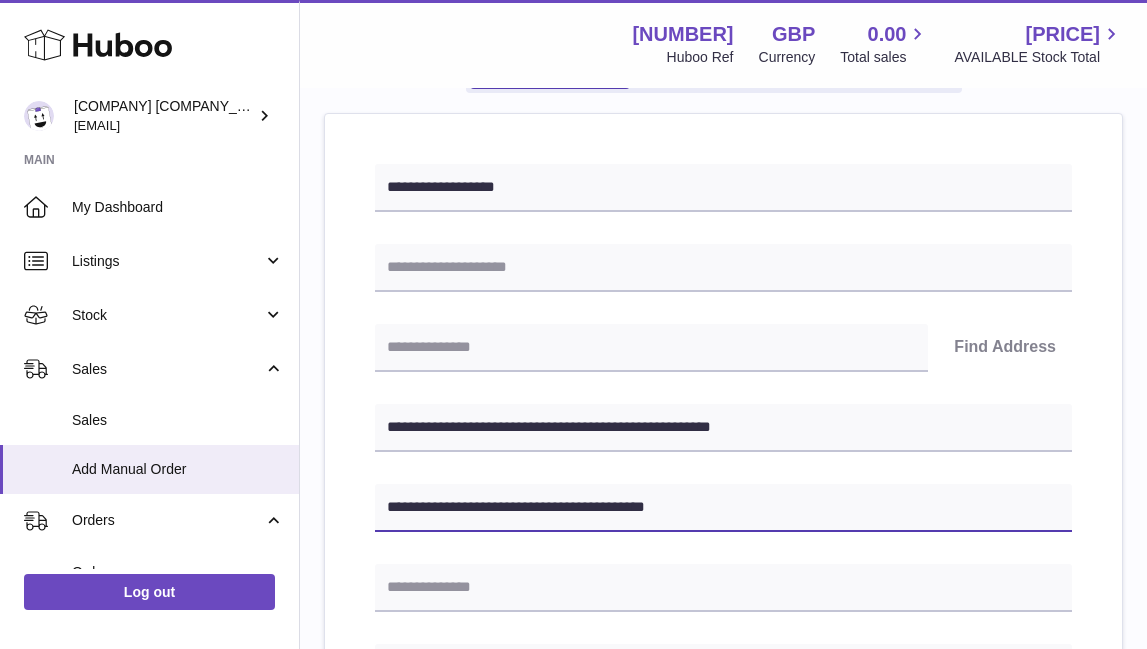 type on "**********" 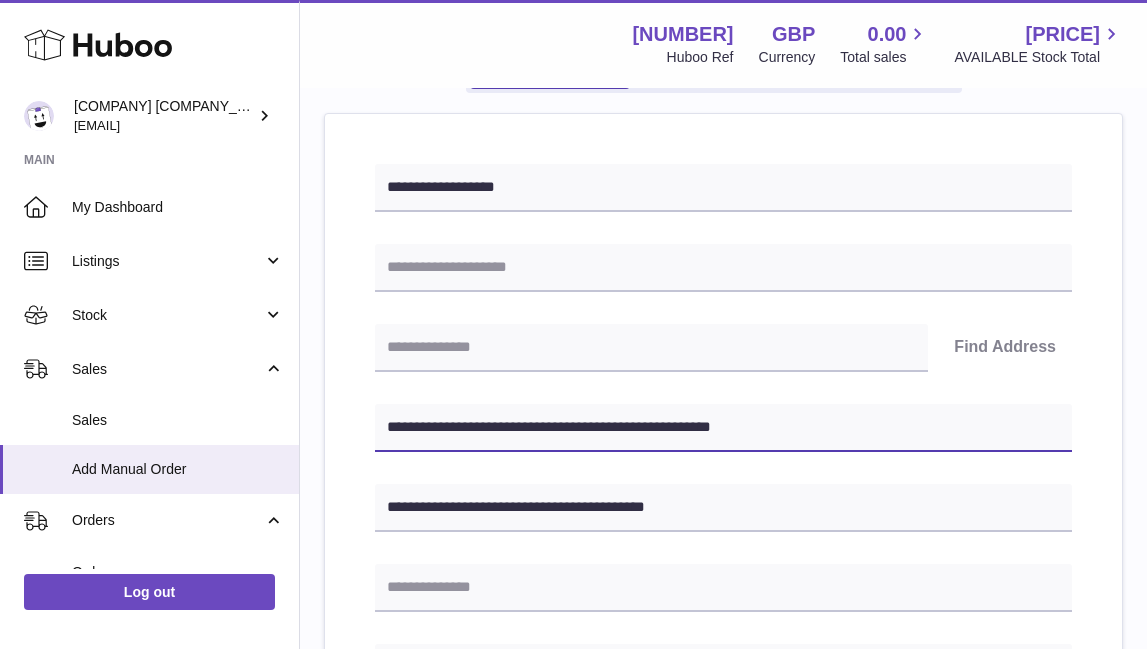 drag, startPoint x: 486, startPoint y: 425, endPoint x: 392, endPoint y: 422, distance: 94.04786 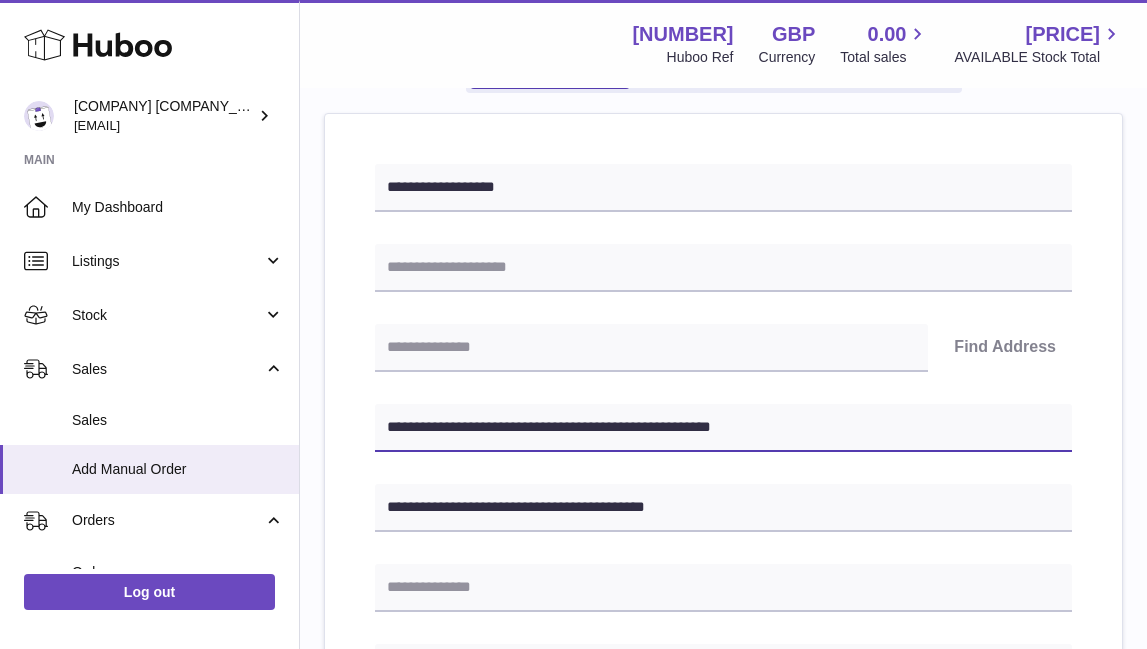 click on "**********" at bounding box center [723, 428] 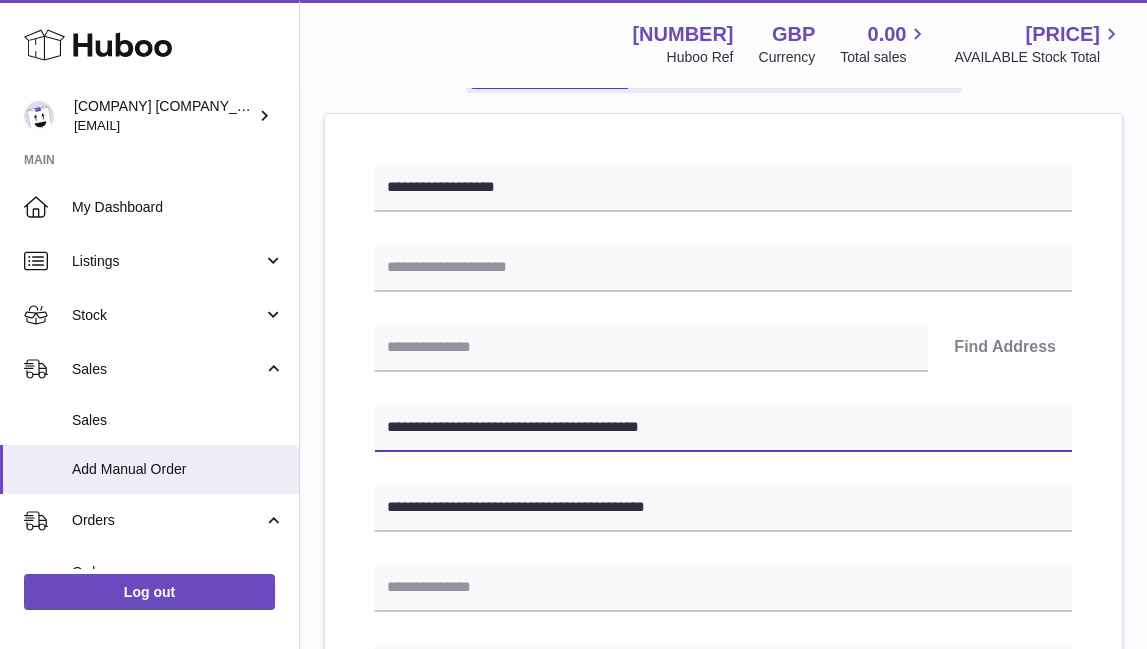 type on "**********" 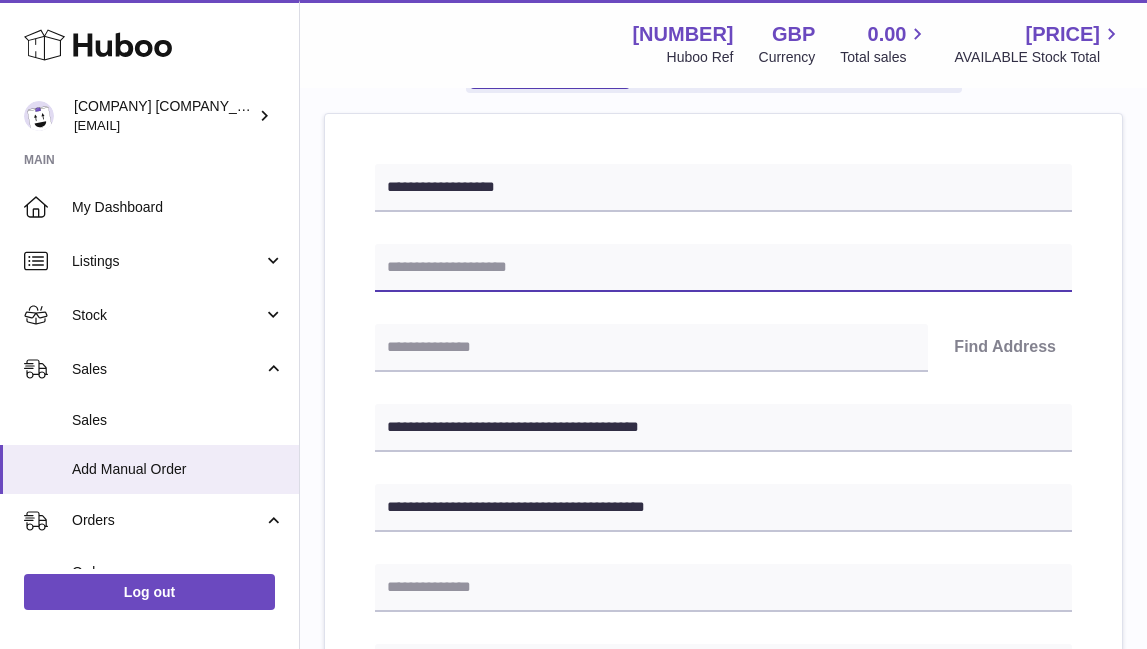 click at bounding box center [723, 268] 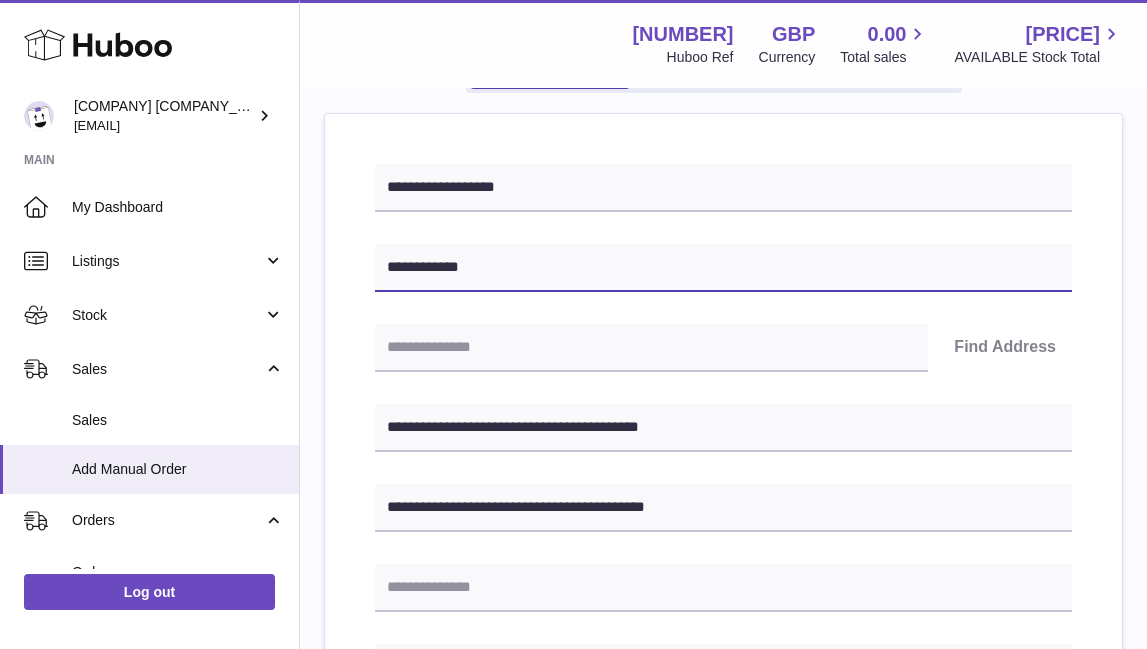 type on "**********" 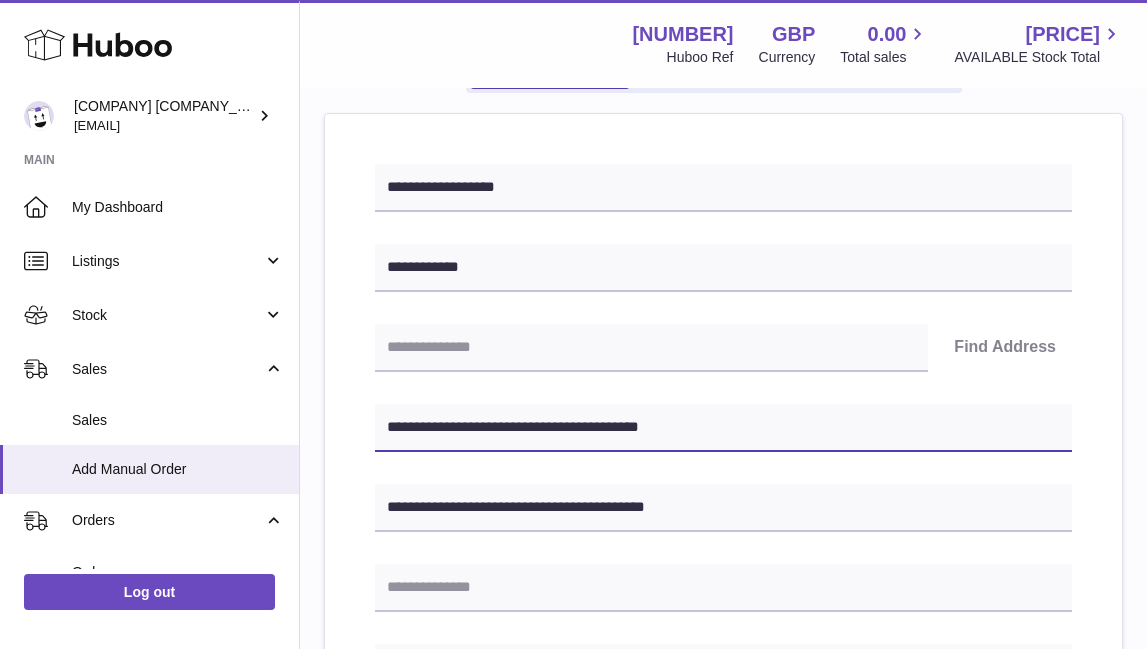 click on "**********" at bounding box center [723, 428] 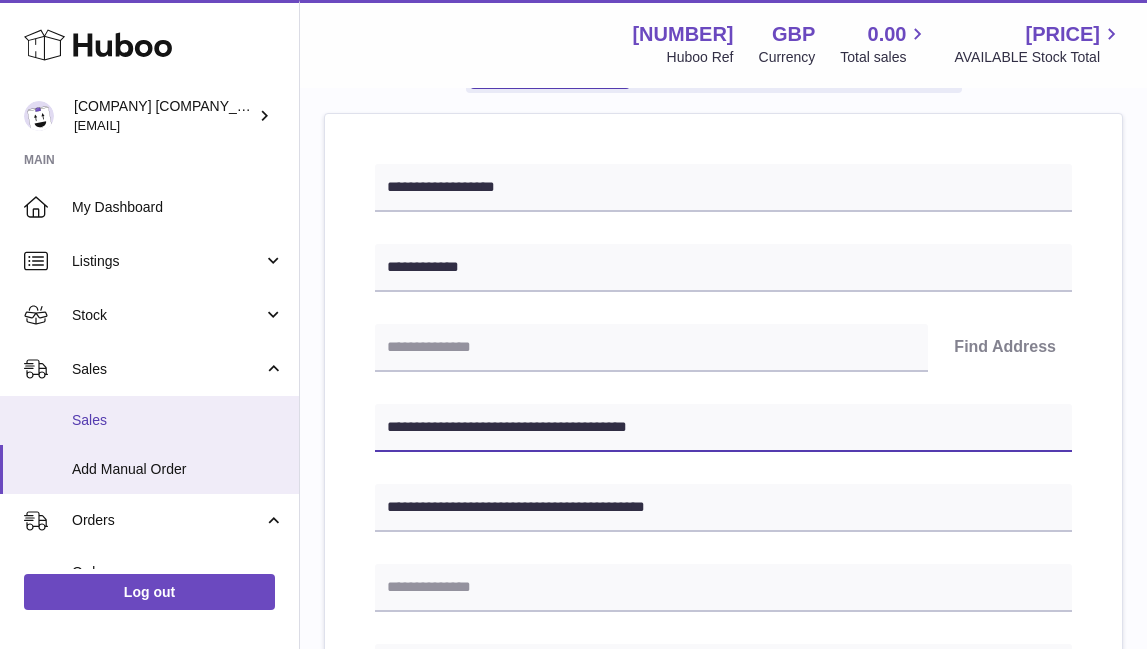 drag, startPoint x: 506, startPoint y: 422, endPoint x: 168, endPoint y: 411, distance: 338.17896 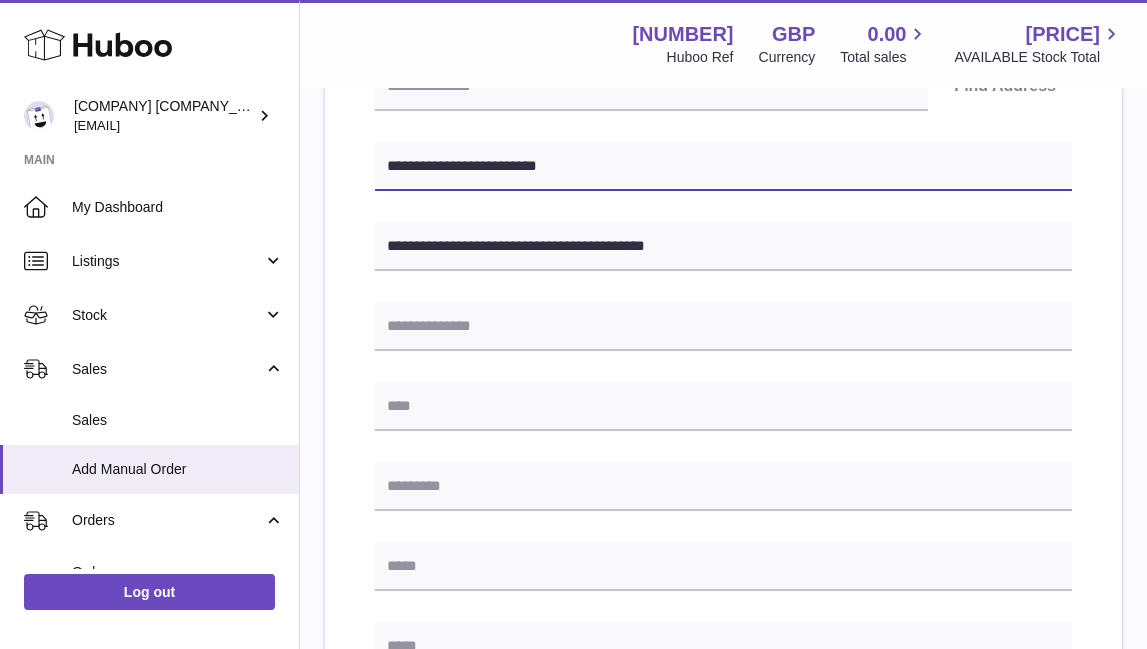 scroll, scrollTop: 496, scrollLeft: 0, axis: vertical 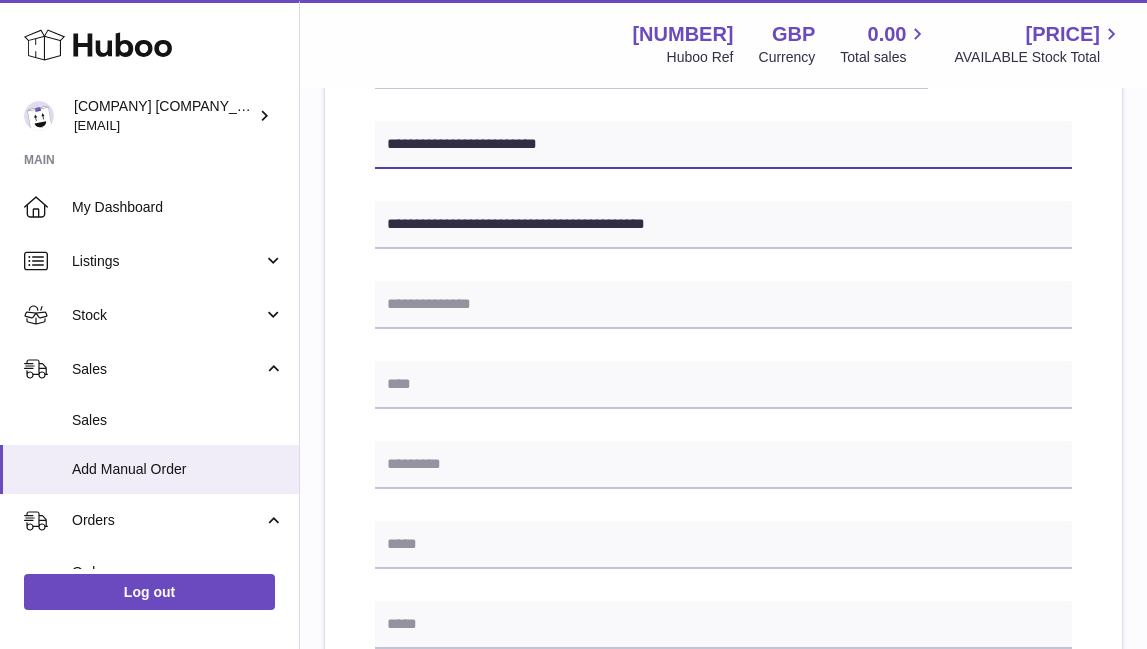 type on "**********" 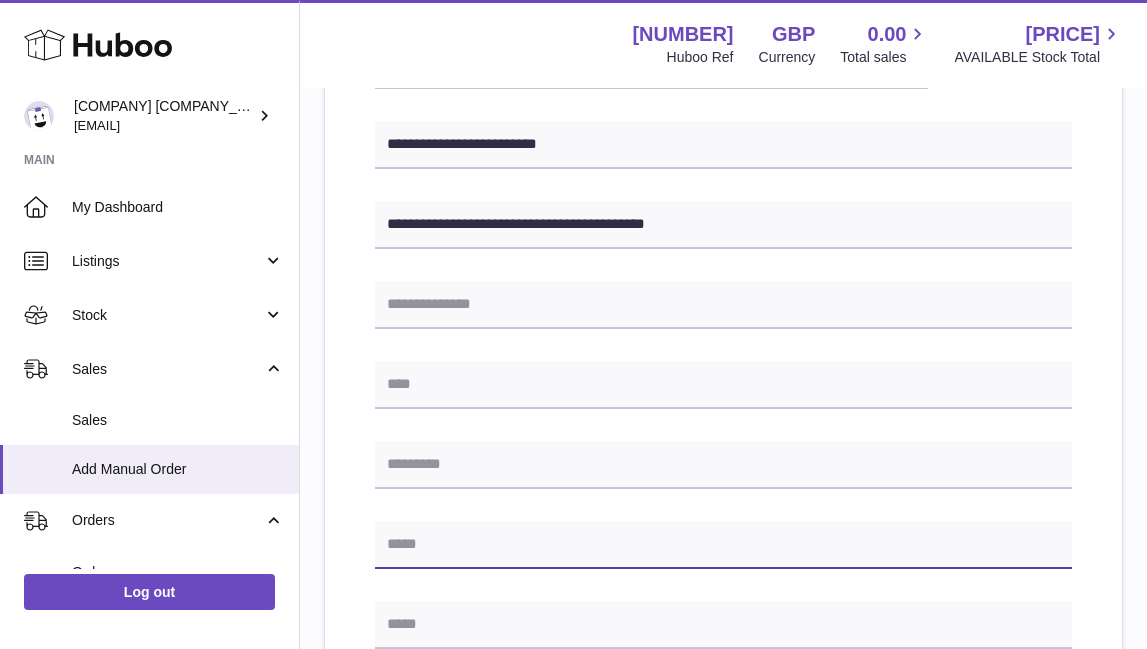 paste on "**********" 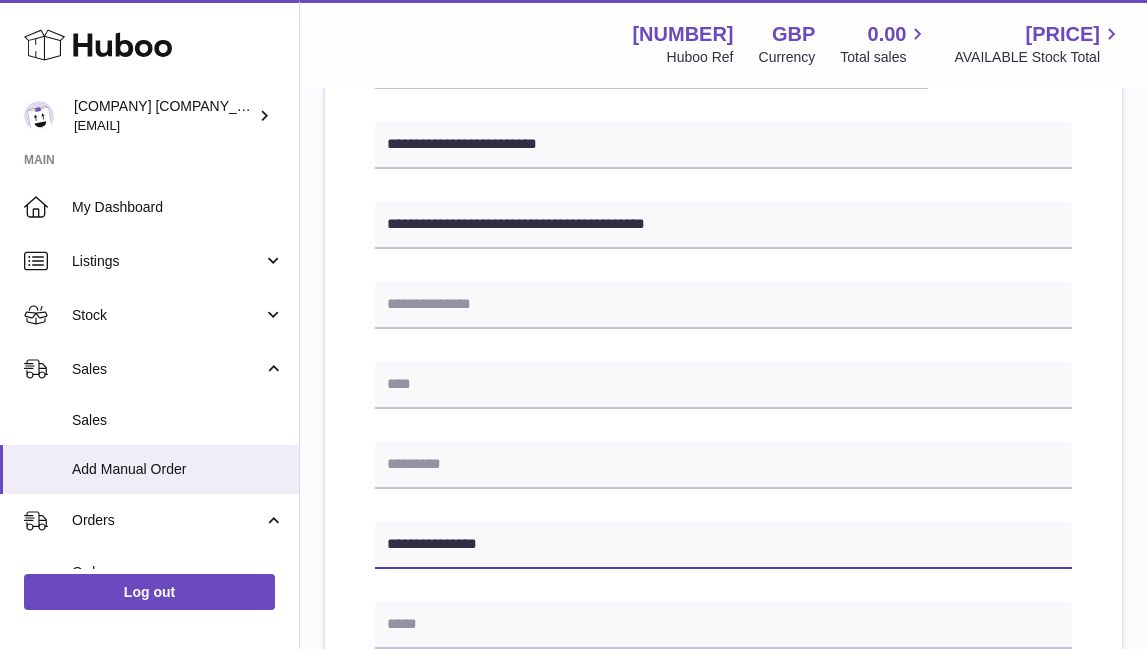 type on "**********" 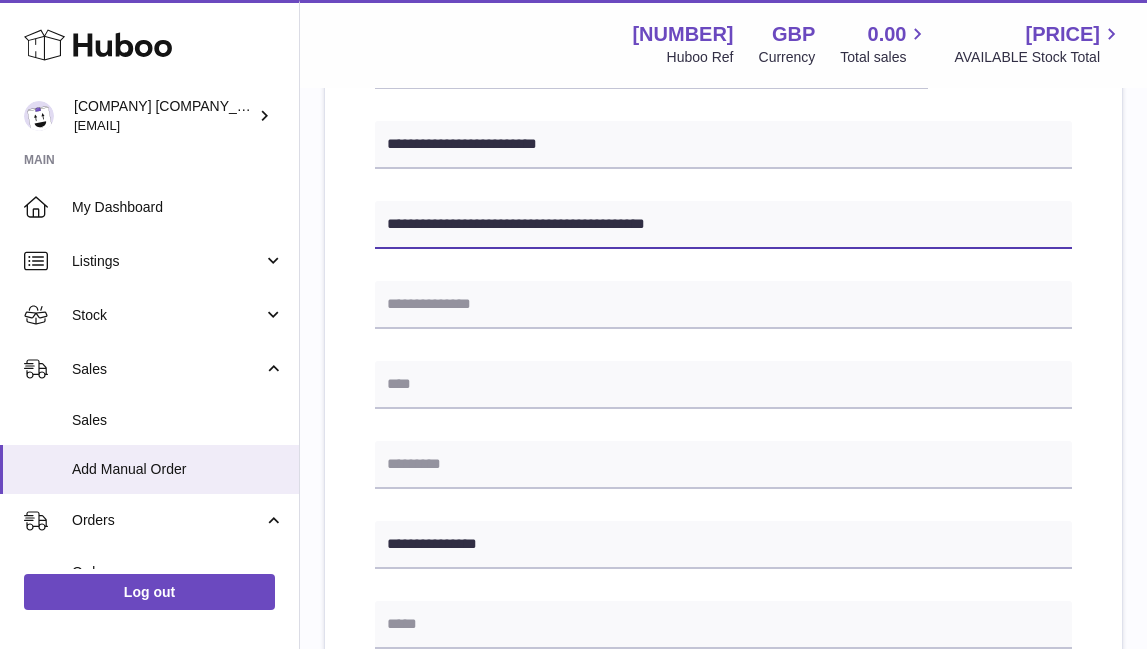 click on "**********" at bounding box center [723, 225] 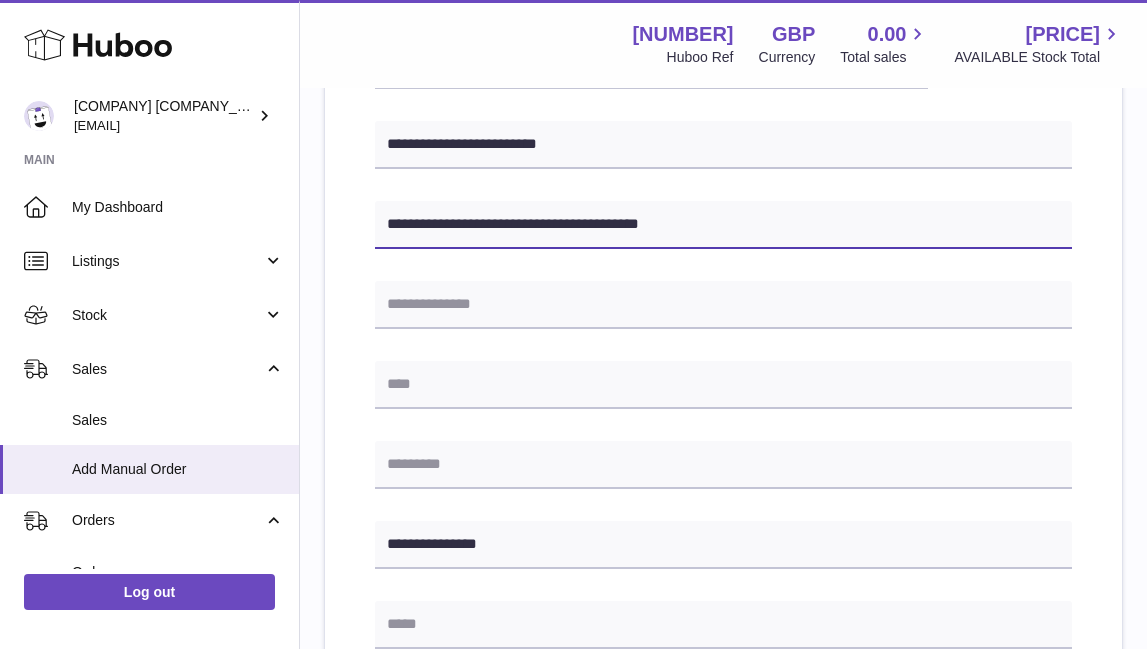 drag, startPoint x: 563, startPoint y: 225, endPoint x: 518, endPoint y: 222, distance: 45.099888 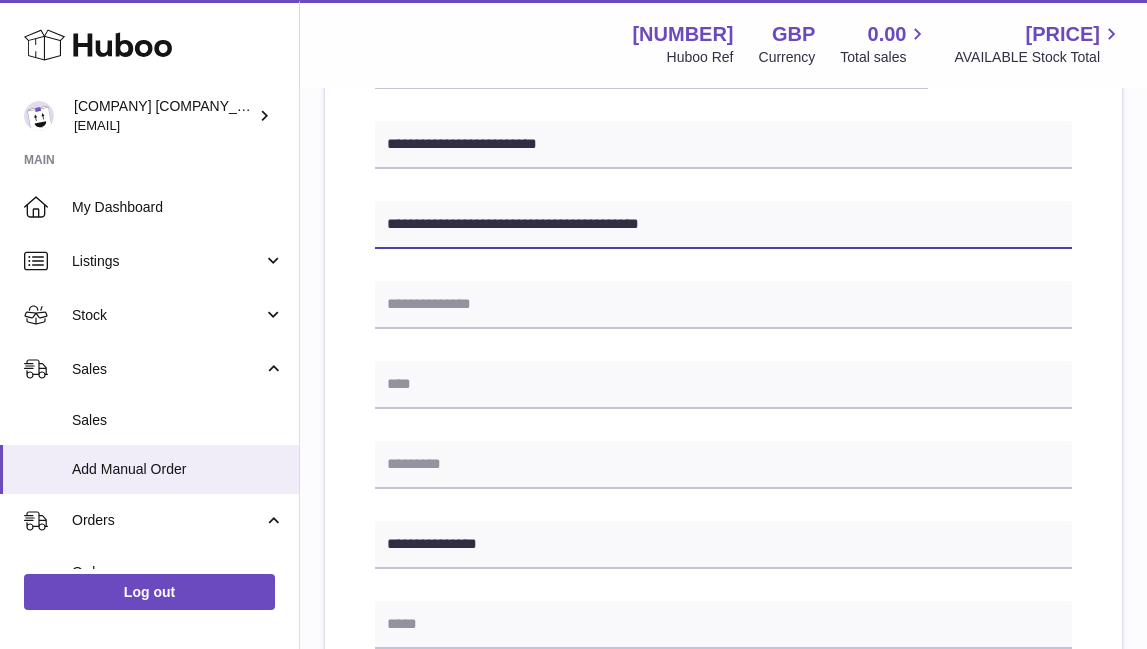 click on "**********" at bounding box center (723, 225) 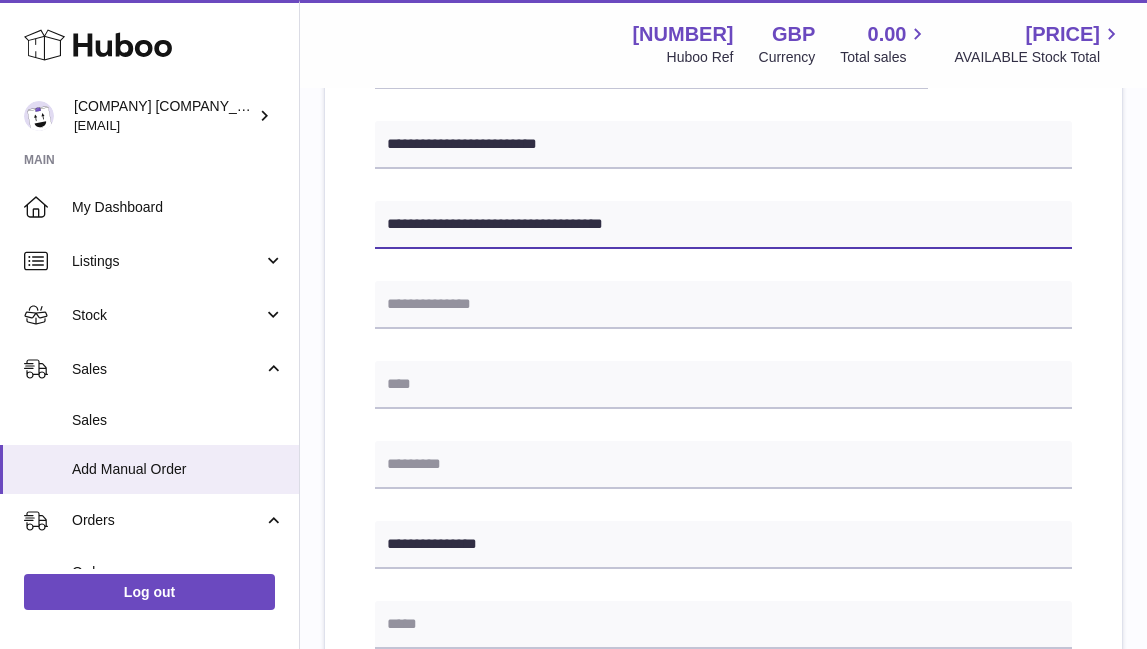 type on "**********" 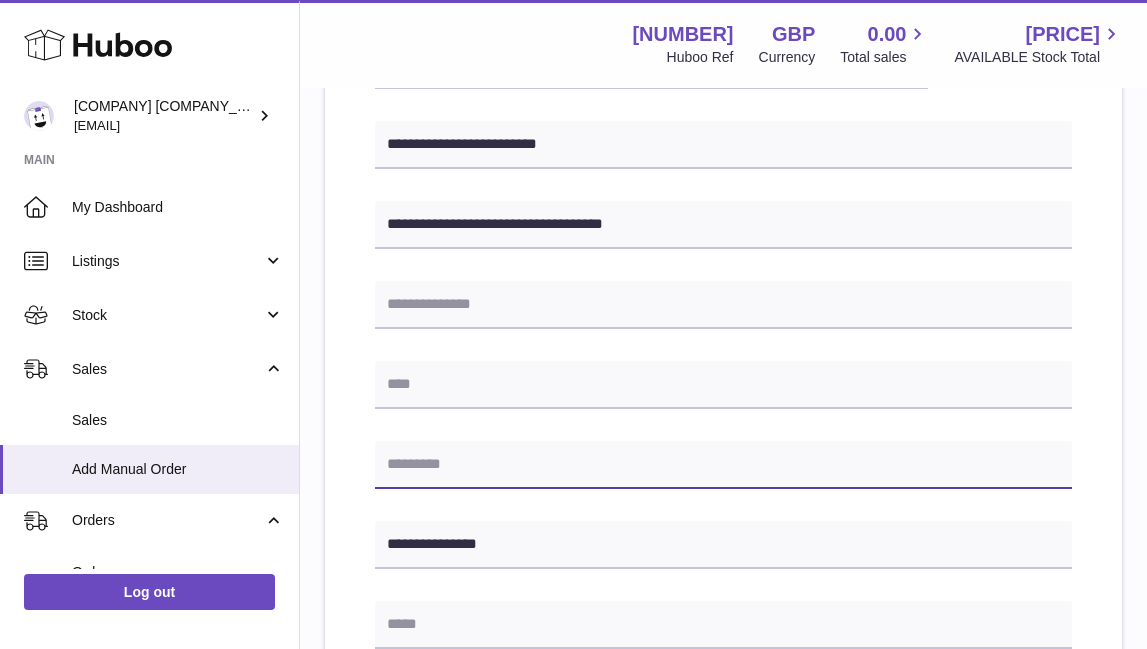 paste on "******" 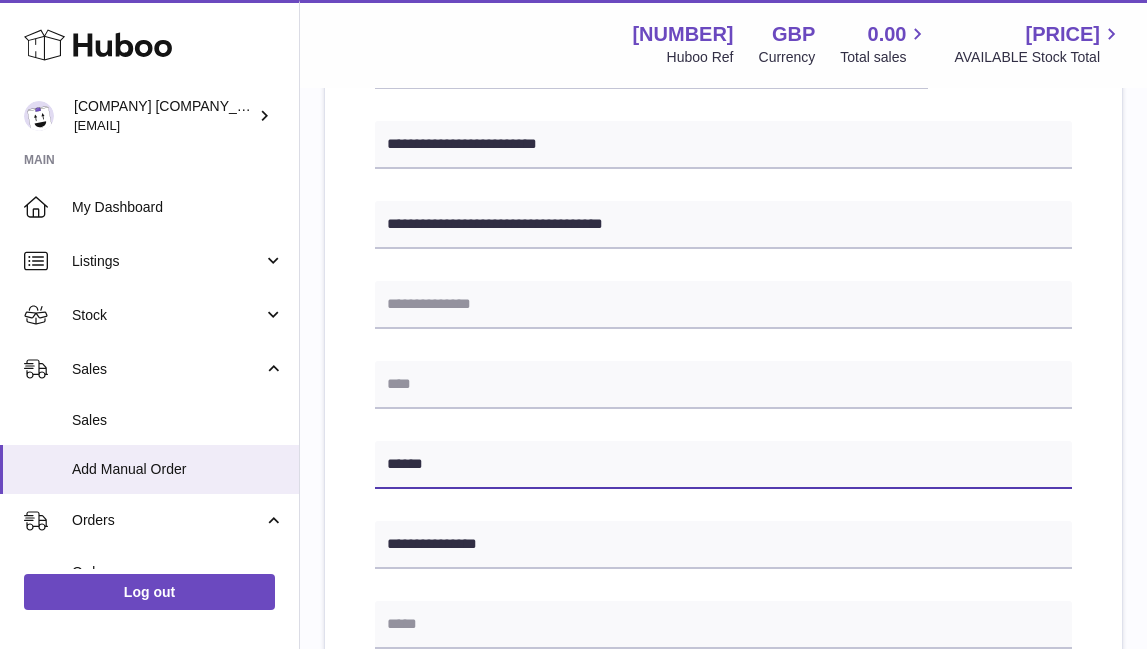 type on "******" 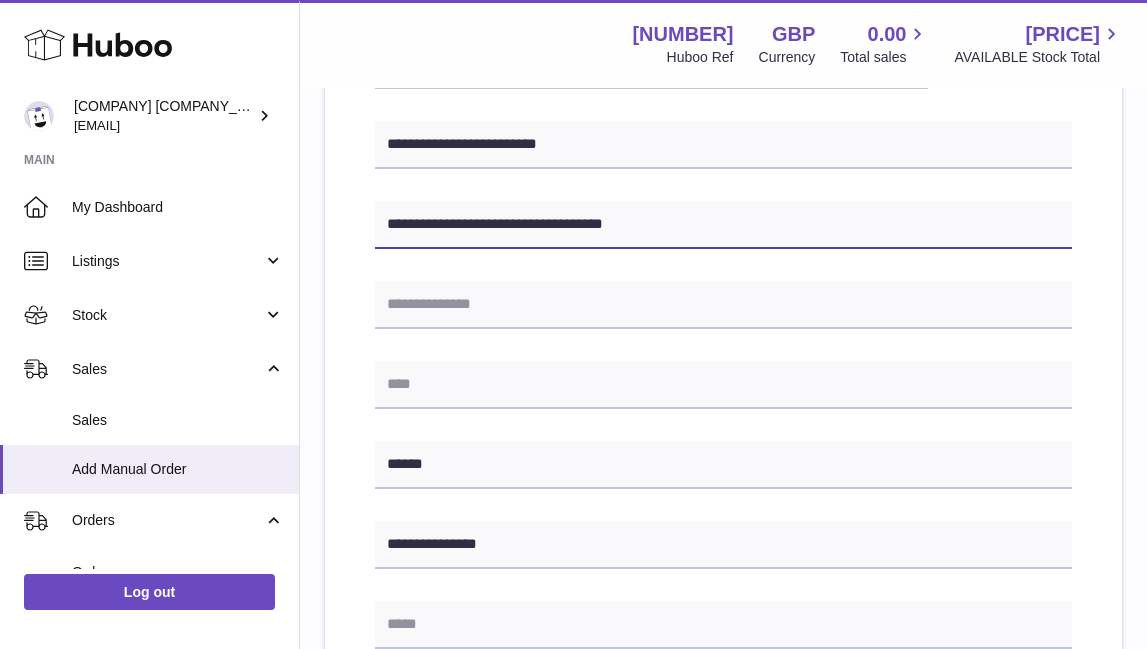 drag, startPoint x: 522, startPoint y: 221, endPoint x: 707, endPoint y: 268, distance: 190.87692 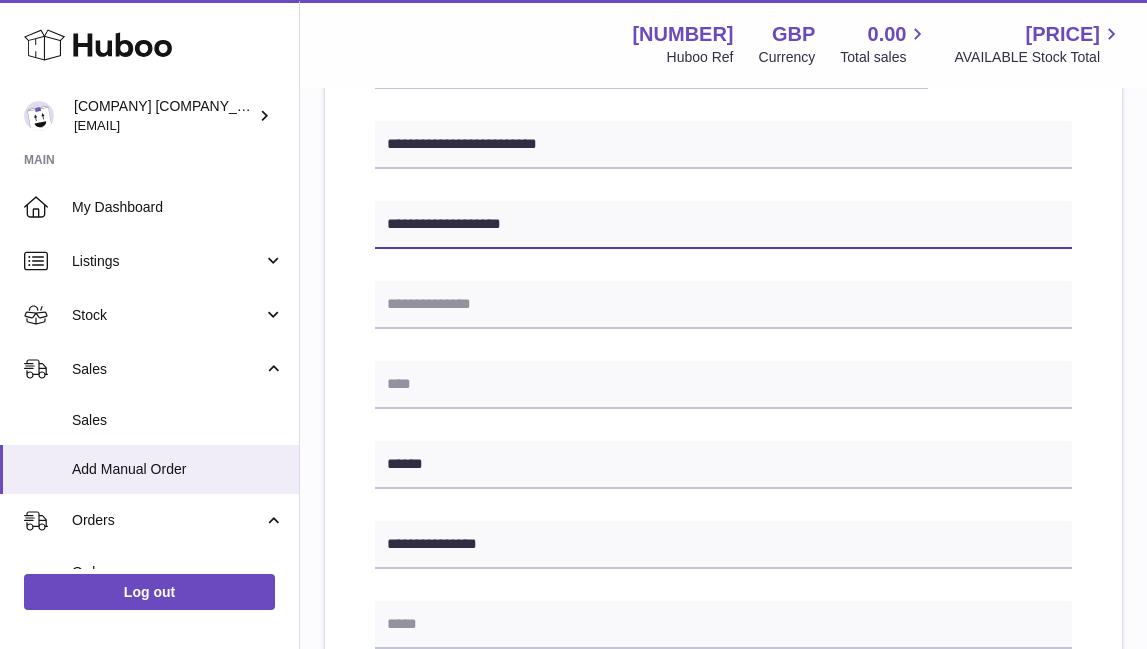 type on "**********" 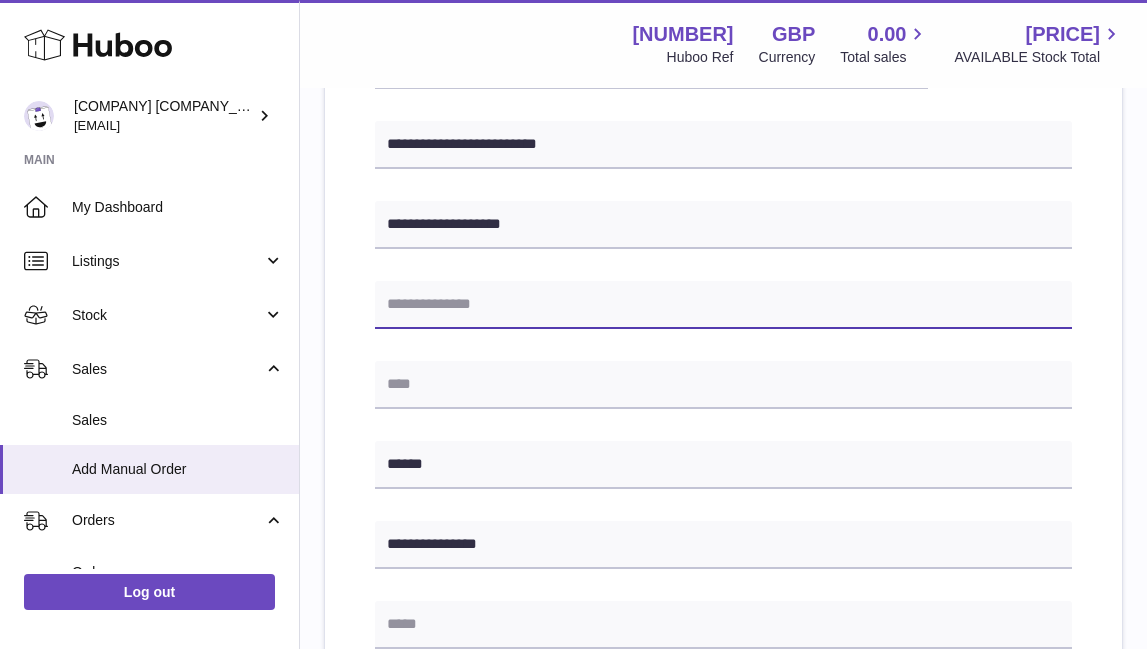 paste on "**********" 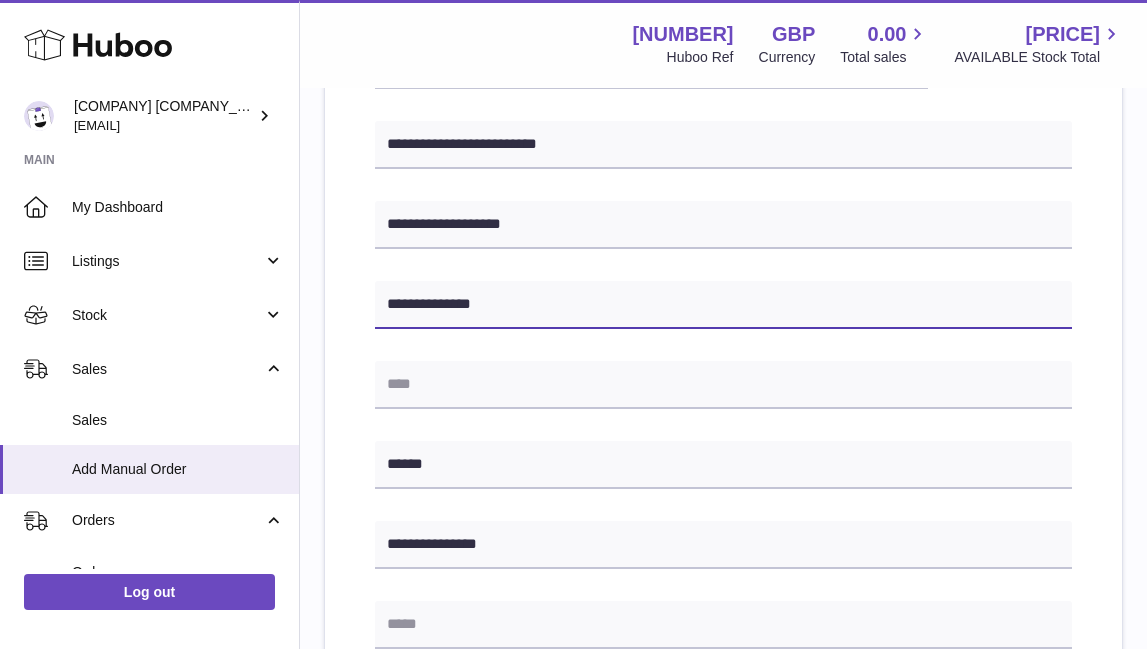 type on "**********" 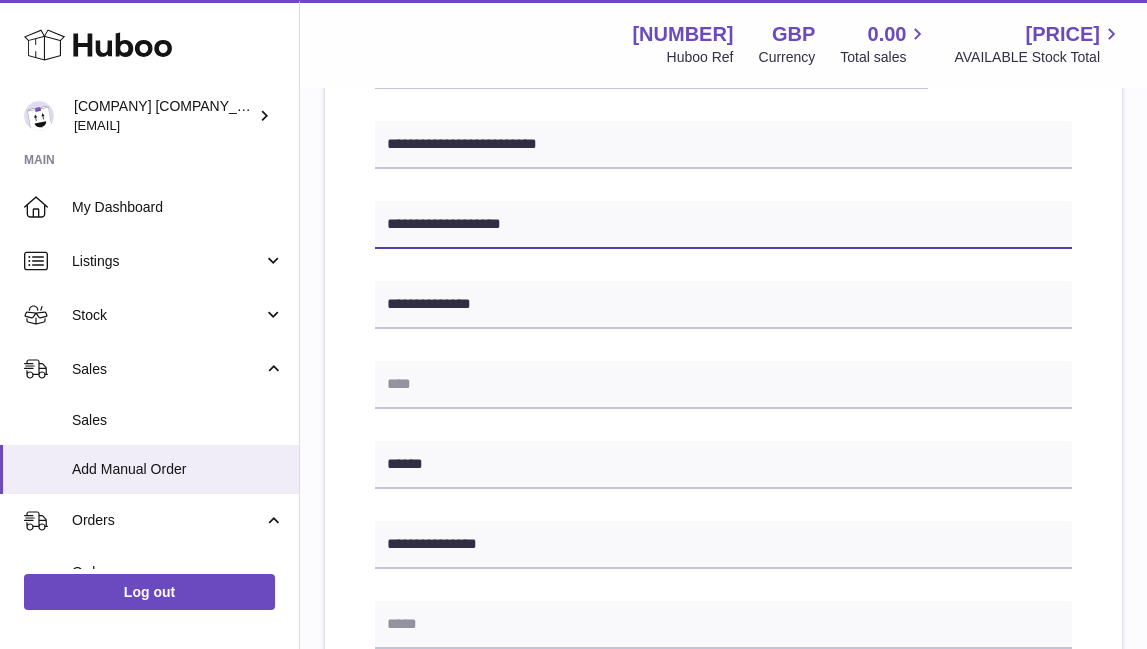 click on "**********" at bounding box center [723, 225] 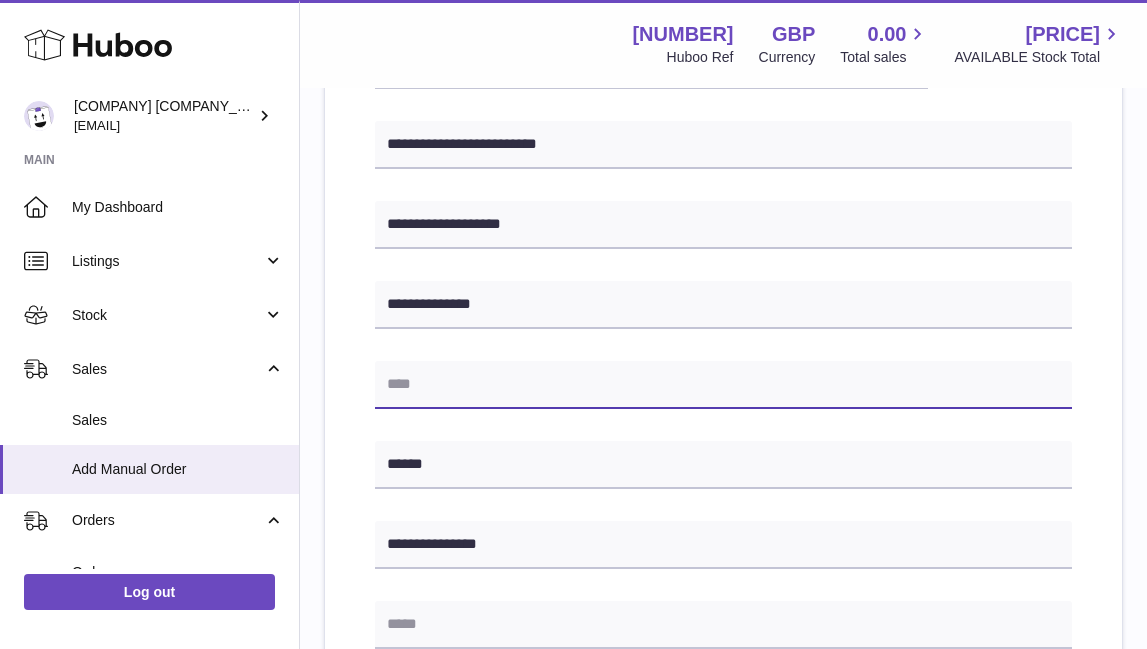 click at bounding box center (723, 385) 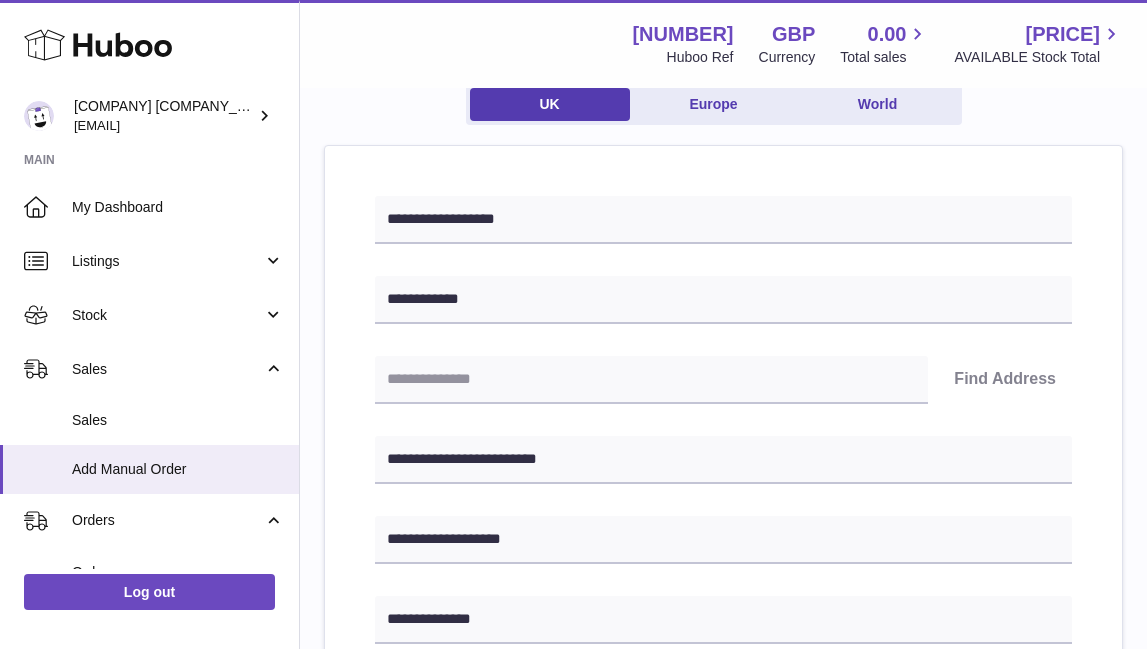 scroll, scrollTop: 571, scrollLeft: 0, axis: vertical 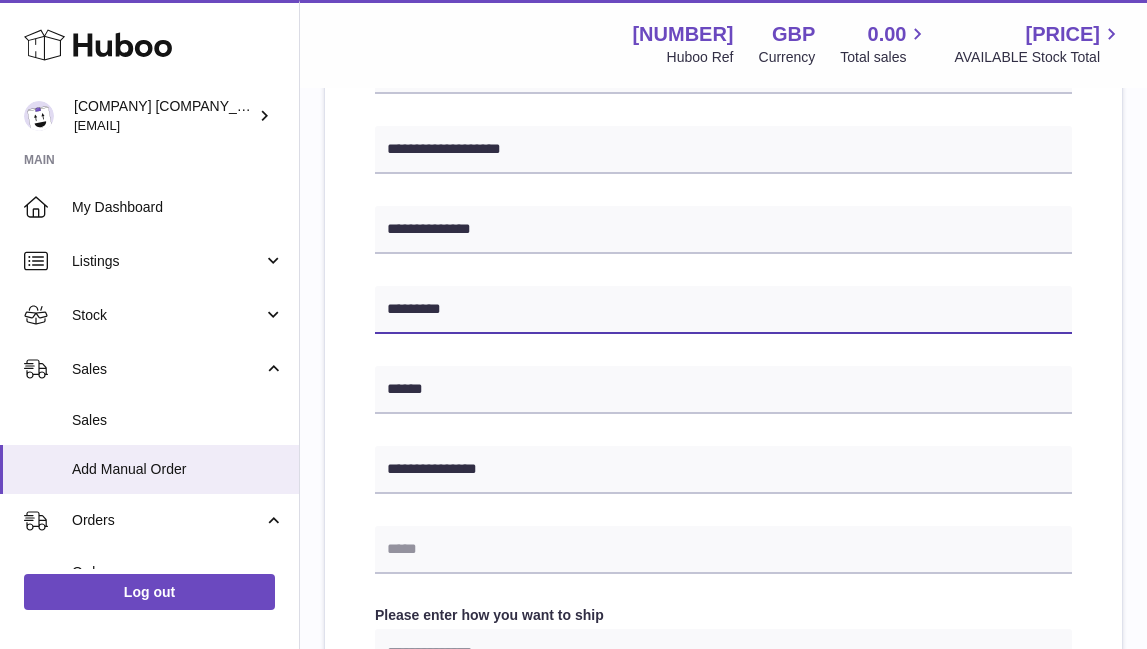 type on "*********" 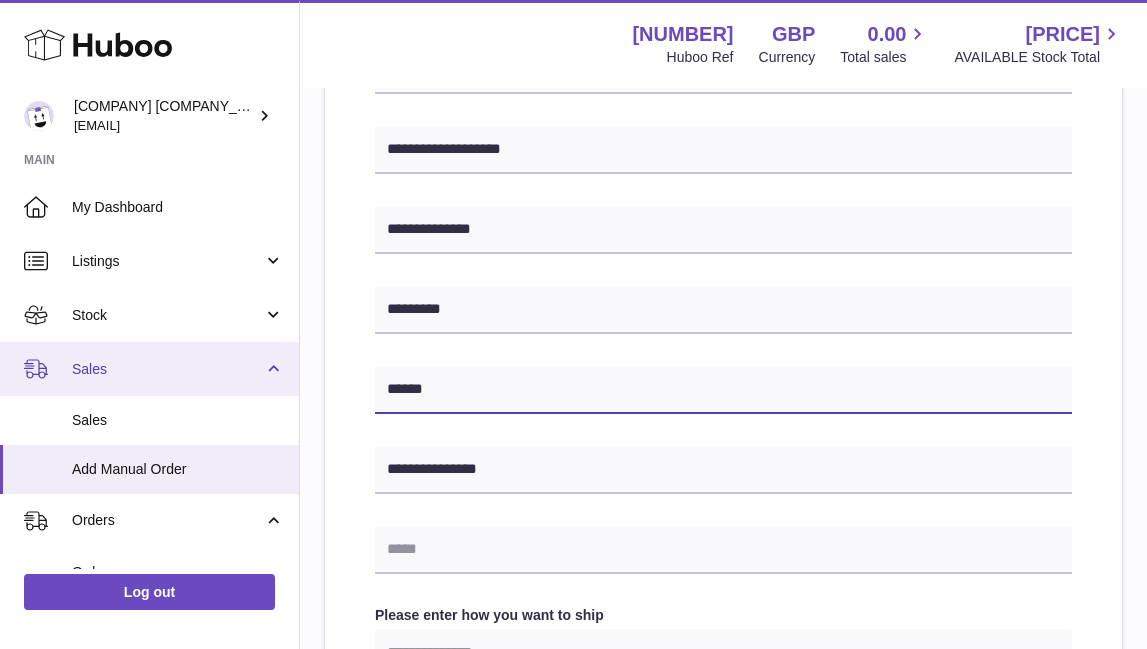 drag, startPoint x: 438, startPoint y: 391, endPoint x: 260, endPoint y: 357, distance: 181.2181 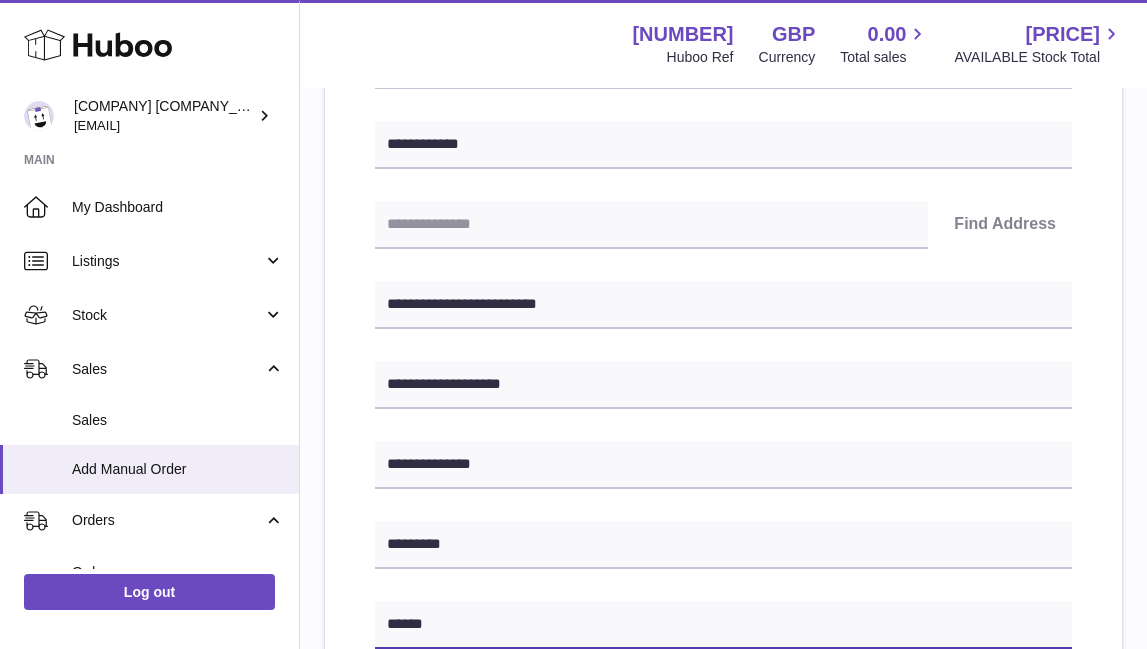 scroll, scrollTop: 249, scrollLeft: 0, axis: vertical 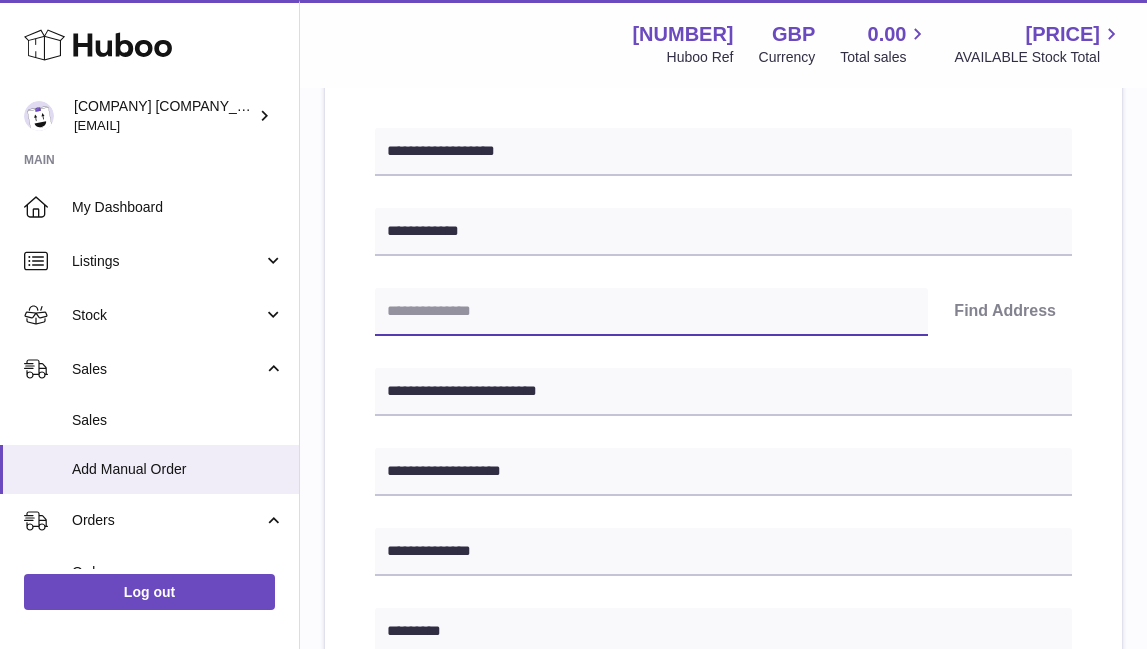 paste on "******" 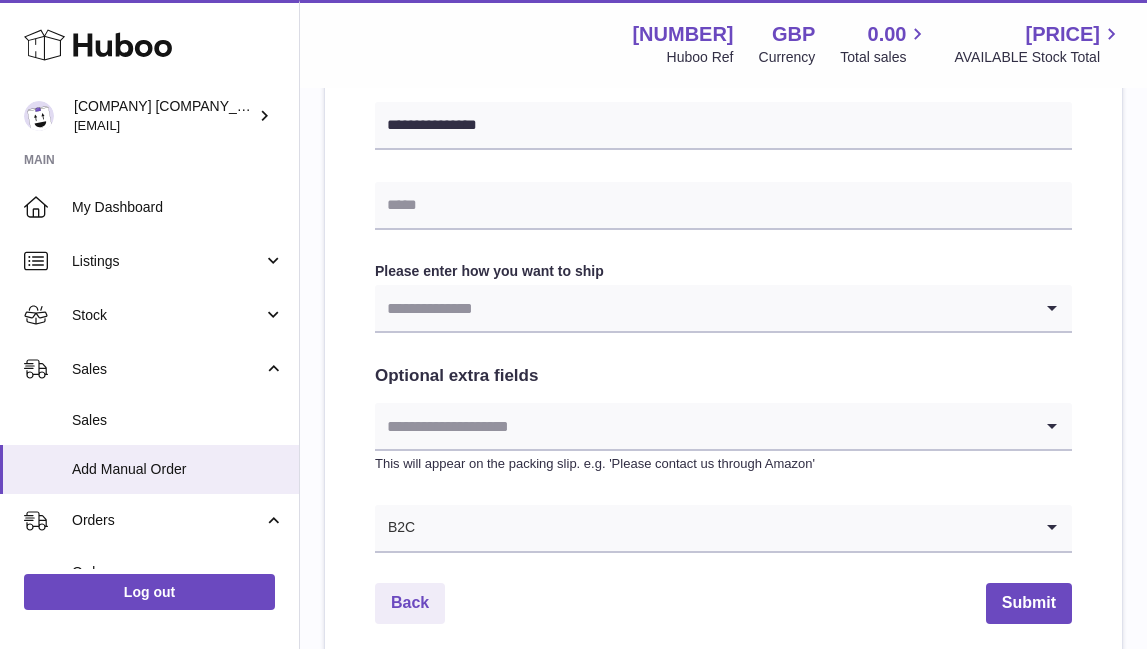 scroll, scrollTop: 949, scrollLeft: 0, axis: vertical 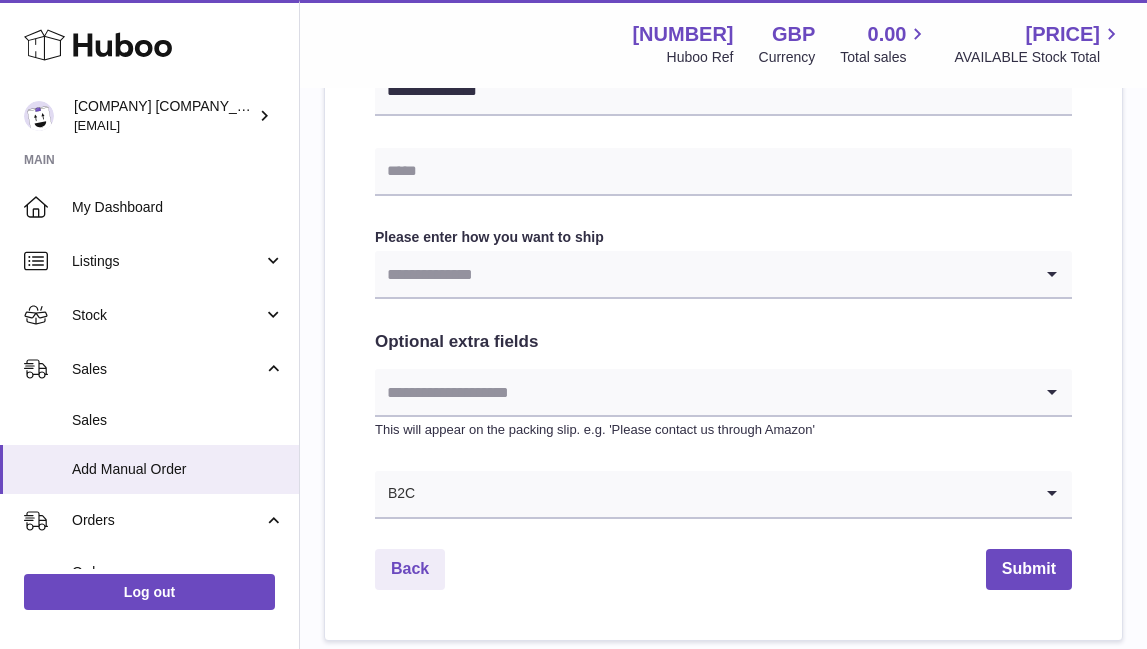 type on "******" 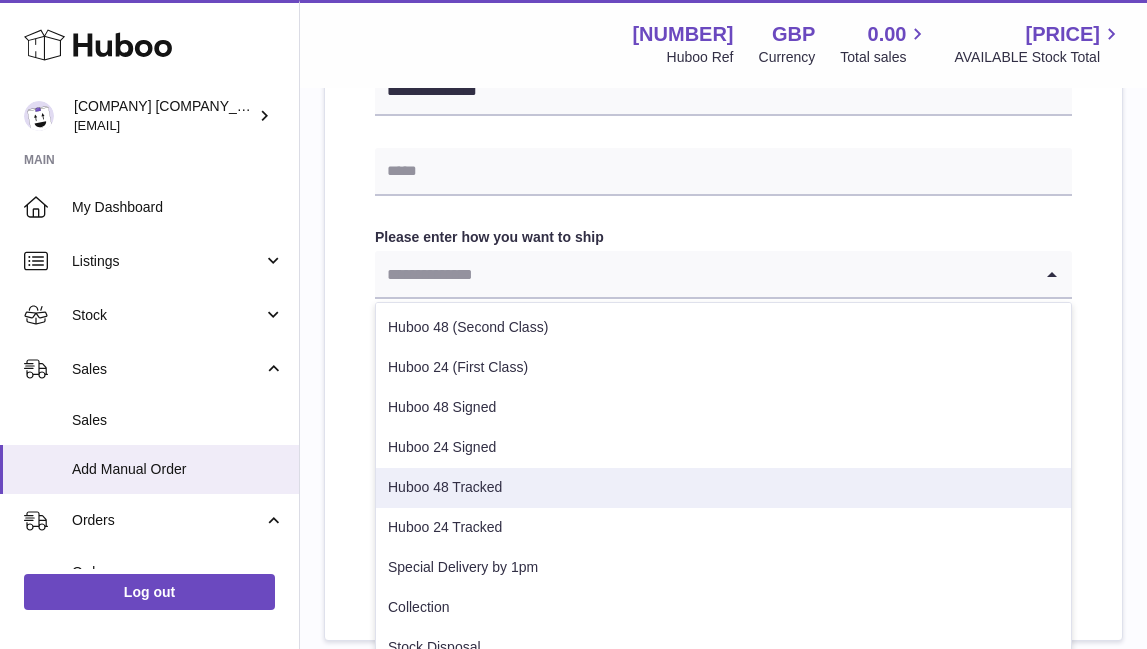click on "Huboo 48 Tracked" at bounding box center [723, 488] 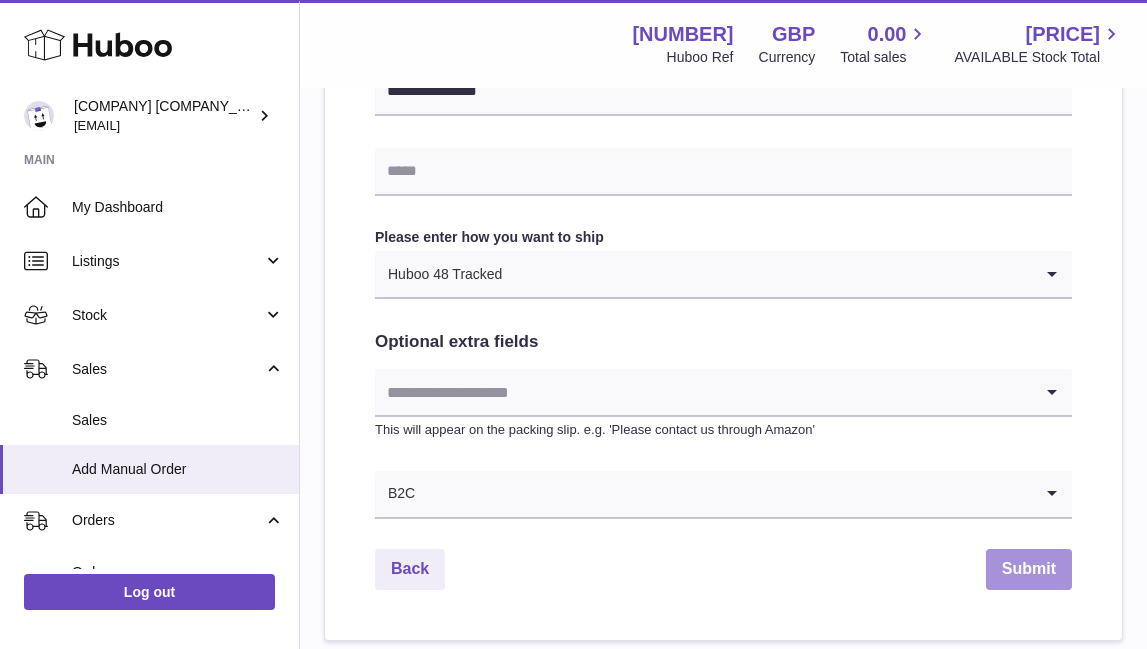 click on "Submit" at bounding box center [1029, 569] 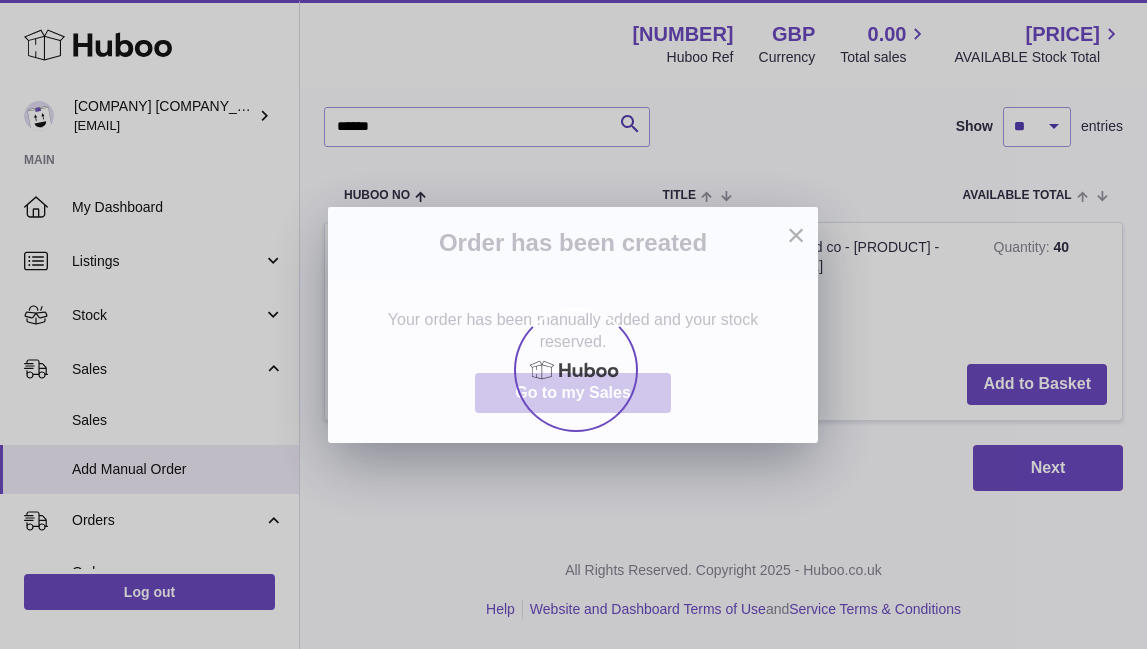 scroll, scrollTop: 0, scrollLeft: 0, axis: both 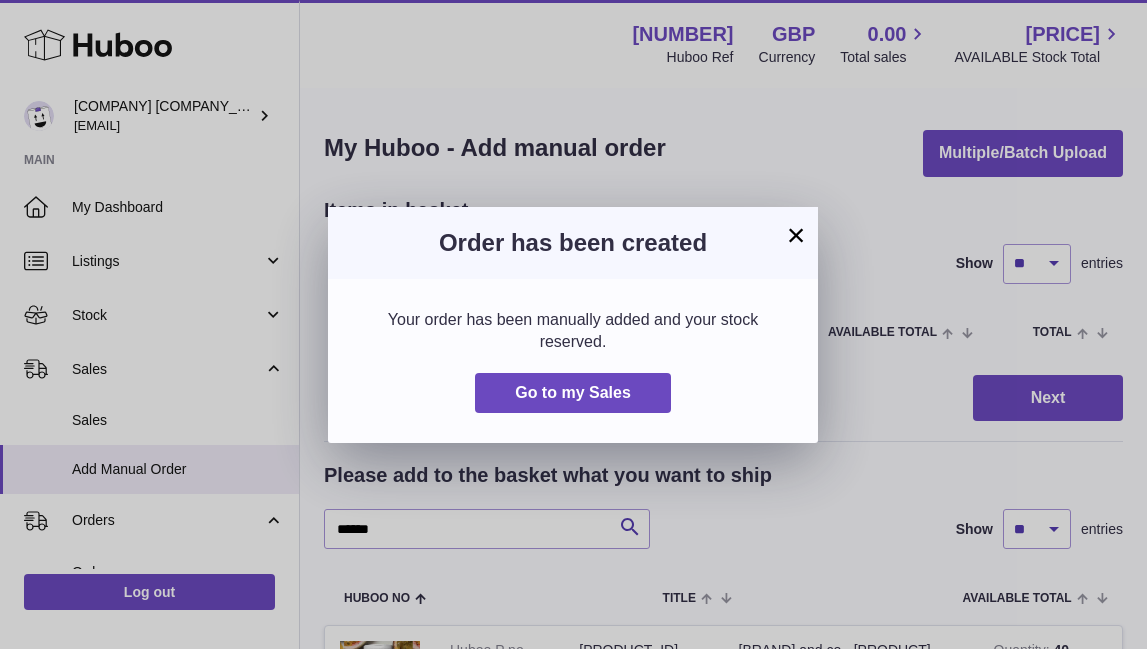 click on "×" at bounding box center [796, 235] 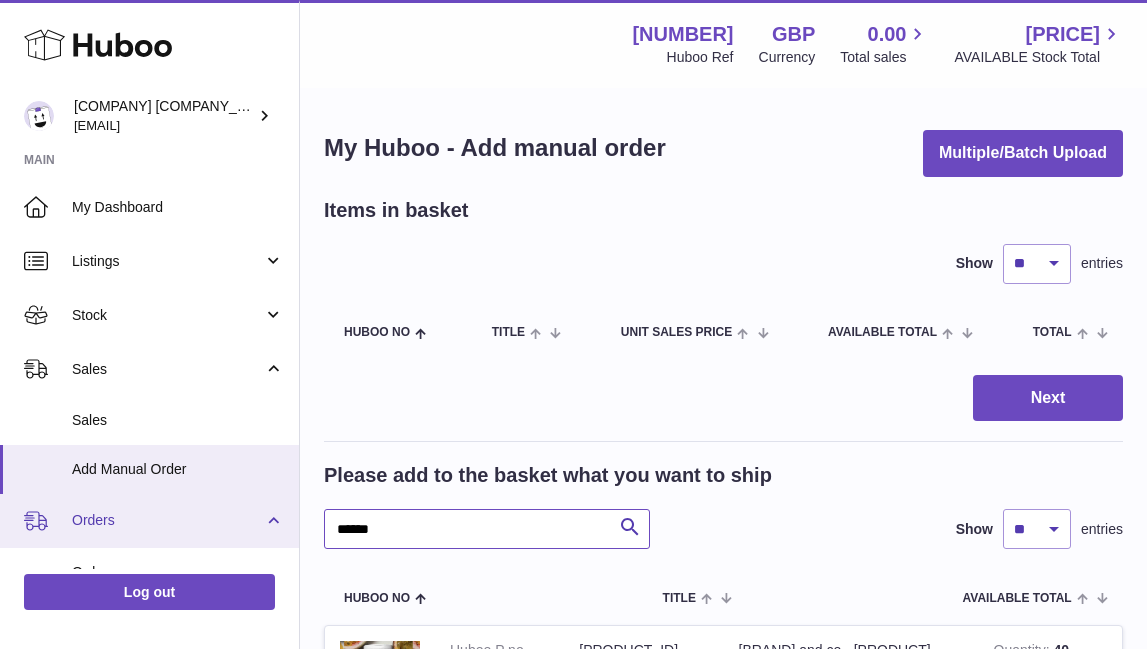 drag, startPoint x: 449, startPoint y: 521, endPoint x: 101, endPoint y: 500, distance: 348.63306 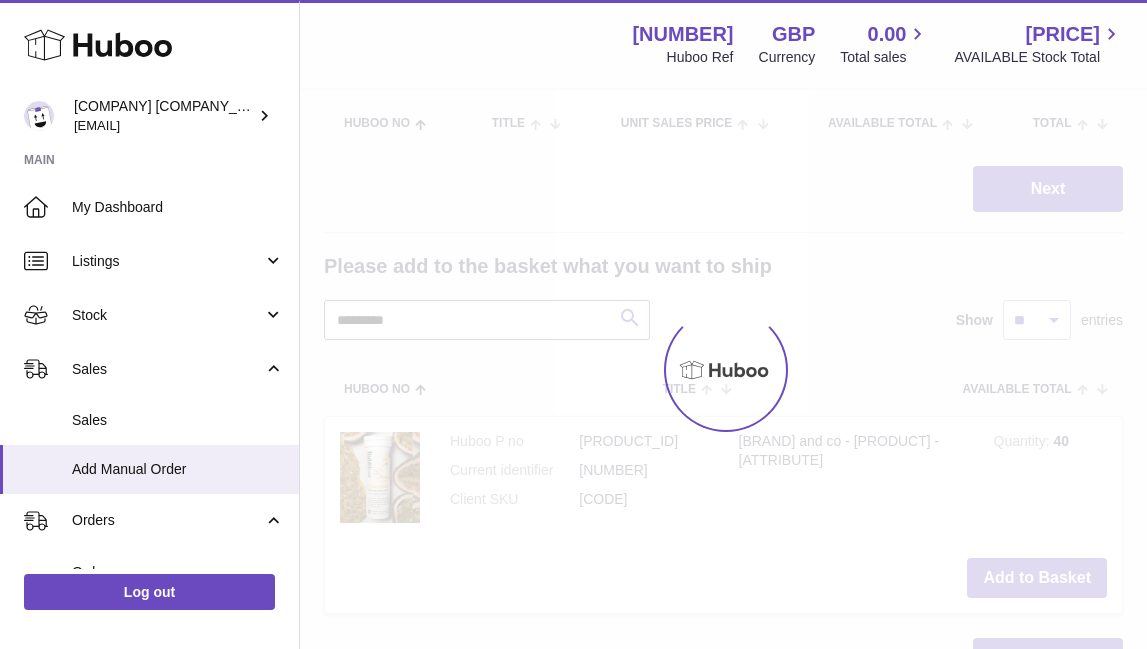 scroll, scrollTop: 213, scrollLeft: 0, axis: vertical 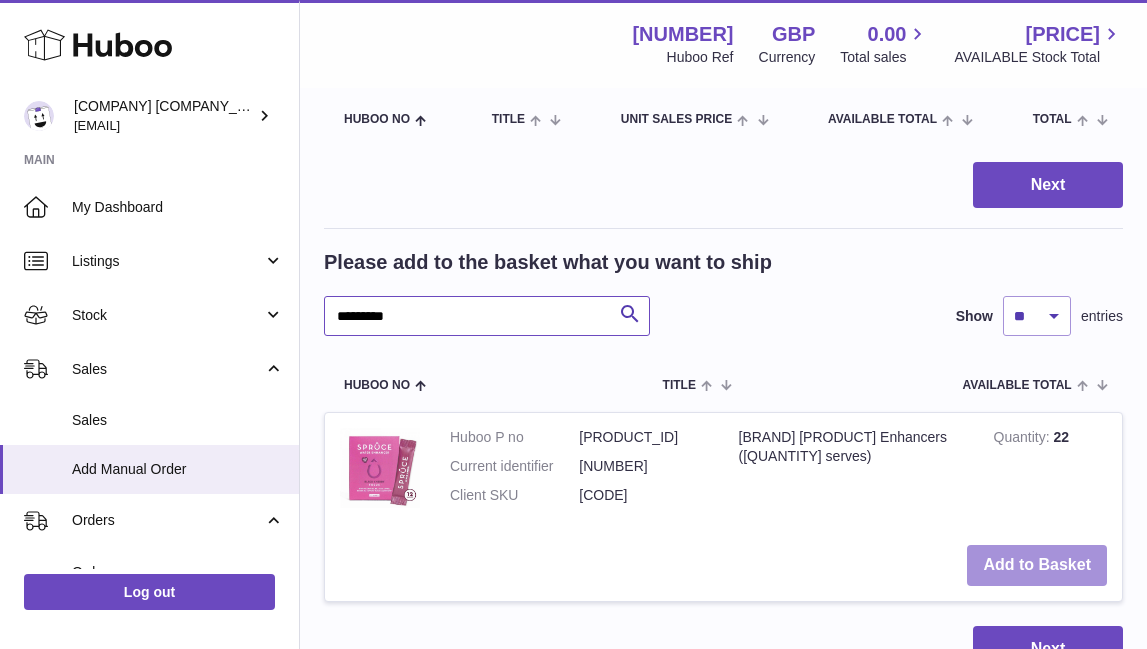 type on "*********" 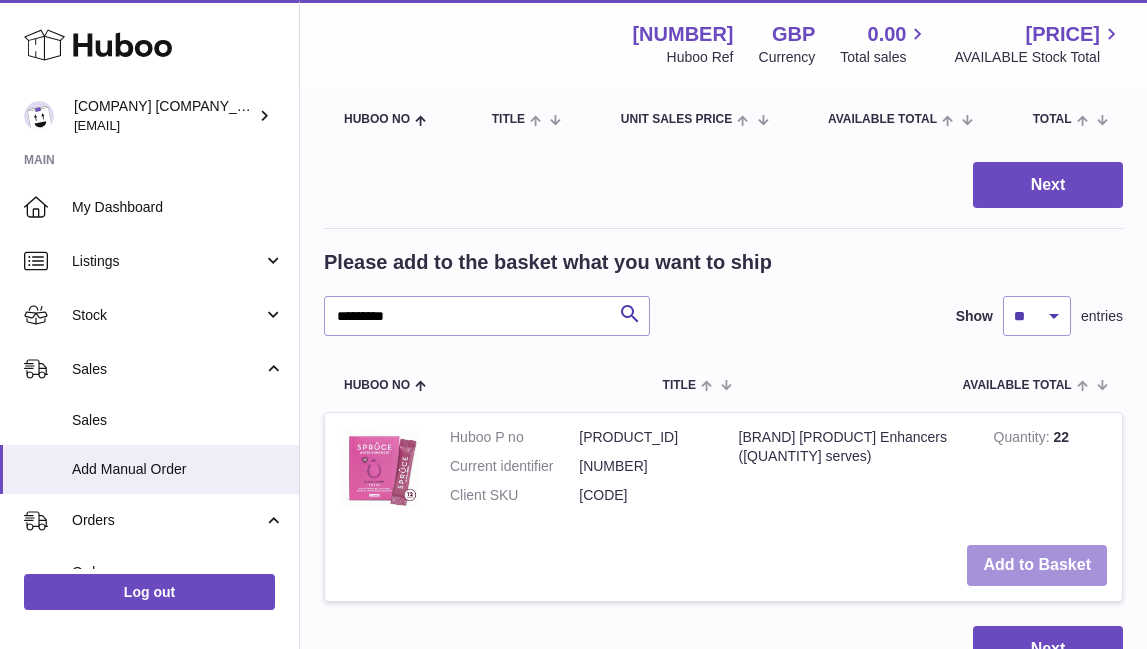 click on "Add to Basket" at bounding box center (1037, 565) 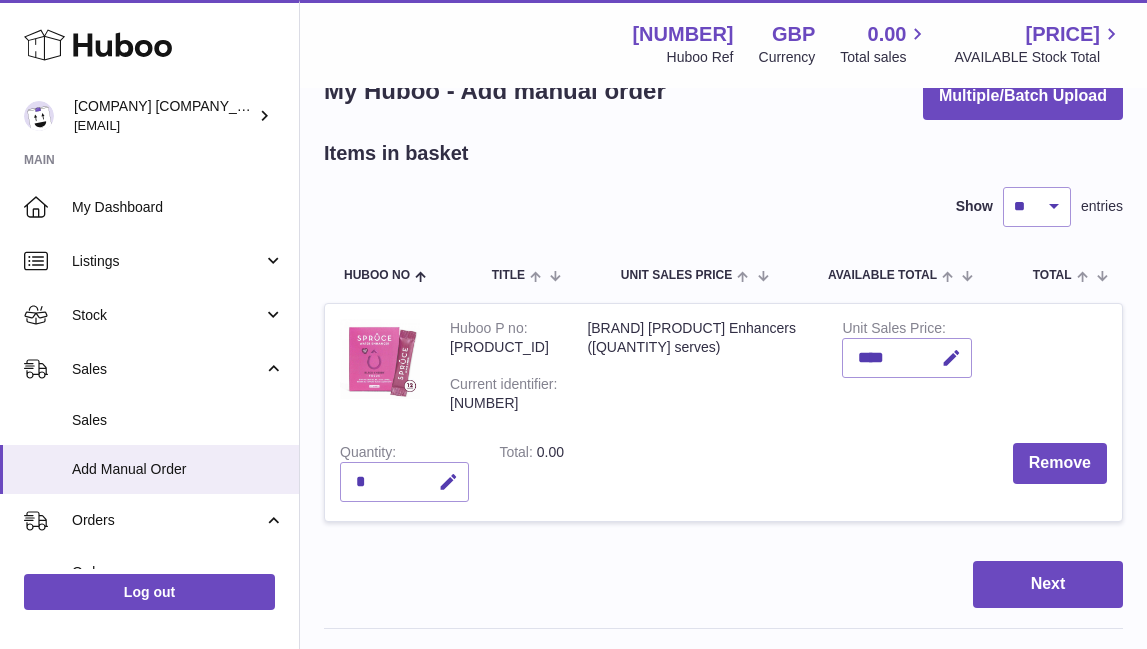 scroll, scrollTop: 54, scrollLeft: 0, axis: vertical 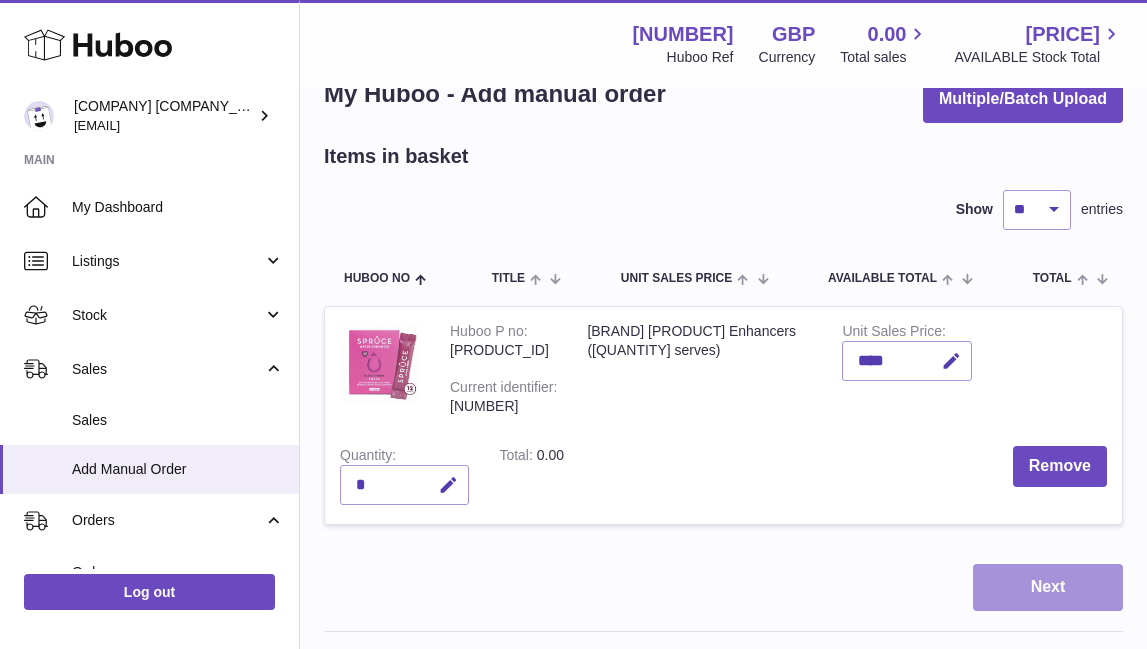 click on "Next" at bounding box center (1048, 587) 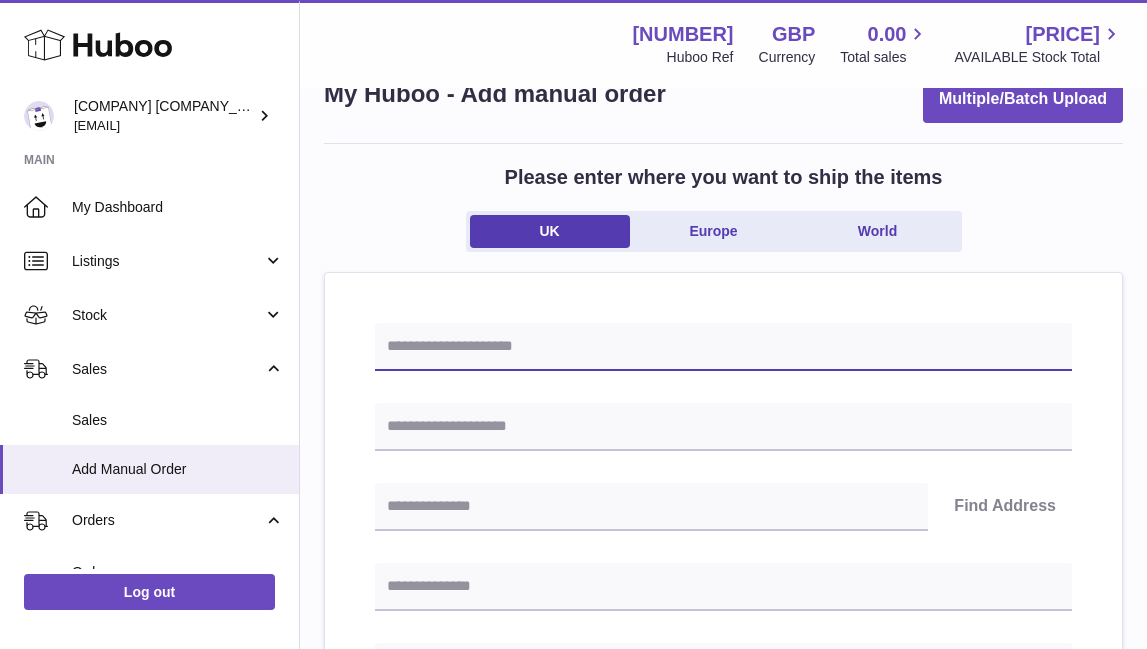 click at bounding box center (723, 347) 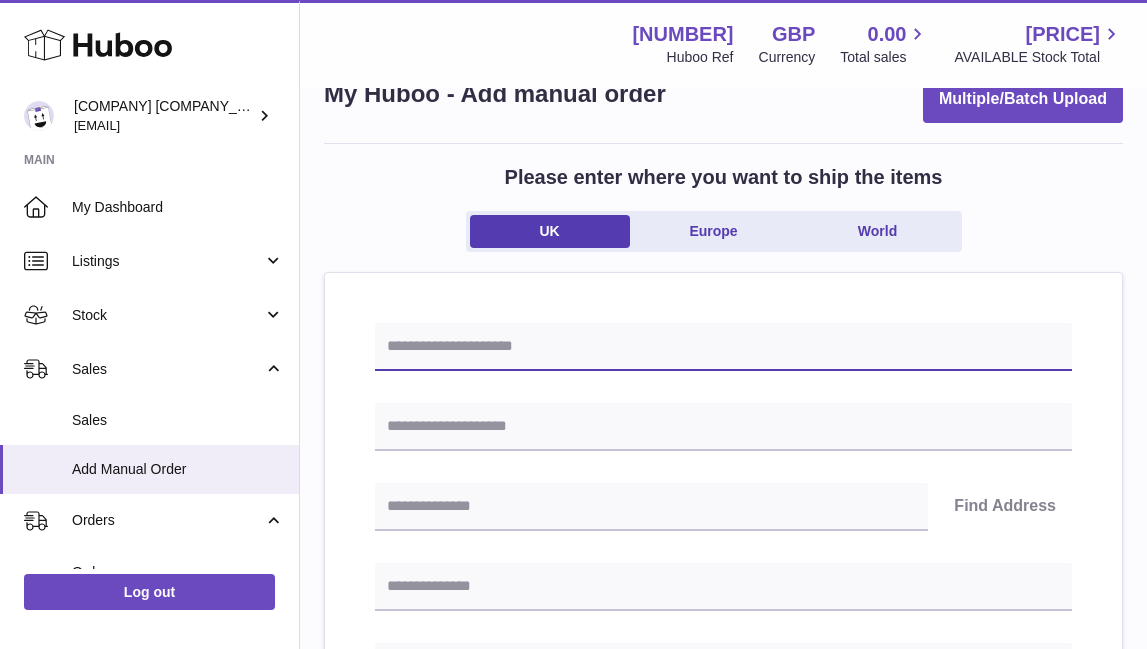 paste on "**********" 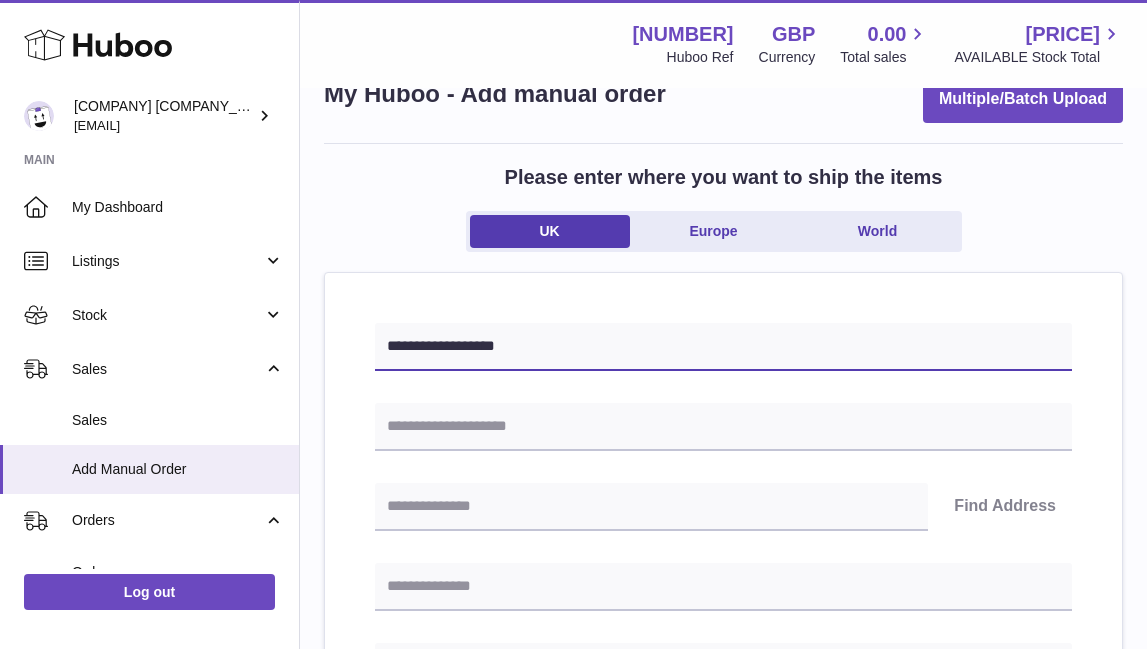 type on "**********" 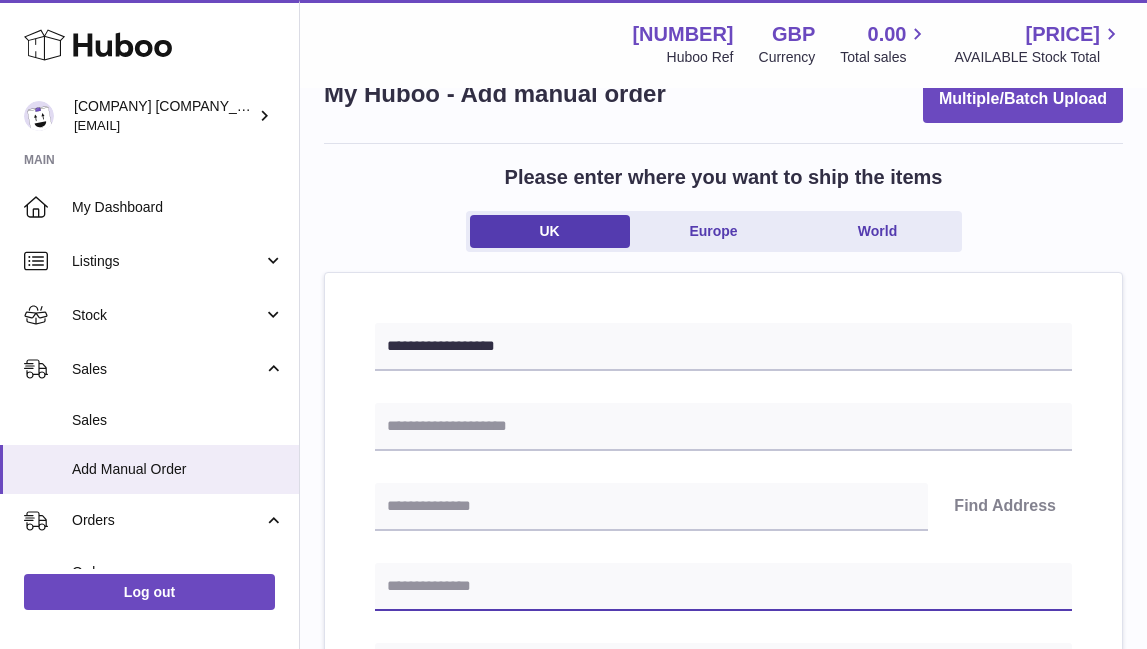 paste on "**********" 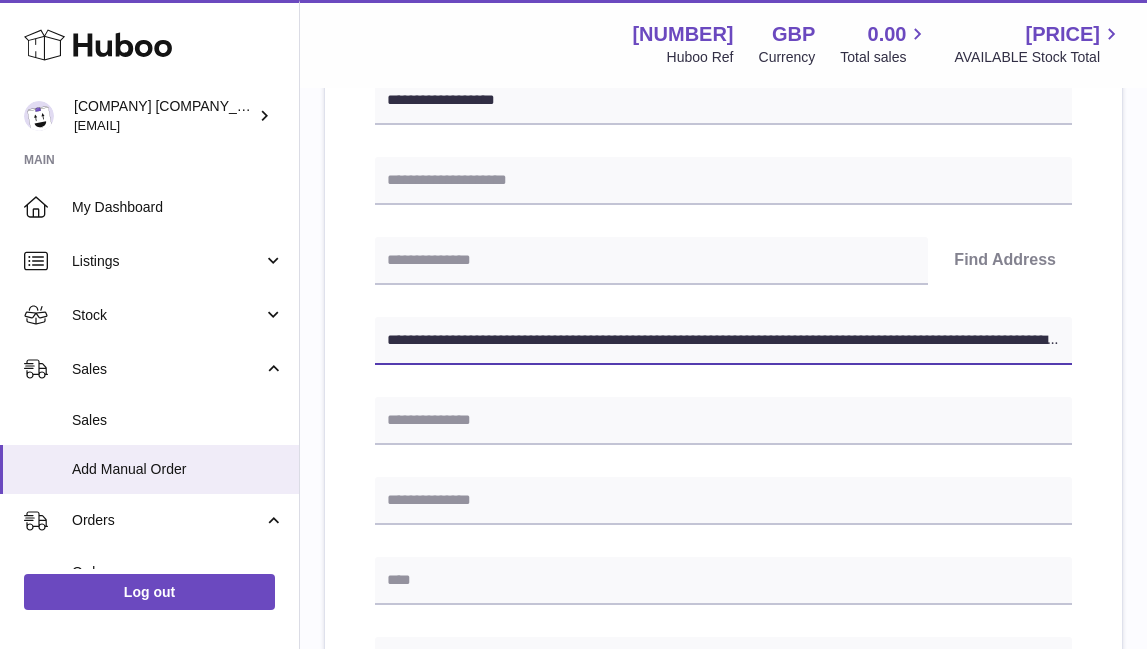 scroll, scrollTop: 329, scrollLeft: 0, axis: vertical 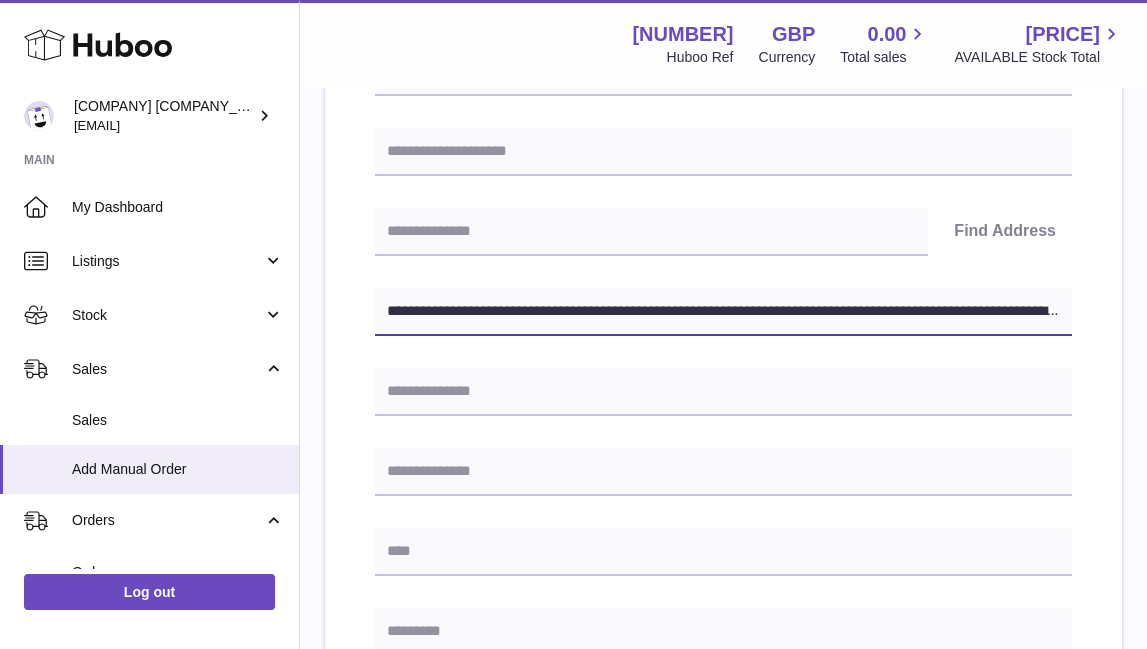 drag, startPoint x: 708, startPoint y: 310, endPoint x: 1307, endPoint y: 386, distance: 603.8021 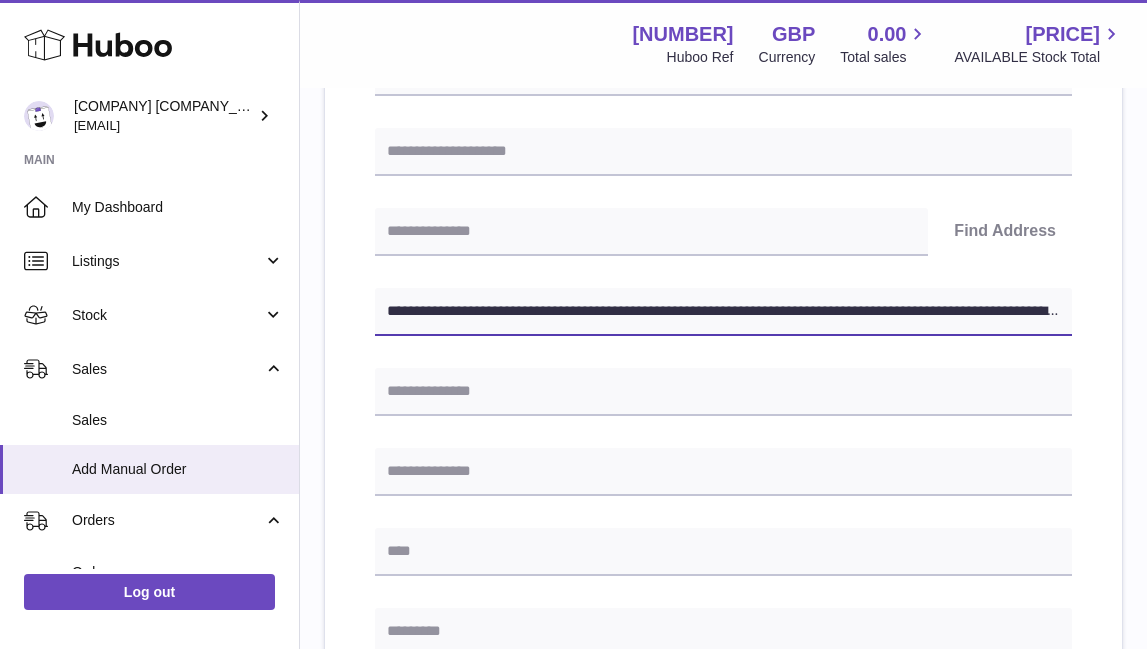 click on ".st0{fill:#141414;}" at bounding box center [573, -5] 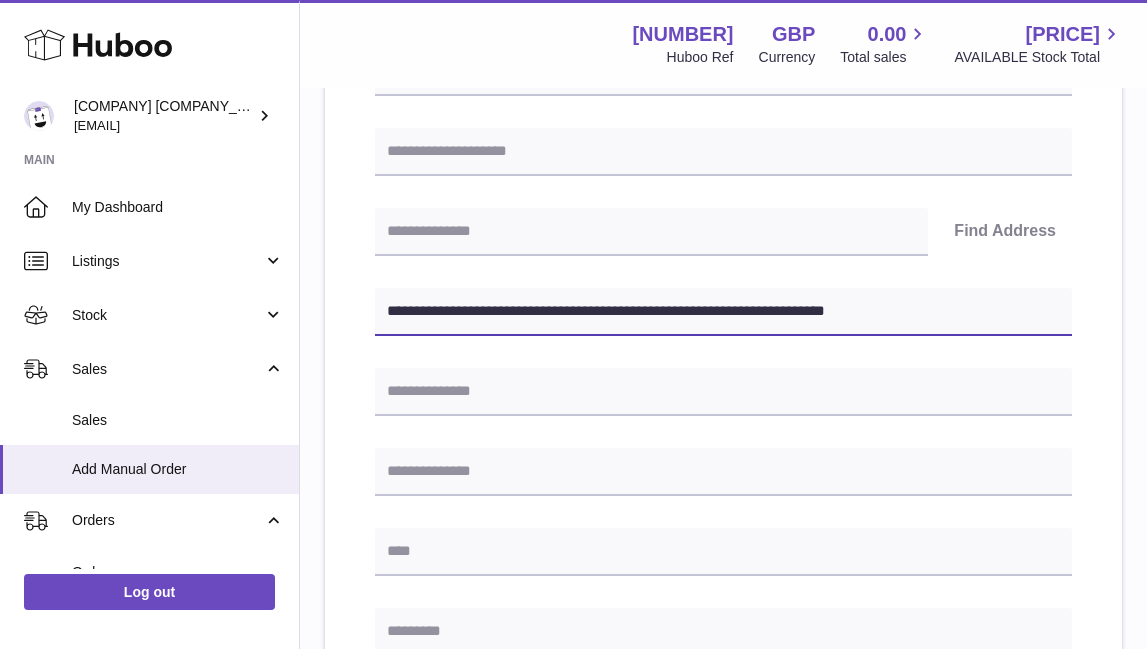 type on "**********" 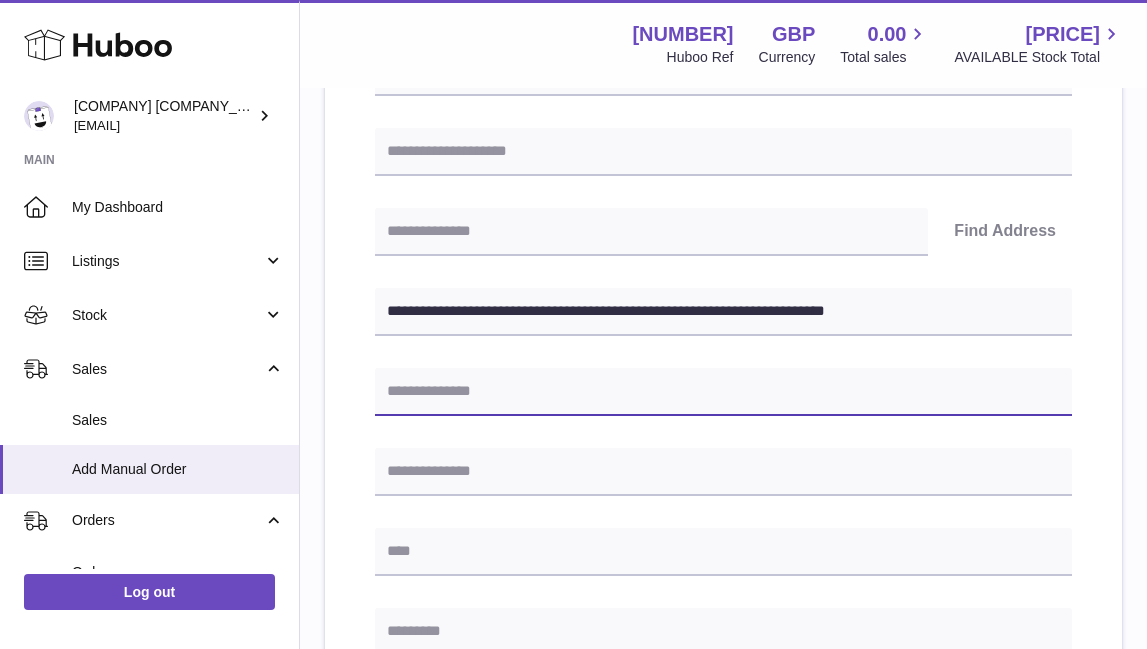 paste on "**********" 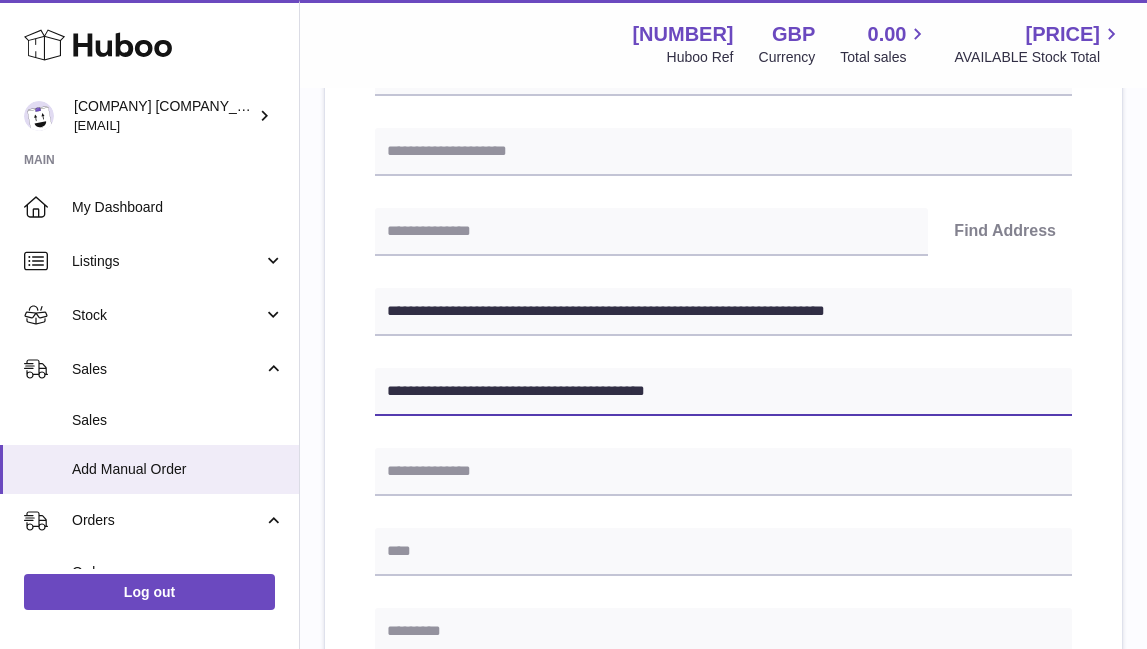 drag, startPoint x: 596, startPoint y: 389, endPoint x: 523, endPoint y: 386, distance: 73.061615 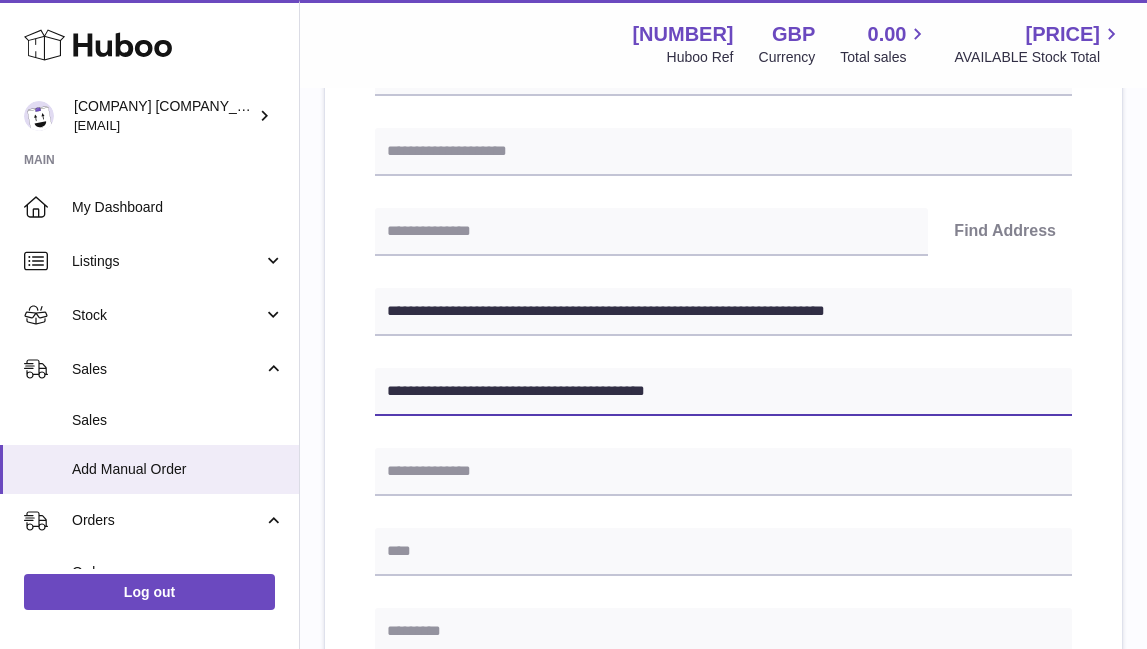 click on "**********" at bounding box center (723, 392) 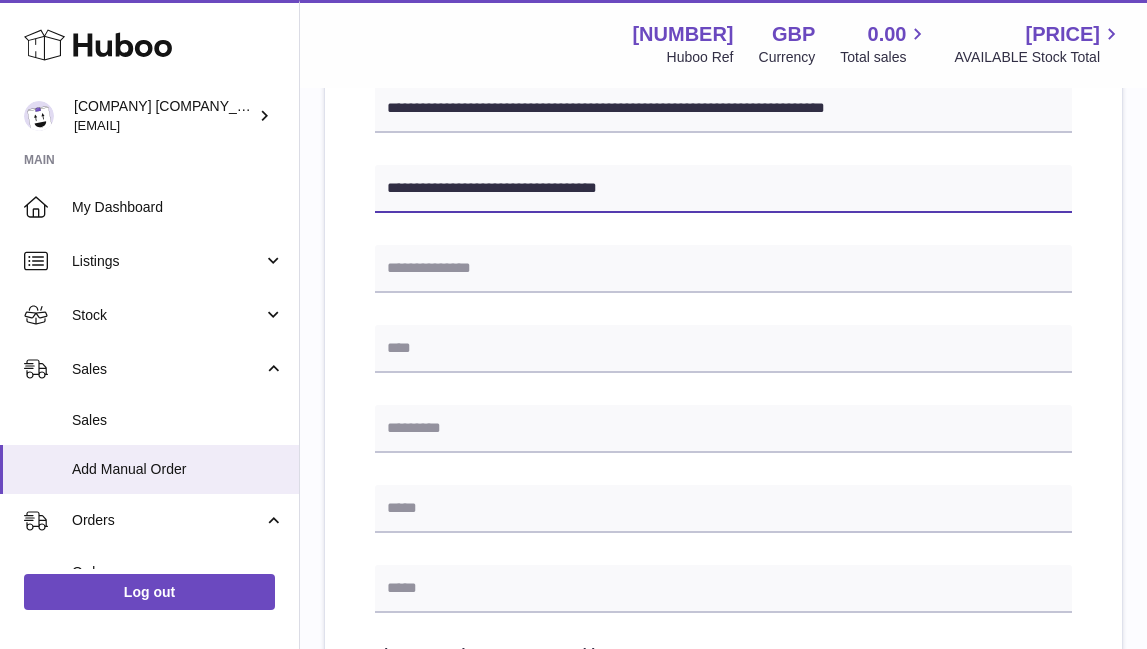 scroll, scrollTop: 574, scrollLeft: 0, axis: vertical 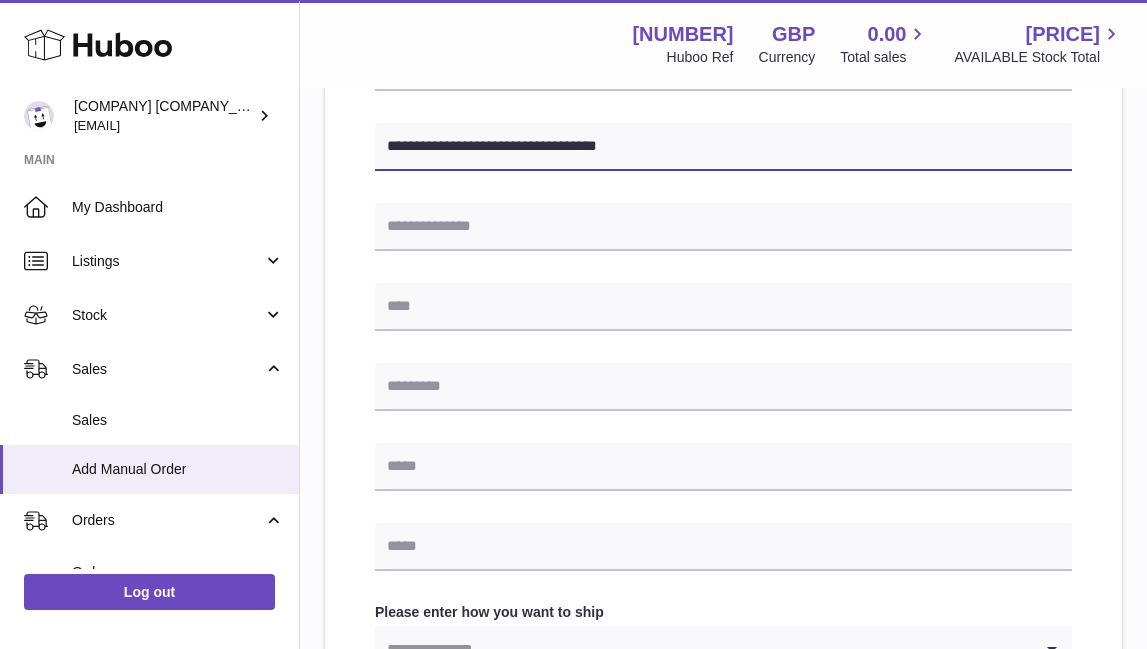 type on "**********" 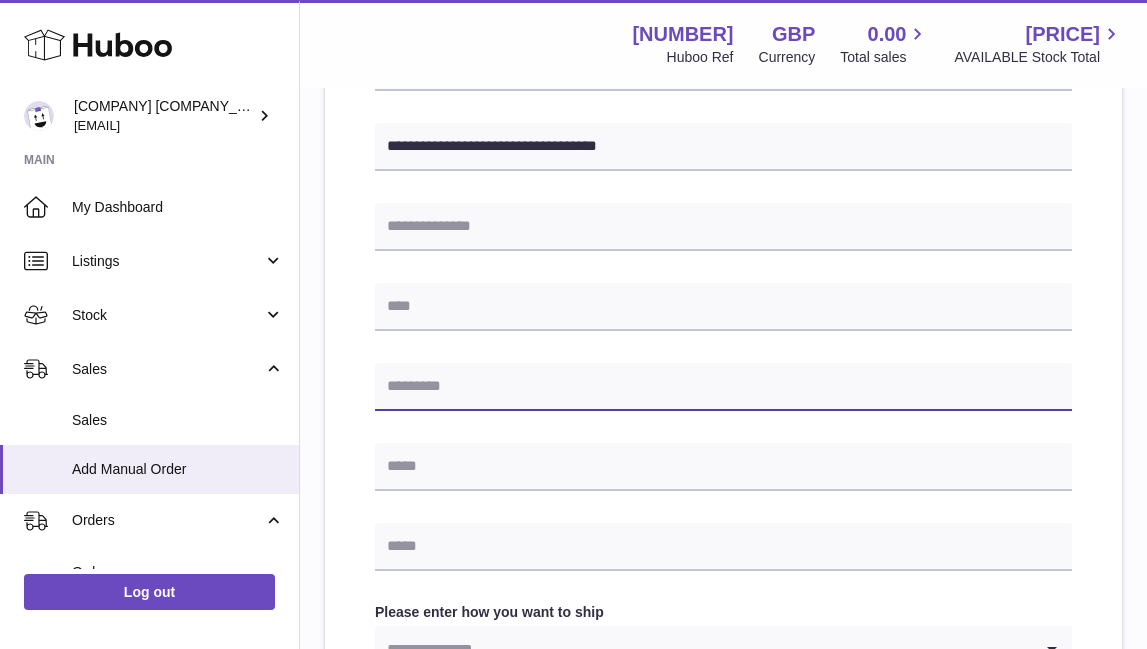 paste on "********" 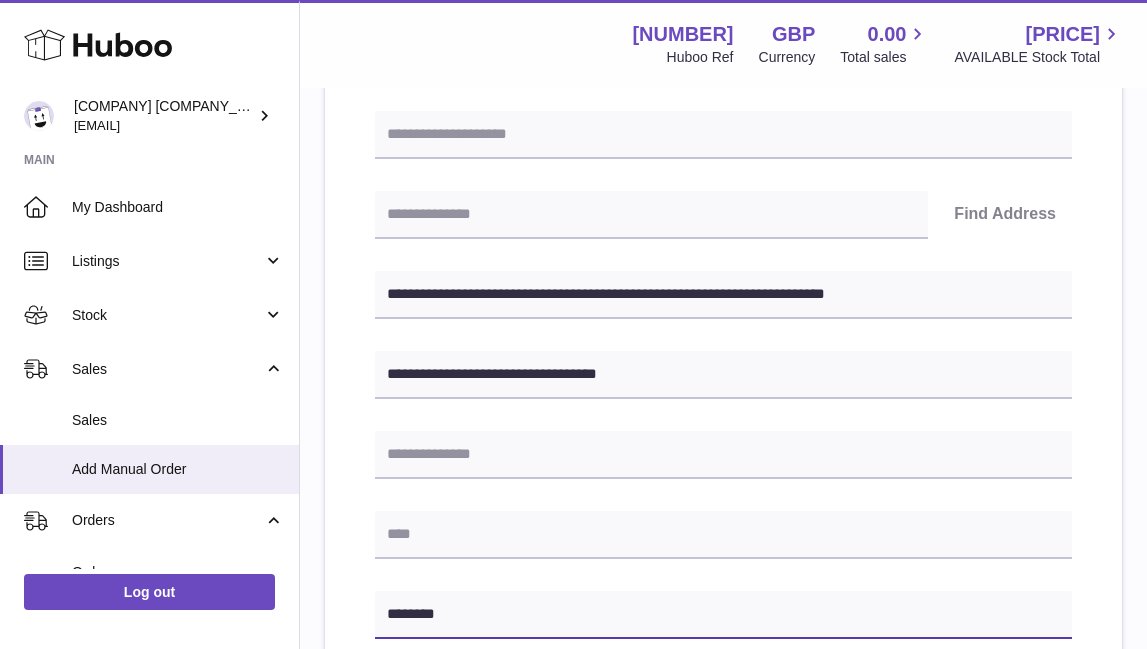 scroll, scrollTop: 344, scrollLeft: 0, axis: vertical 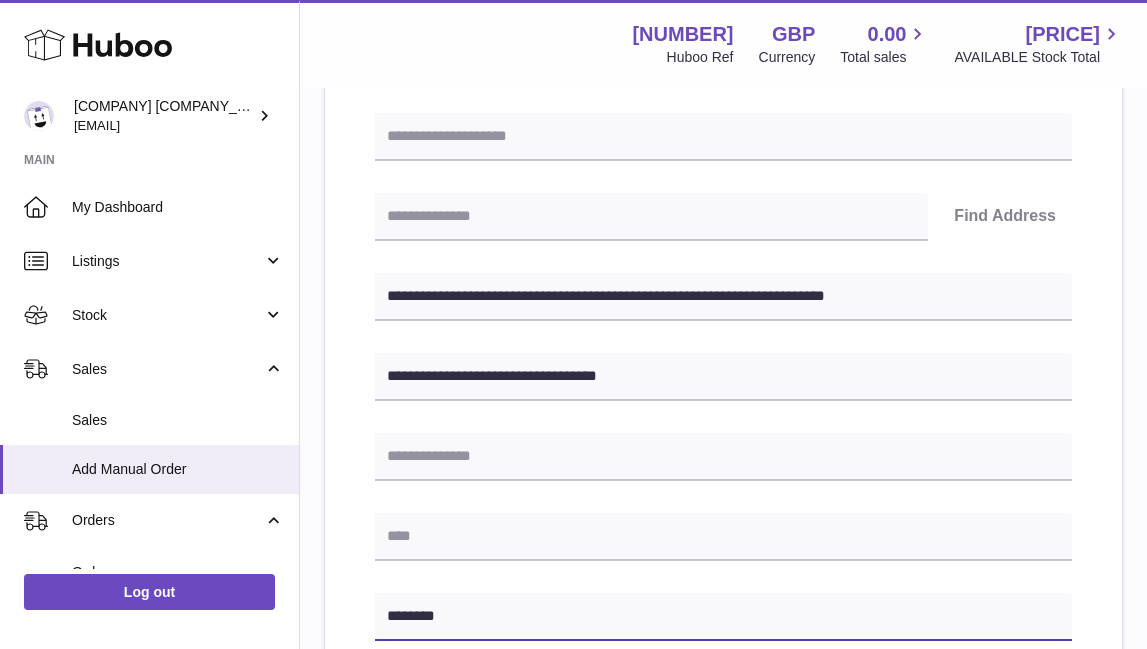 type on "********" 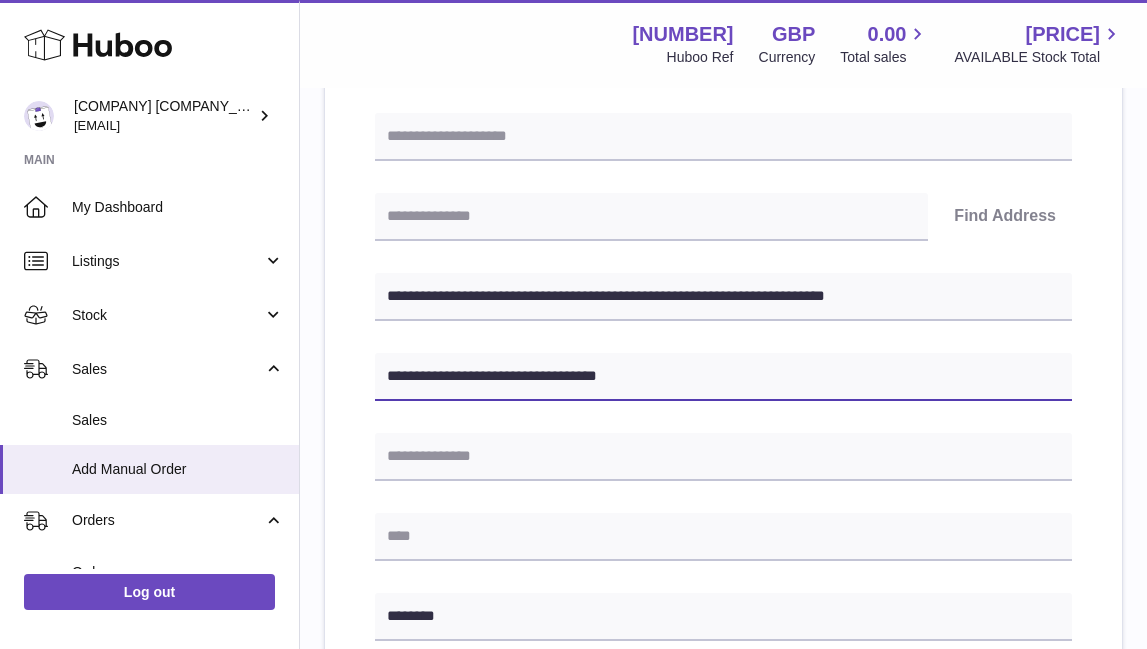drag, startPoint x: 530, startPoint y: 368, endPoint x: 849, endPoint y: 503, distance: 346.38995 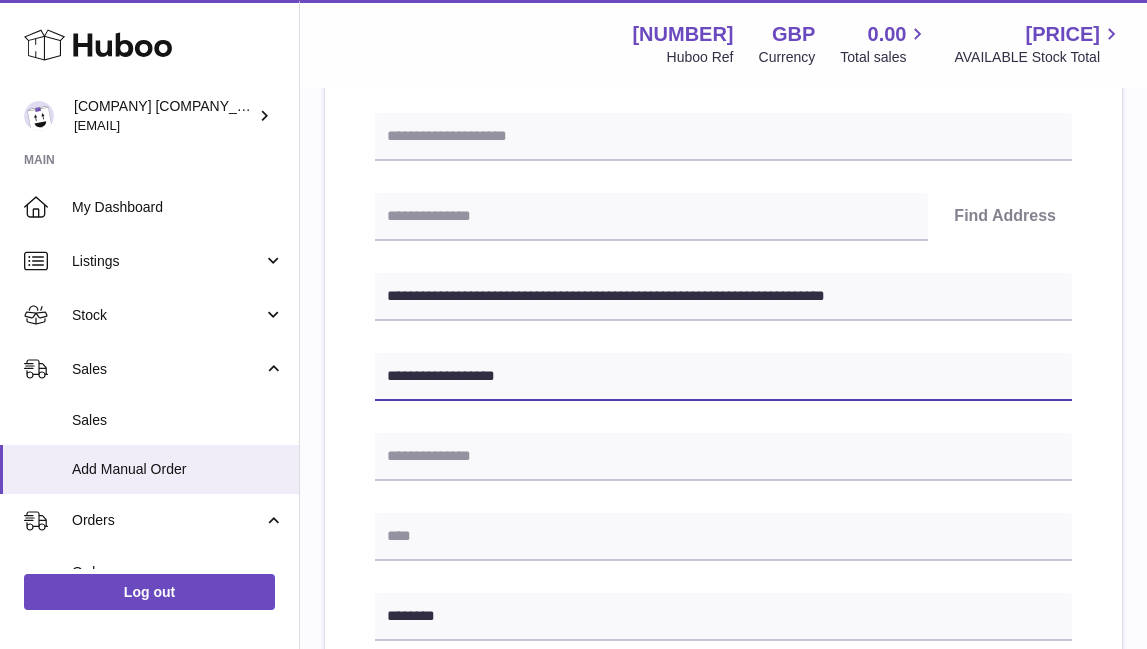type on "**********" 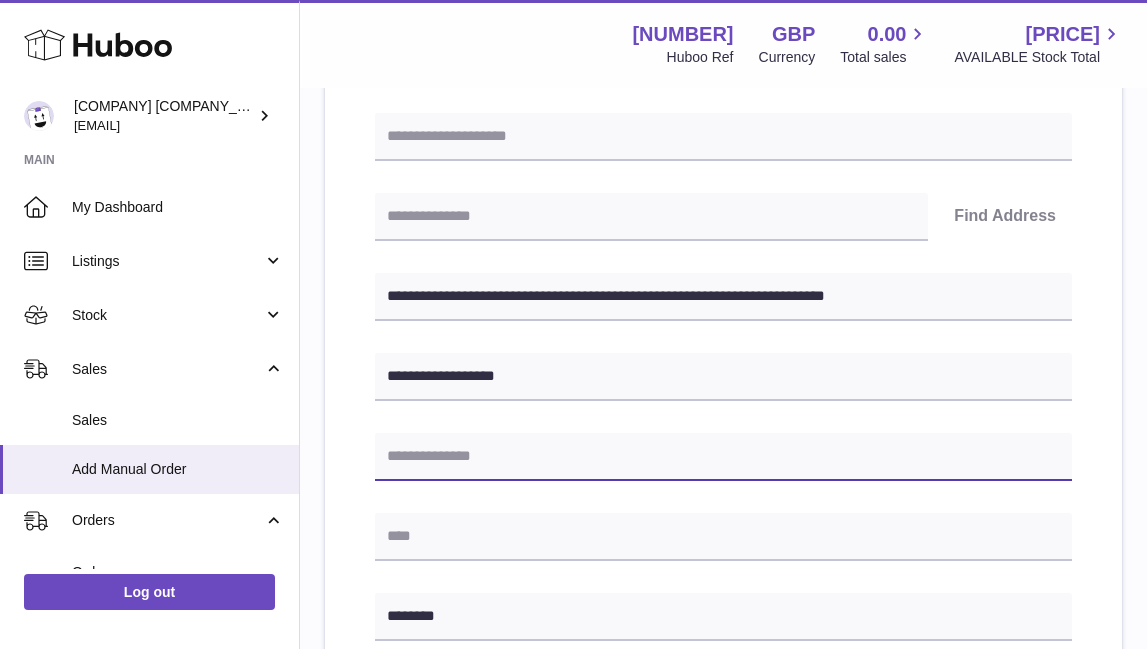 paste on "**********" 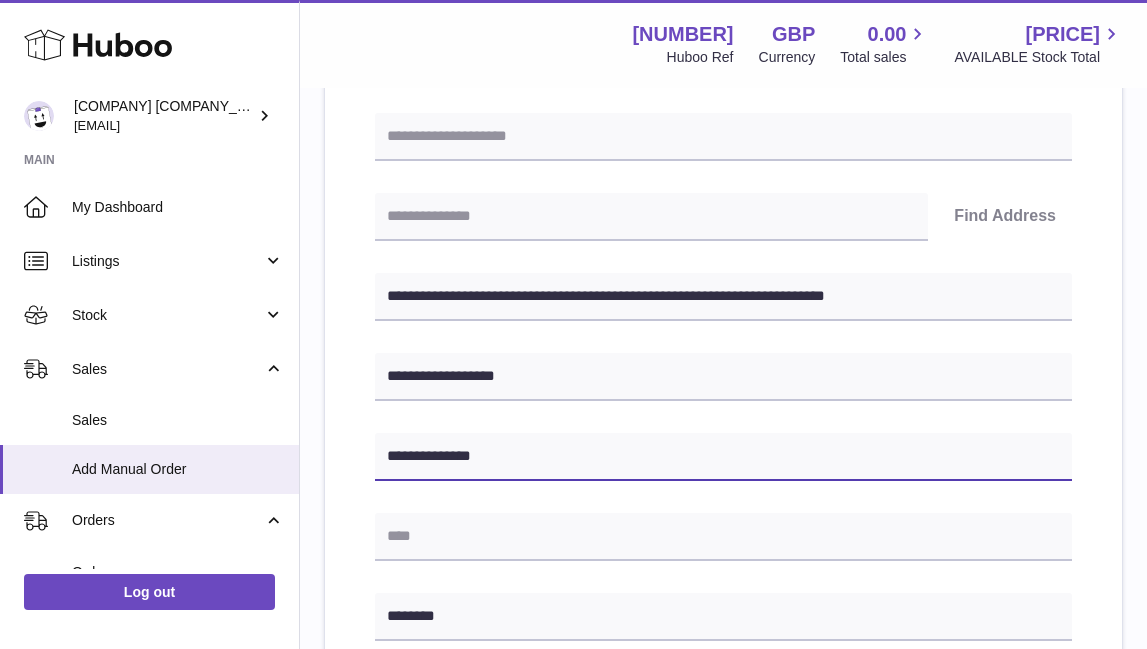 type on "**********" 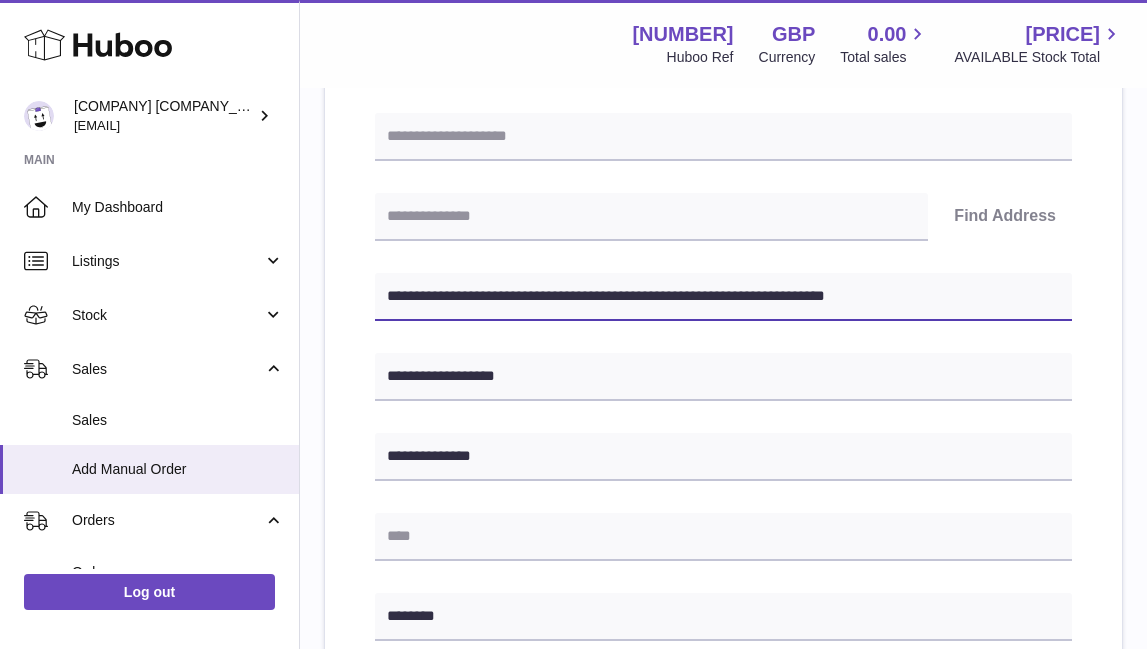 drag, startPoint x: 614, startPoint y: 291, endPoint x: 492, endPoint y: 289, distance: 122.016396 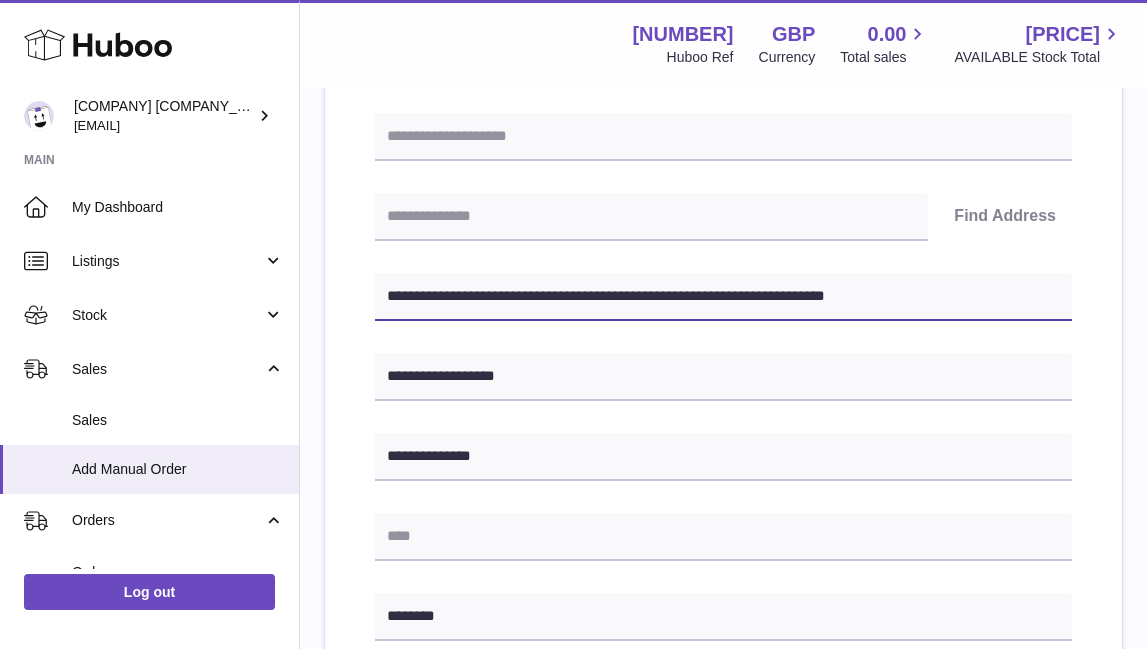 click on "**********" at bounding box center [723, 297] 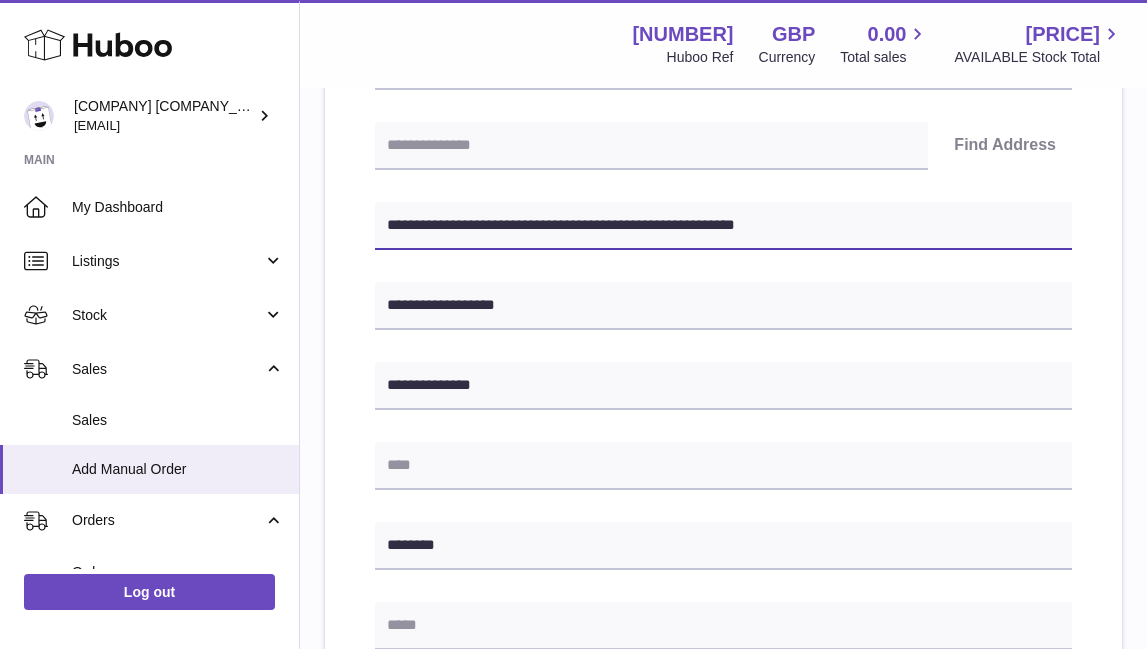 scroll, scrollTop: 422, scrollLeft: 0, axis: vertical 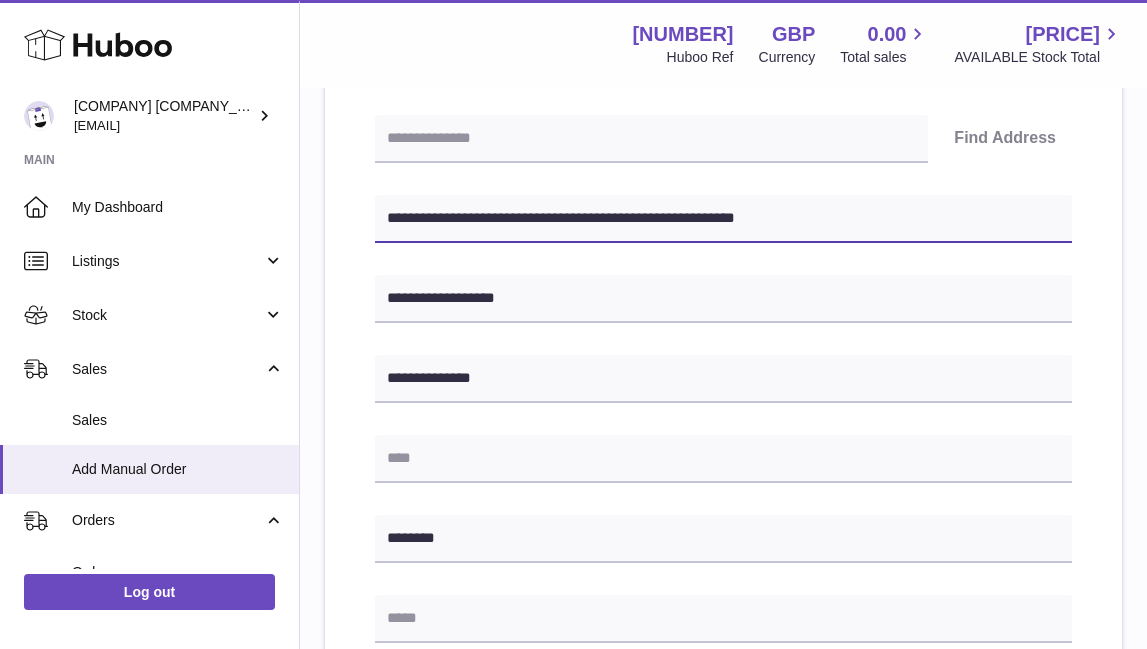 type on "**********" 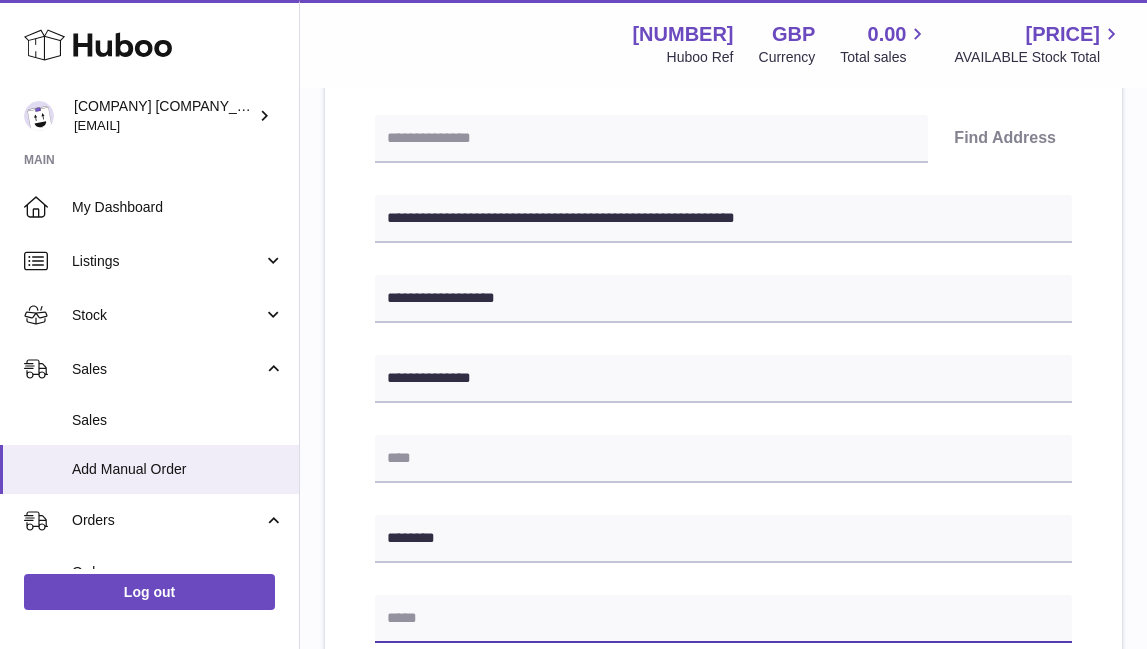 click at bounding box center [723, 619] 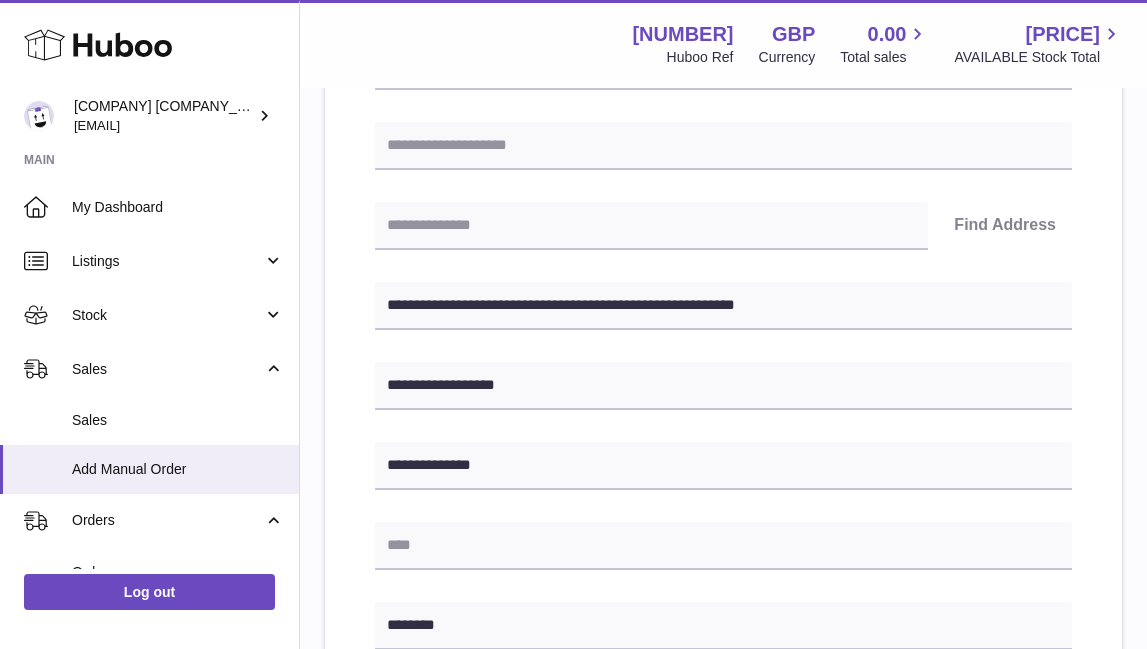 scroll, scrollTop: 319, scrollLeft: 0, axis: vertical 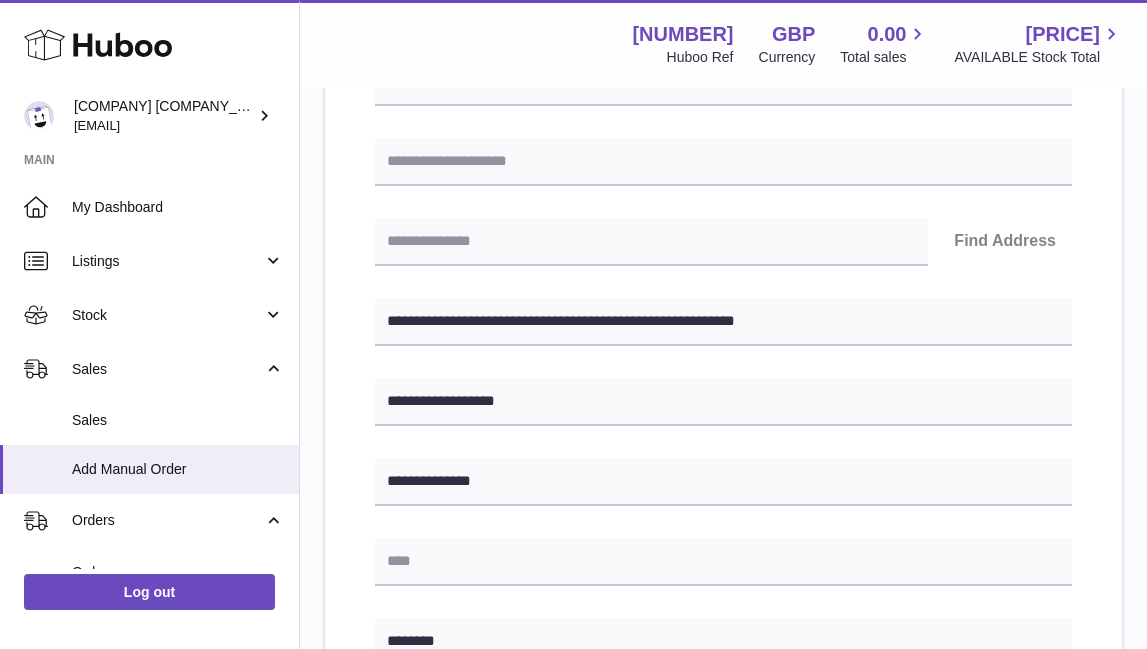 type on "**********" 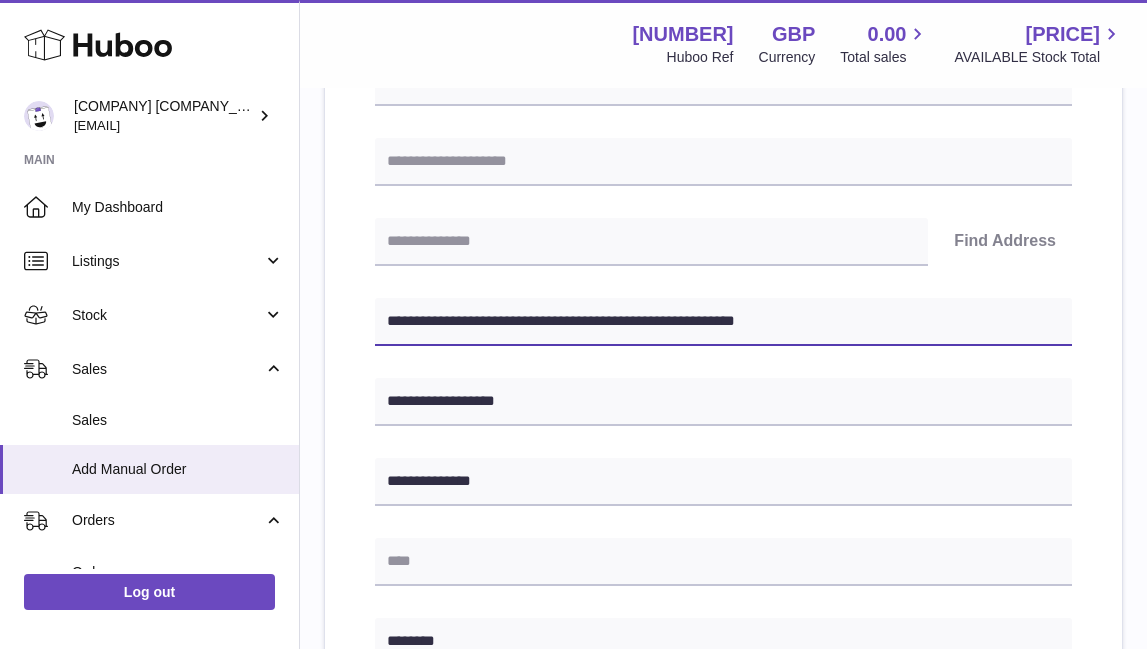 drag, startPoint x: 489, startPoint y: 320, endPoint x: 396, endPoint y: 318, distance: 93.0215 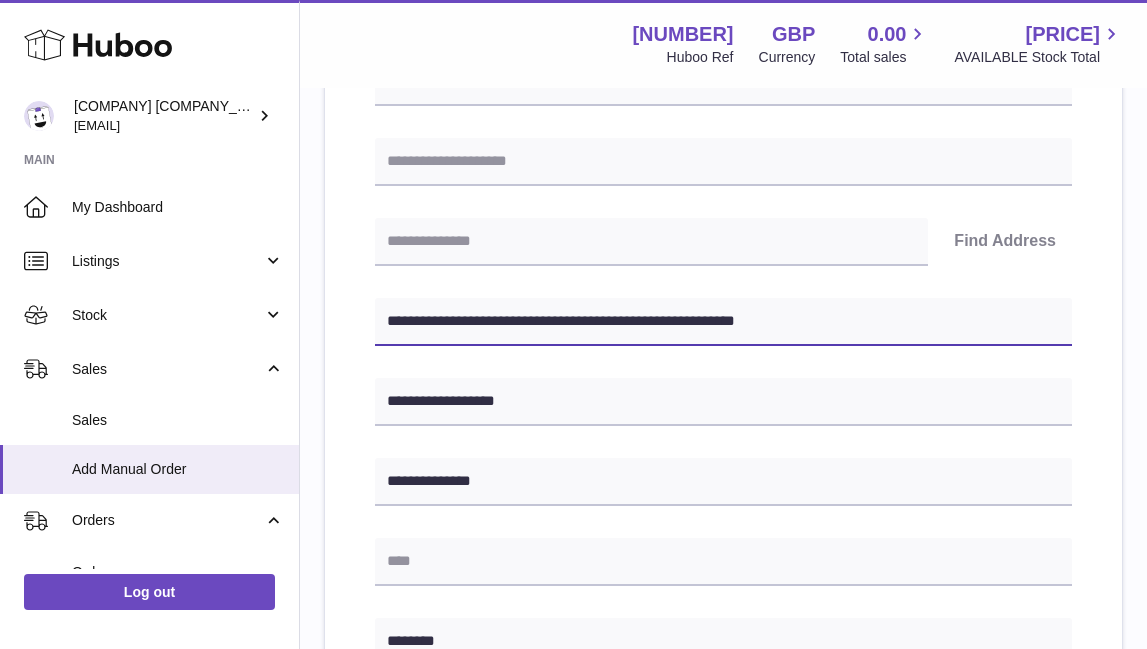 click on "**********" at bounding box center [723, 322] 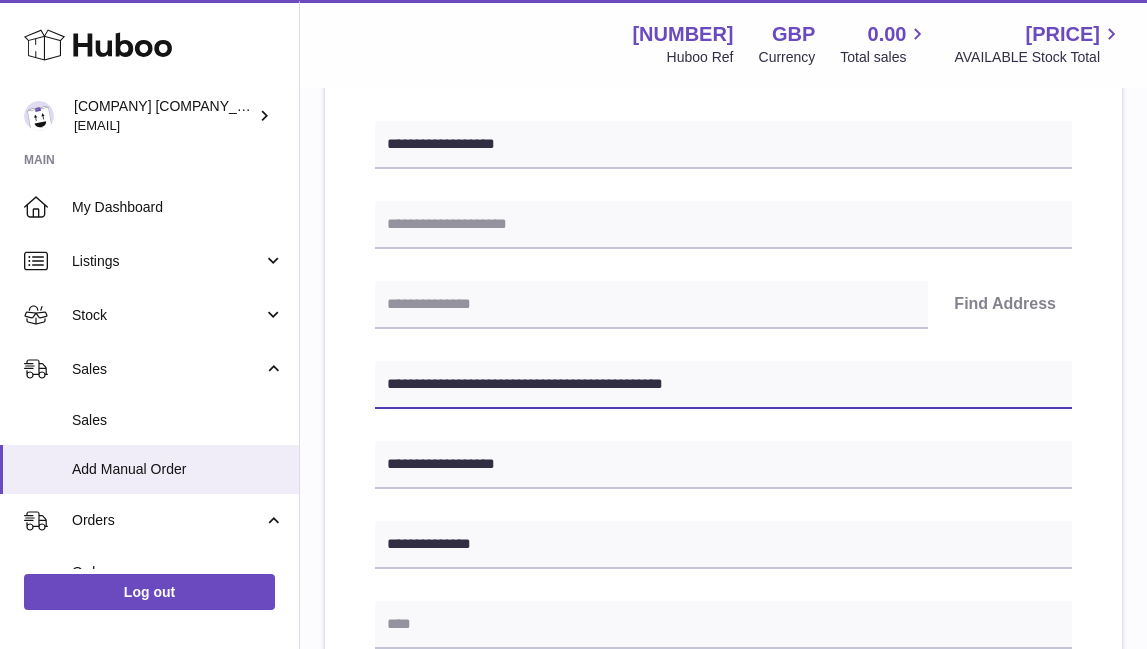 scroll, scrollTop: 253, scrollLeft: 0, axis: vertical 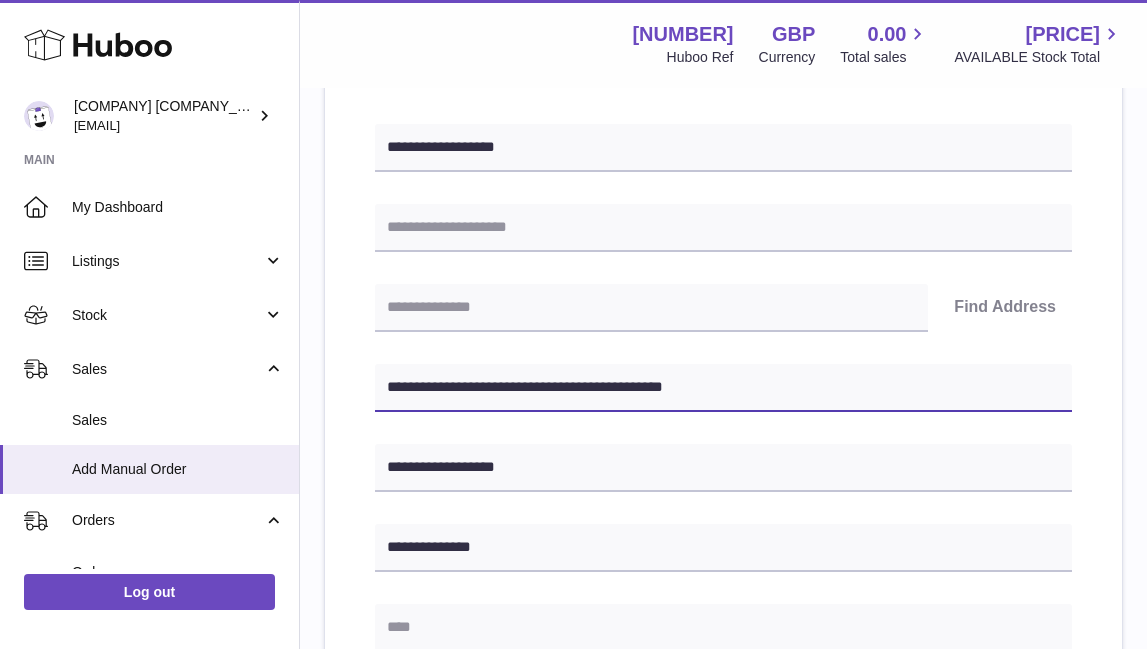 type on "**********" 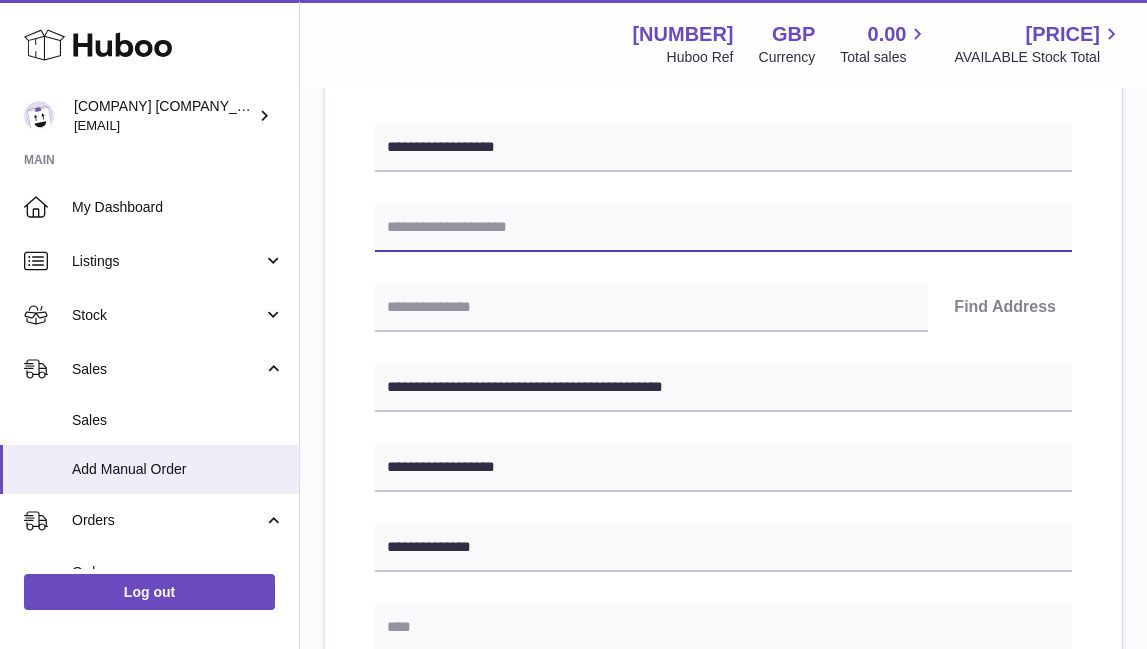 paste on "**********" 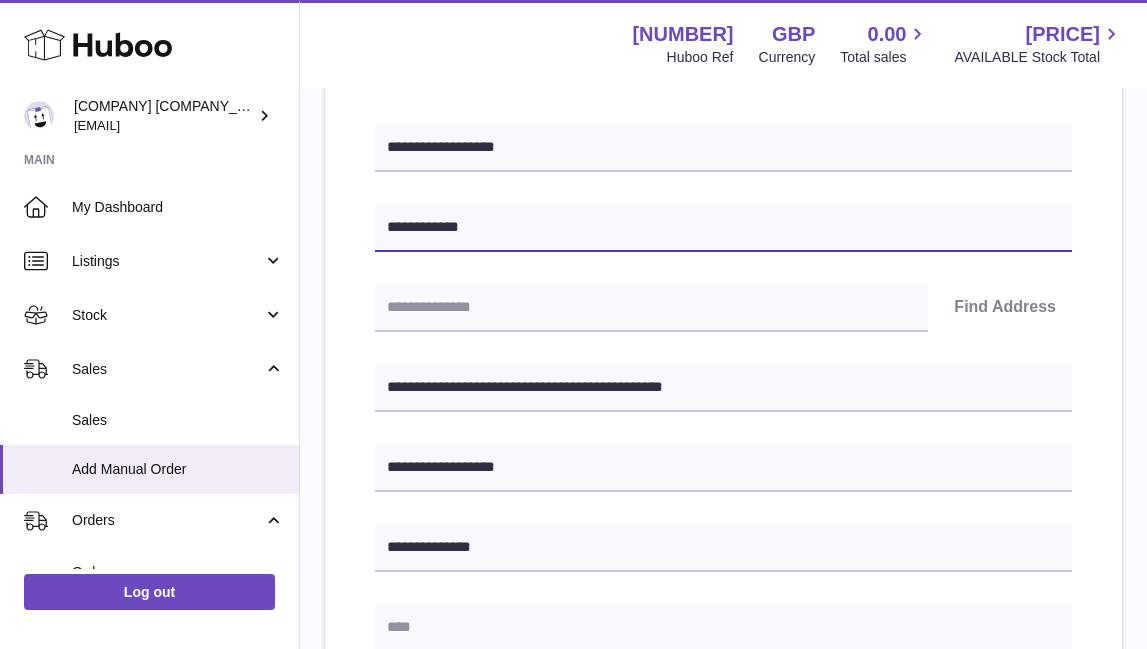 type on "**********" 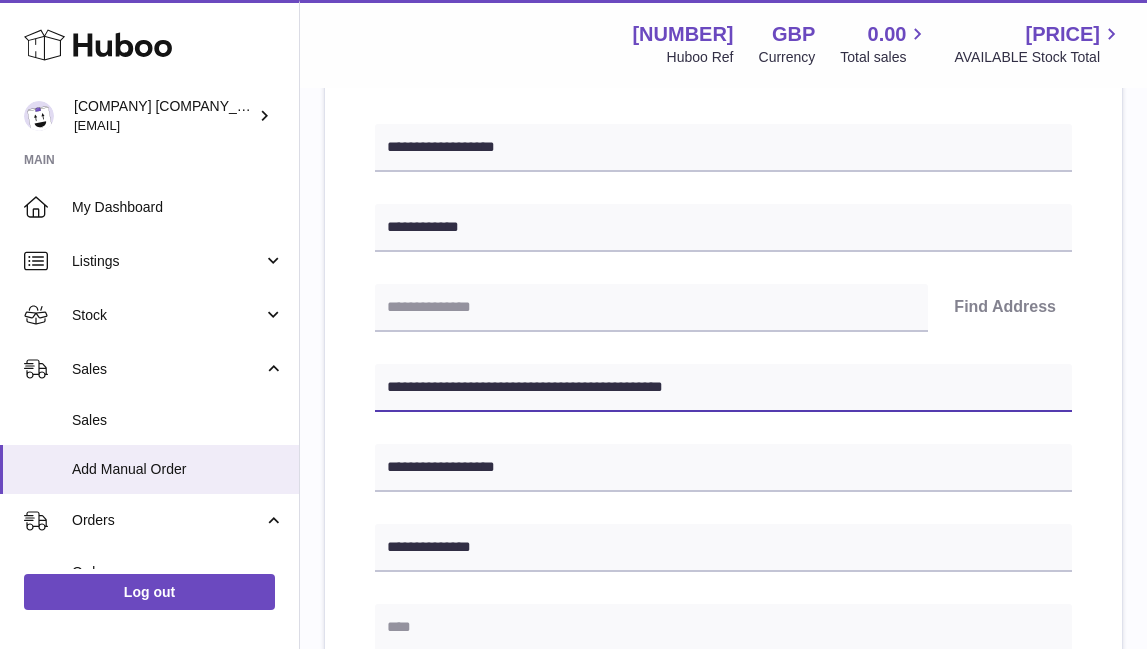 click on "**********" at bounding box center [723, 388] 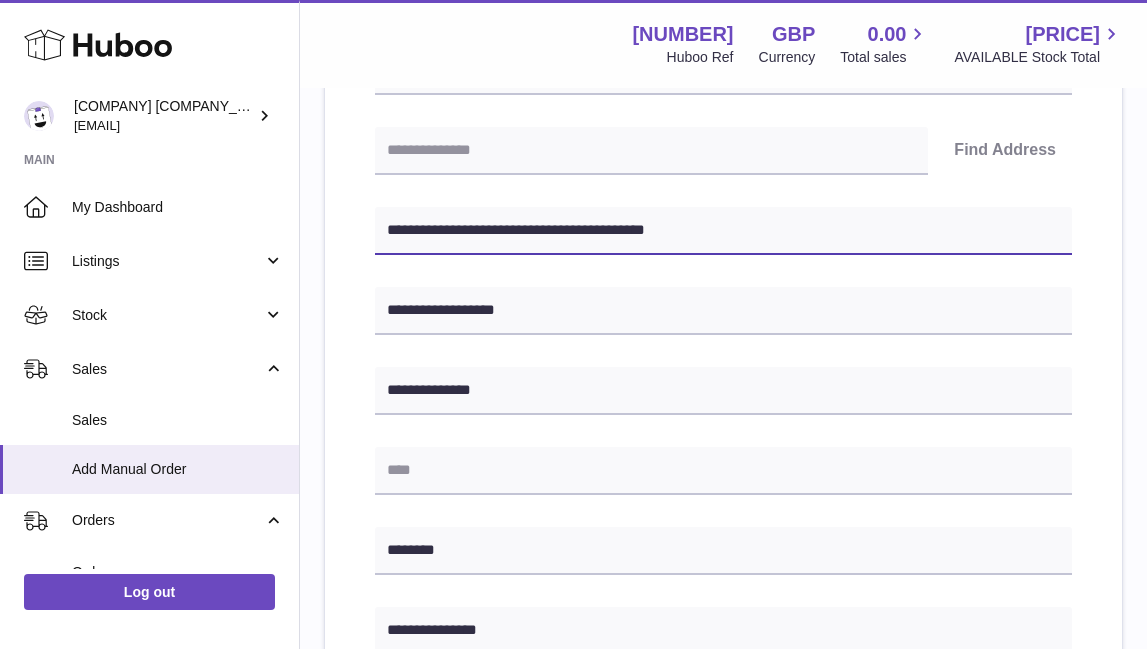 scroll, scrollTop: 421, scrollLeft: 0, axis: vertical 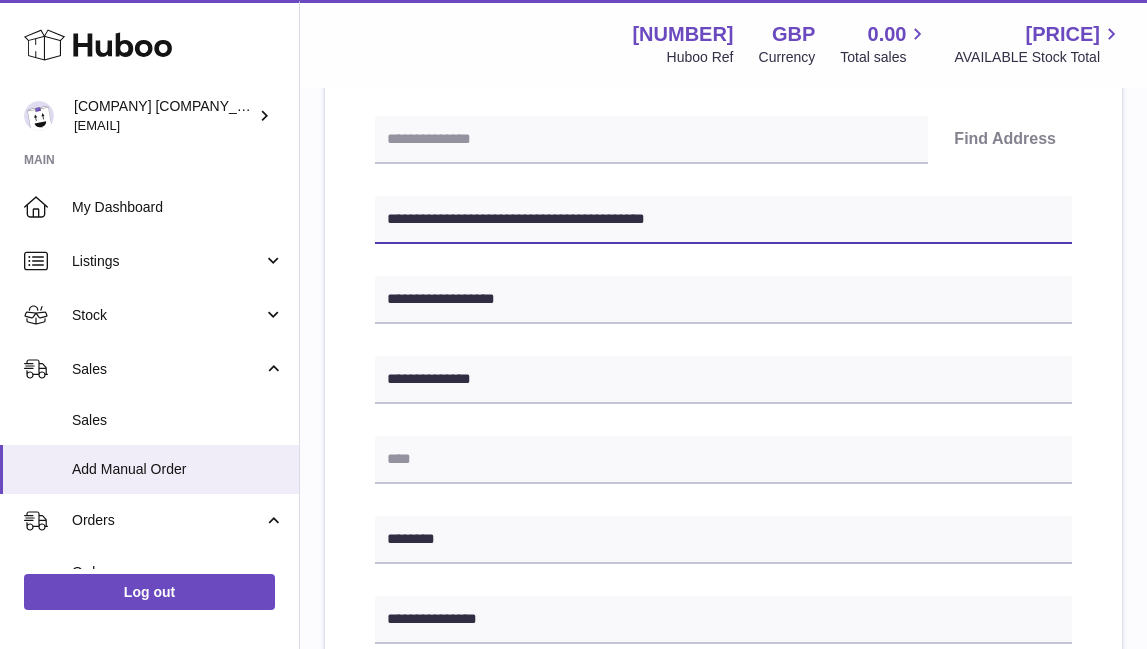 drag, startPoint x: 562, startPoint y: 218, endPoint x: 812, endPoint y: 231, distance: 250.33777 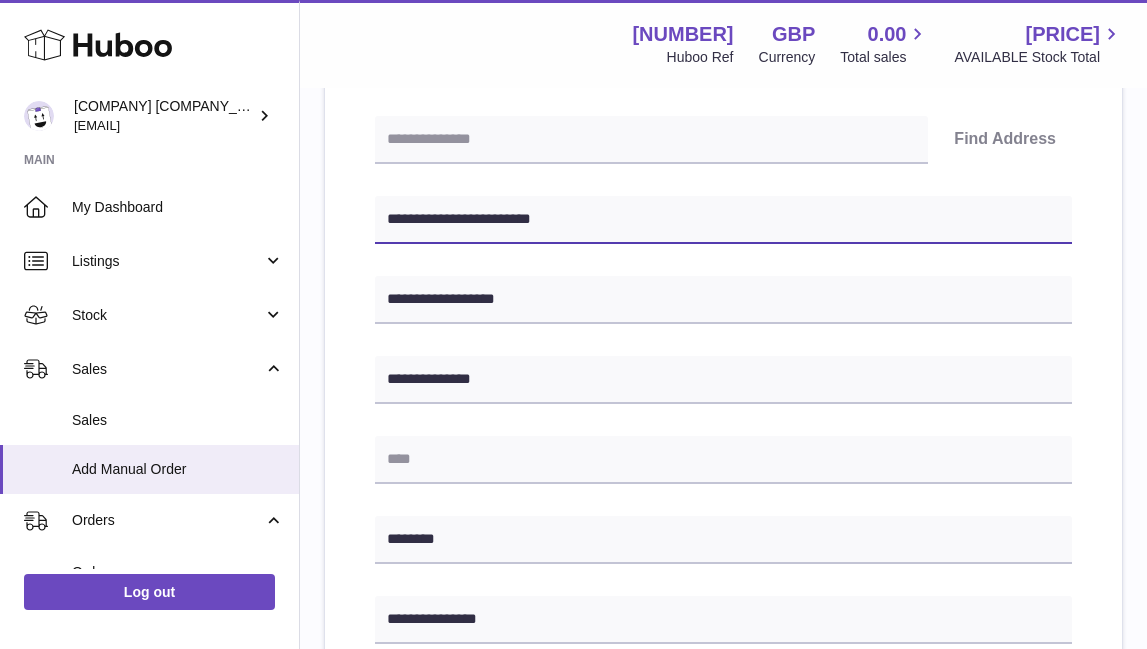 type on "**********" 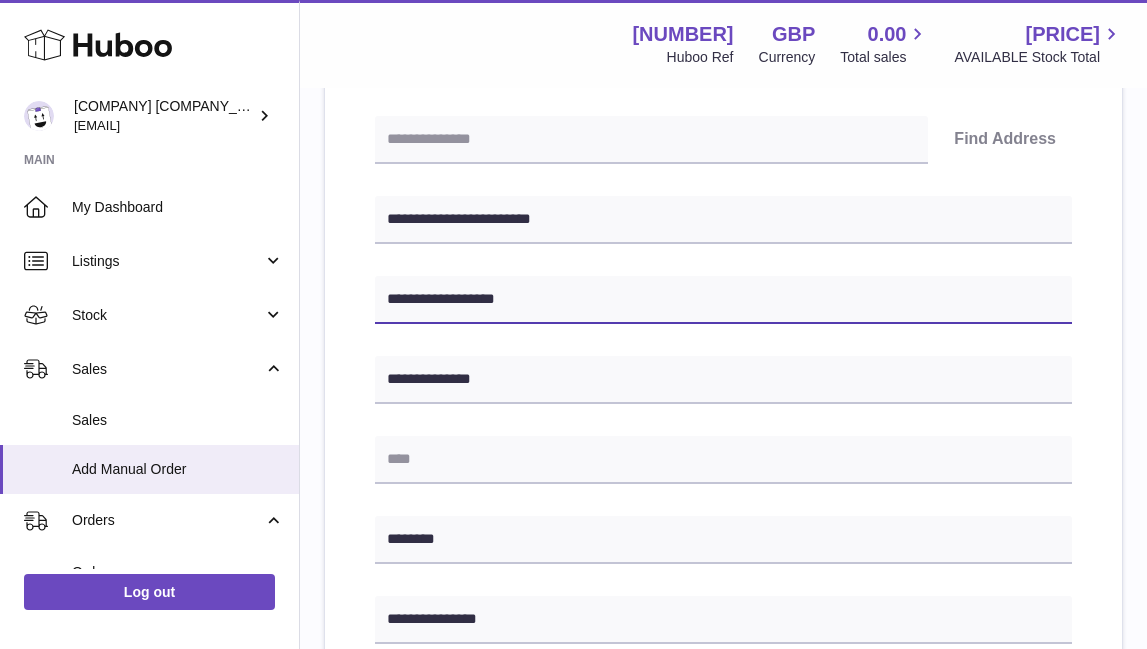 click on "**********" at bounding box center [723, 300] 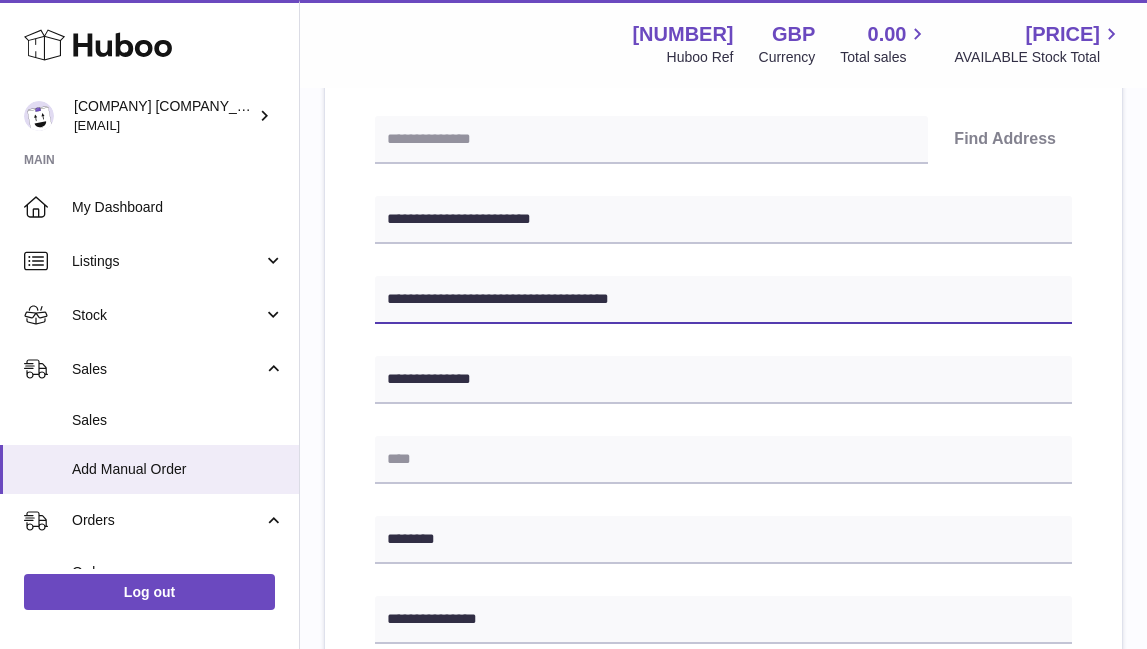 drag, startPoint x: 656, startPoint y: 299, endPoint x: 505, endPoint y: 298, distance: 151.00331 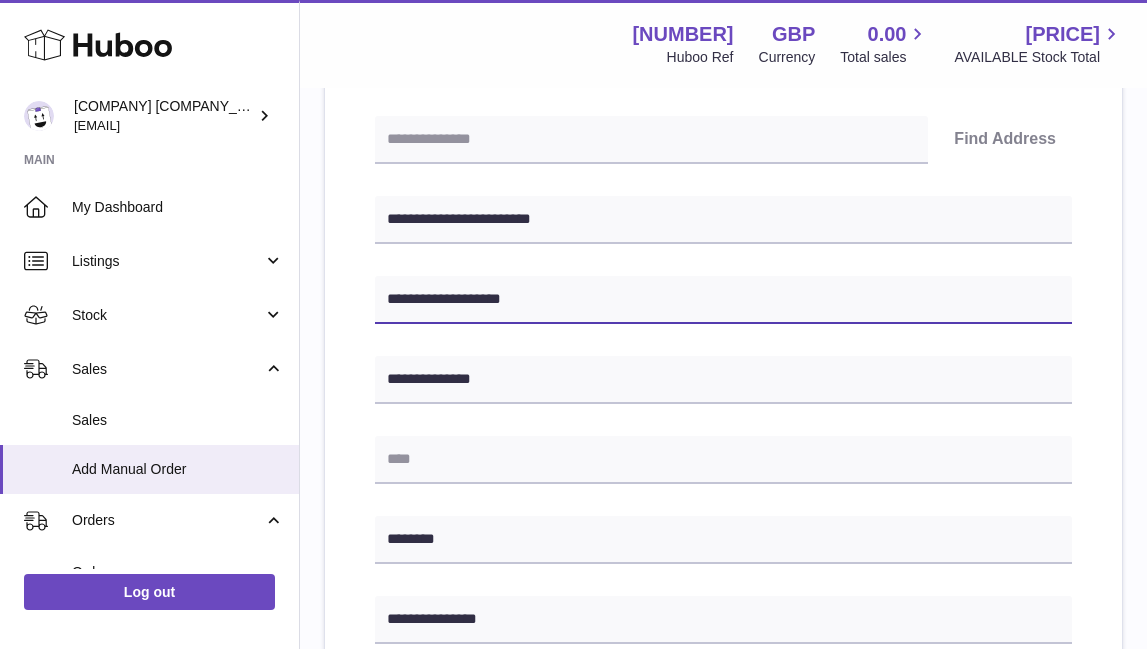 type on "**********" 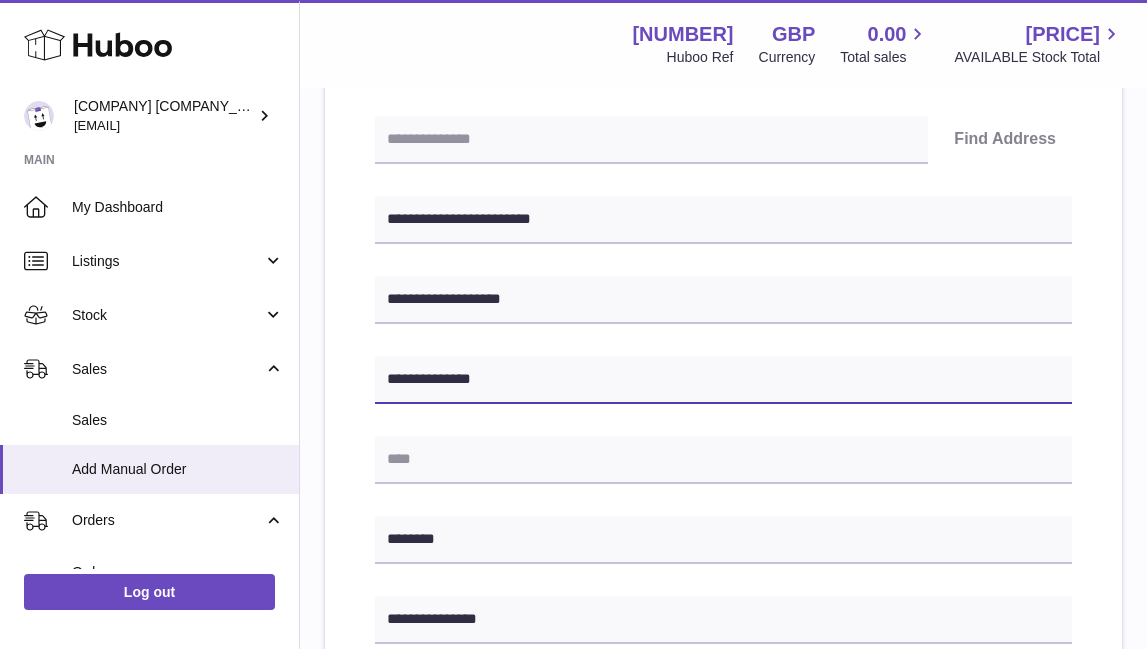 click on "**********" at bounding box center (723, 380) 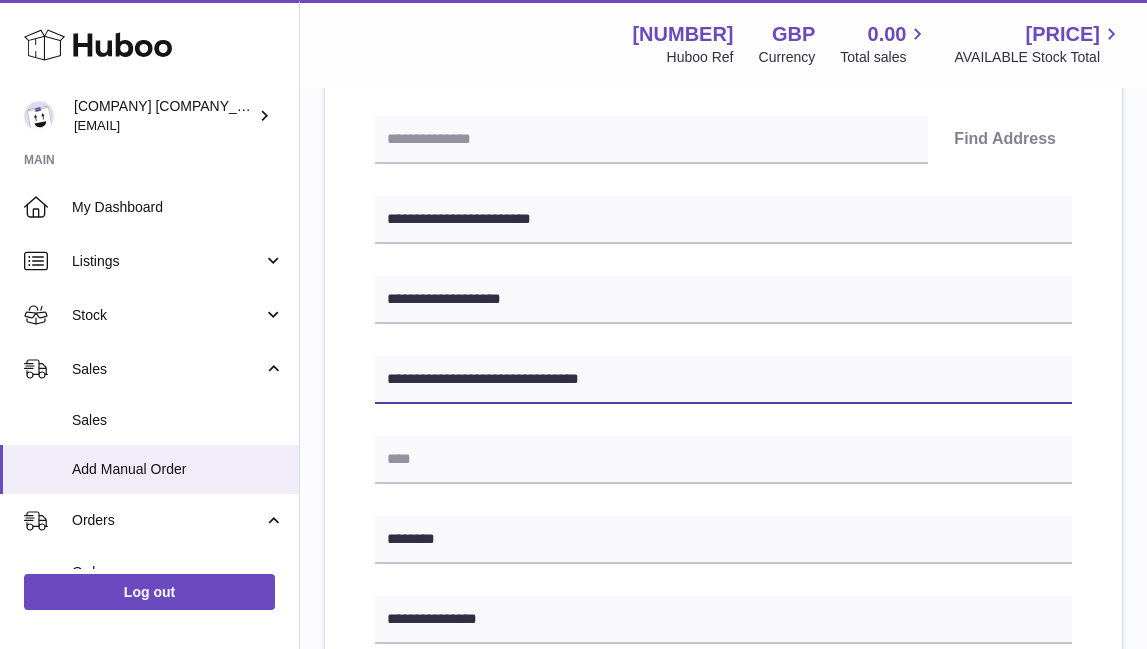 drag, startPoint x: 668, startPoint y: 379, endPoint x: 531, endPoint y: 377, distance: 137.0146 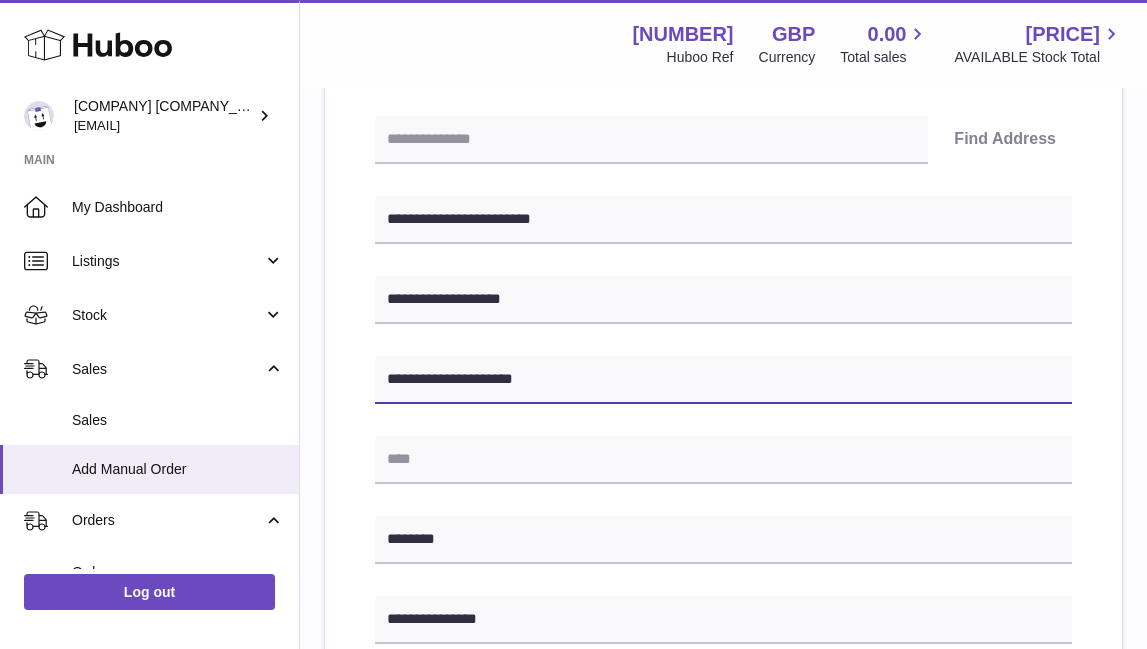 click on "**********" at bounding box center [723, 380] 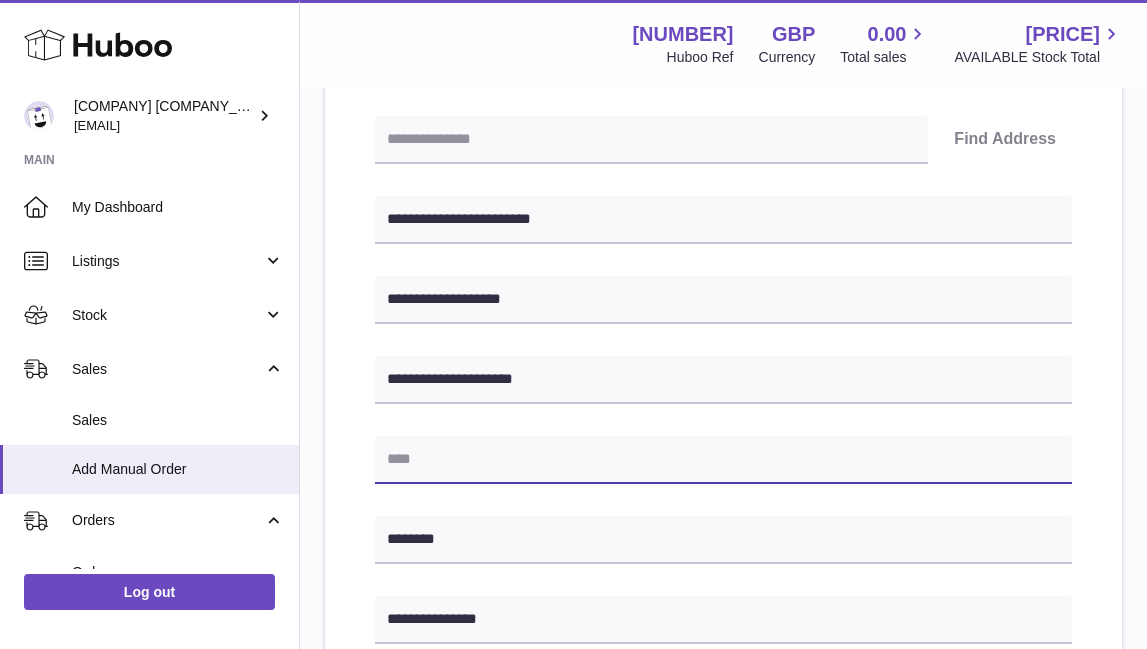 click at bounding box center [723, 460] 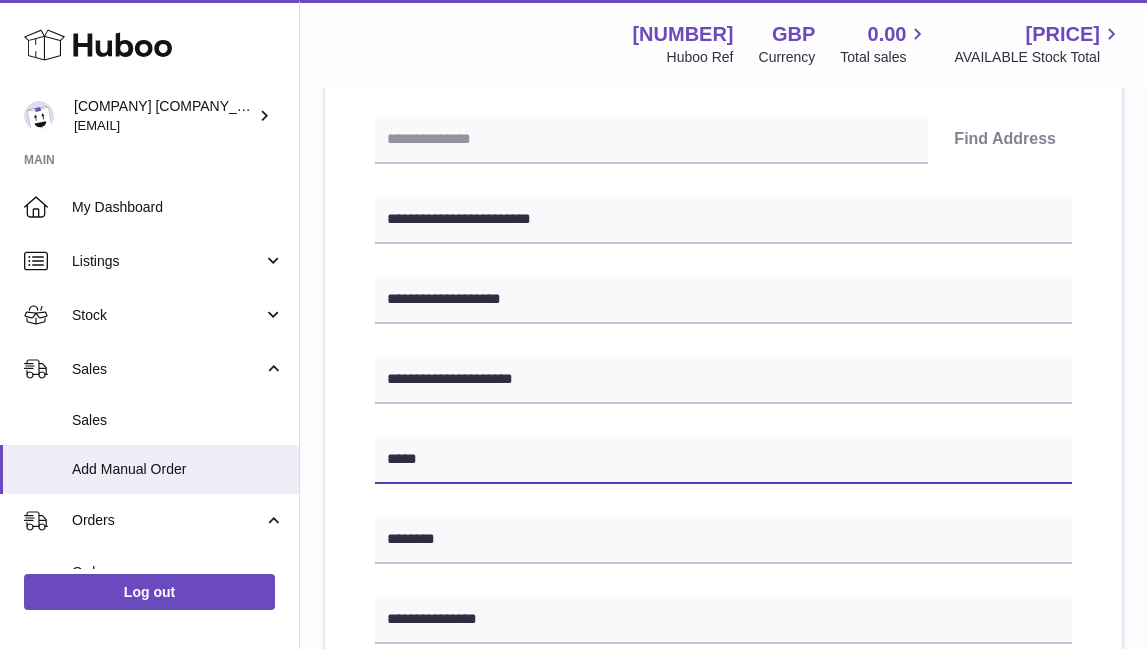 type on "*****" 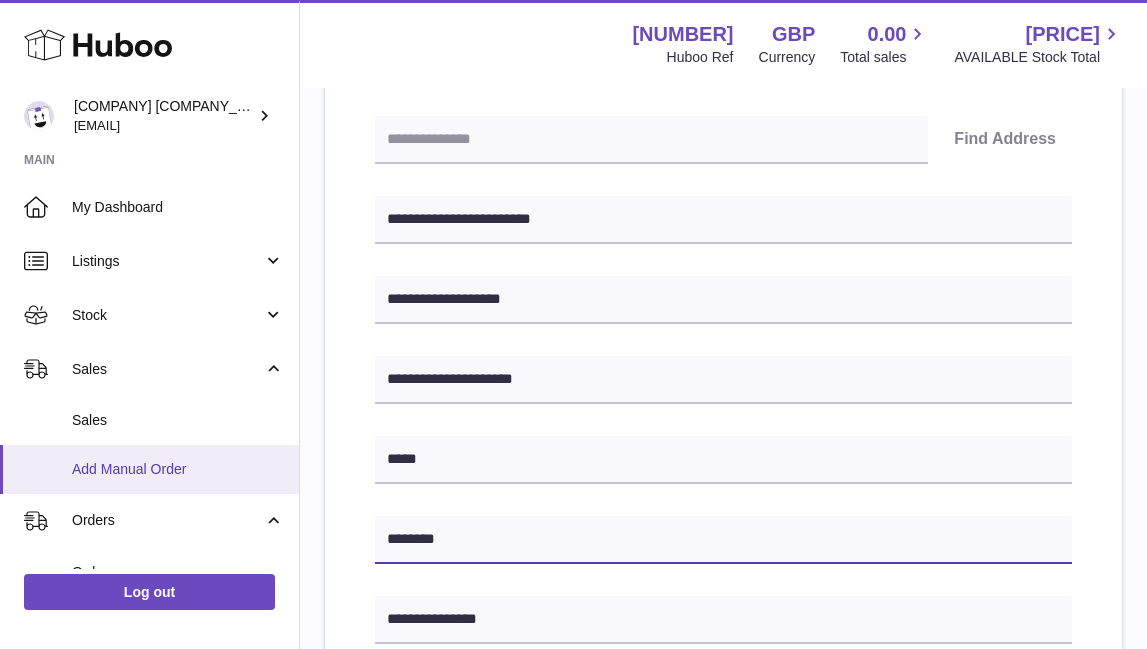 drag, startPoint x: 473, startPoint y: 540, endPoint x: 141, endPoint y: 467, distance: 339.93088 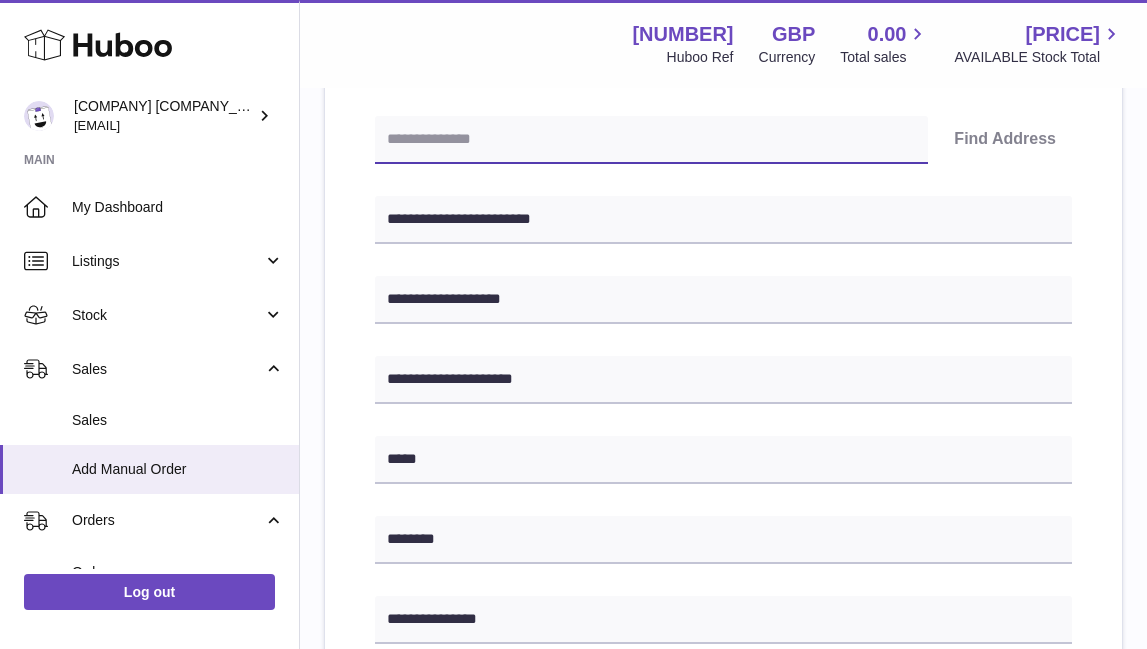 paste on "********" 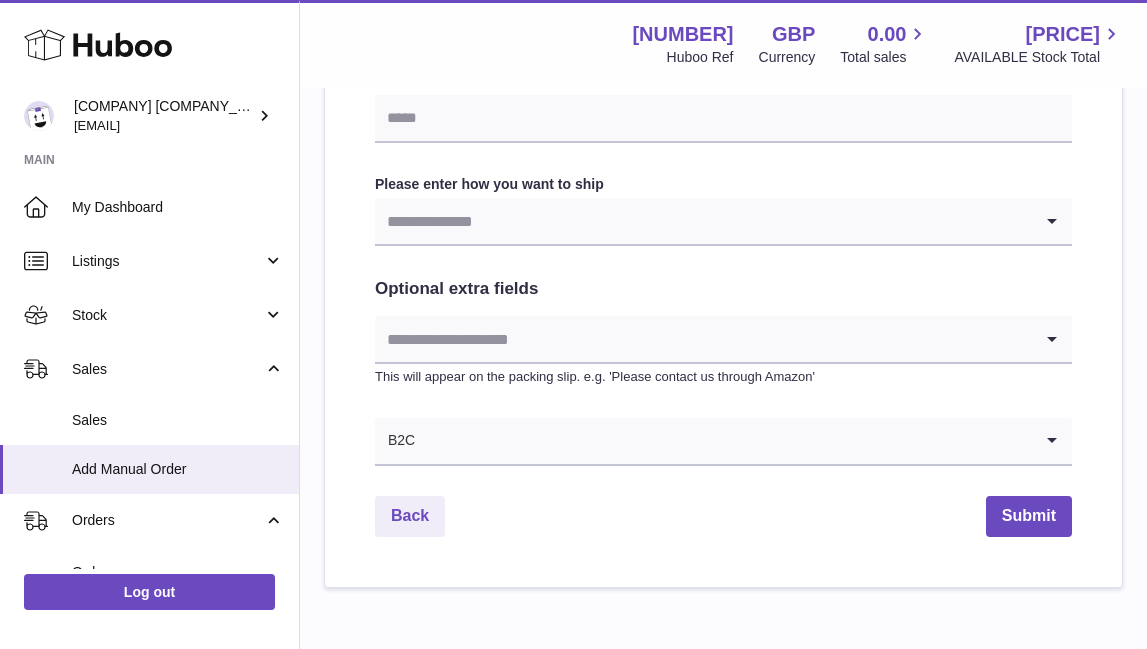 scroll, scrollTop: 1050, scrollLeft: 0, axis: vertical 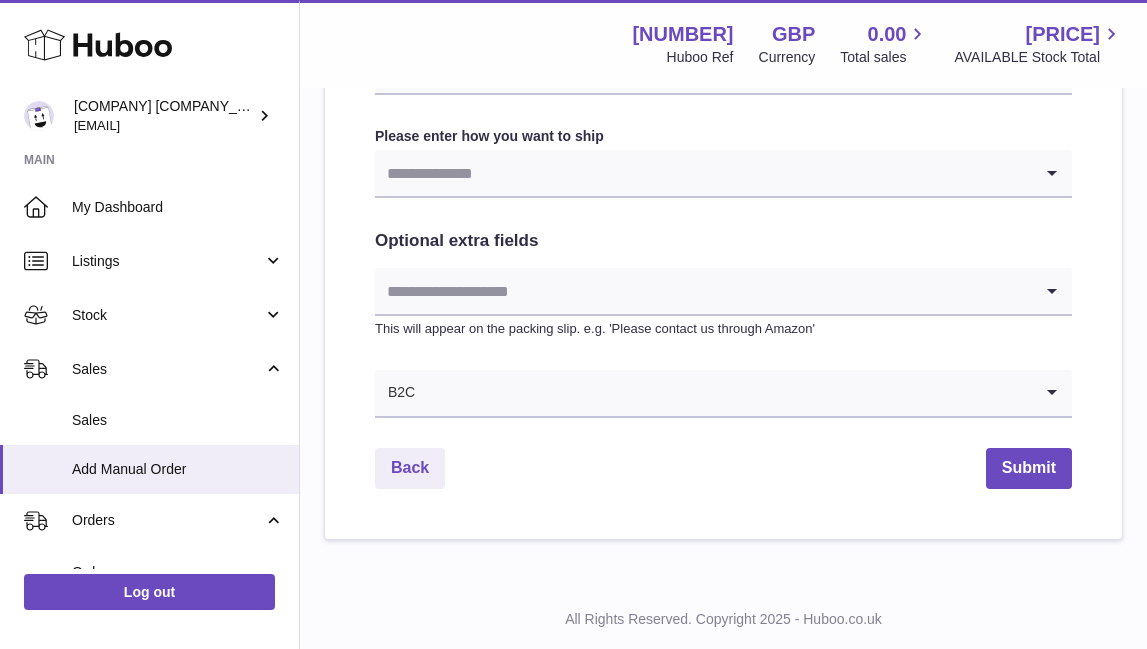 type on "********" 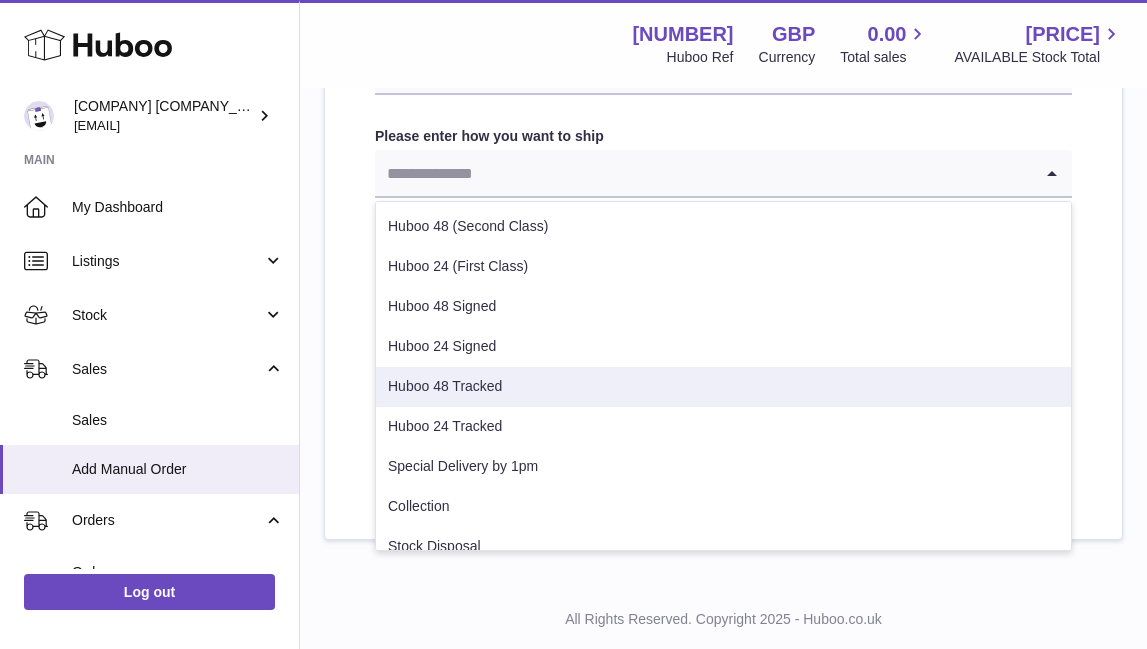 click on "Huboo 48 Tracked" at bounding box center [723, 387] 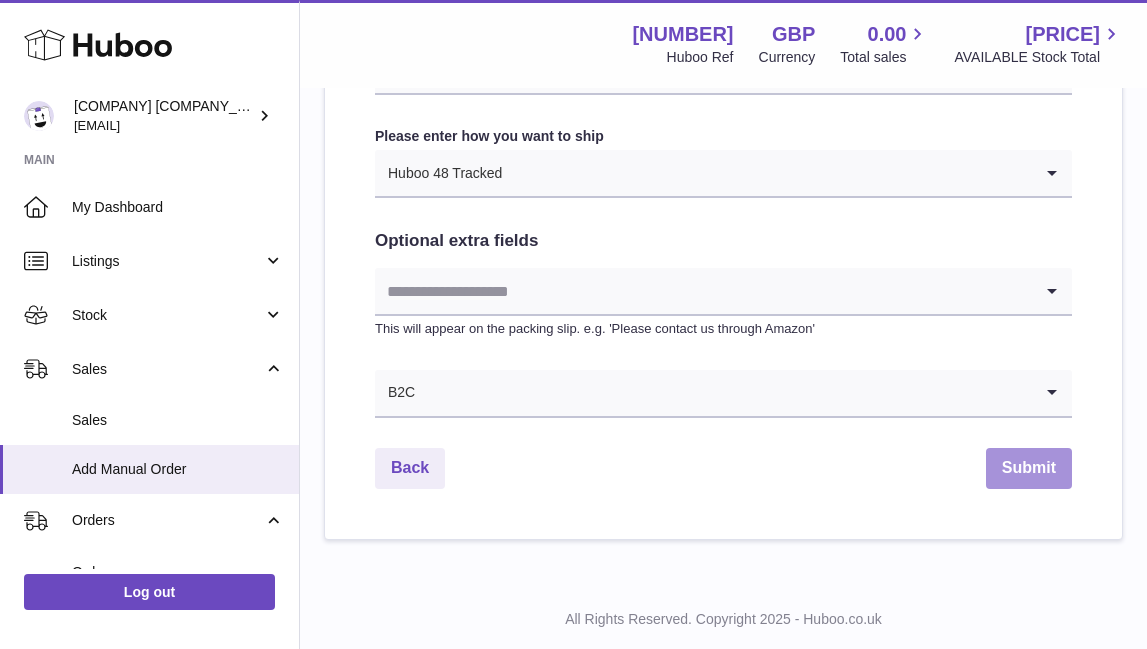 click on "Submit" at bounding box center [1029, 468] 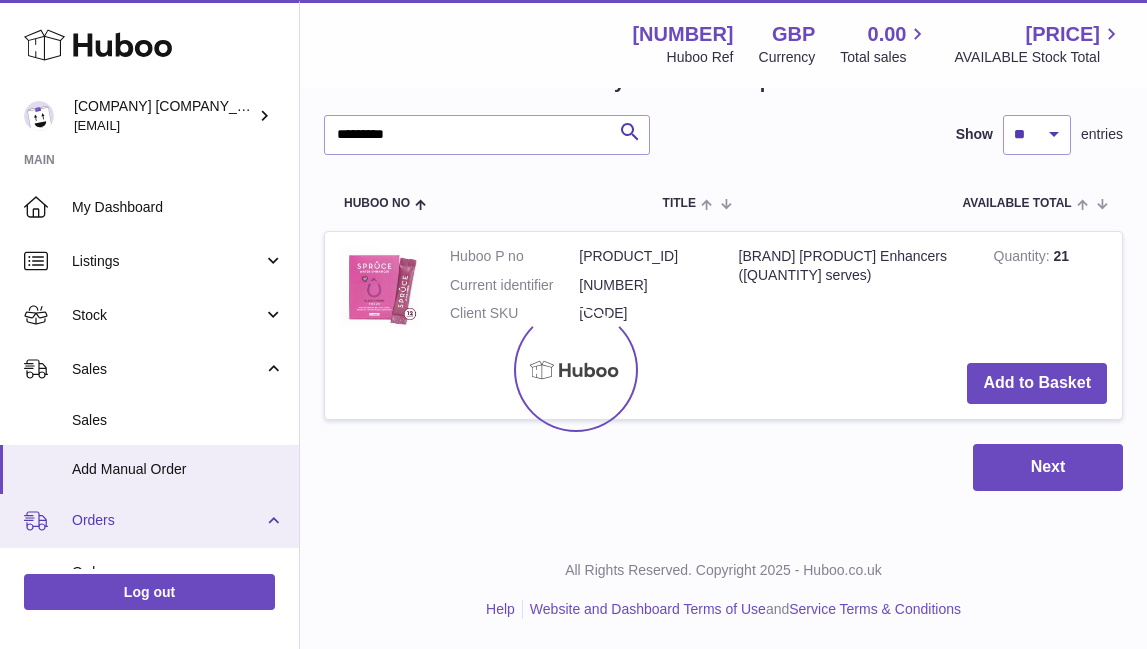 scroll, scrollTop: 0, scrollLeft: 0, axis: both 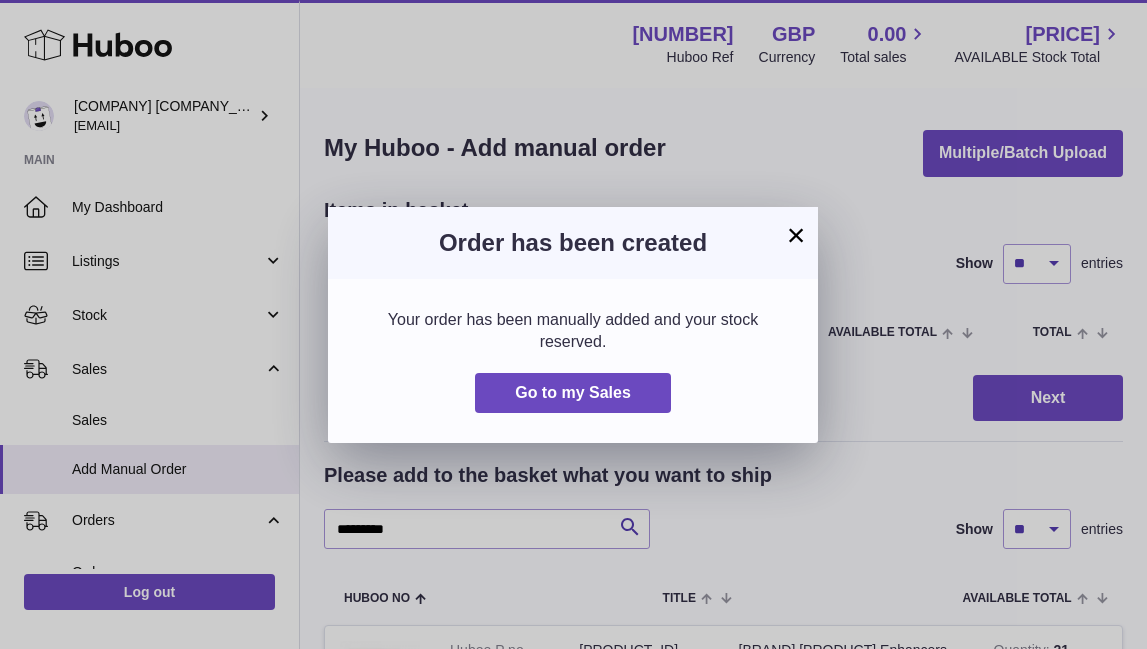 click on "×" at bounding box center [796, 235] 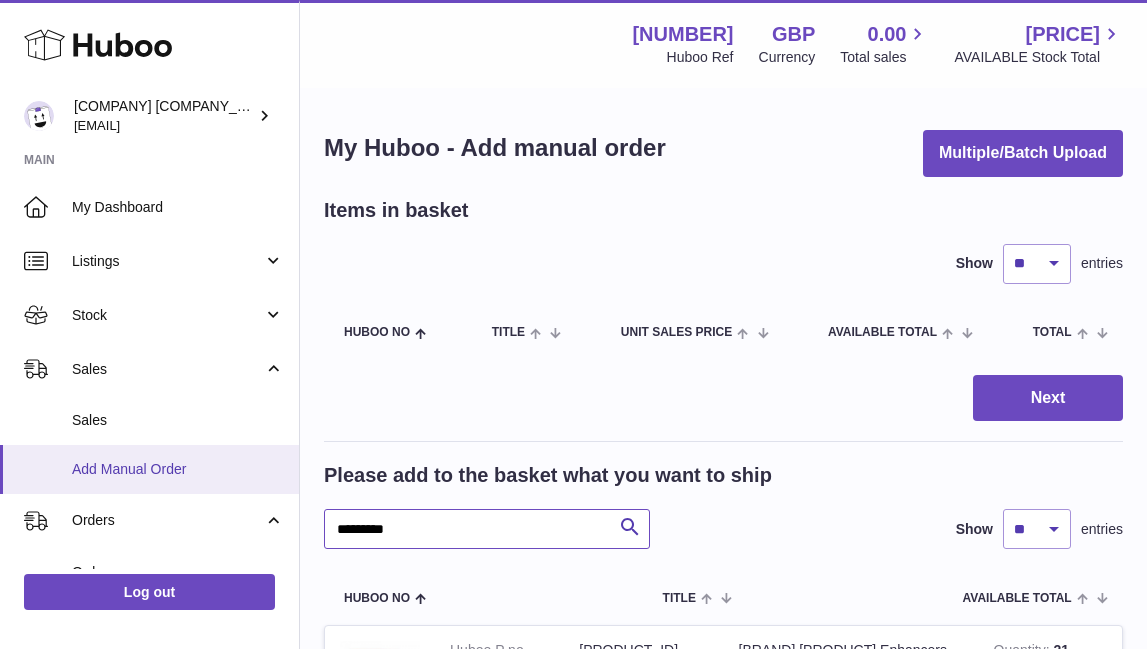 drag, startPoint x: 453, startPoint y: 526, endPoint x: 60, endPoint y: 482, distance: 395.45544 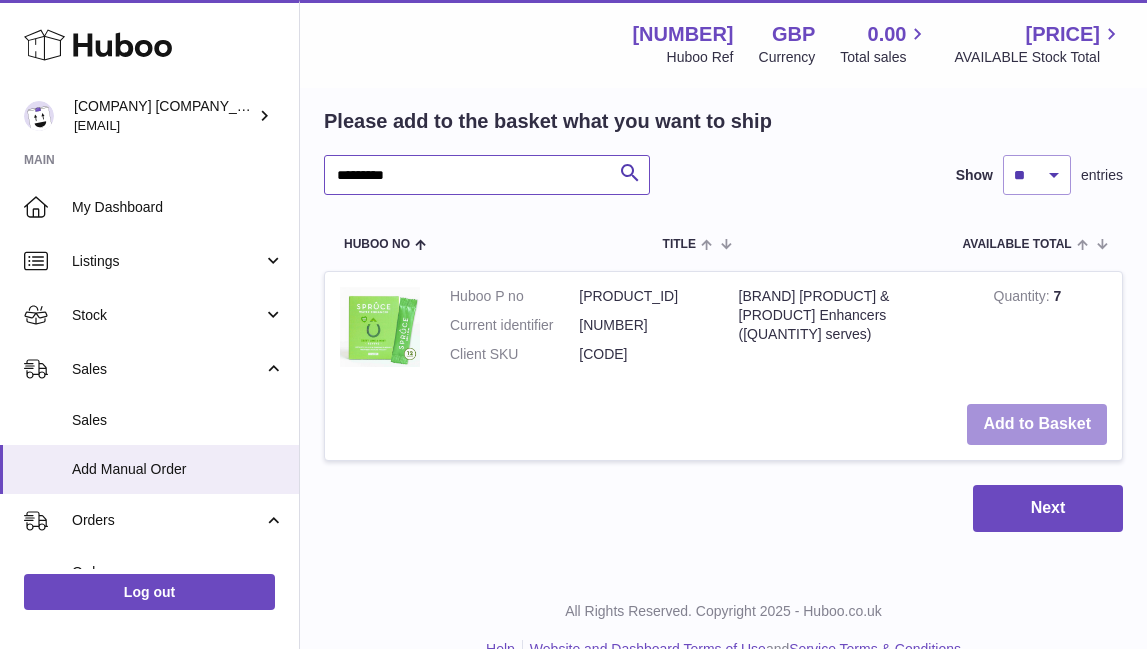 scroll, scrollTop: 355, scrollLeft: 0, axis: vertical 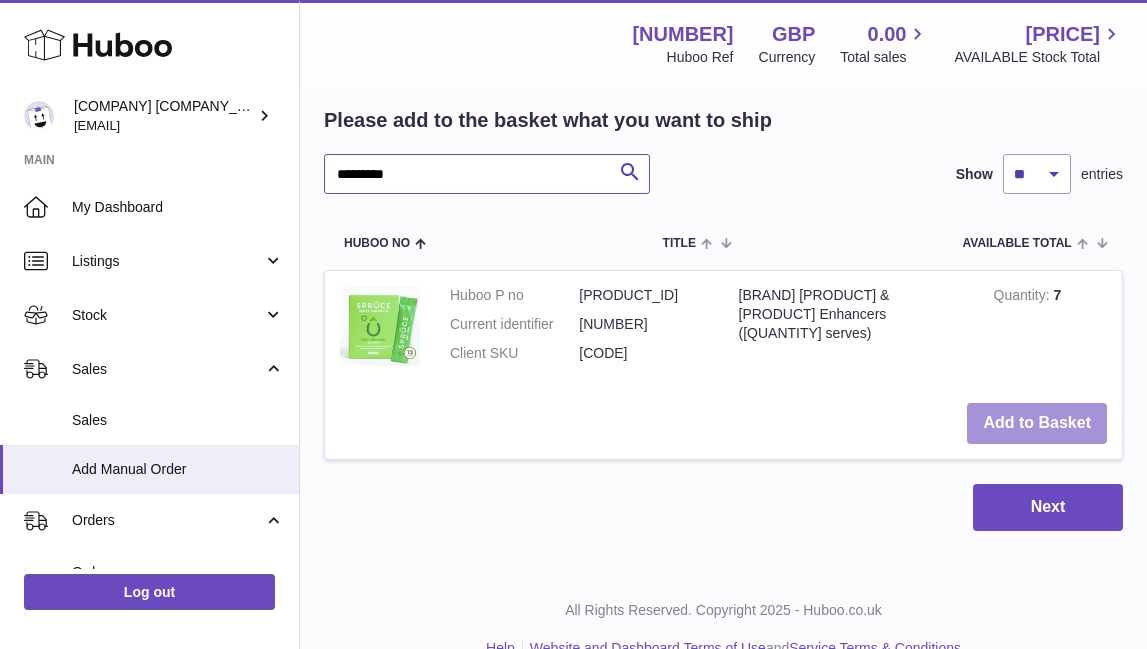 type on "*********" 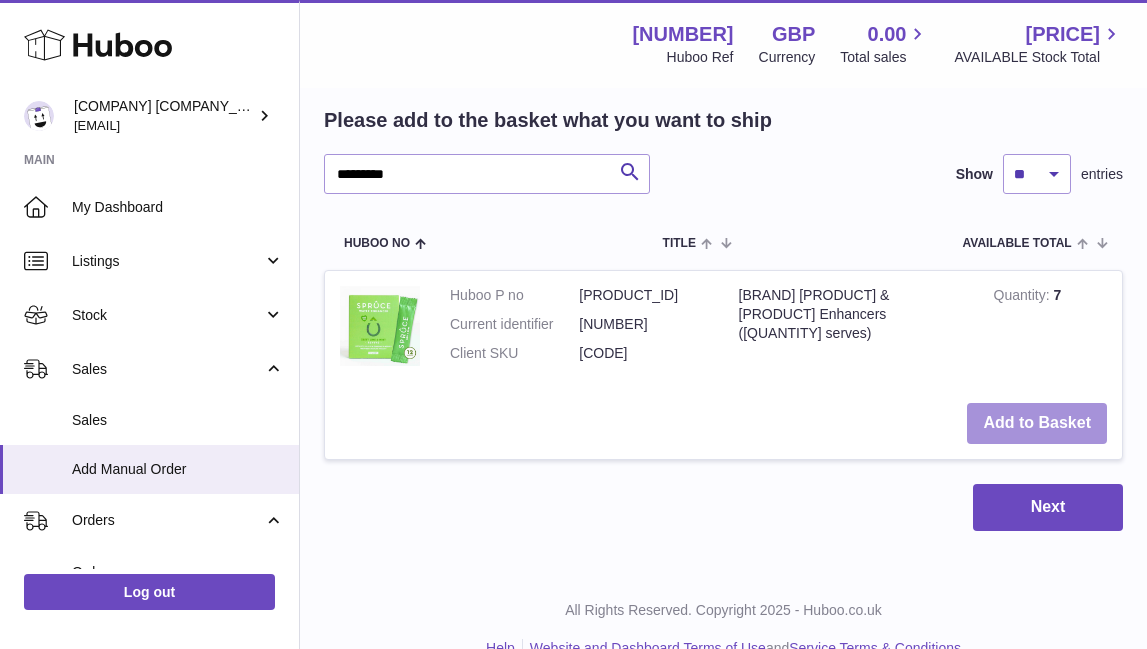 click on "Add to Basket" at bounding box center [1037, 423] 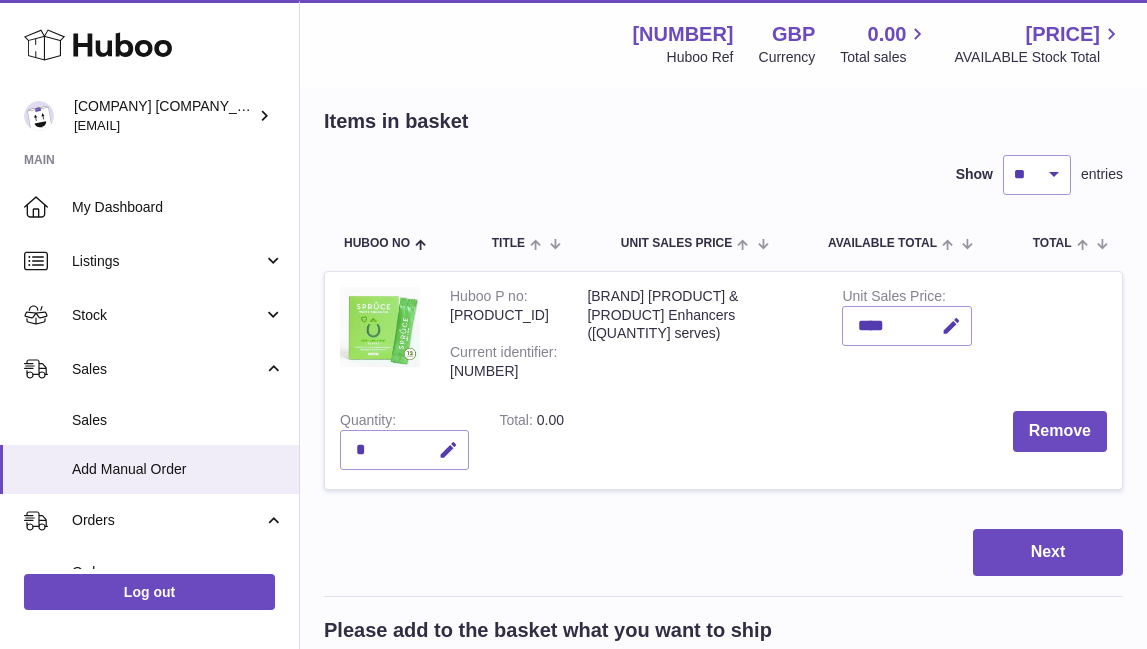 scroll, scrollTop: 92, scrollLeft: 0, axis: vertical 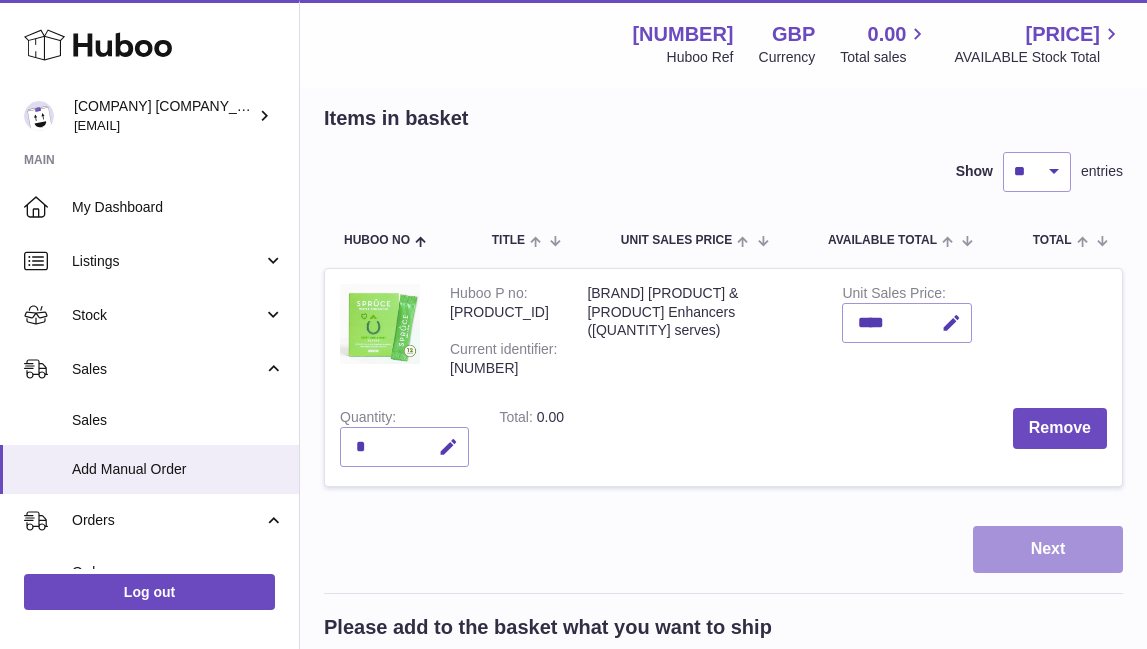 click on "Next" at bounding box center [1048, 549] 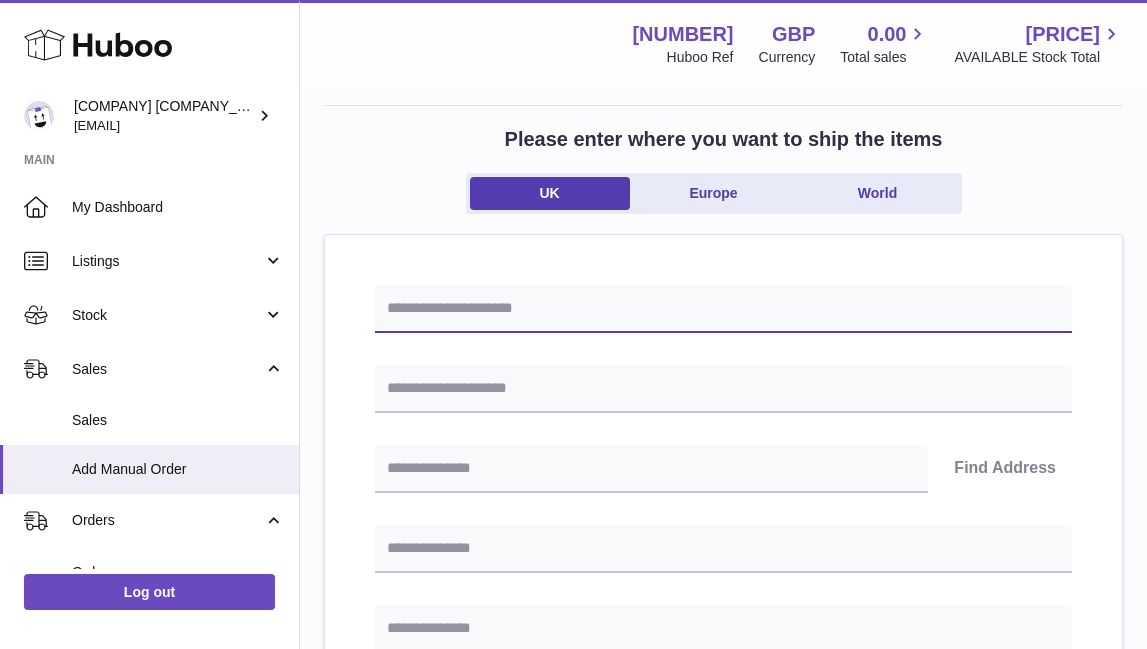 click at bounding box center (723, 309) 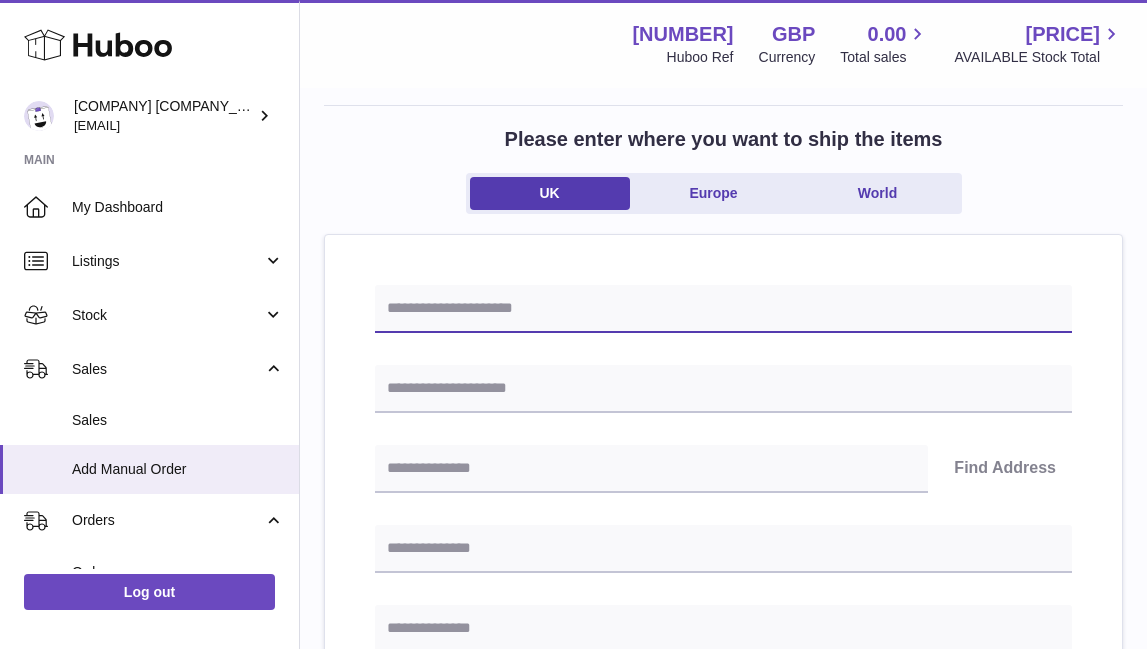 paste on "**********" 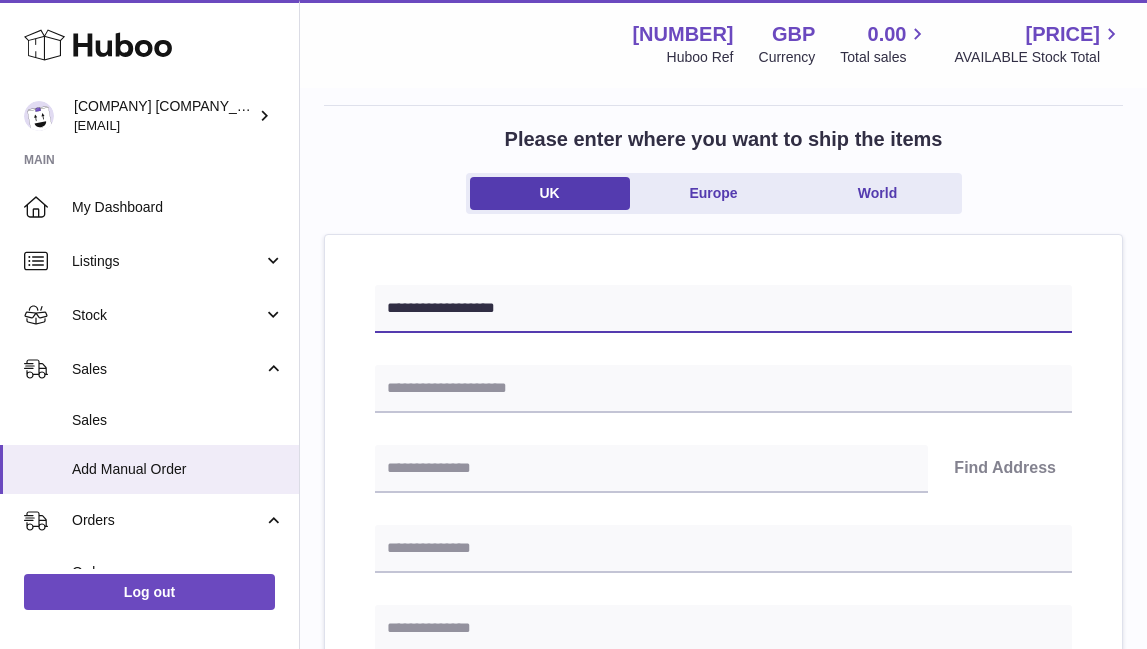 type on "**********" 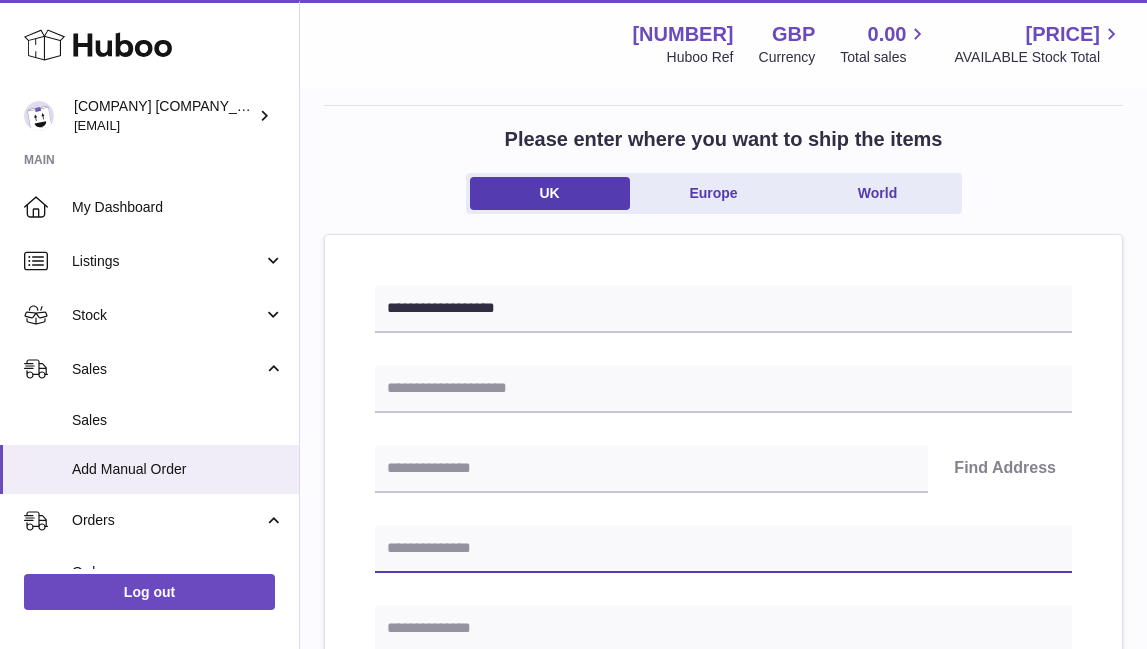 paste on "**********" 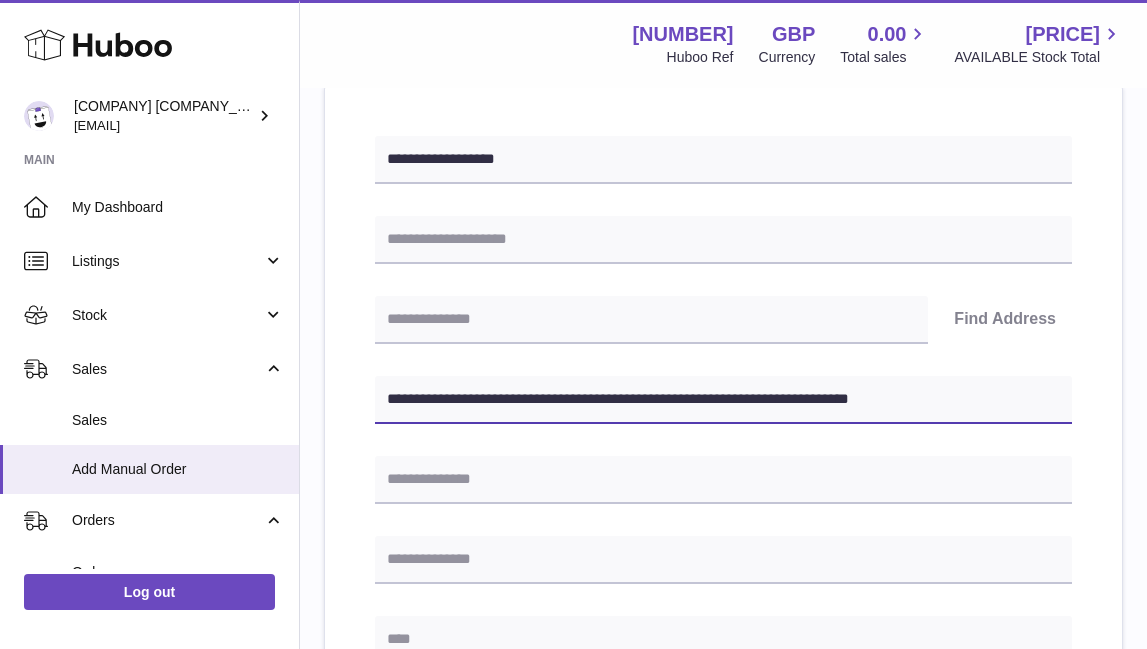 scroll, scrollTop: 257, scrollLeft: 0, axis: vertical 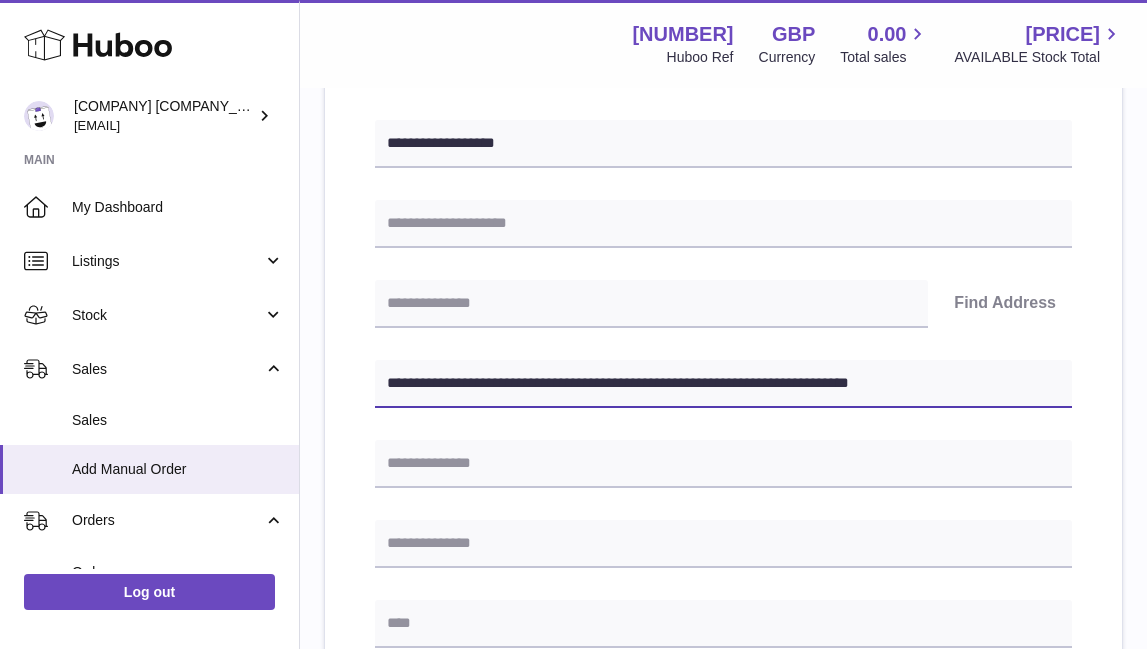 drag, startPoint x: 737, startPoint y: 378, endPoint x: 1184, endPoint y: 442, distance: 451.5584 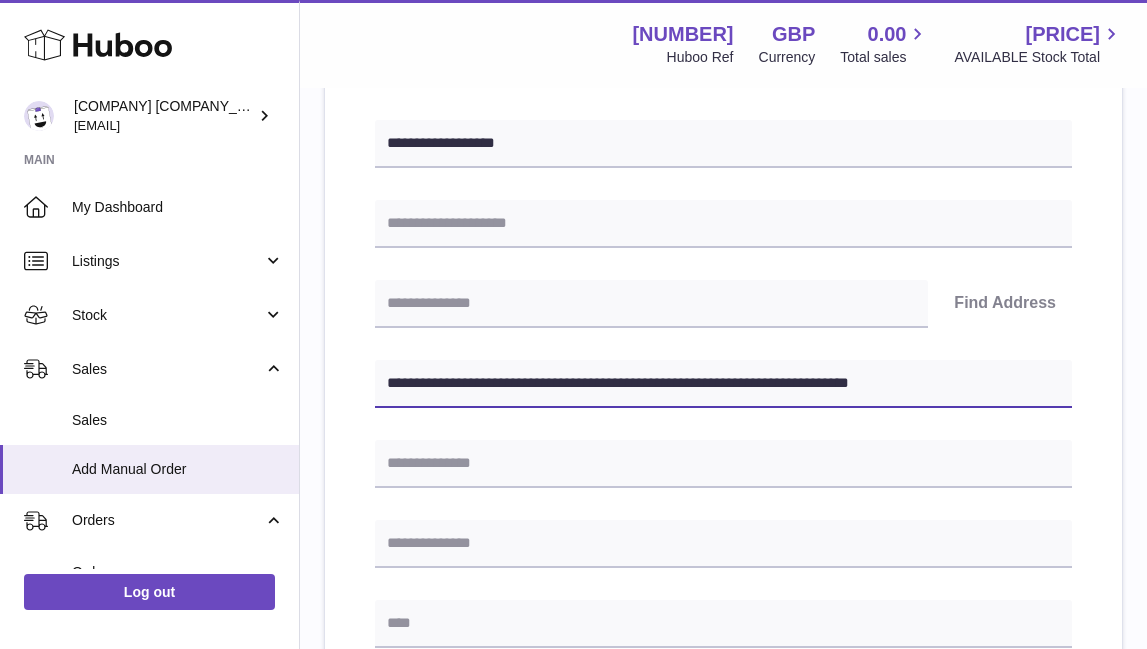 click on ".st0{fill:#141414;}" at bounding box center (573, 67) 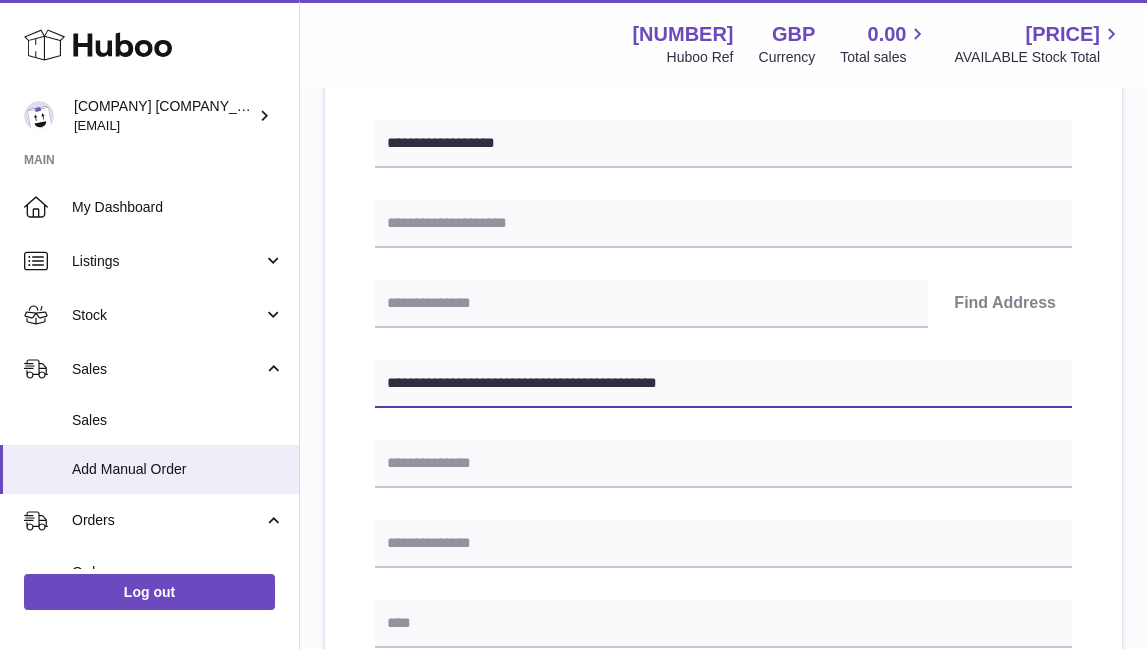type on "**********" 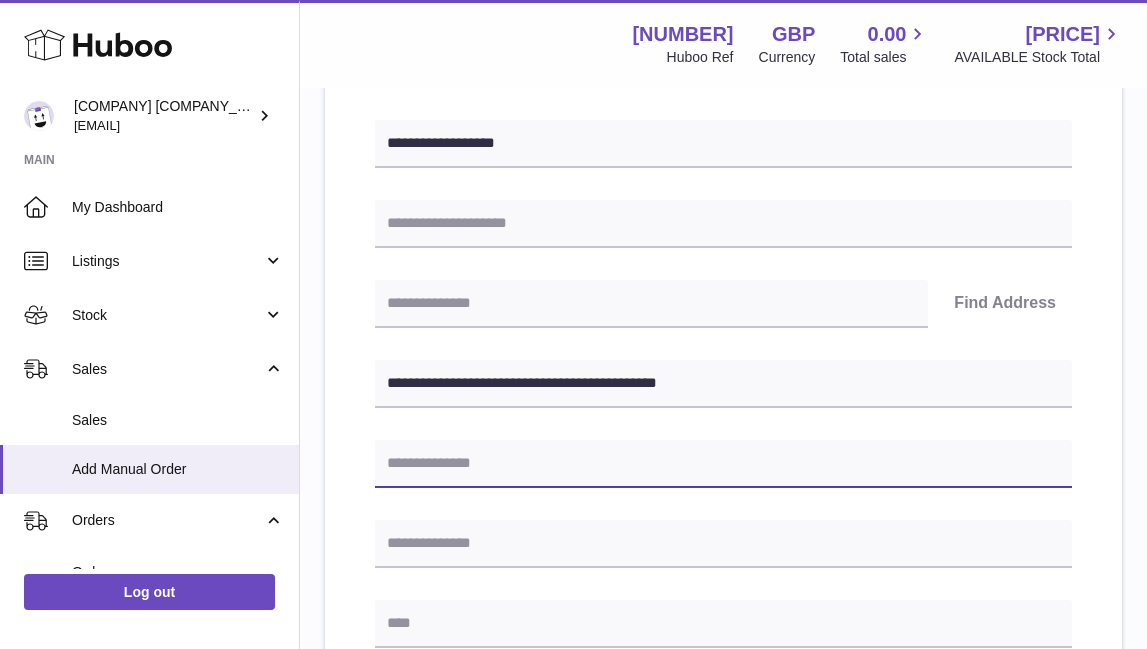 paste on "**********" 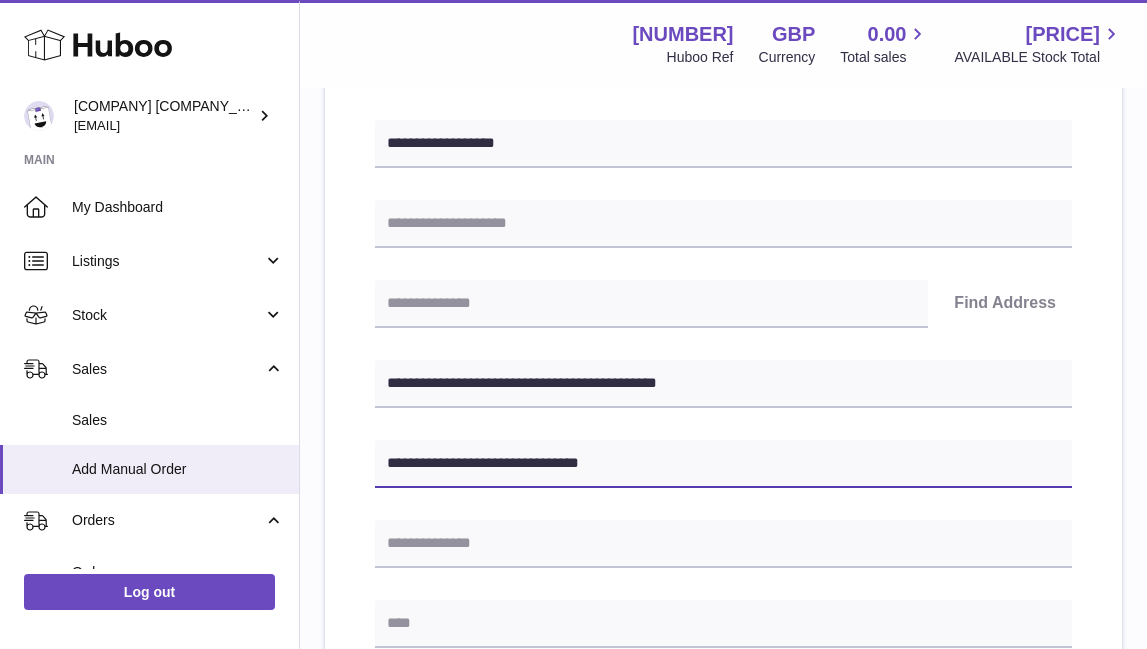 type on "**********" 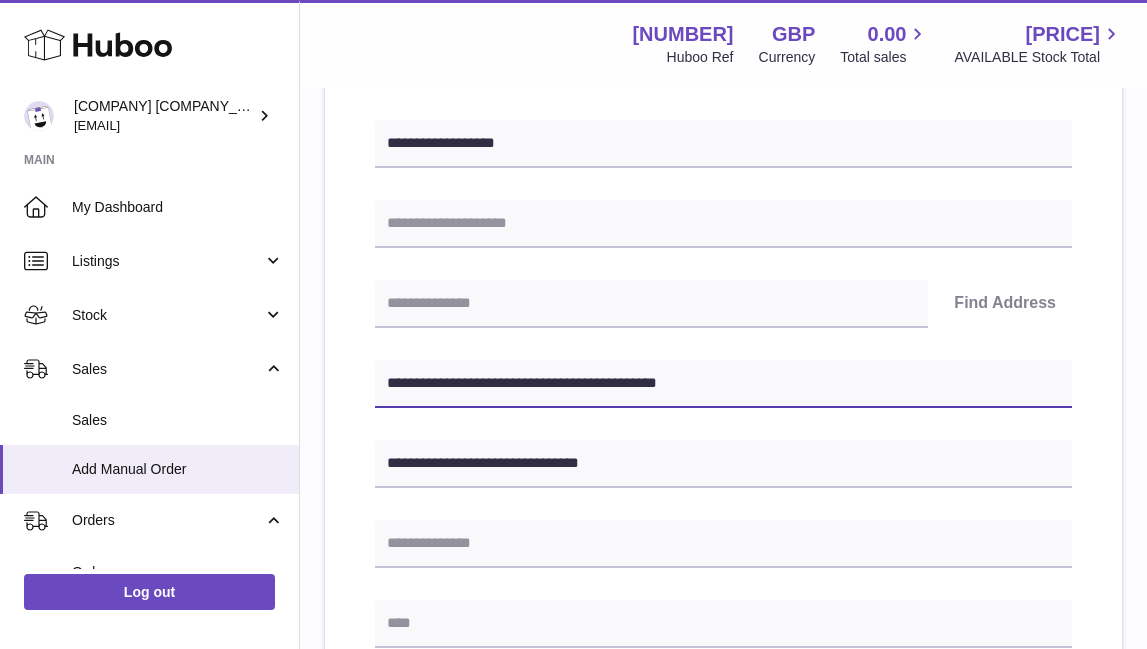 drag, startPoint x: 501, startPoint y: 383, endPoint x: 394, endPoint y: 384, distance: 107.00467 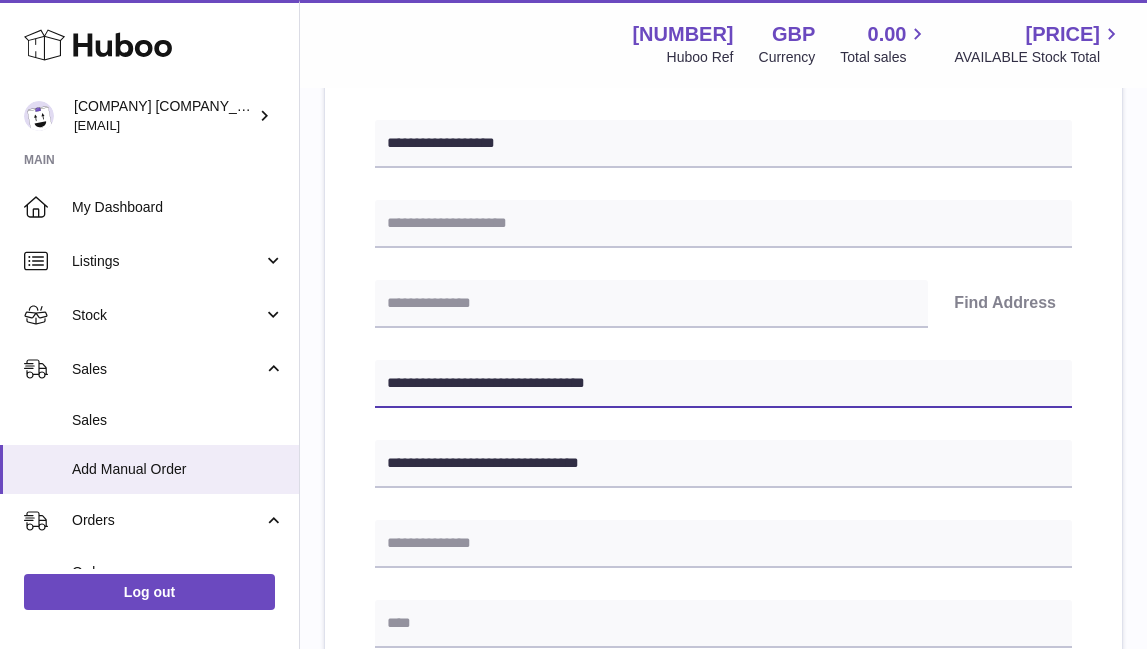 type on "**********" 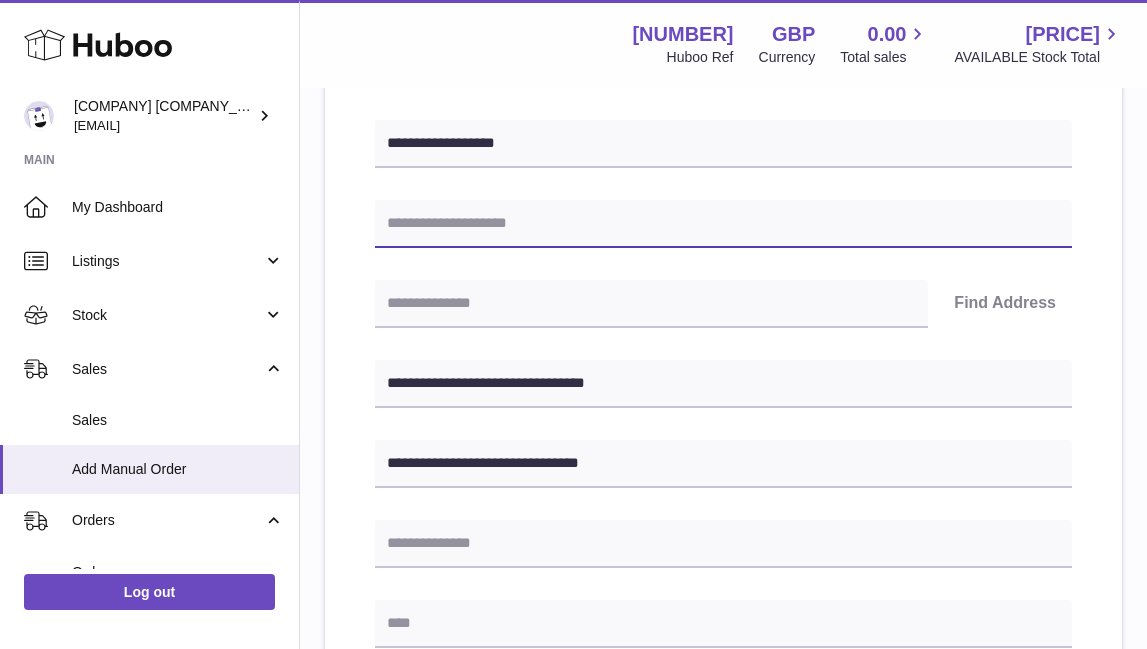 paste on "**********" 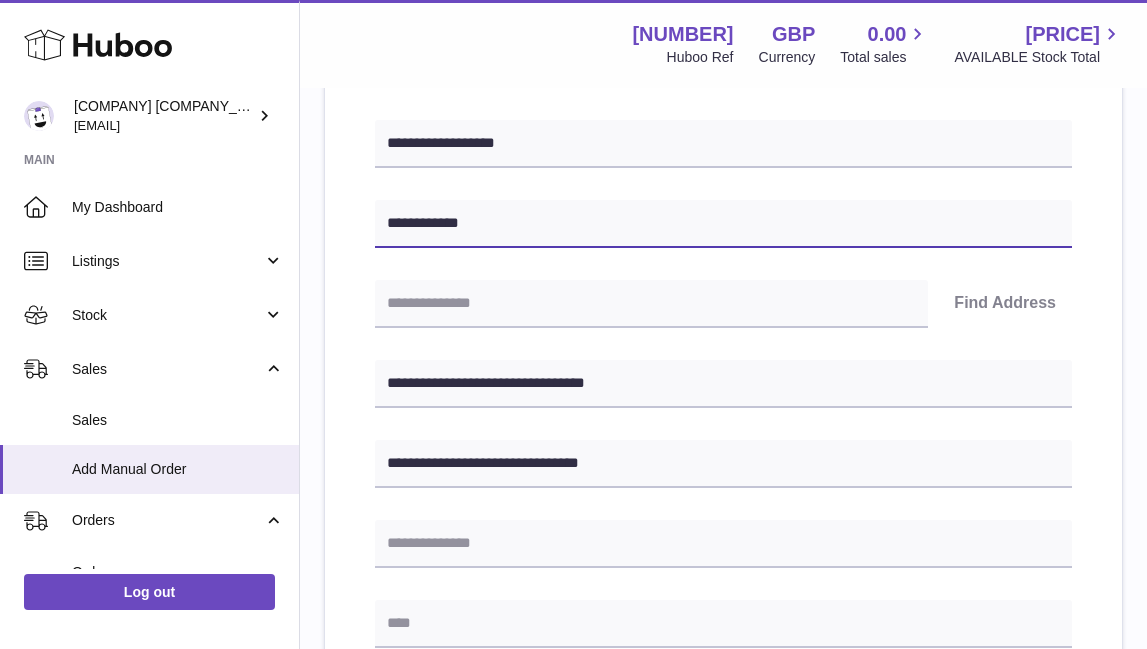 type on "**********" 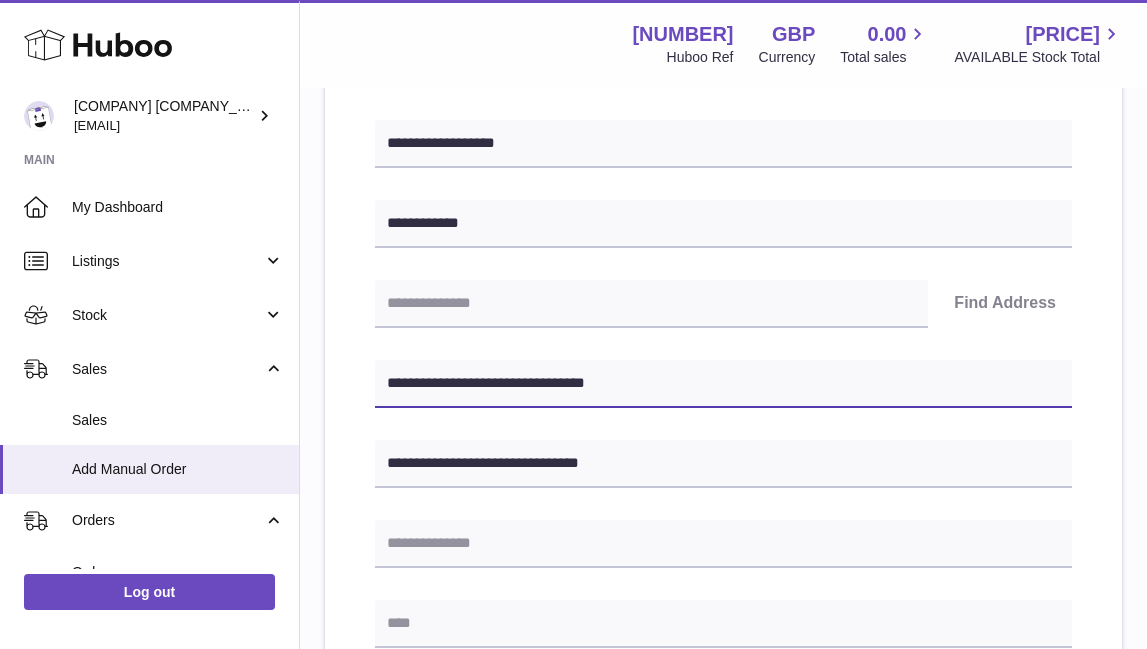 click on "**********" at bounding box center [723, 384] 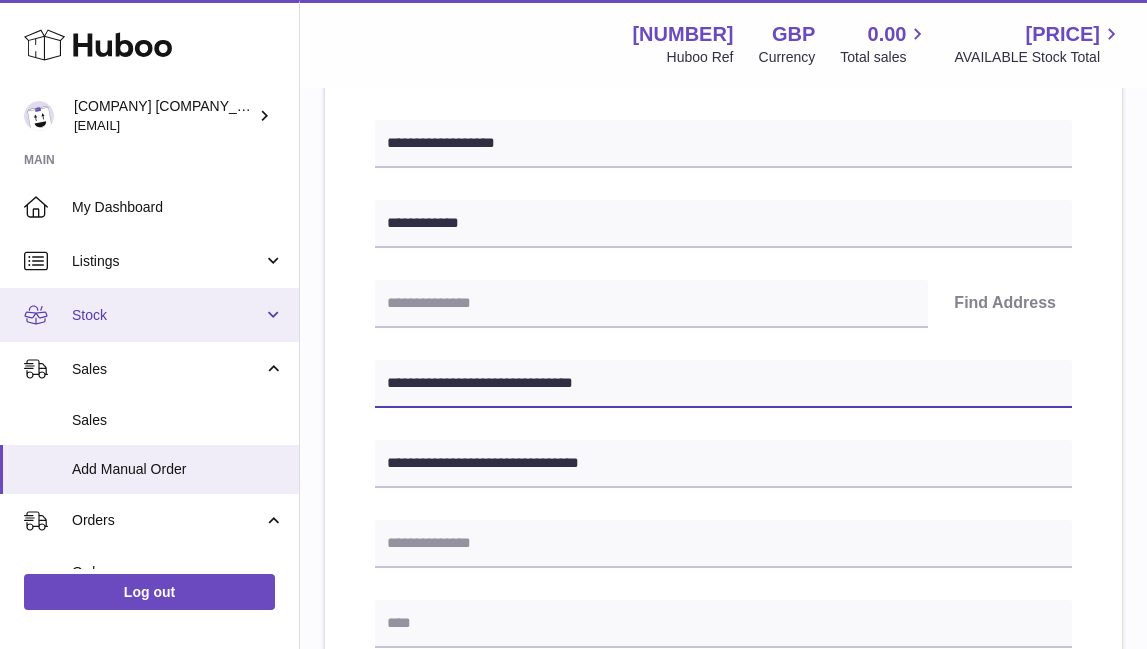 drag, startPoint x: 504, startPoint y: 383, endPoint x: 196, endPoint y: 295, distance: 320.32483 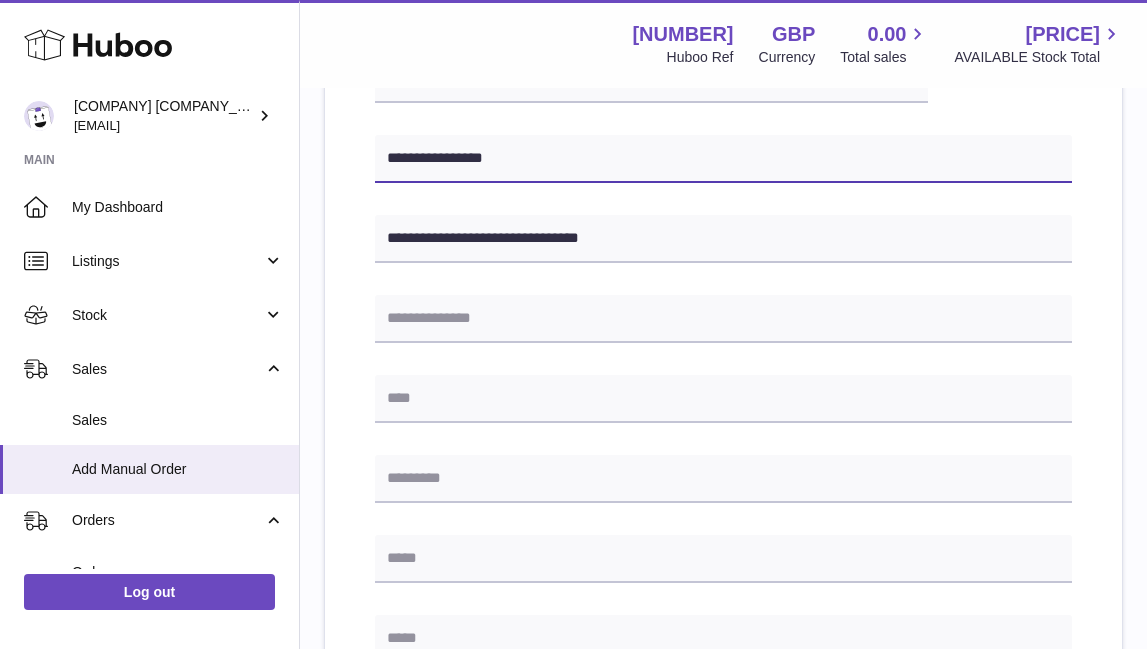 scroll, scrollTop: 497, scrollLeft: 0, axis: vertical 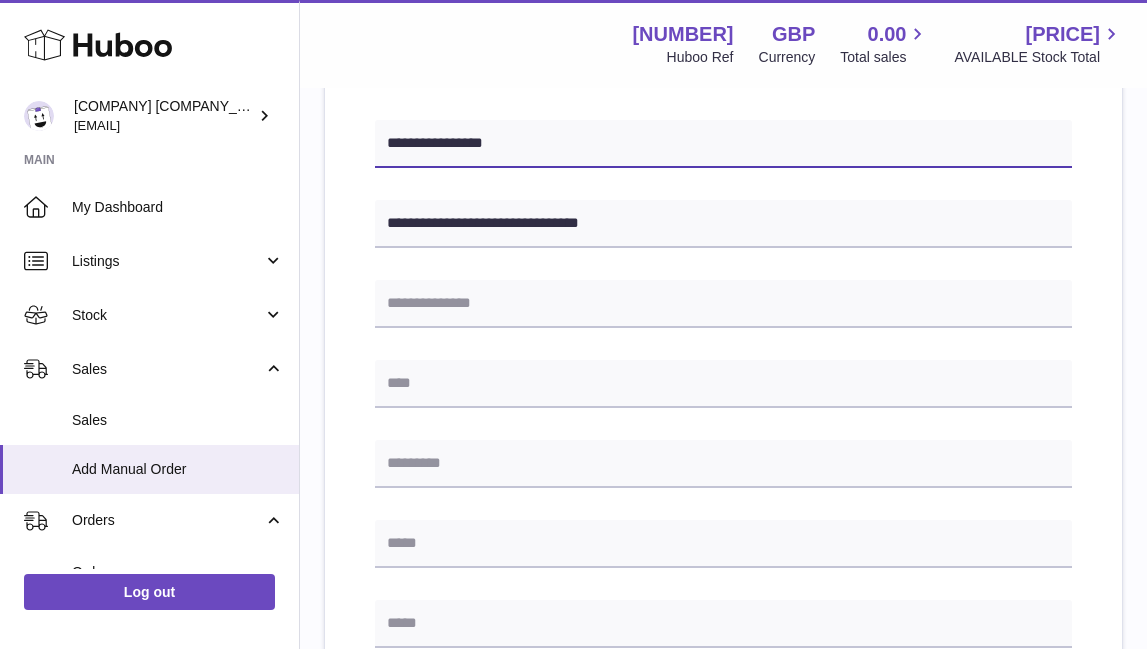 type on "**********" 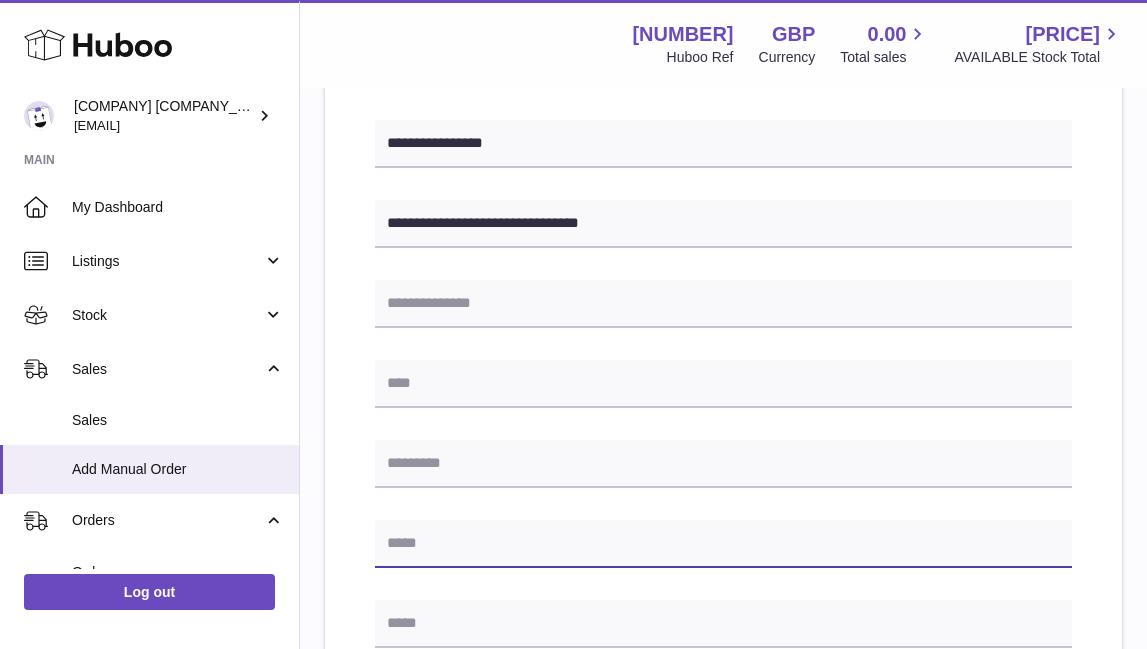 paste on "**********" 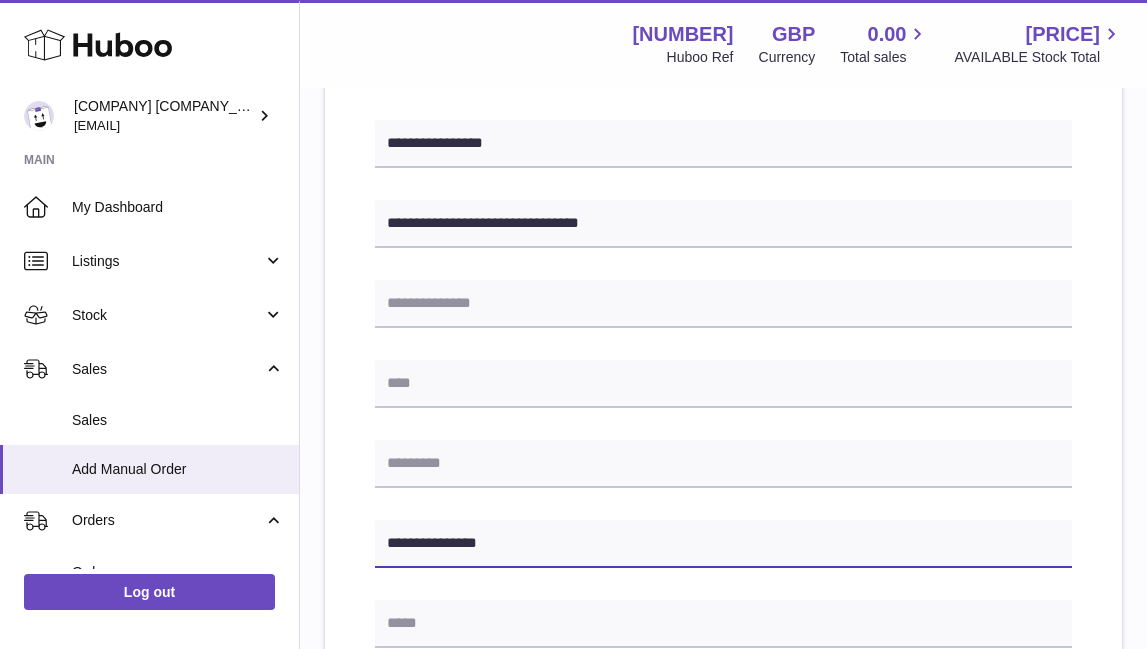 type on "**********" 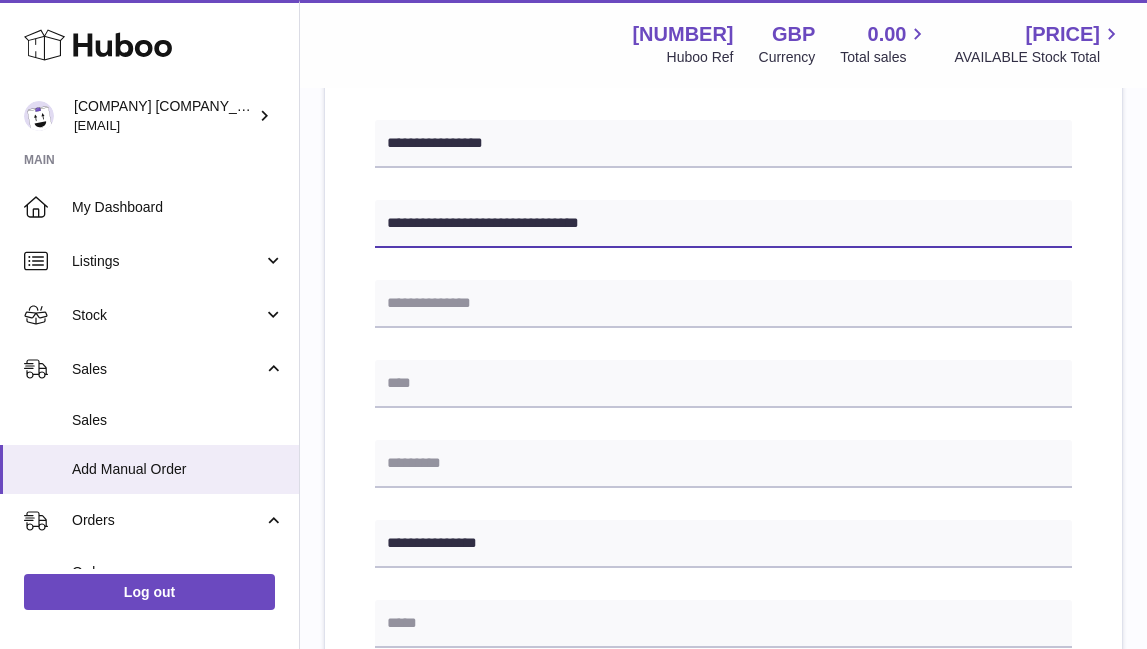 drag, startPoint x: 512, startPoint y: 220, endPoint x: 935, endPoint y: 358, distance: 444.94156 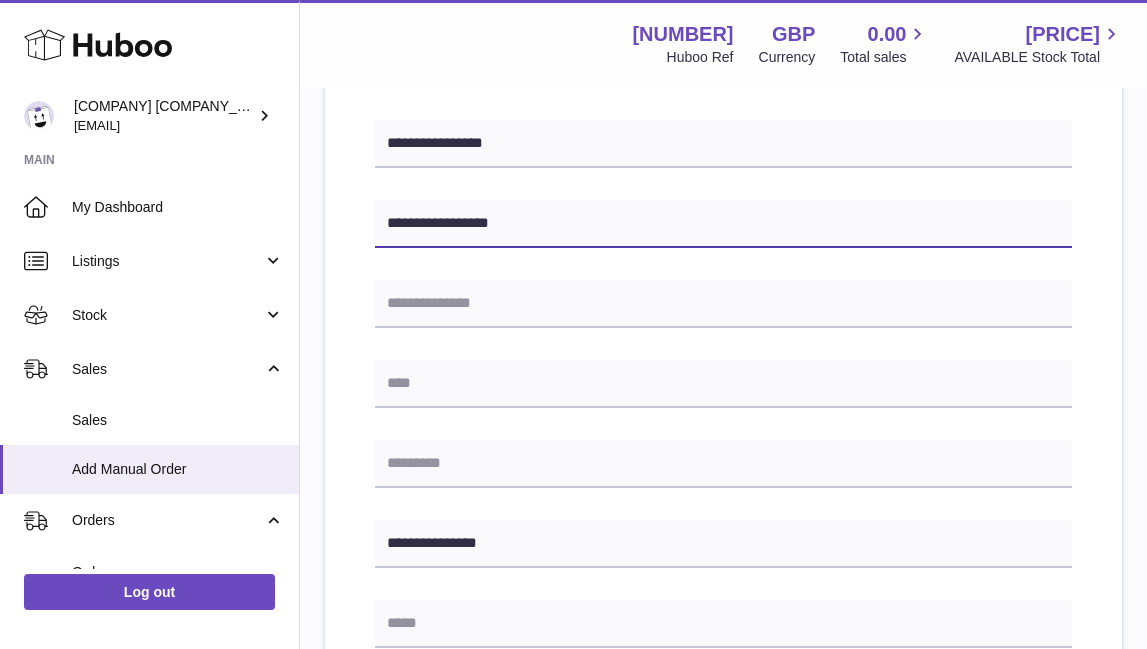 type on "**********" 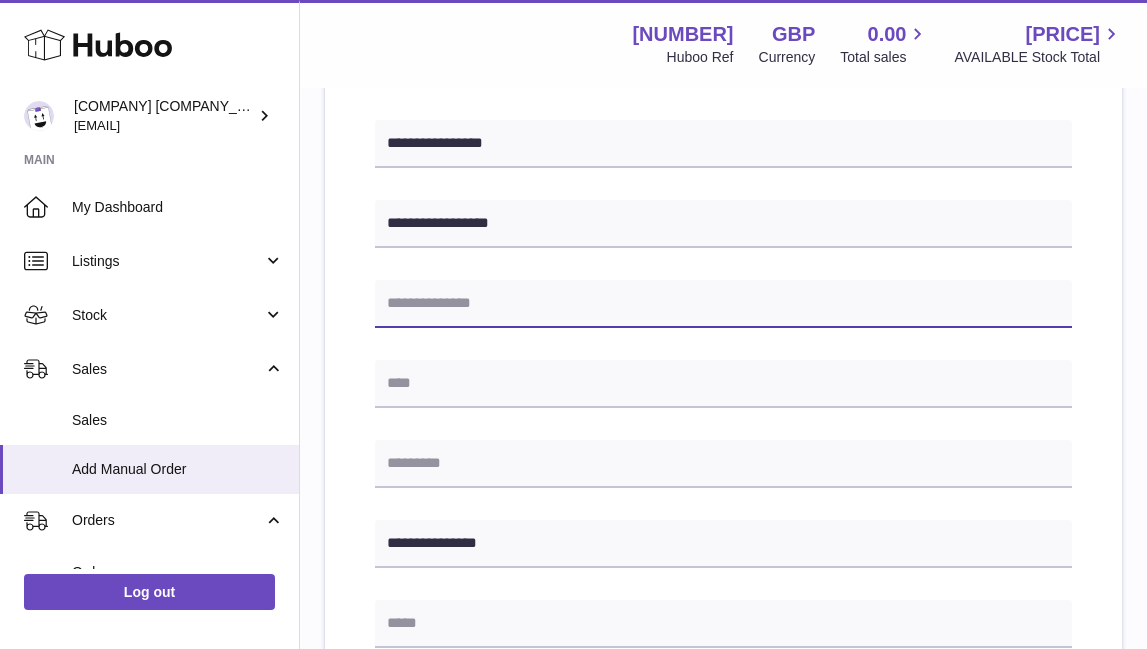 paste on "**********" 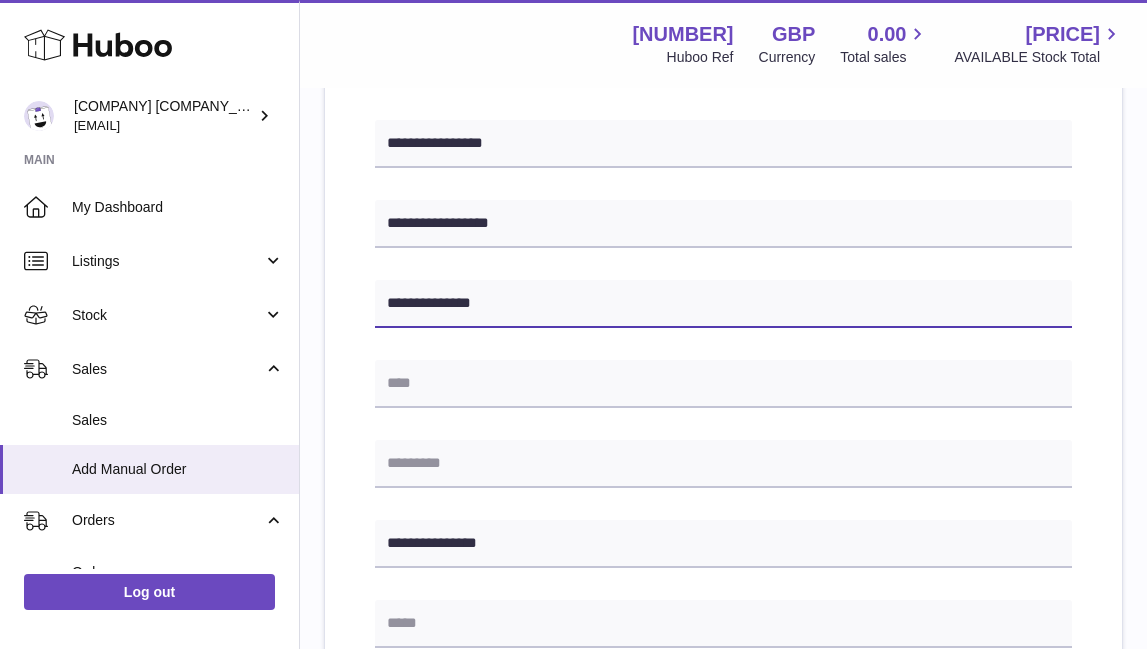type on "**********" 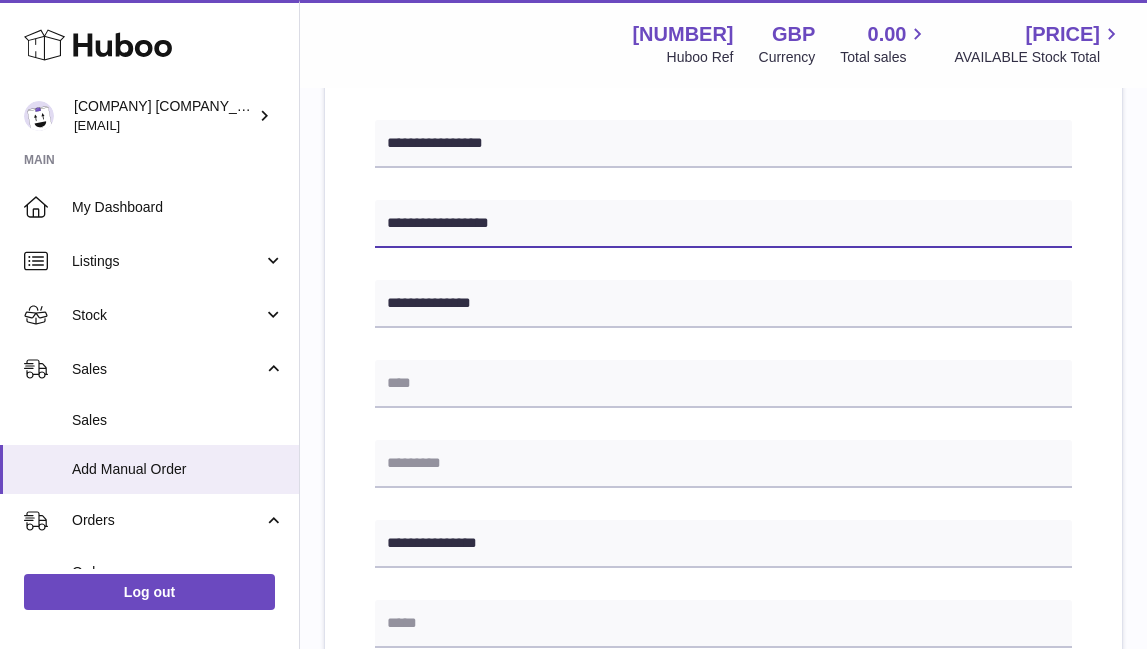 drag, startPoint x: 511, startPoint y: 227, endPoint x: 447, endPoint y: 226, distance: 64.00781 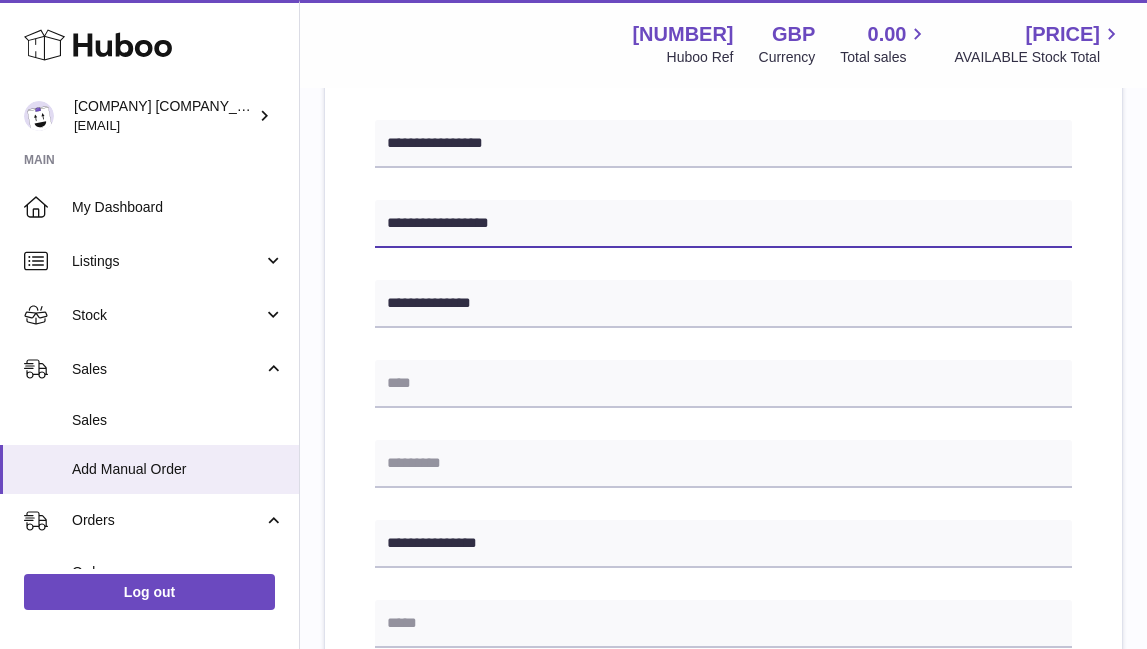click on "**********" at bounding box center (723, 224) 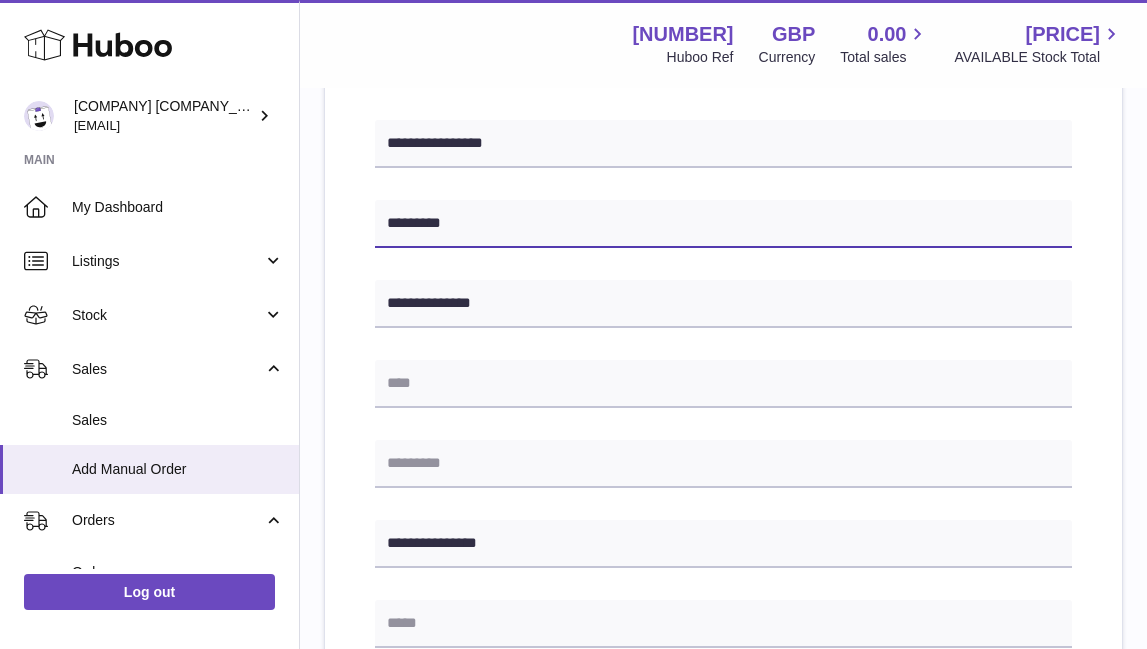 type on "*******" 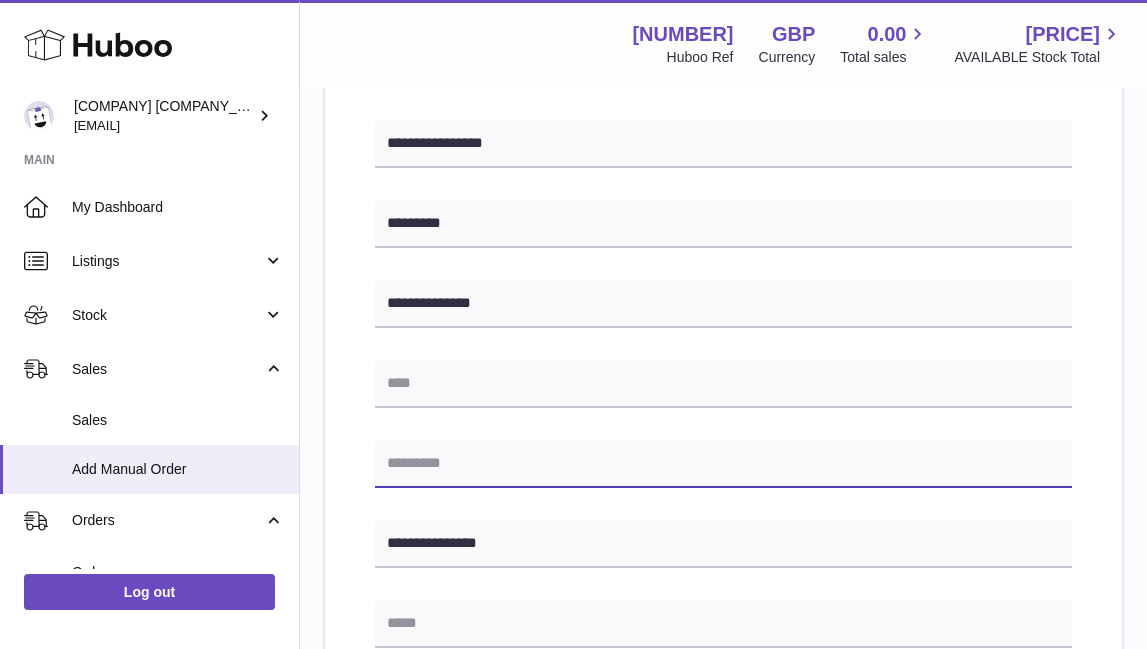 paste on "*******" 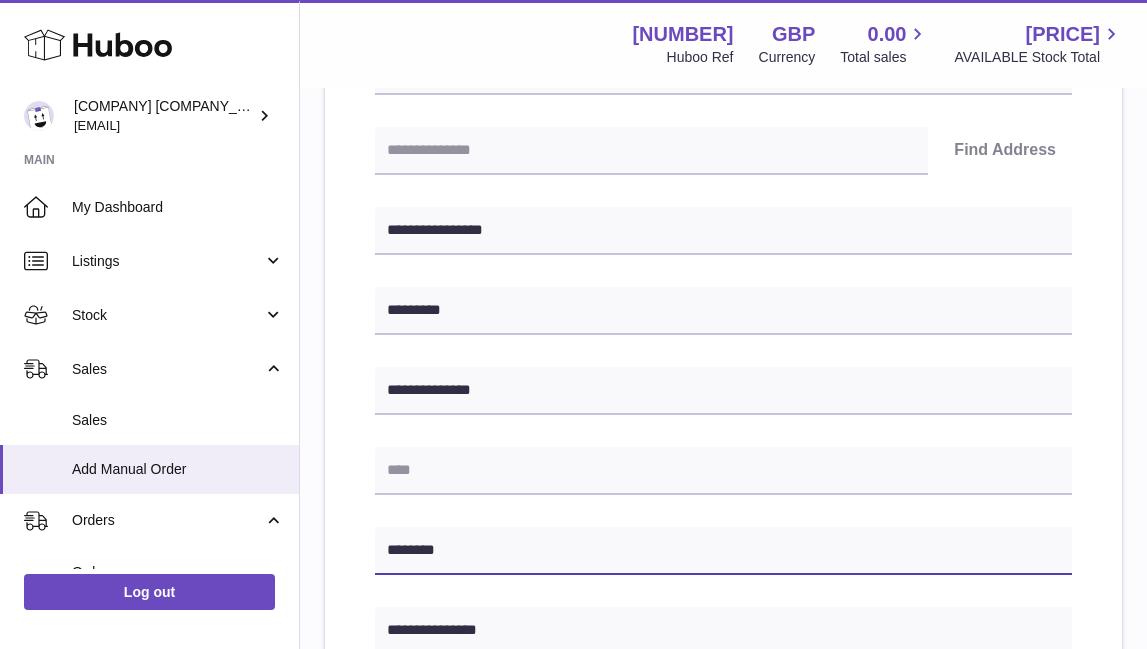 scroll, scrollTop: 374, scrollLeft: 0, axis: vertical 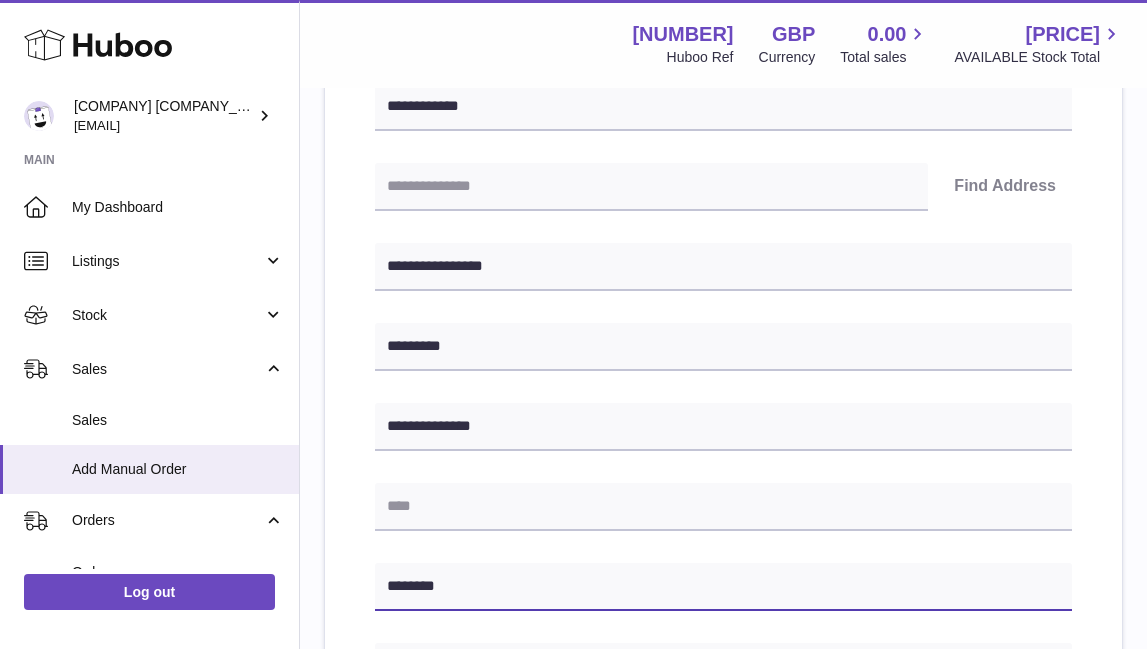 type on "*******" 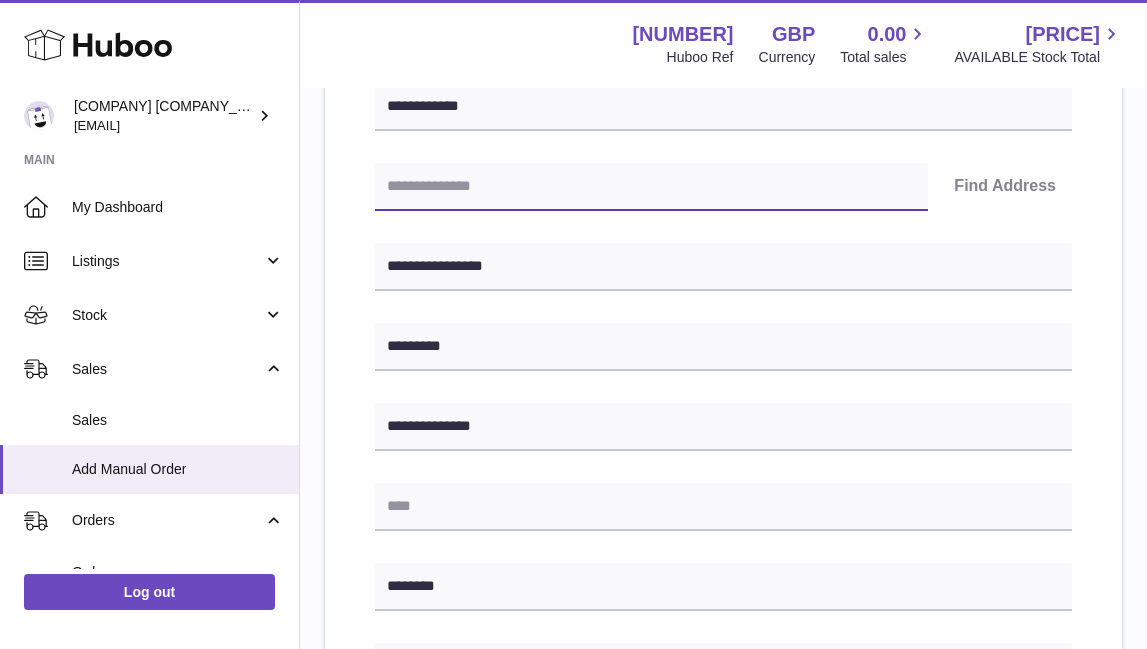 paste on "*******" 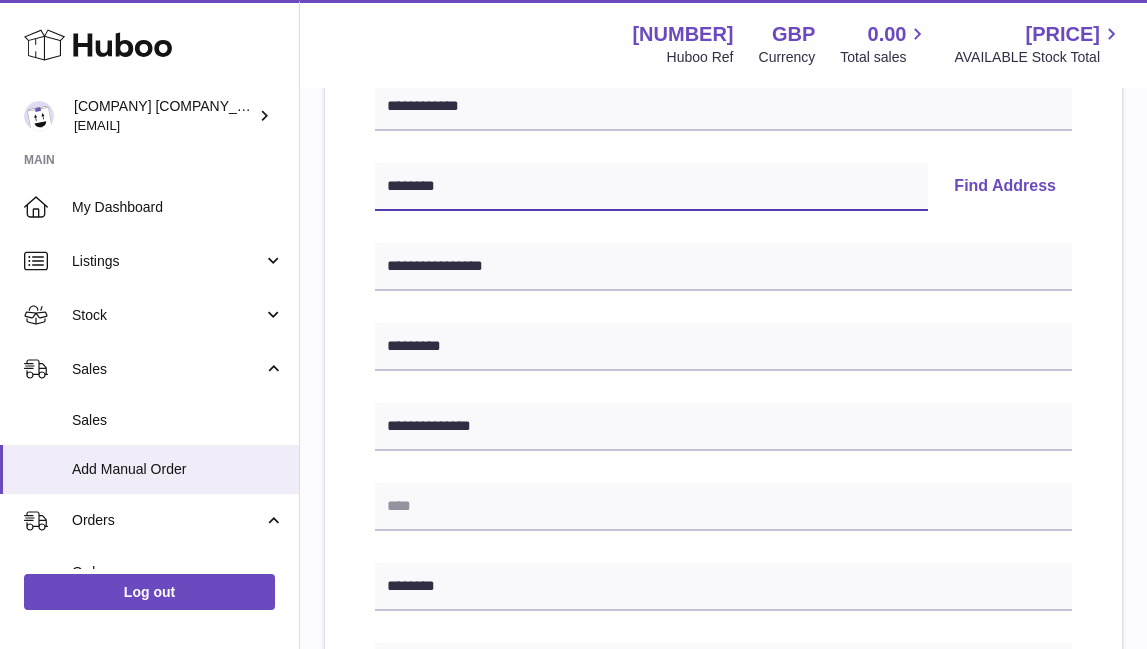 type on "*******" 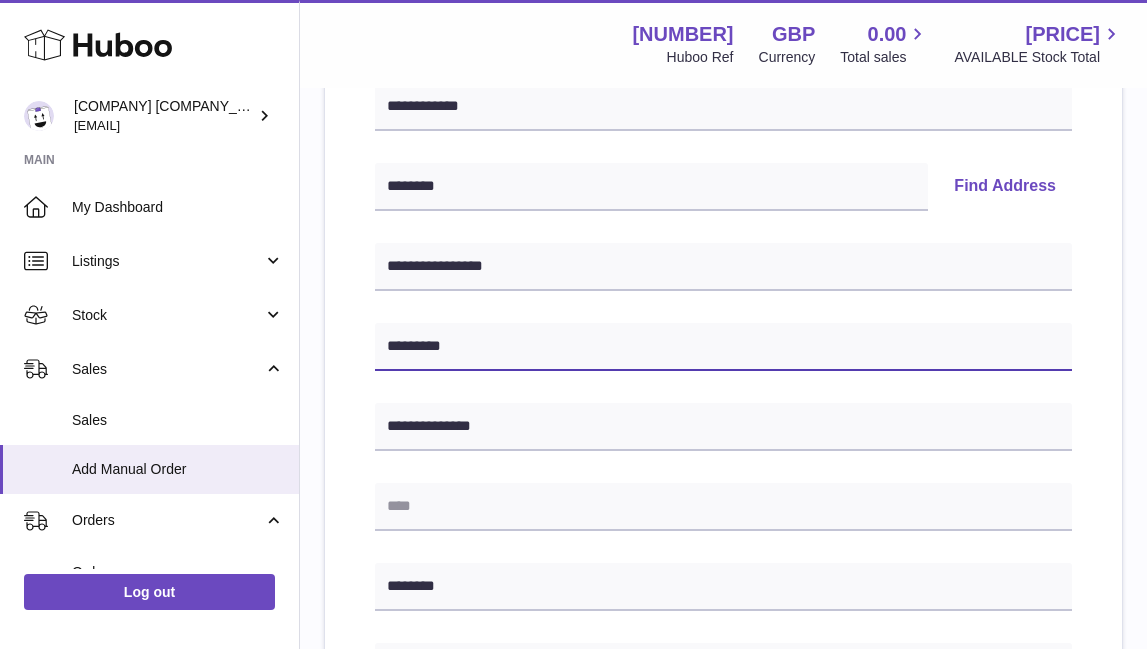 click on "*******" at bounding box center [723, 347] 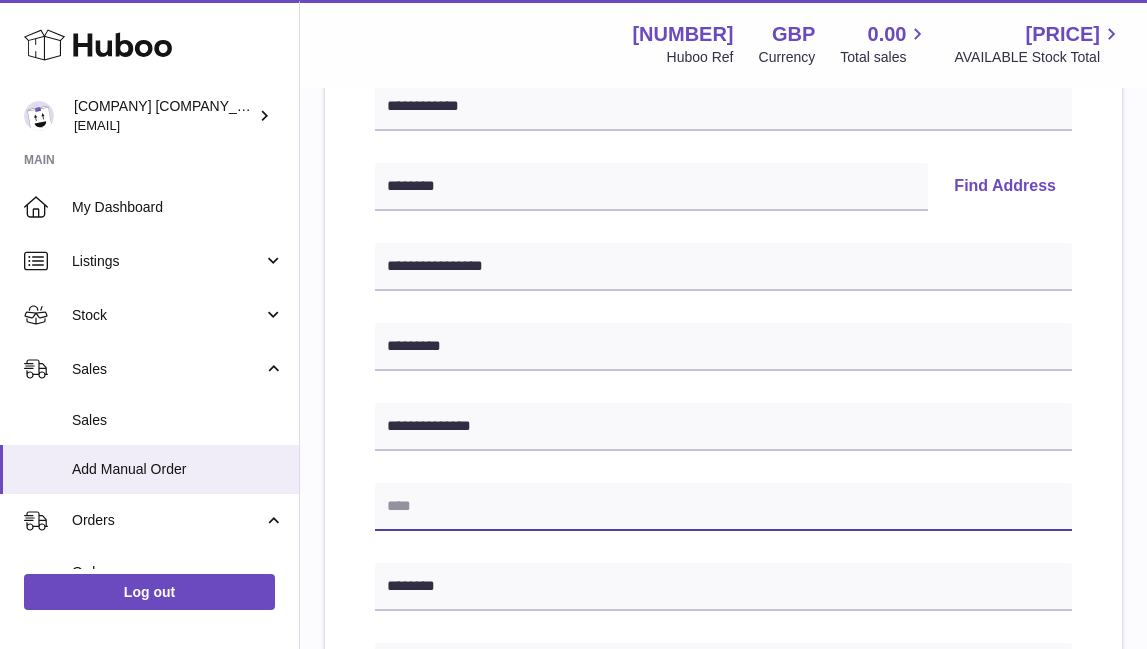 click at bounding box center (723, 507) 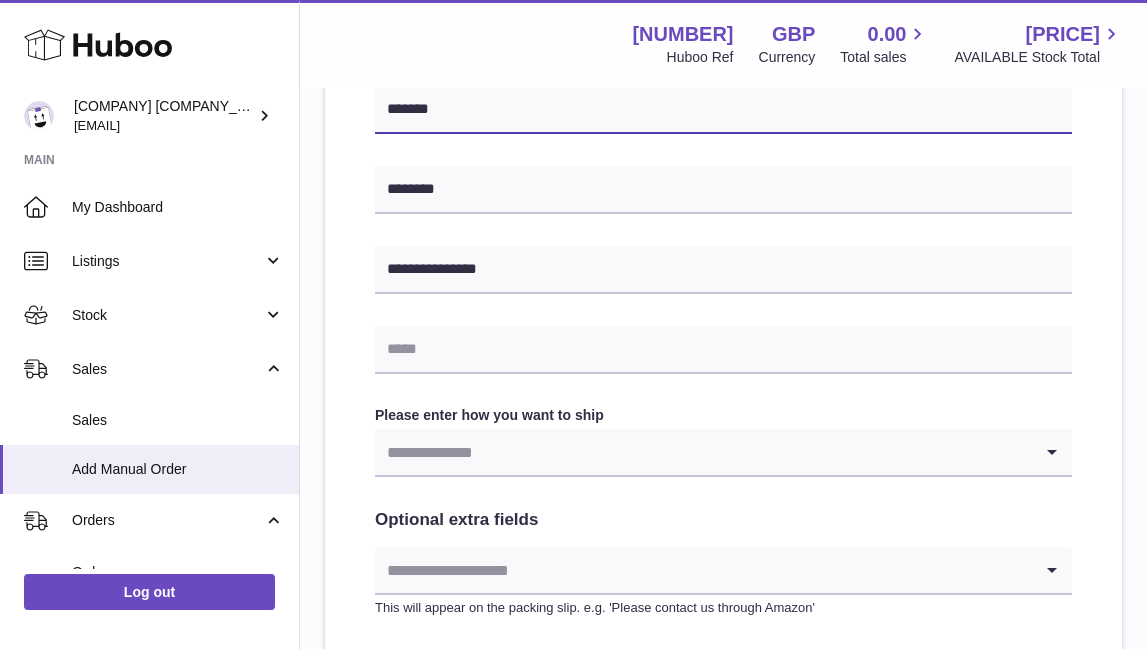 scroll, scrollTop: 783, scrollLeft: 0, axis: vertical 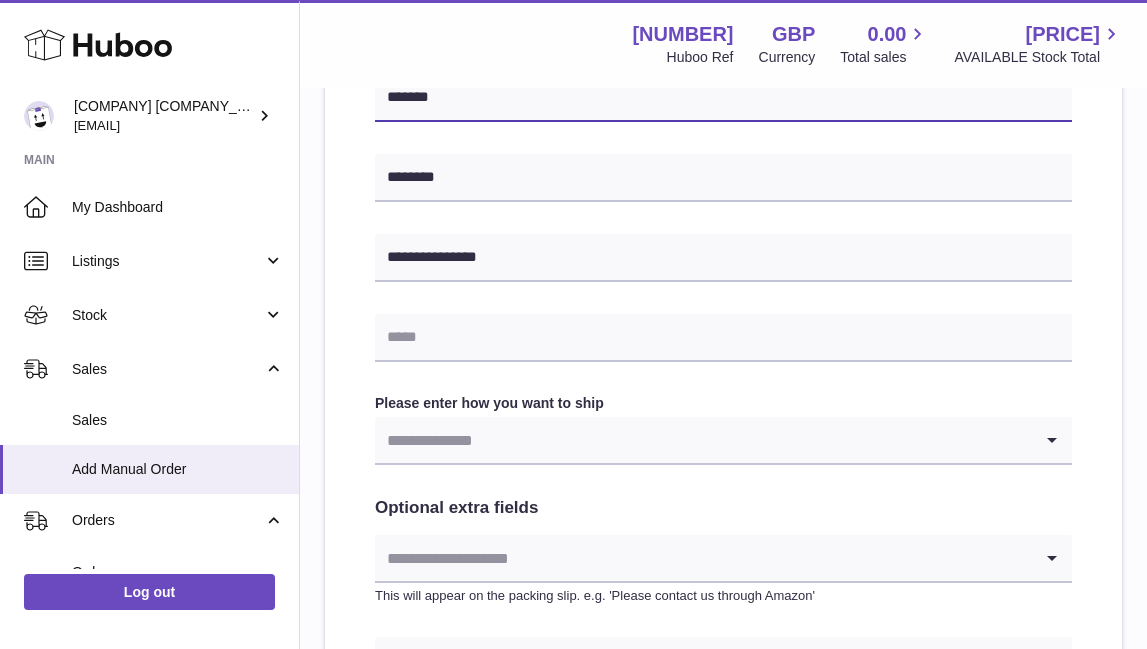 type on "*******" 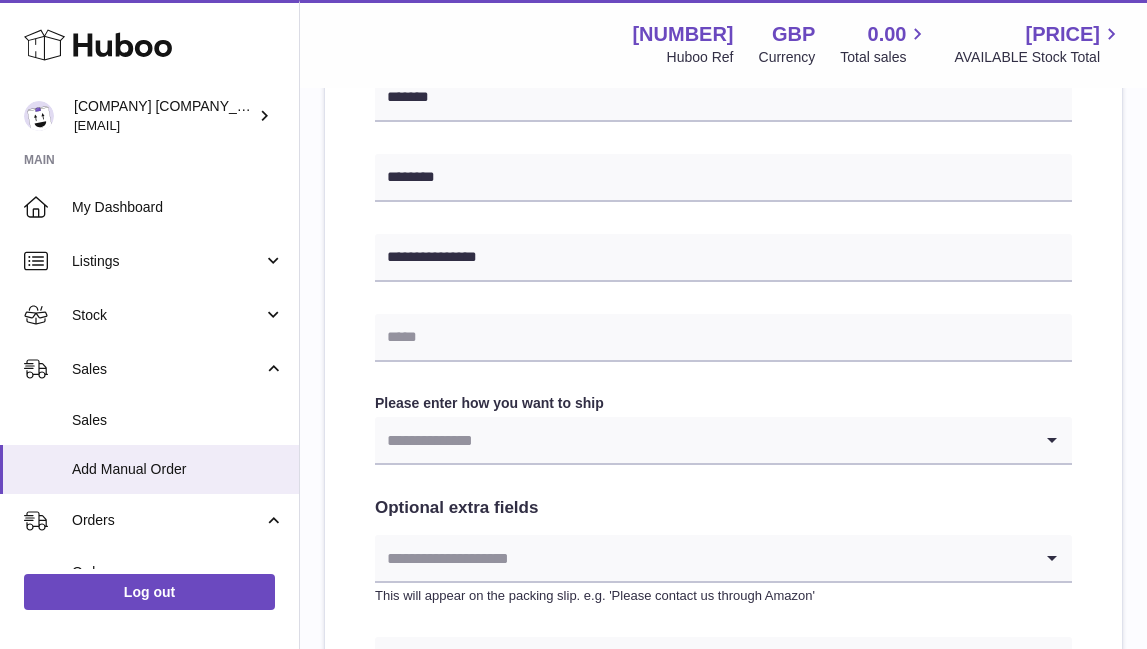 click at bounding box center (703, 440) 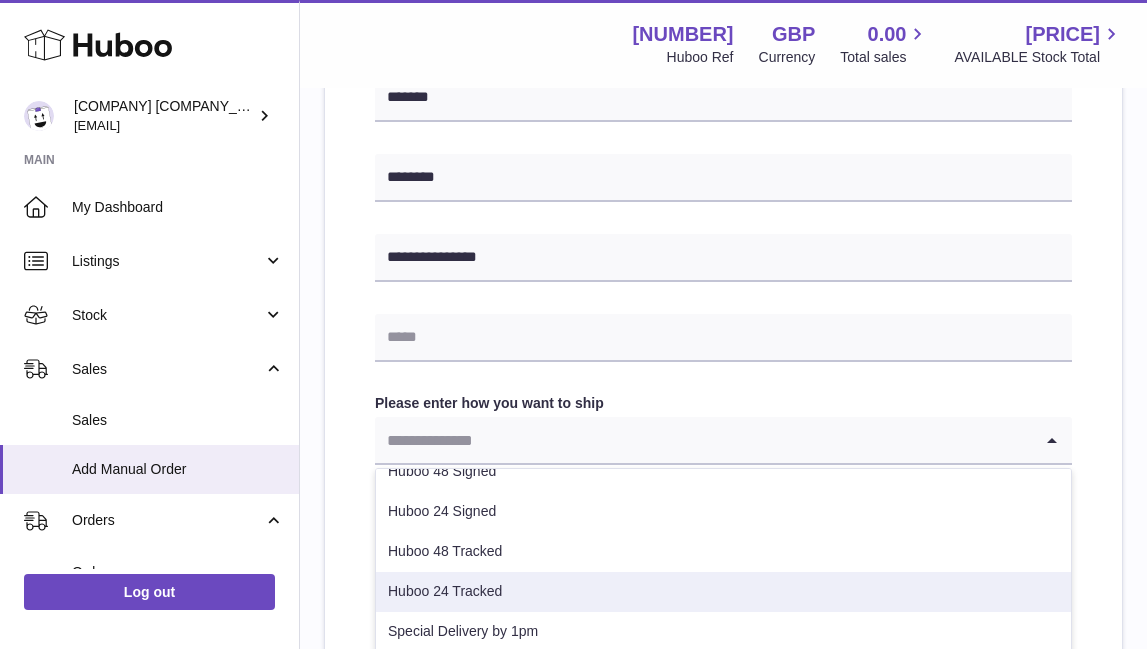 scroll, scrollTop: 102, scrollLeft: 0, axis: vertical 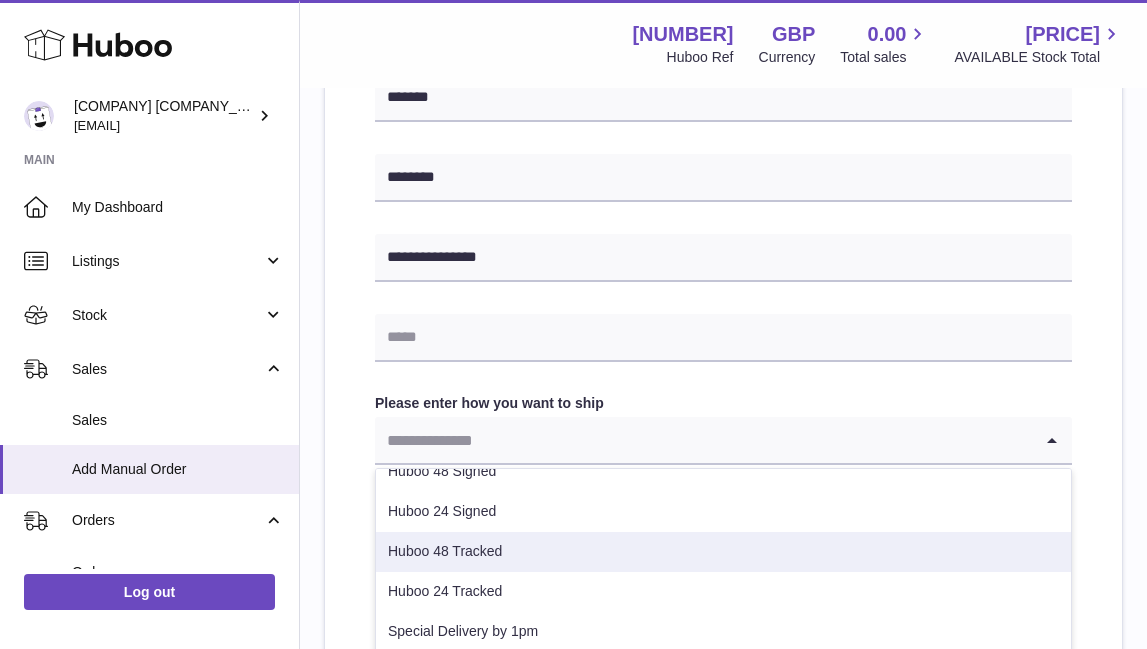 click on "Huboo 48 Tracked" at bounding box center [723, 552] 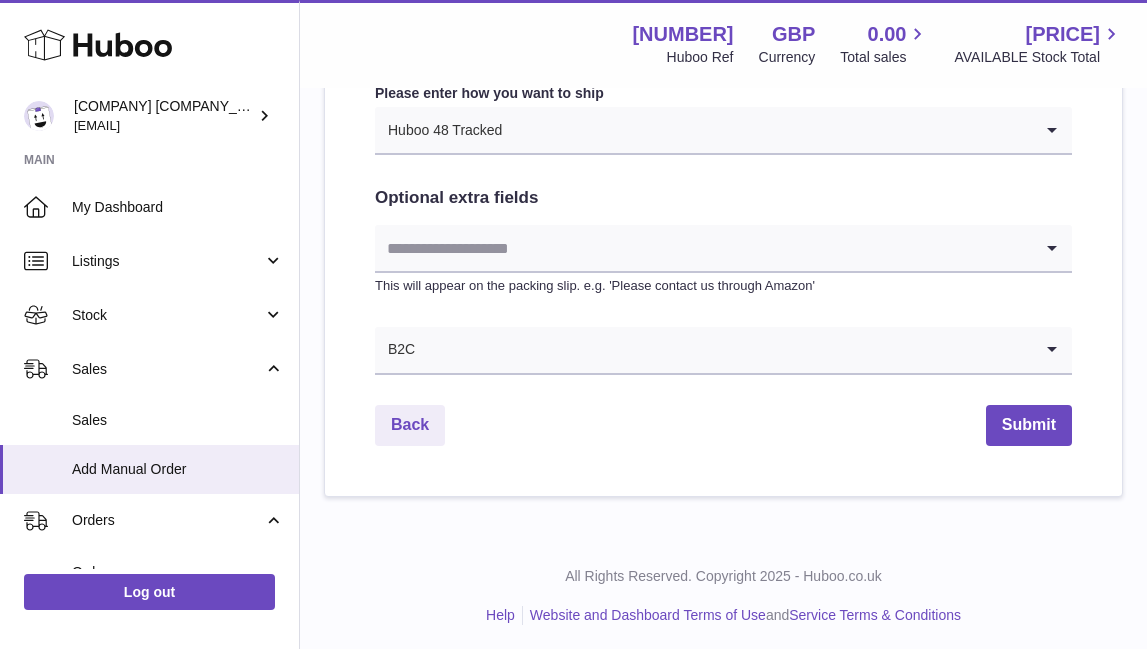 scroll, scrollTop: 1092, scrollLeft: 0, axis: vertical 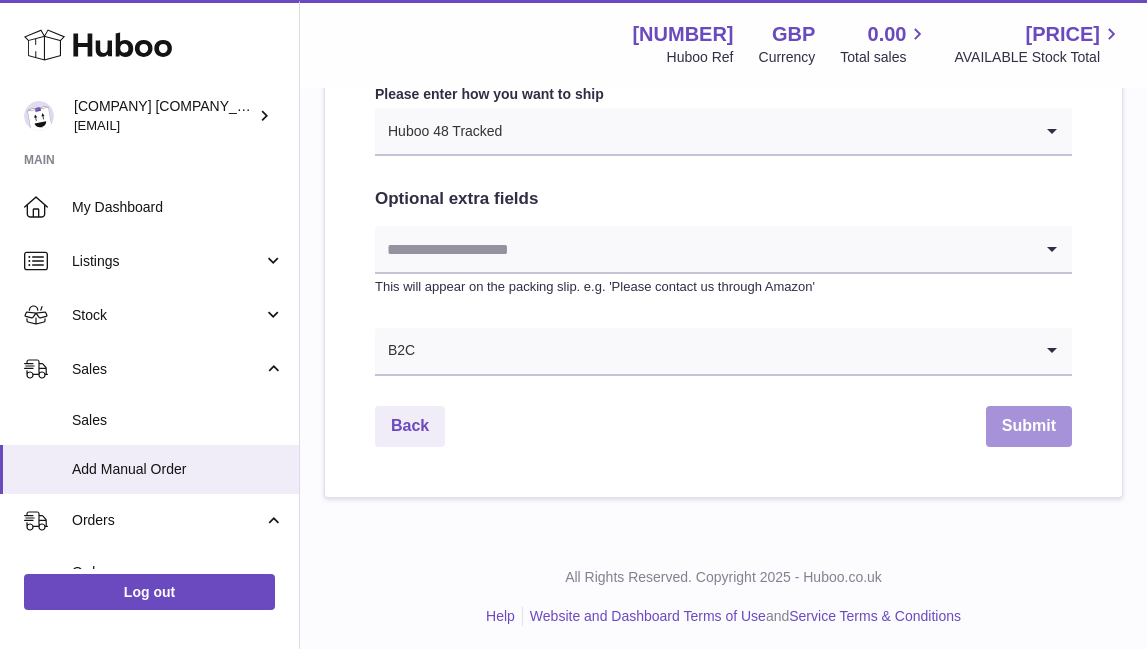 click on "Submit" at bounding box center [1029, 426] 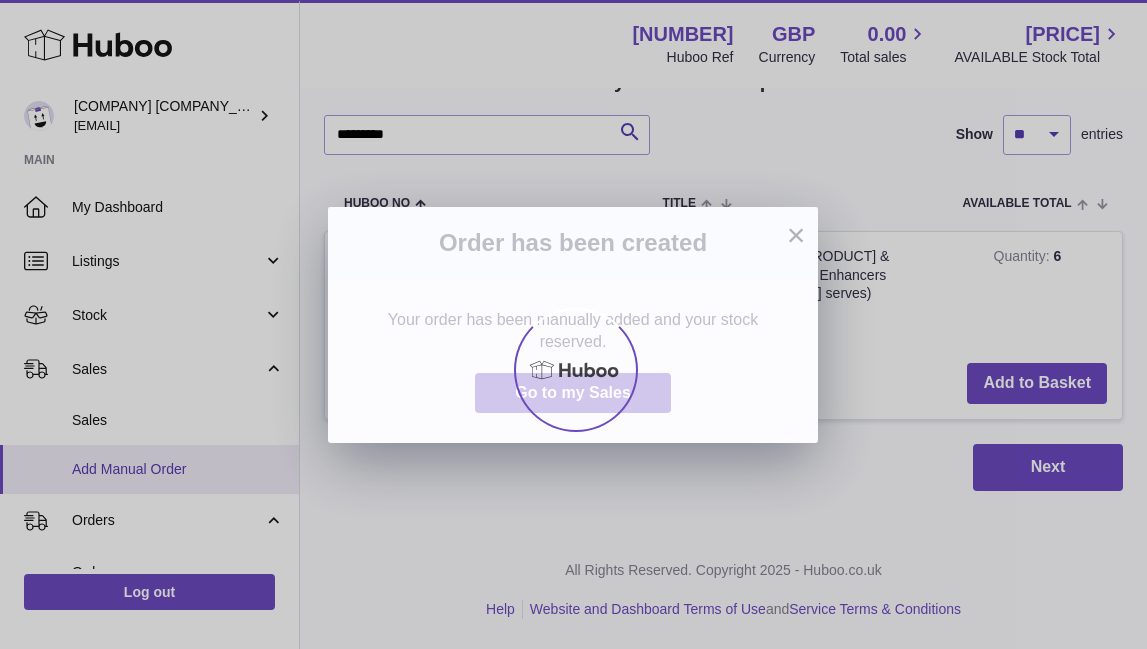 scroll, scrollTop: 0, scrollLeft: 0, axis: both 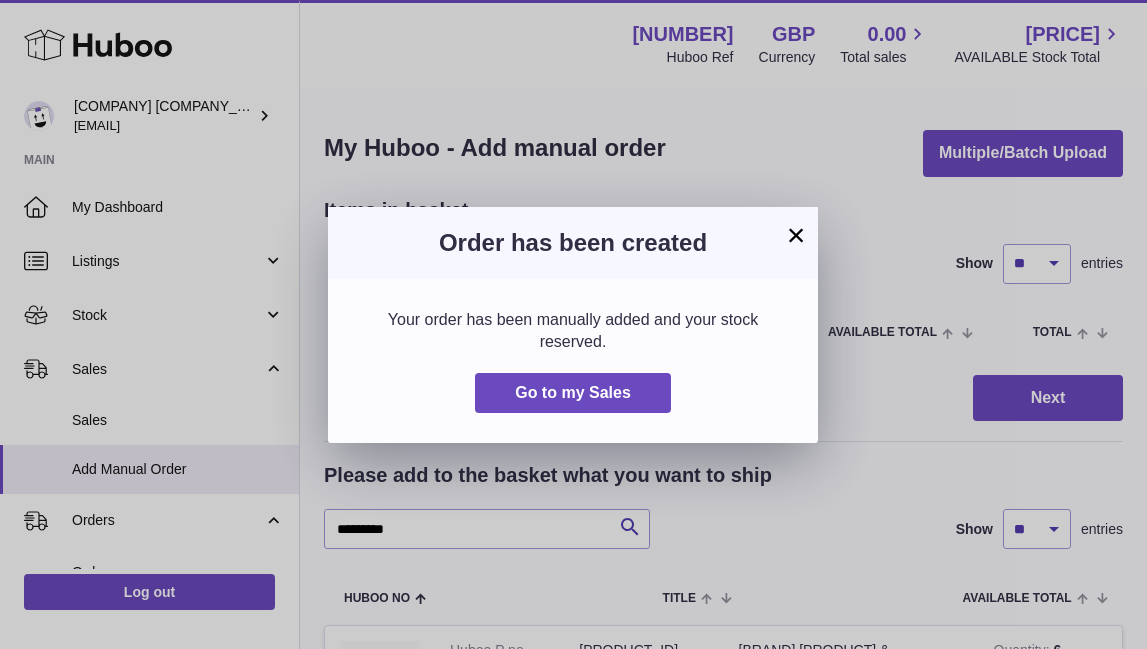 click on "×" at bounding box center [796, 235] 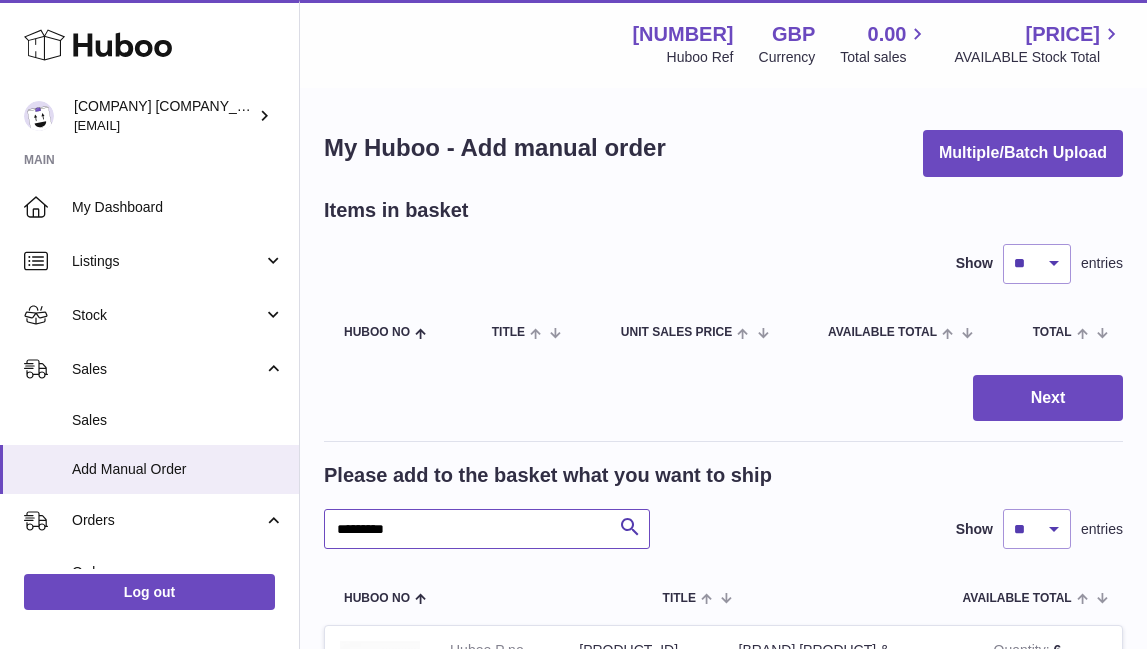 drag, startPoint x: 504, startPoint y: 529, endPoint x: -36, endPoint y: 397, distance: 555.8993 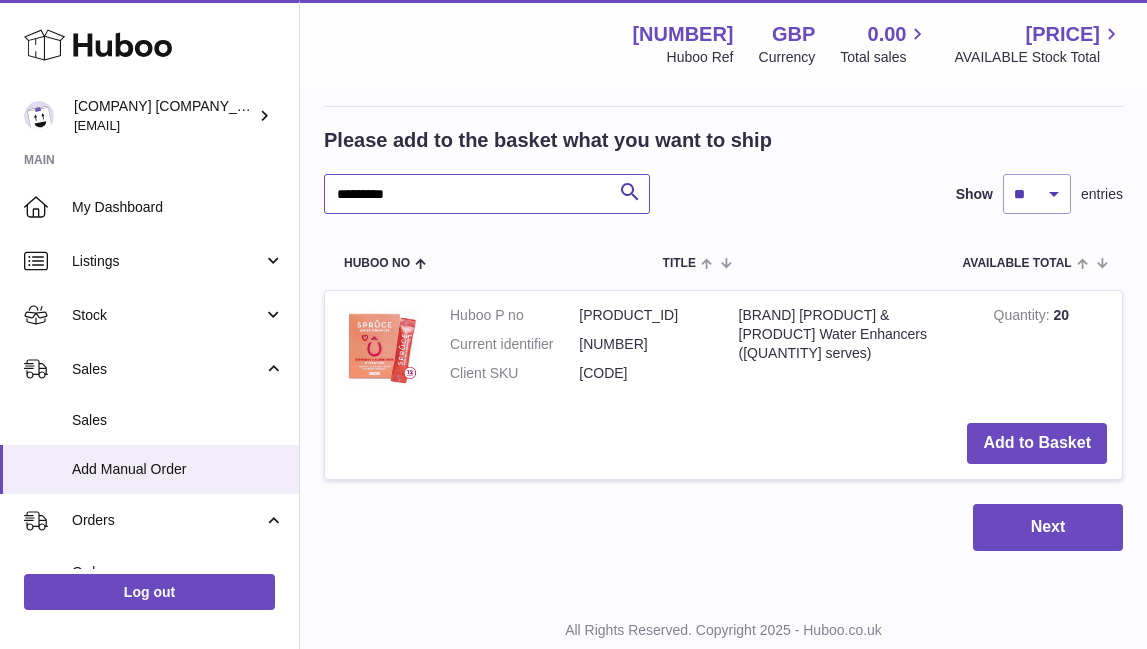 scroll, scrollTop: 355, scrollLeft: 0, axis: vertical 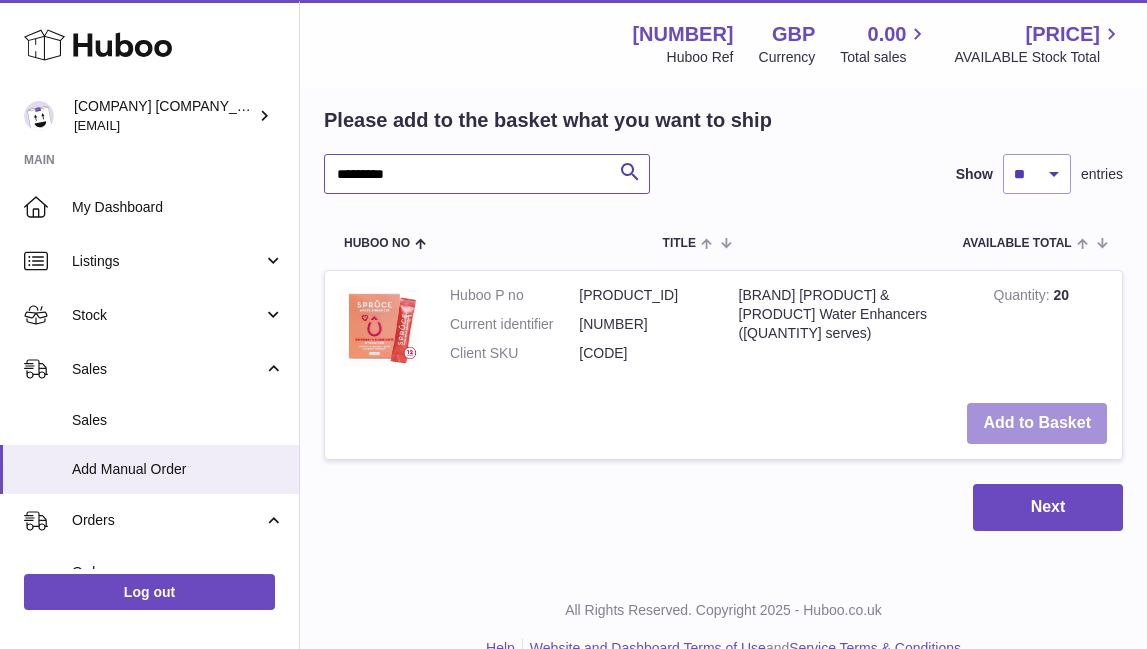 type on "*********" 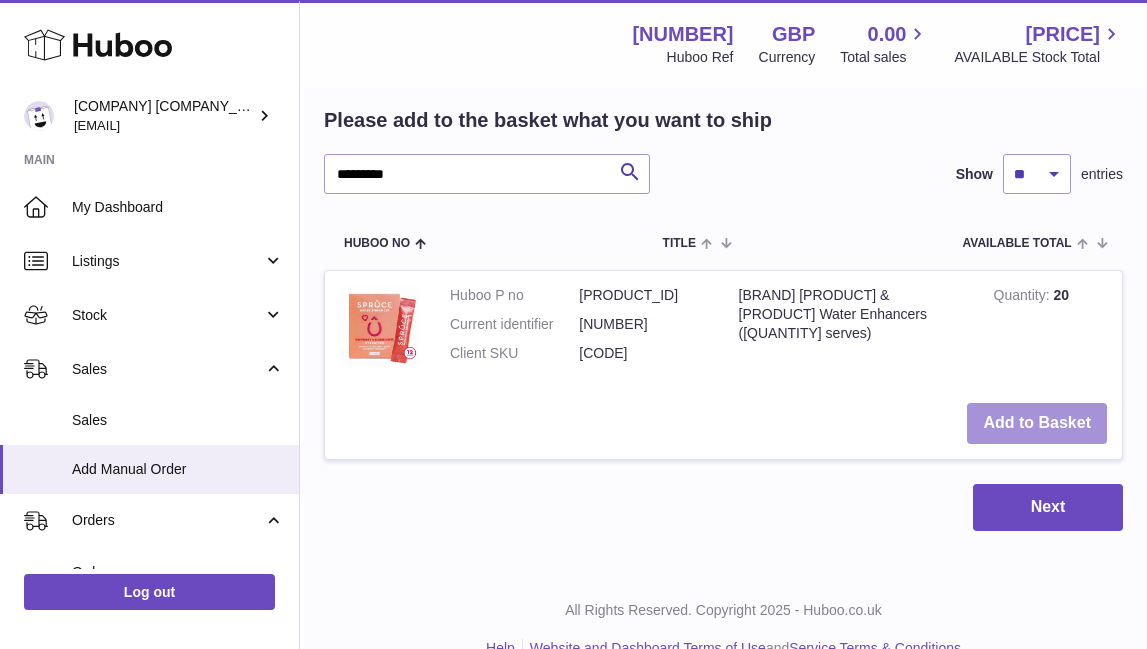 click on "Add to Basket" at bounding box center [1037, 423] 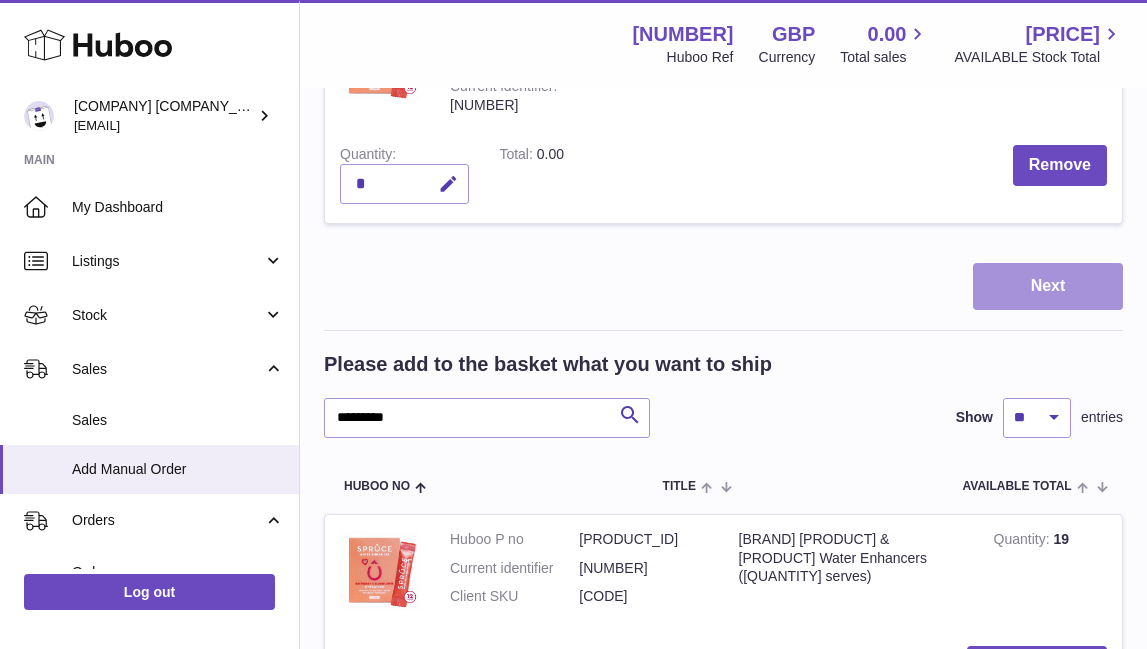 click on "Next" at bounding box center [1048, 286] 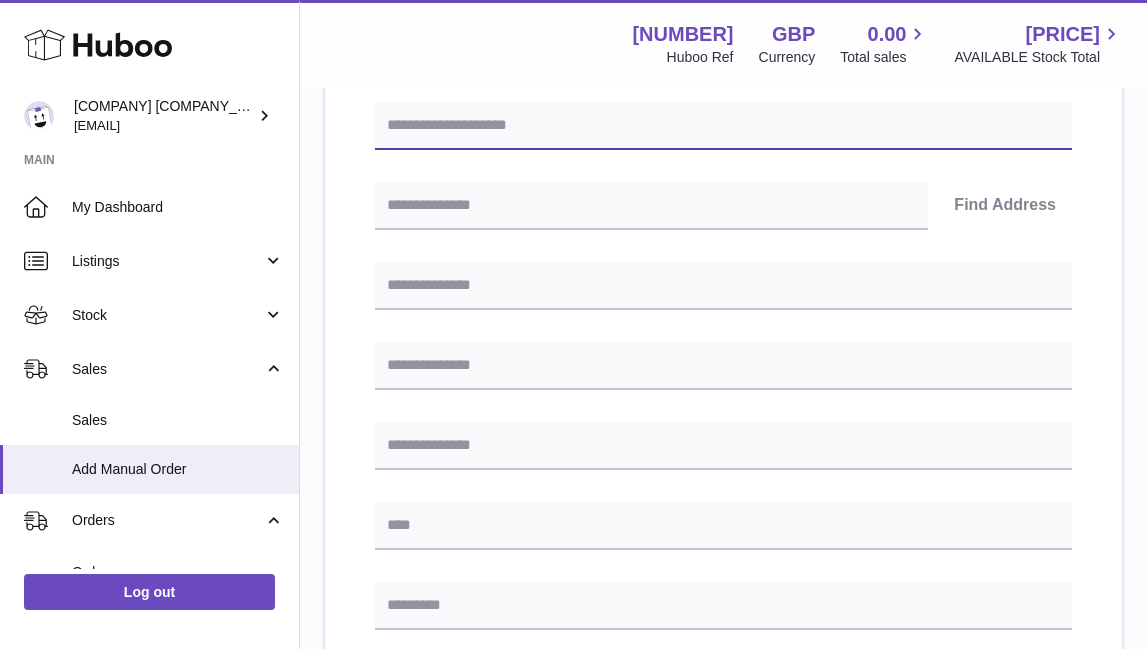 paste on "**********" 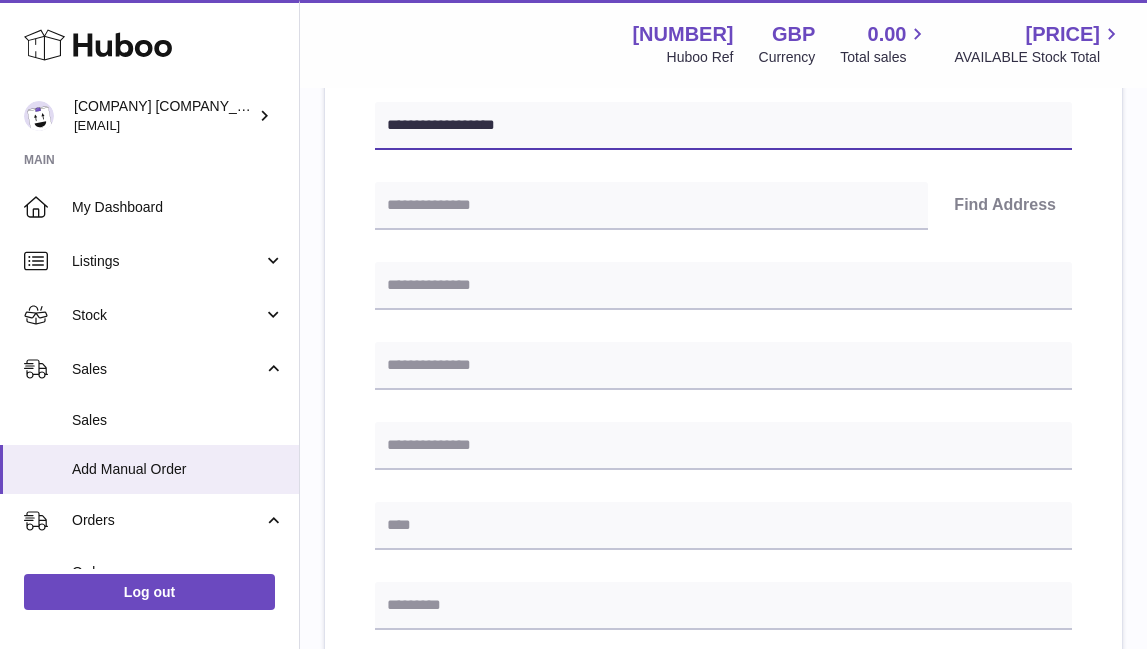 type on "**********" 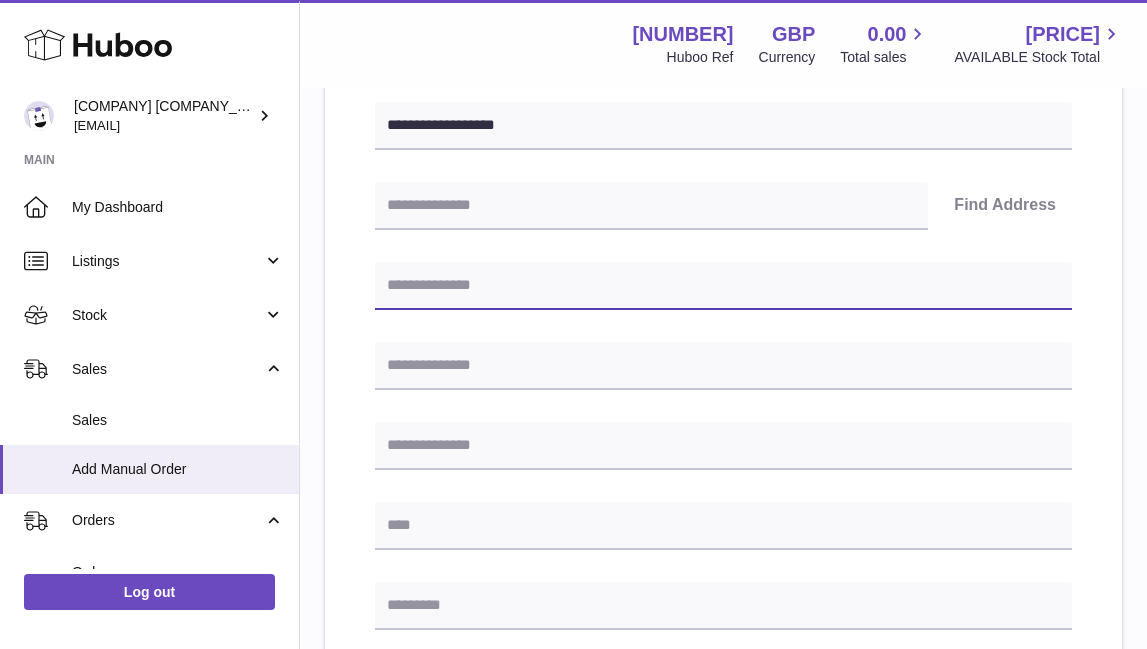 paste on "**********" 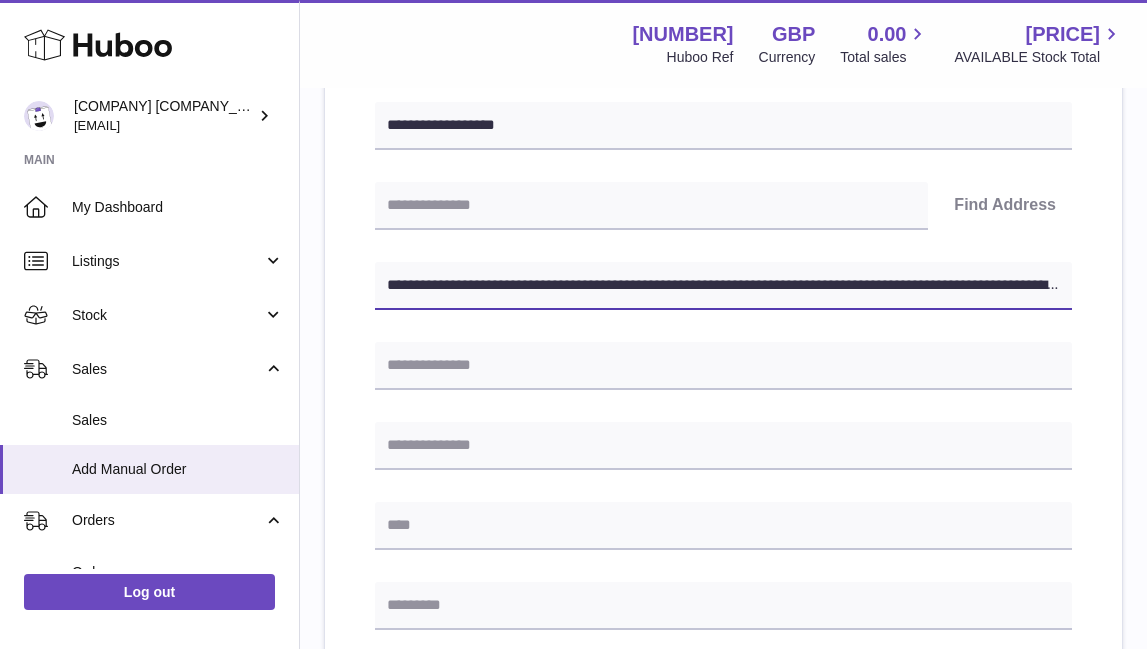 drag, startPoint x: 686, startPoint y: 284, endPoint x: 1307, endPoint y: 399, distance: 631.5584 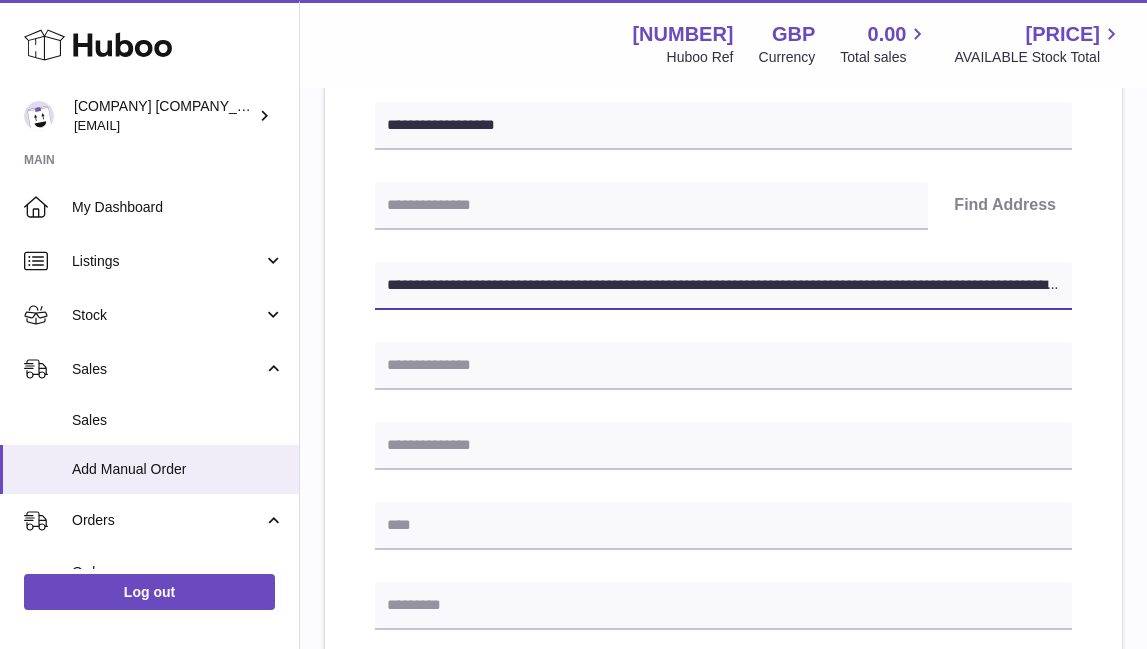 click on ".st0{fill:#141414;}" at bounding box center (573, -31) 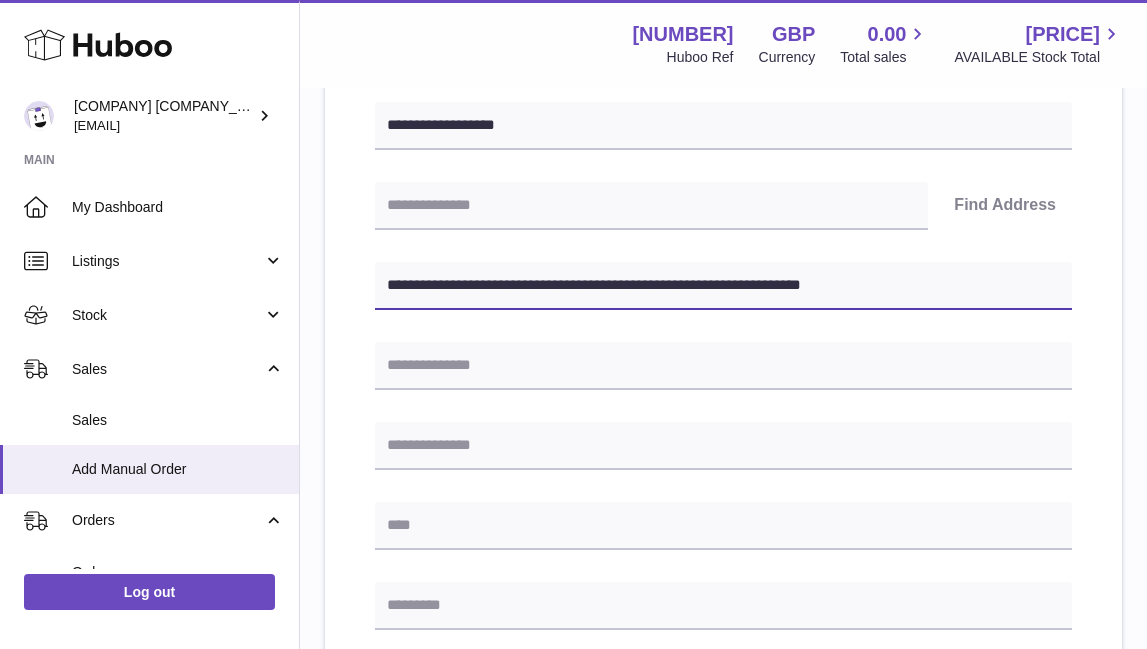 type on "**********" 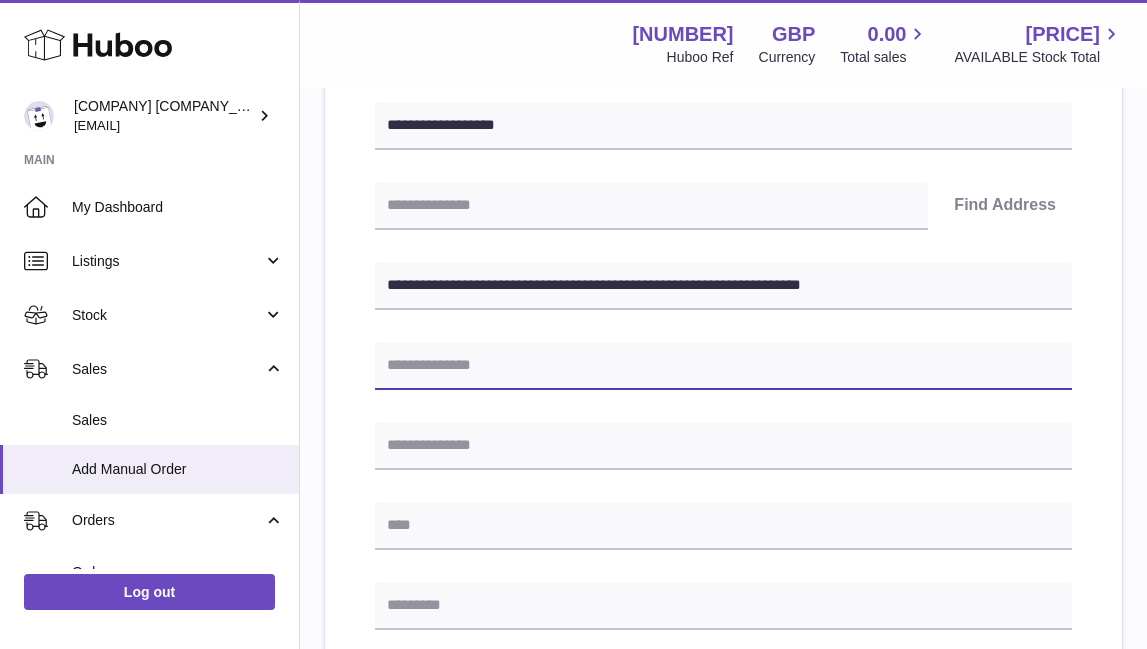 paste on "**********" 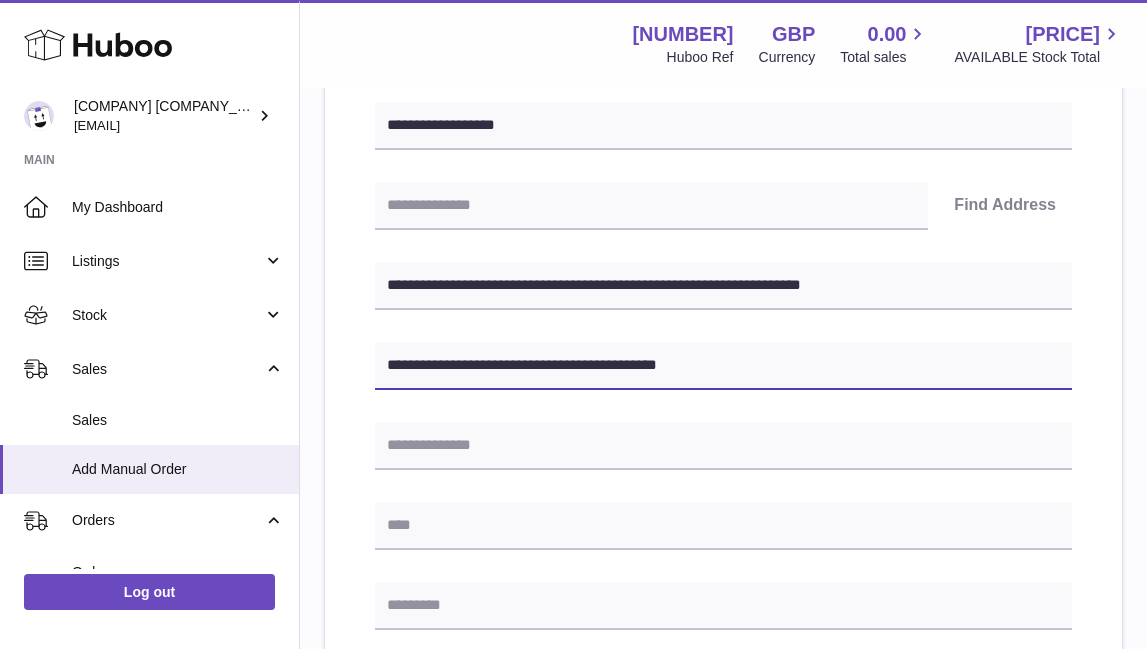 type on "**********" 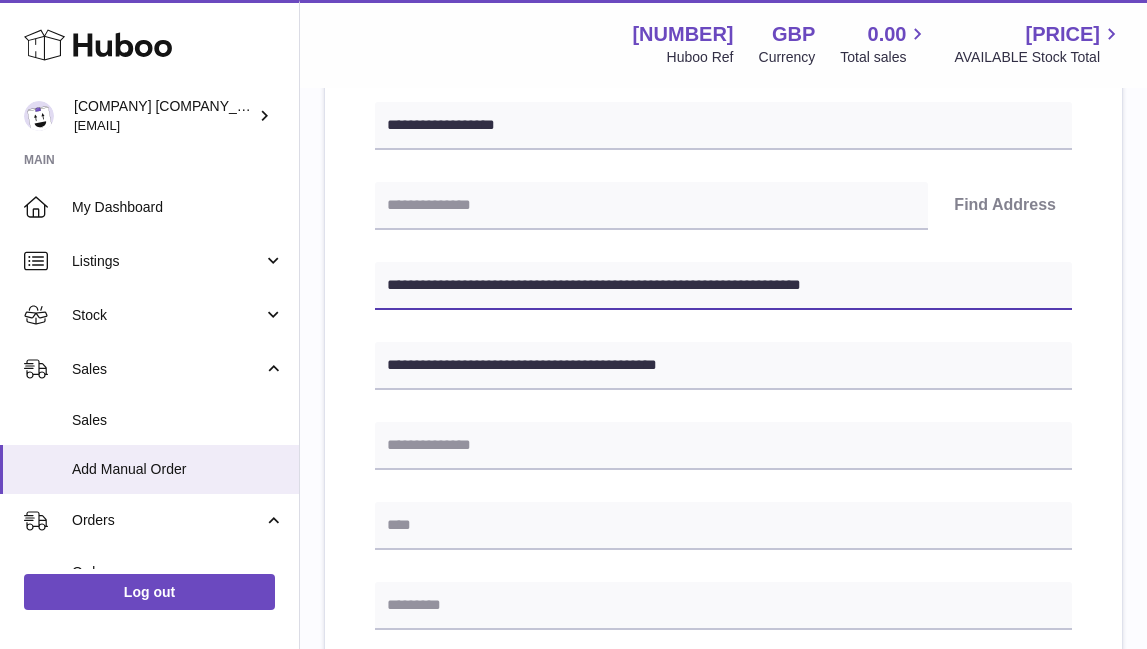 drag, startPoint x: 490, startPoint y: 284, endPoint x: 393, endPoint y: 287, distance: 97.04638 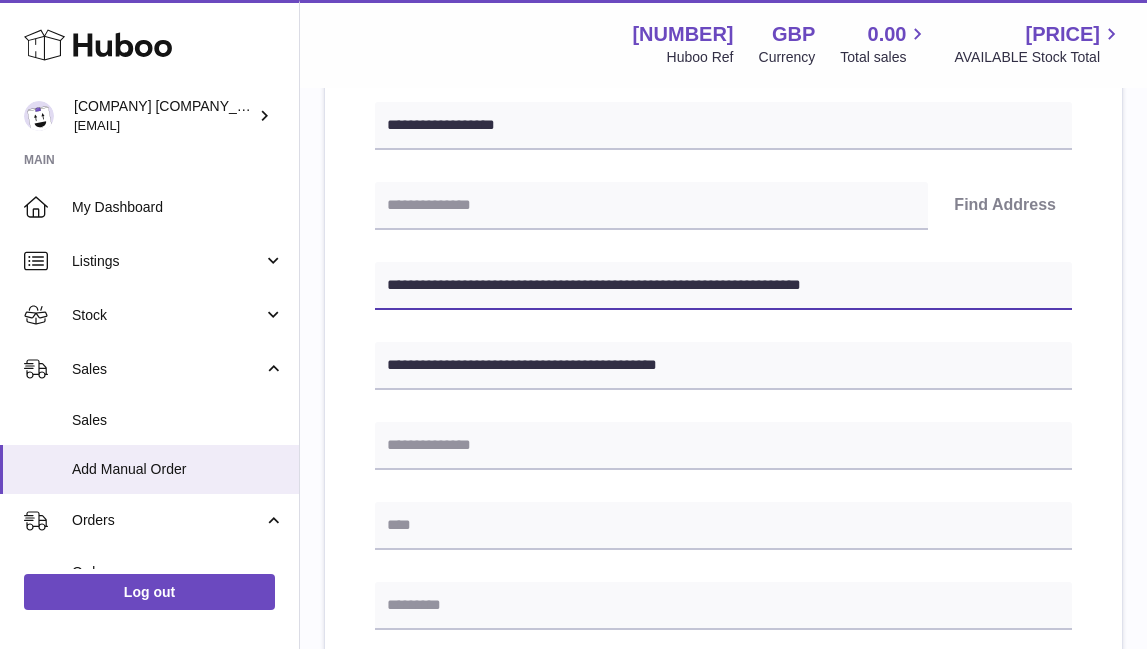 click on "**********" at bounding box center [723, 286] 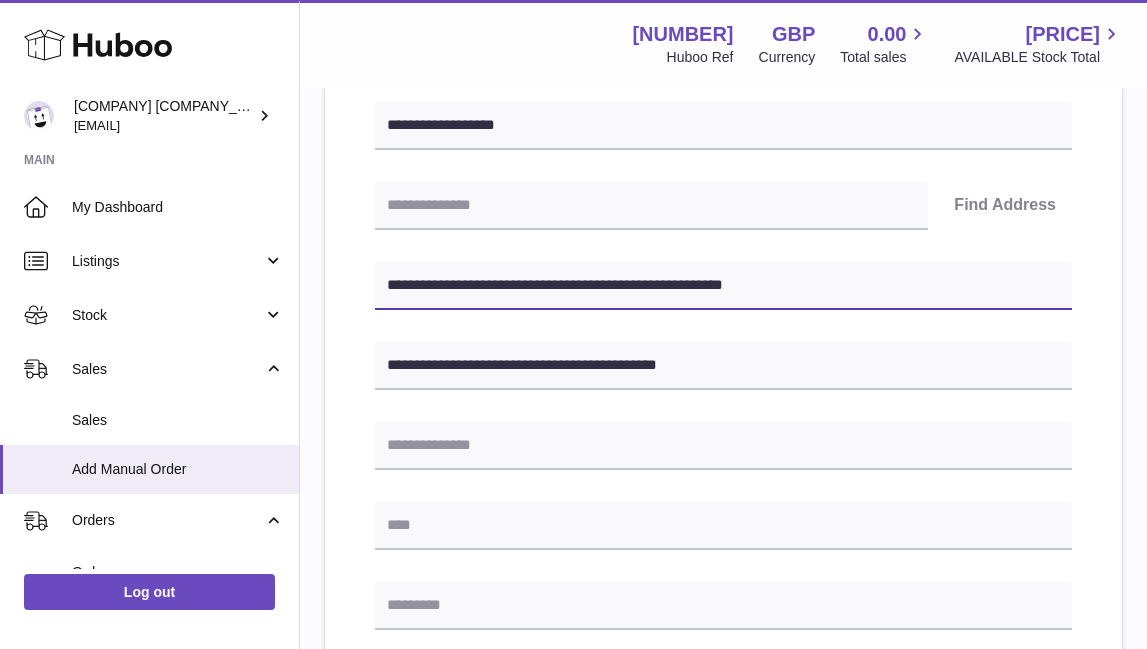 type on "**********" 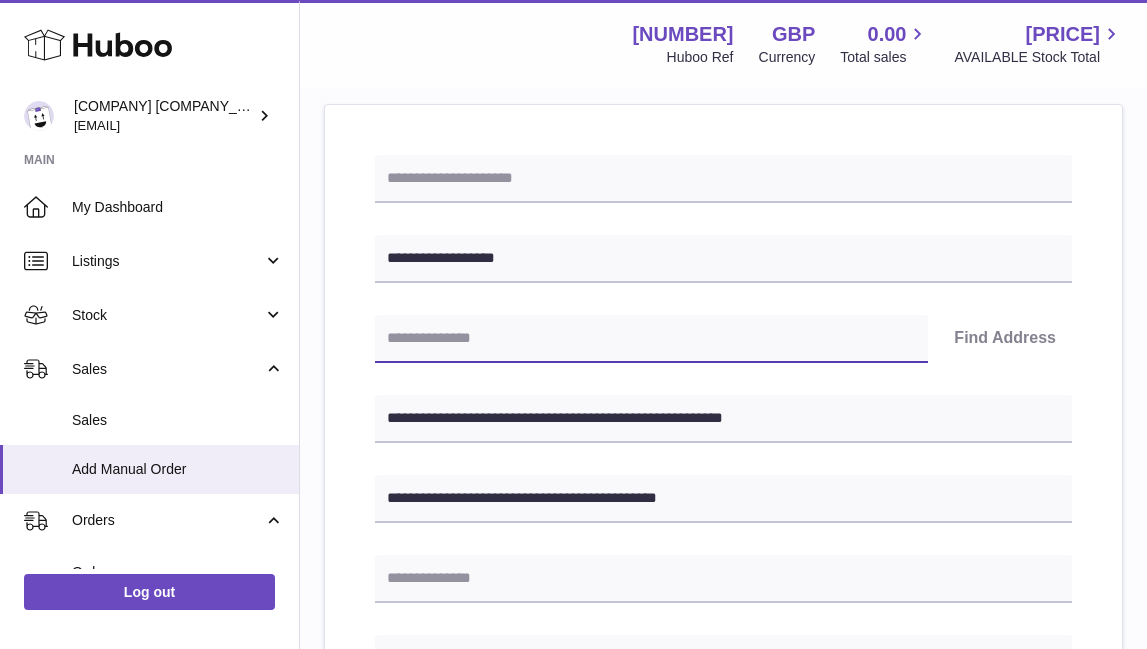 scroll, scrollTop: 213, scrollLeft: 0, axis: vertical 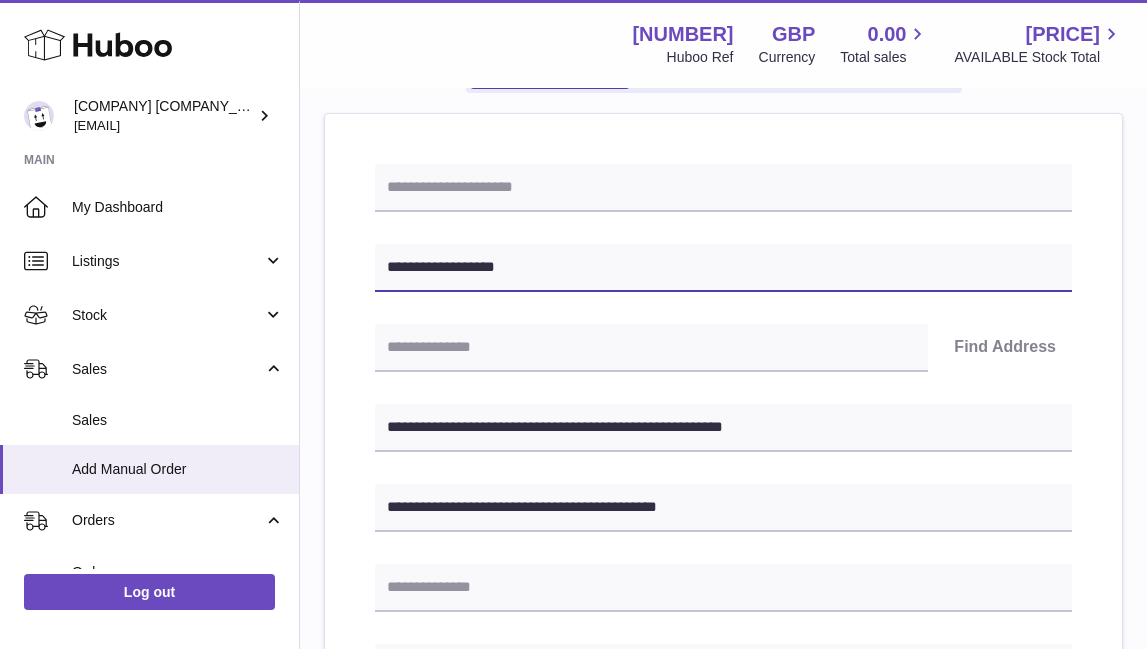 click on "**********" at bounding box center (723, 268) 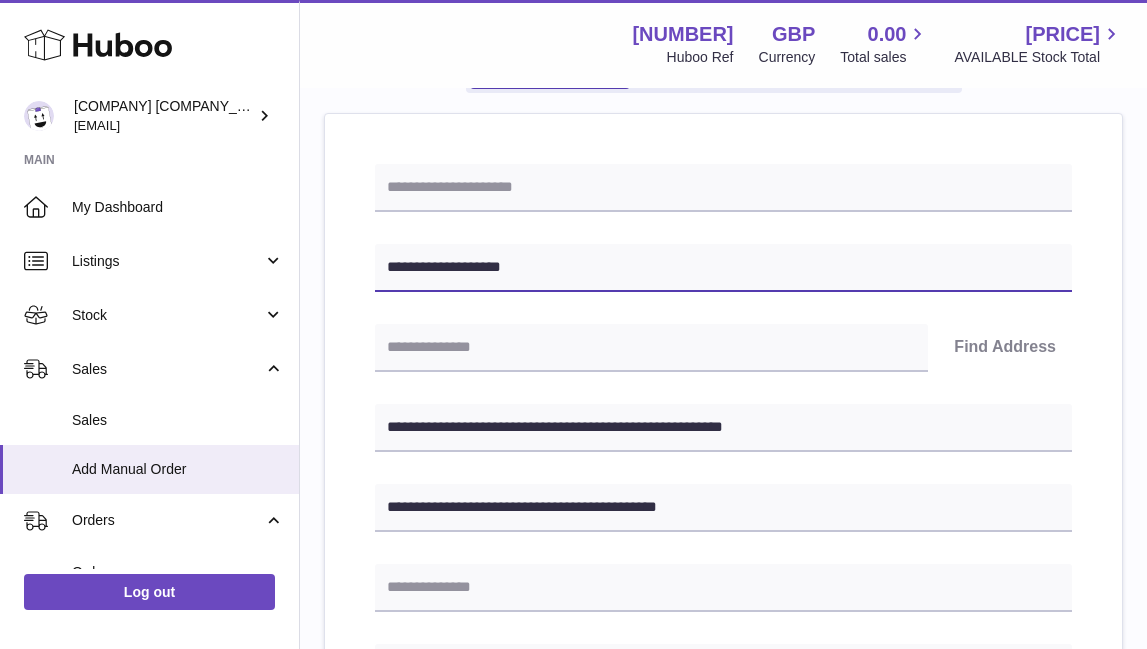 click on "**********" at bounding box center (723, 268) 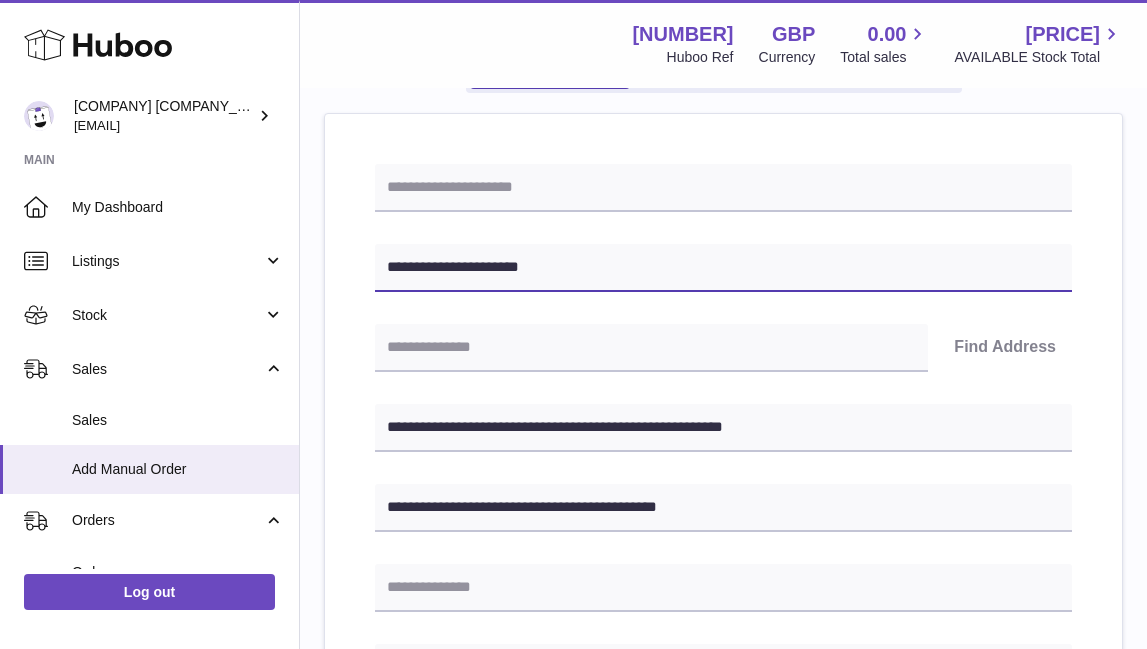 paste on "**********" 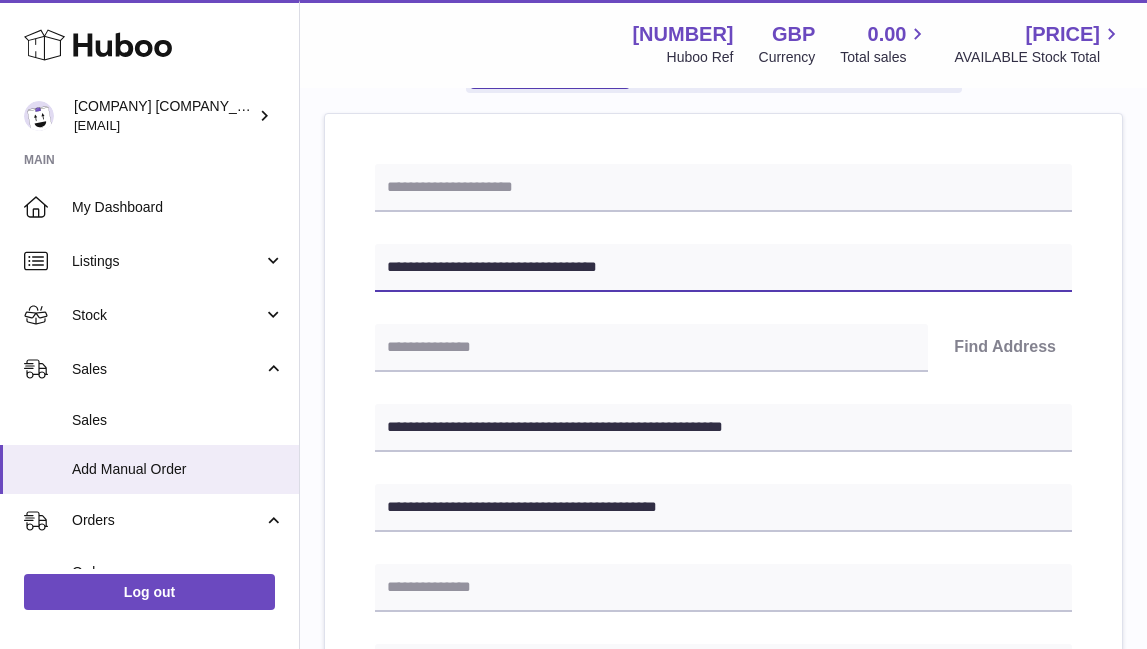 drag, startPoint x: 555, startPoint y: 266, endPoint x: 175, endPoint y: 168, distance: 392.43344 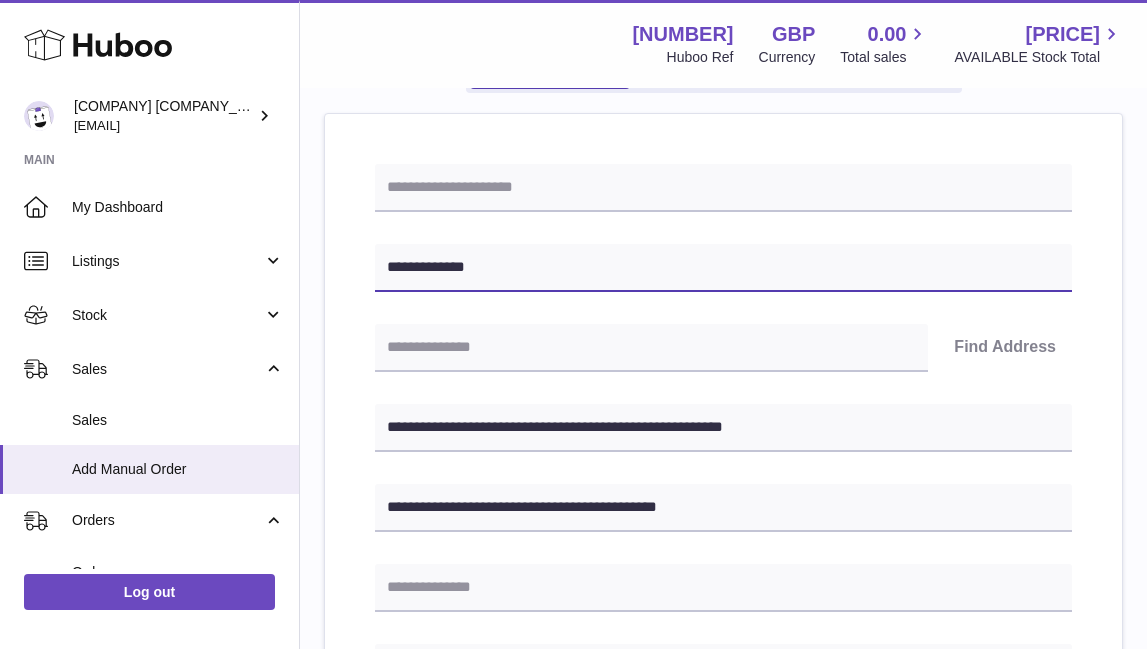 type on "**********" 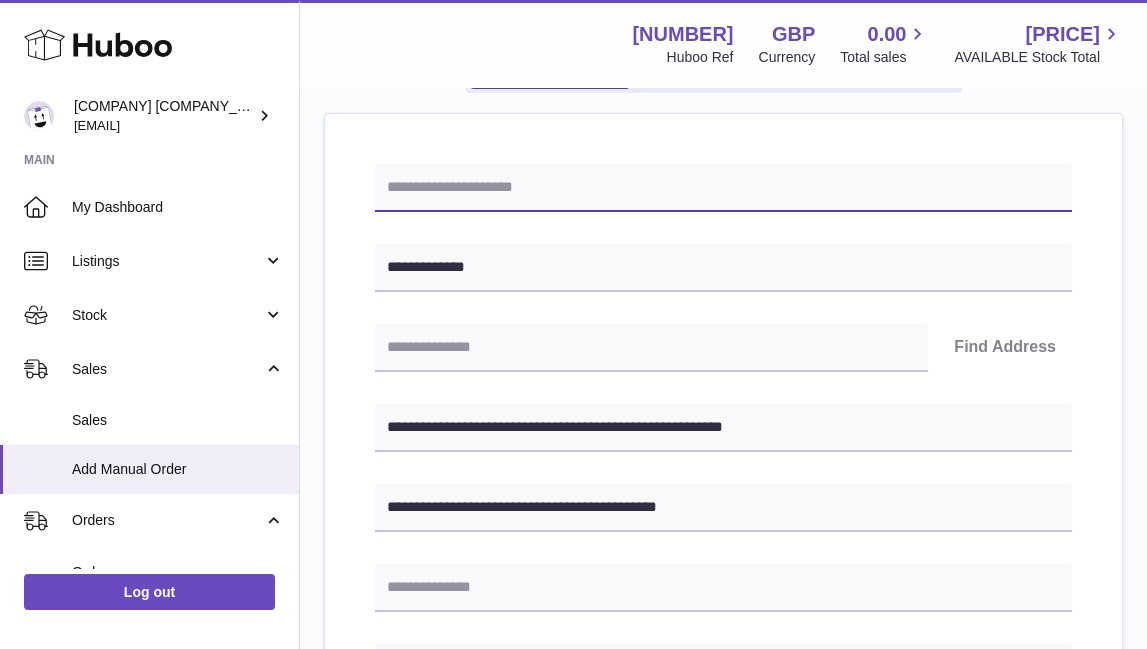 click at bounding box center (723, 188) 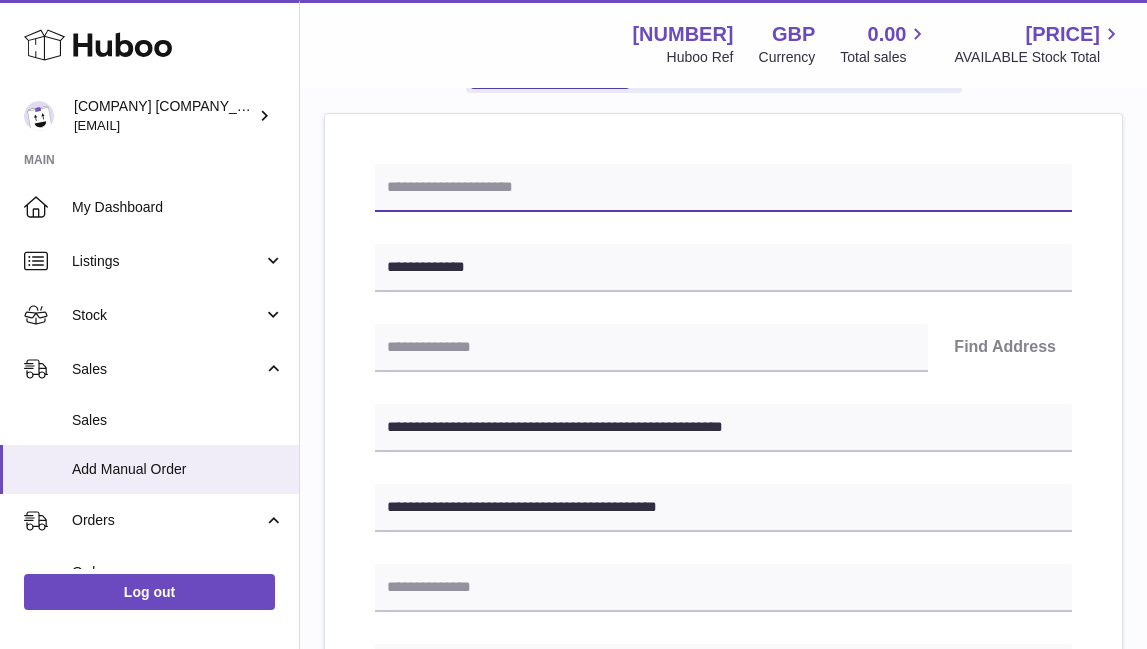 paste on "**********" 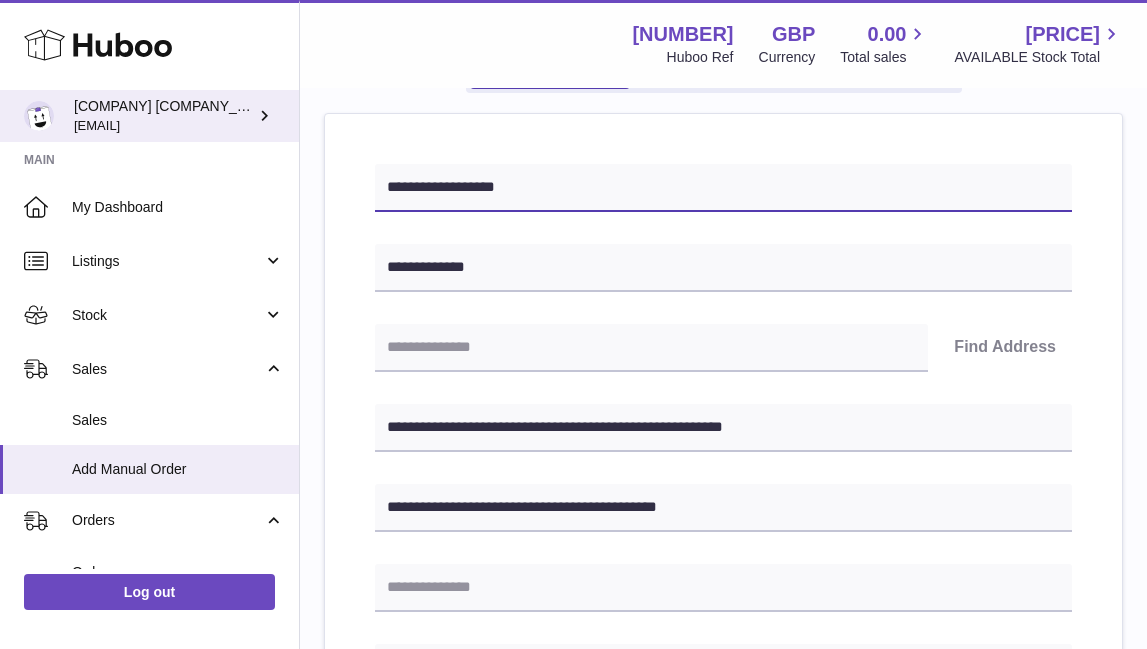 drag, startPoint x: 549, startPoint y: 185, endPoint x: 190, endPoint y: 116, distance: 365.5708 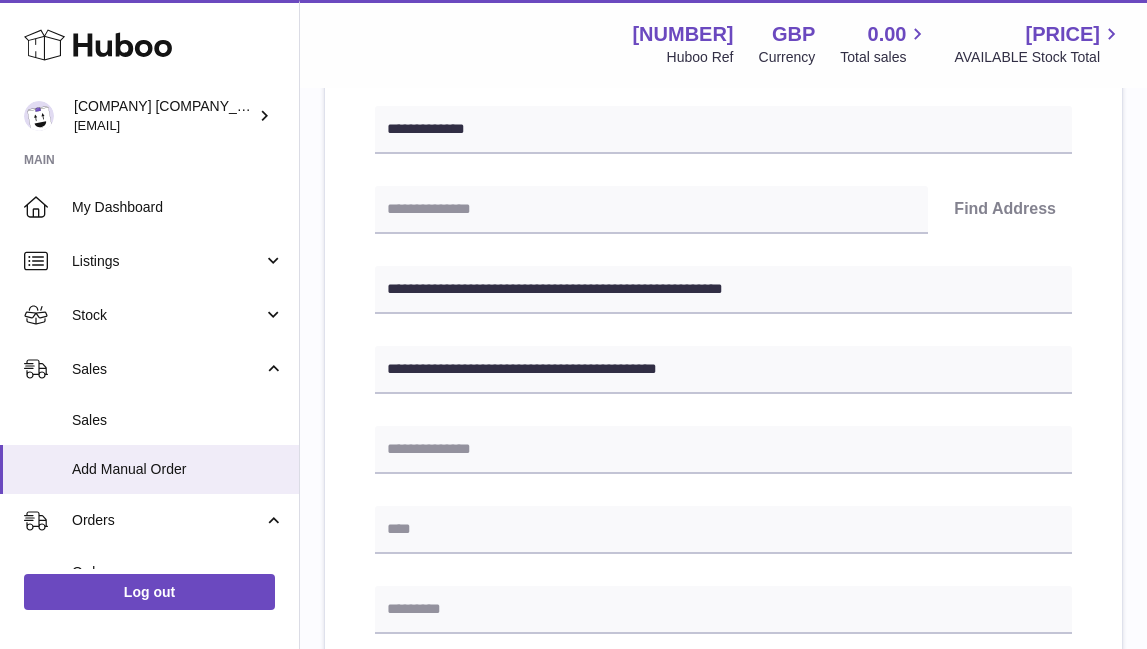 scroll, scrollTop: 354, scrollLeft: 0, axis: vertical 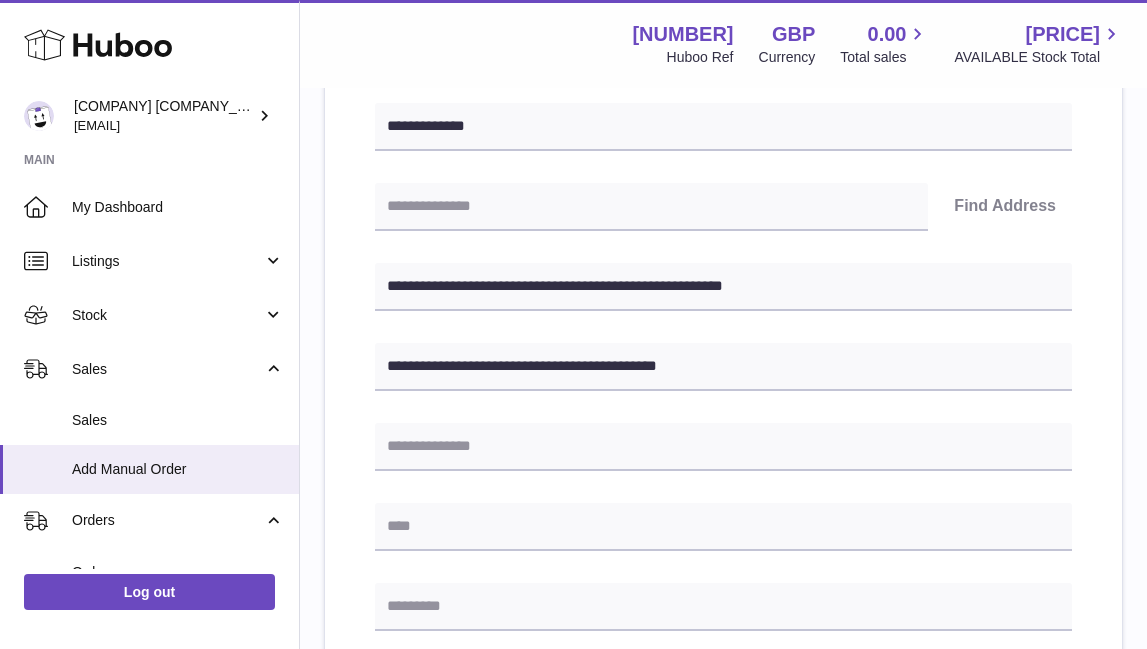 type on "**********" 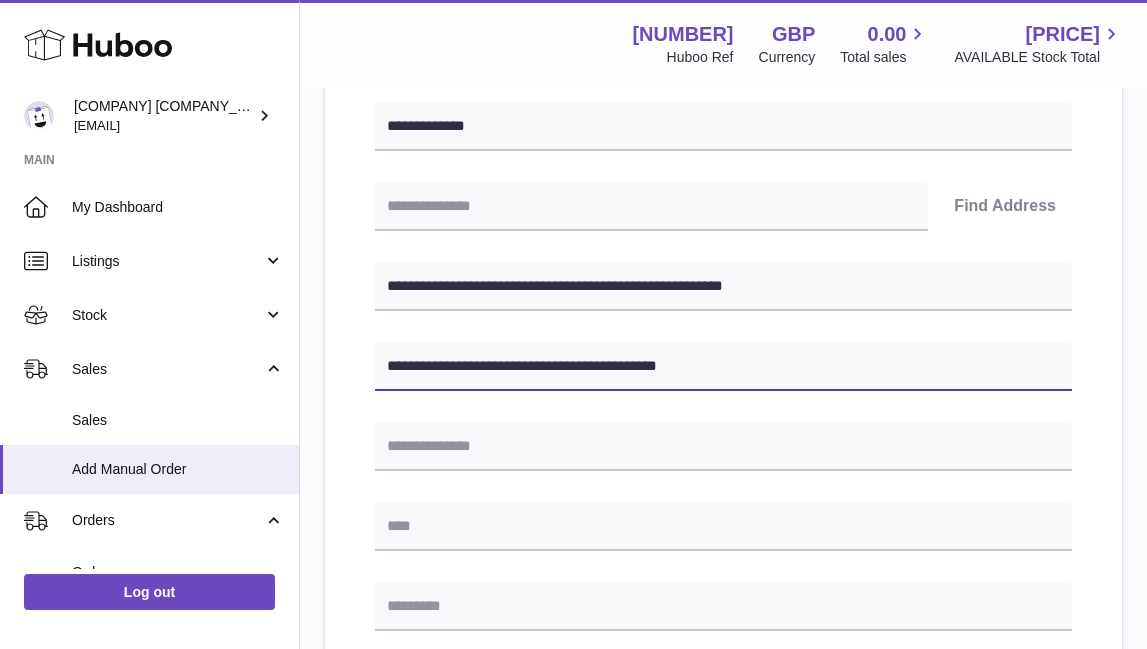 drag, startPoint x: 617, startPoint y: 364, endPoint x: 547, endPoint y: 364, distance: 70 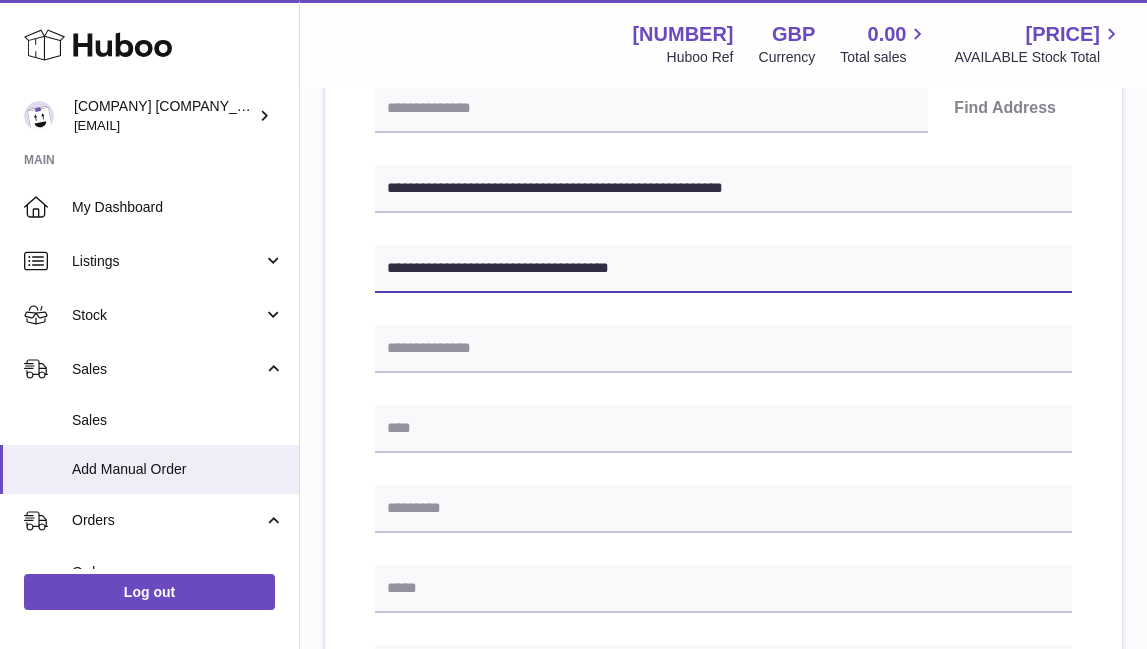 scroll, scrollTop: 453, scrollLeft: 0, axis: vertical 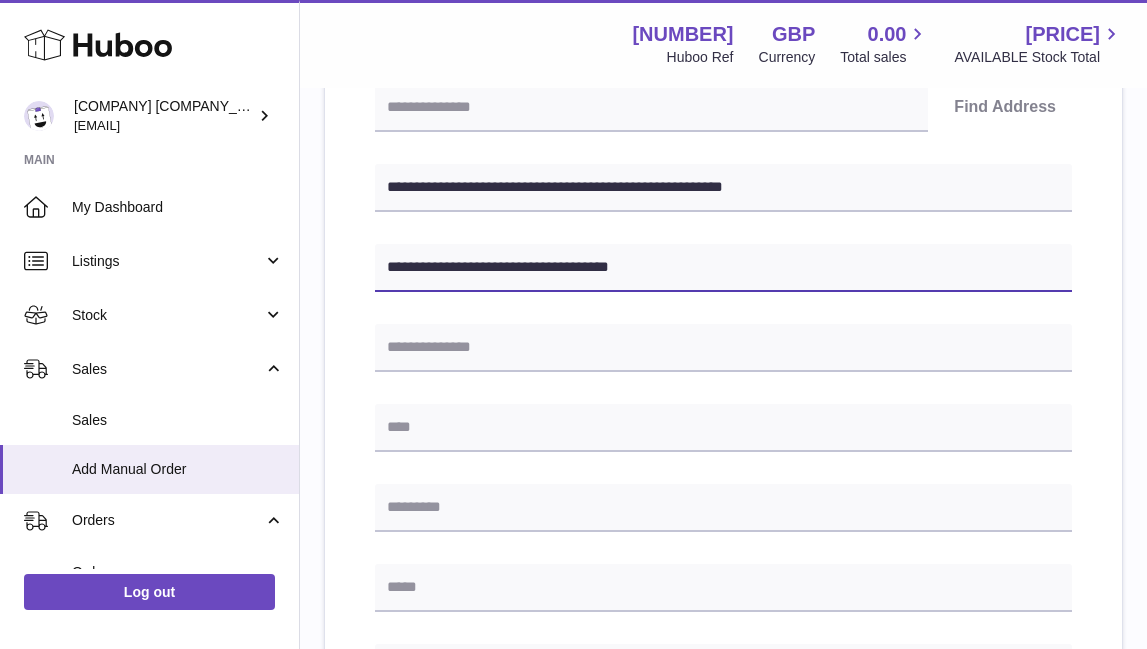 type on "**********" 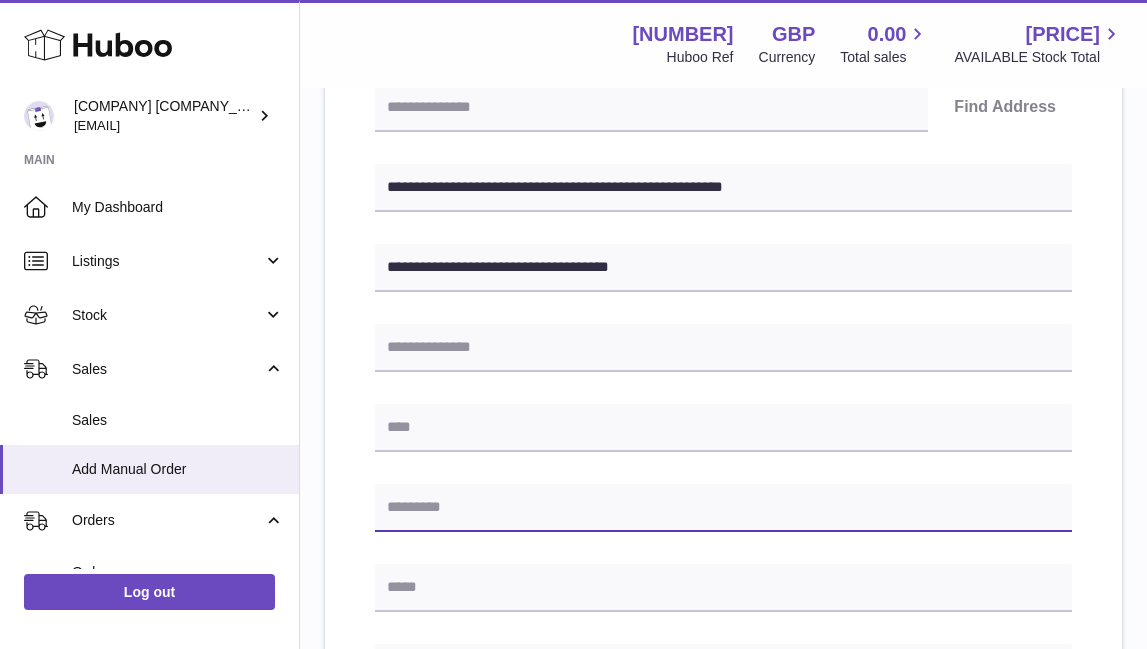 paste on "*******" 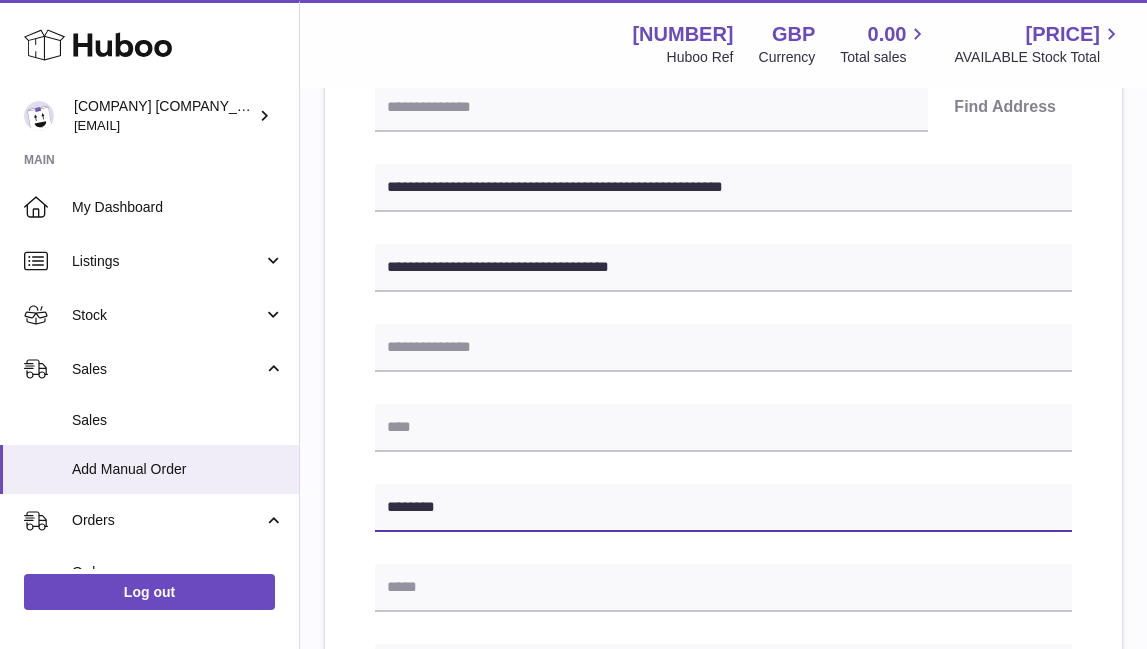 type on "*******" 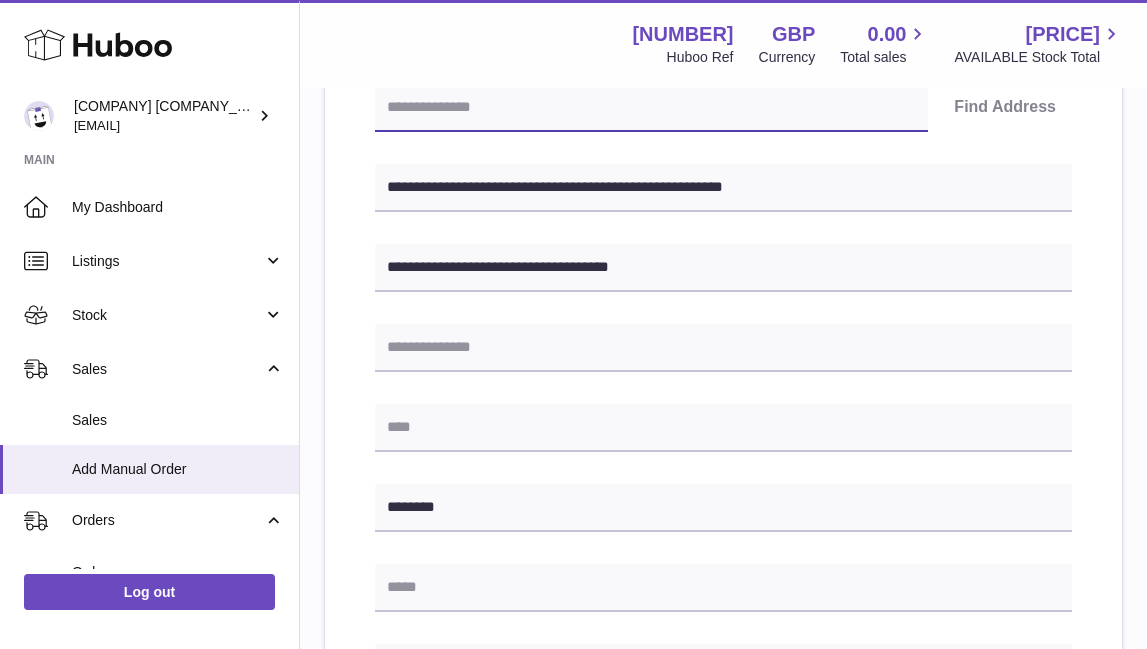 click at bounding box center [651, 108] 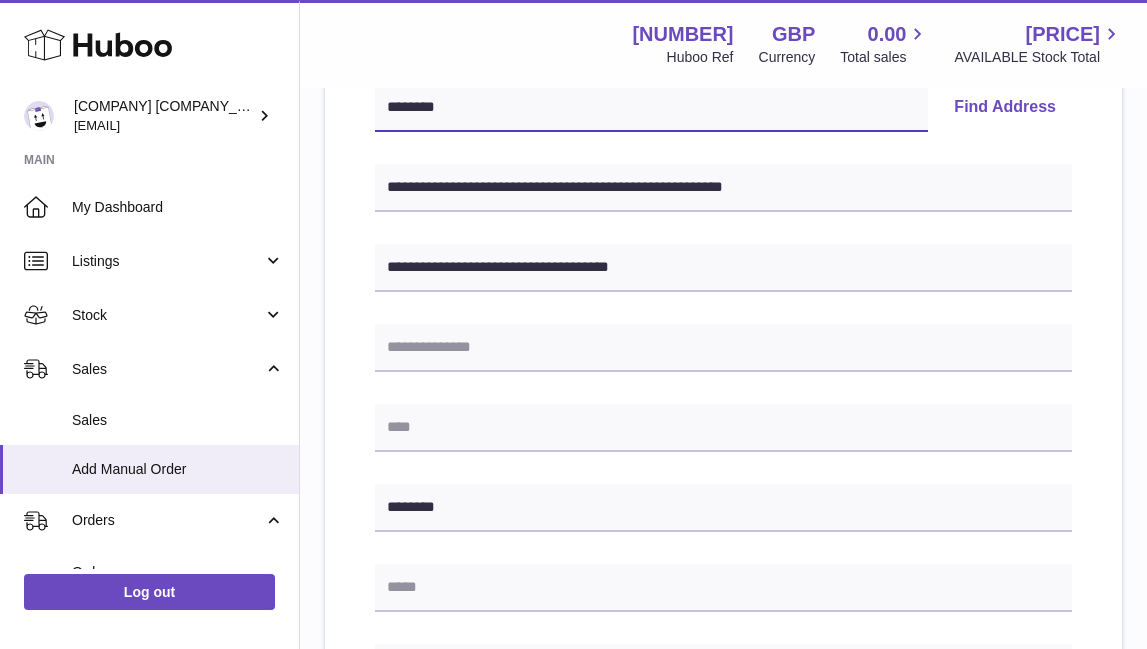 type on "*******" 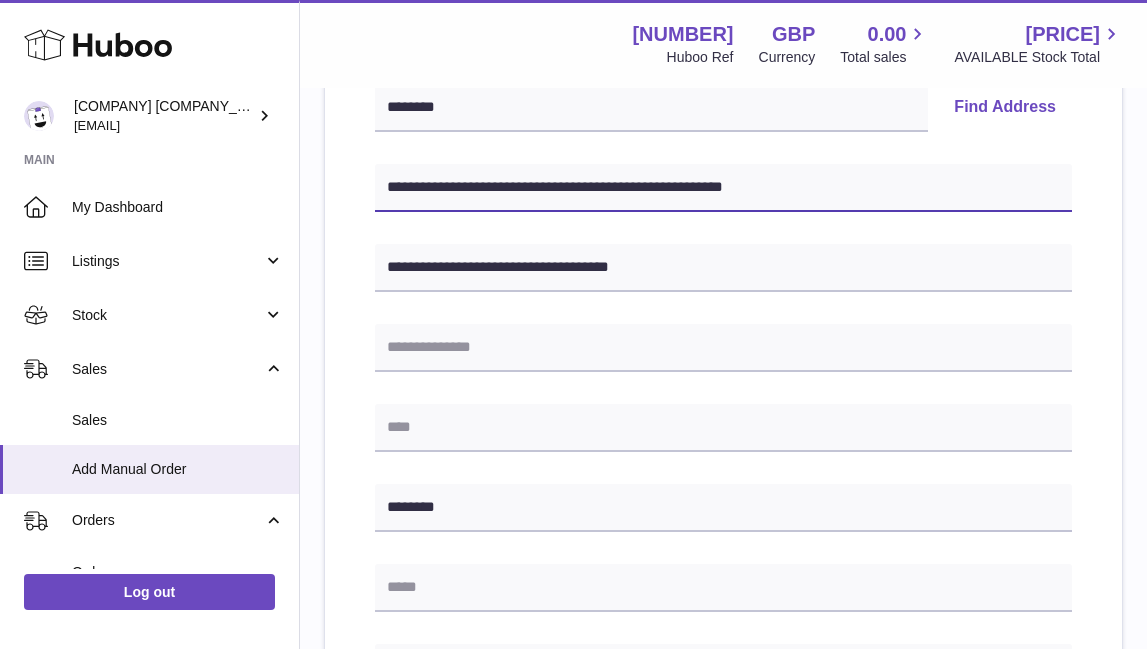 click on "**********" at bounding box center [723, 188] 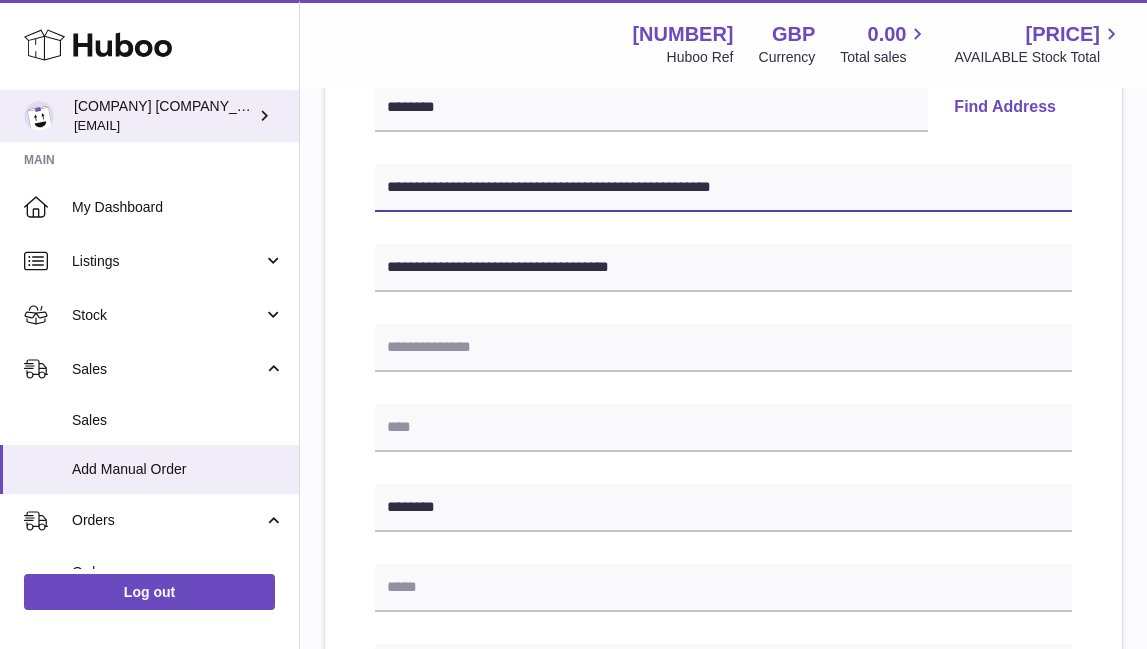drag, startPoint x: 505, startPoint y: 186, endPoint x: 183, endPoint y: 112, distance: 330.3937 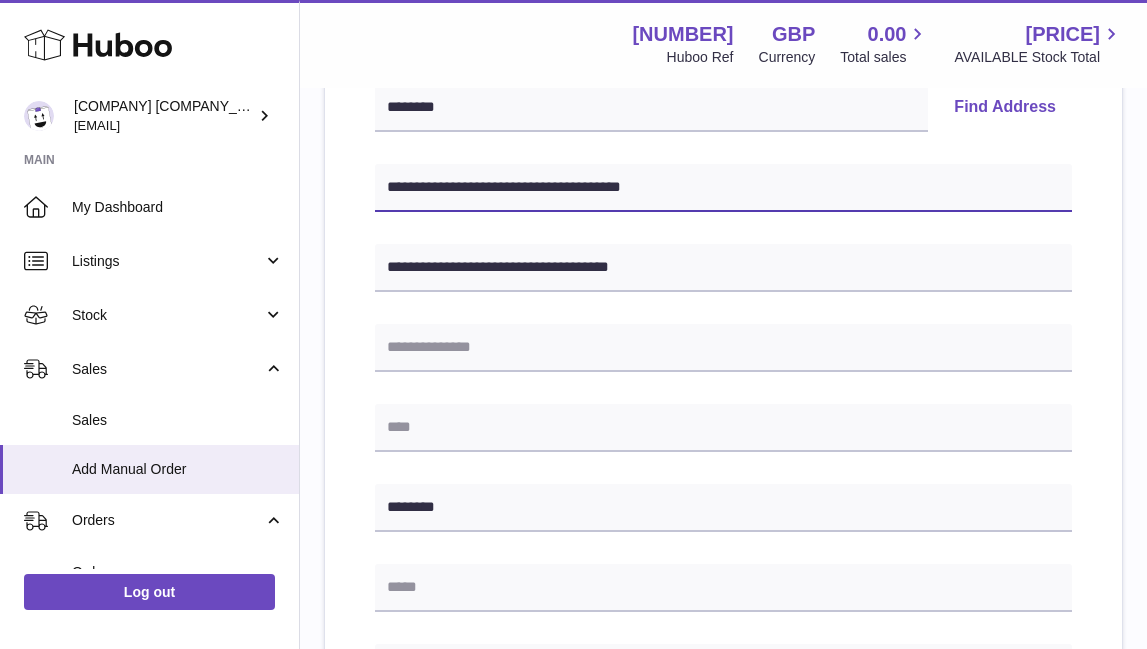 type on "**********" 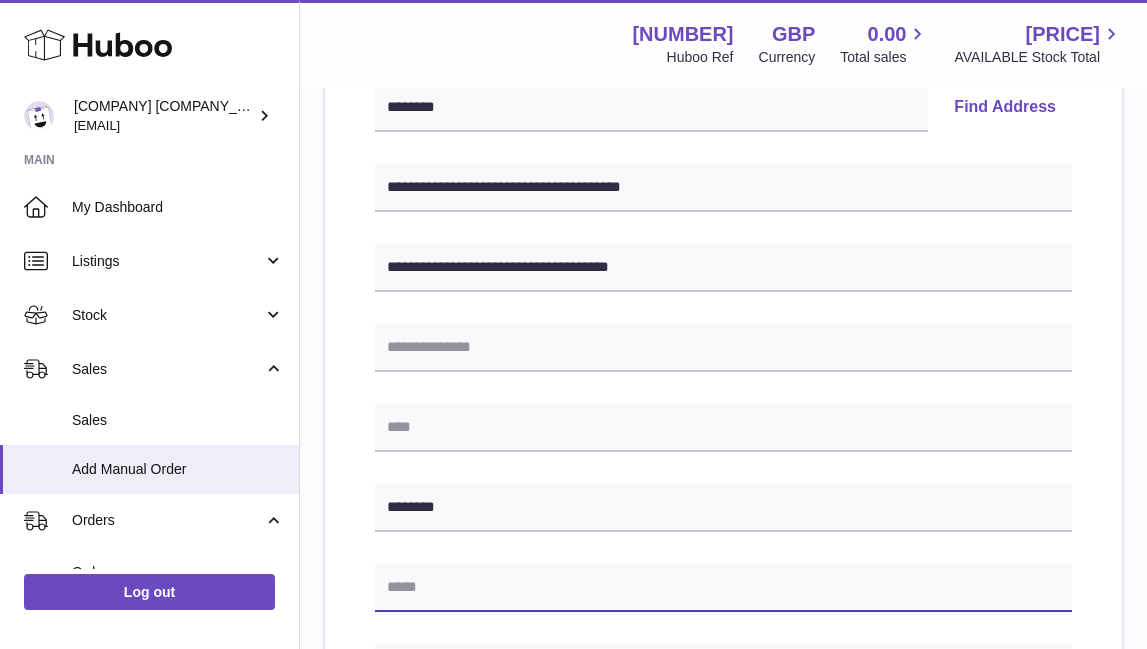 paste on "**********" 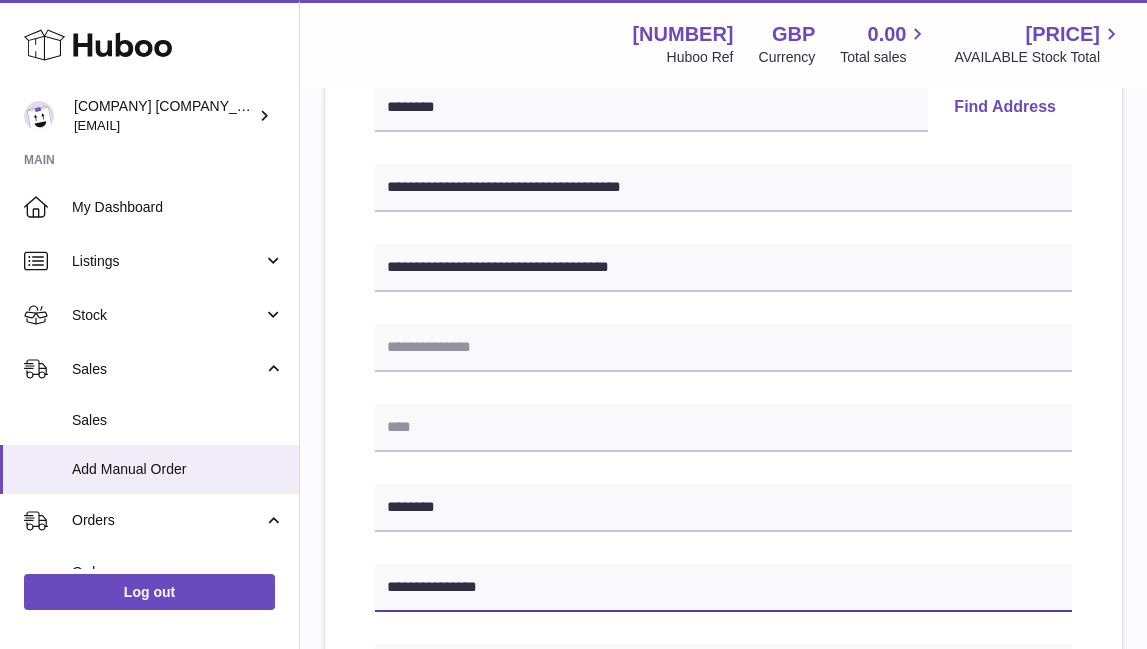 type on "**********" 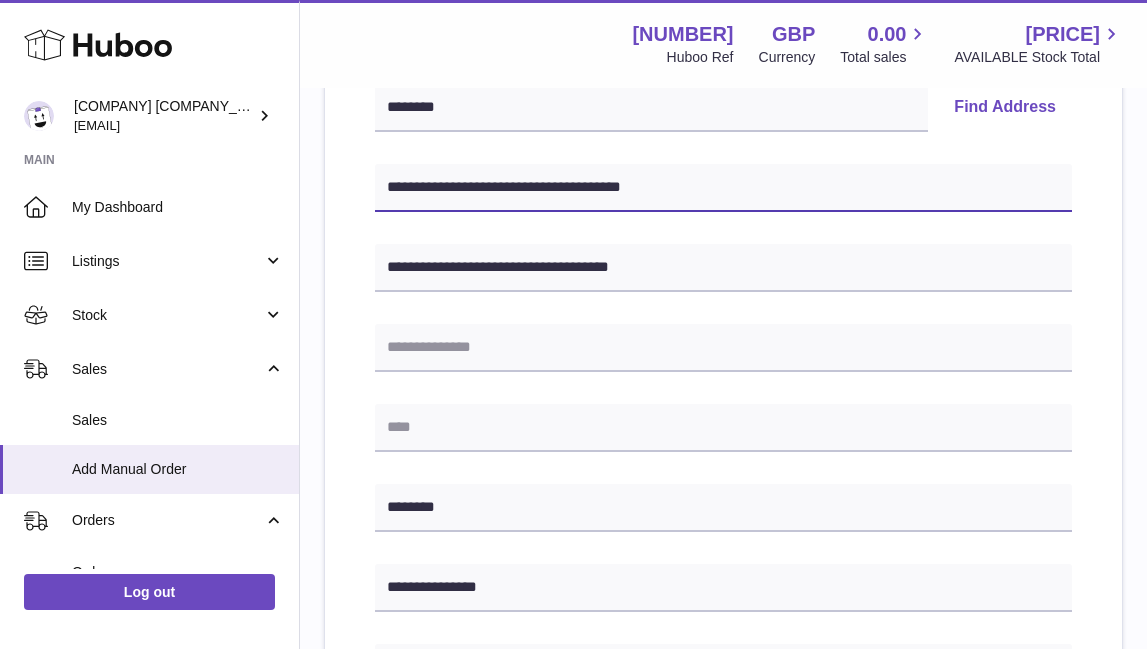click on "**********" at bounding box center [723, 188] 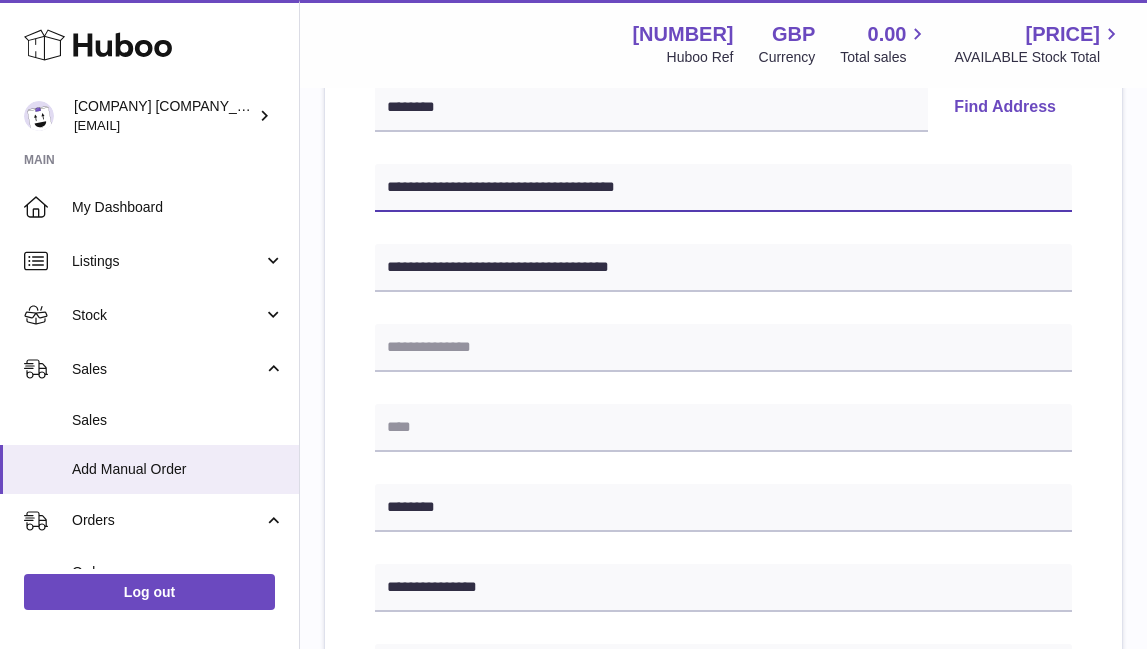 drag, startPoint x: 674, startPoint y: 181, endPoint x: 537, endPoint y: 181, distance: 137 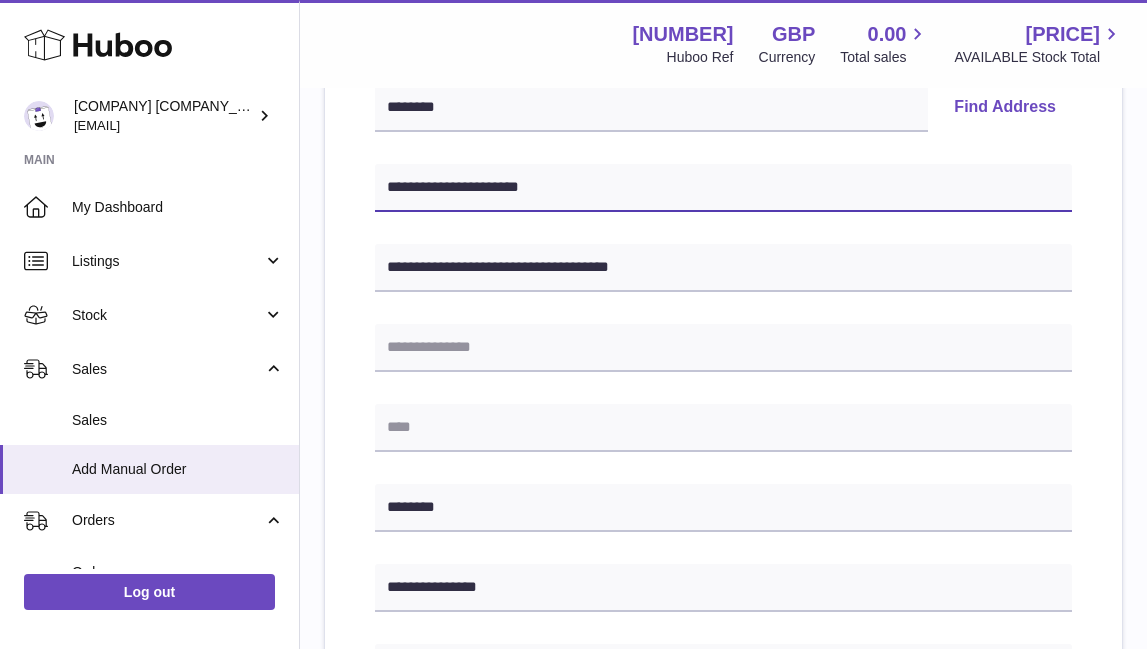 type on "**********" 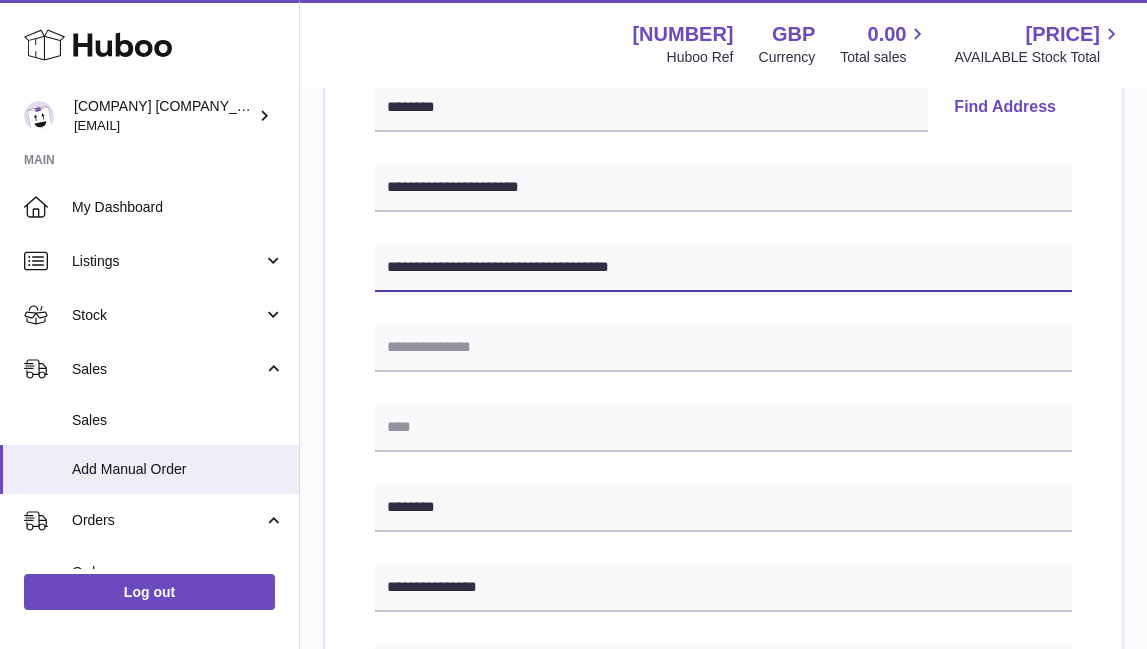 click on "**********" at bounding box center [723, 268] 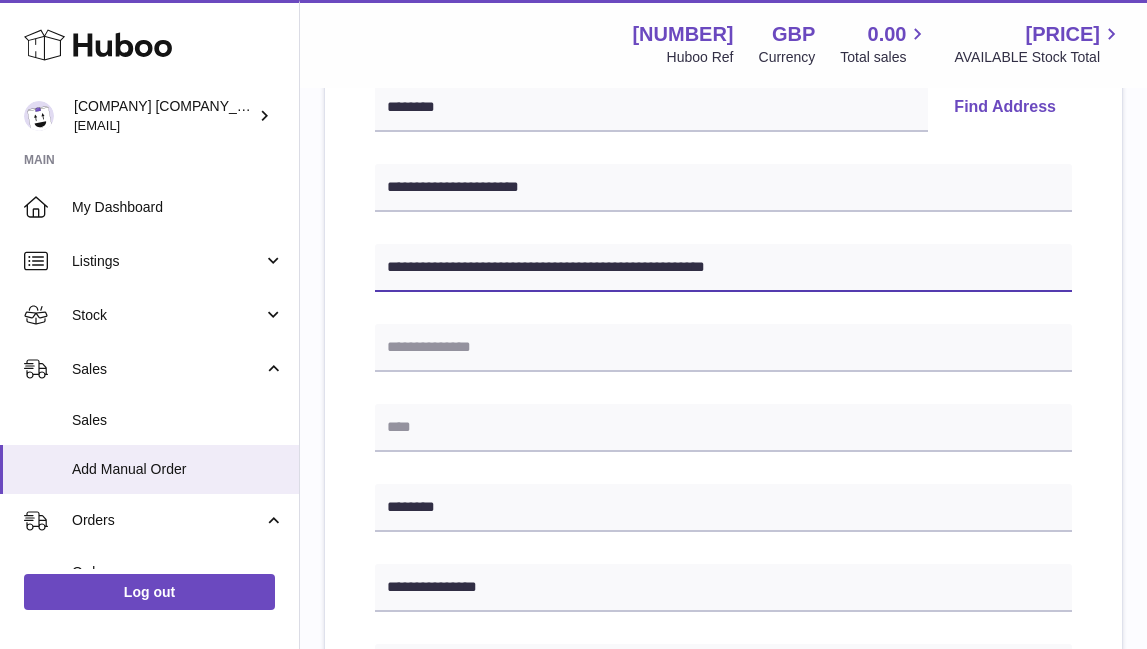 drag, startPoint x: 500, startPoint y: 264, endPoint x: 883, endPoint y: 318, distance: 386.78806 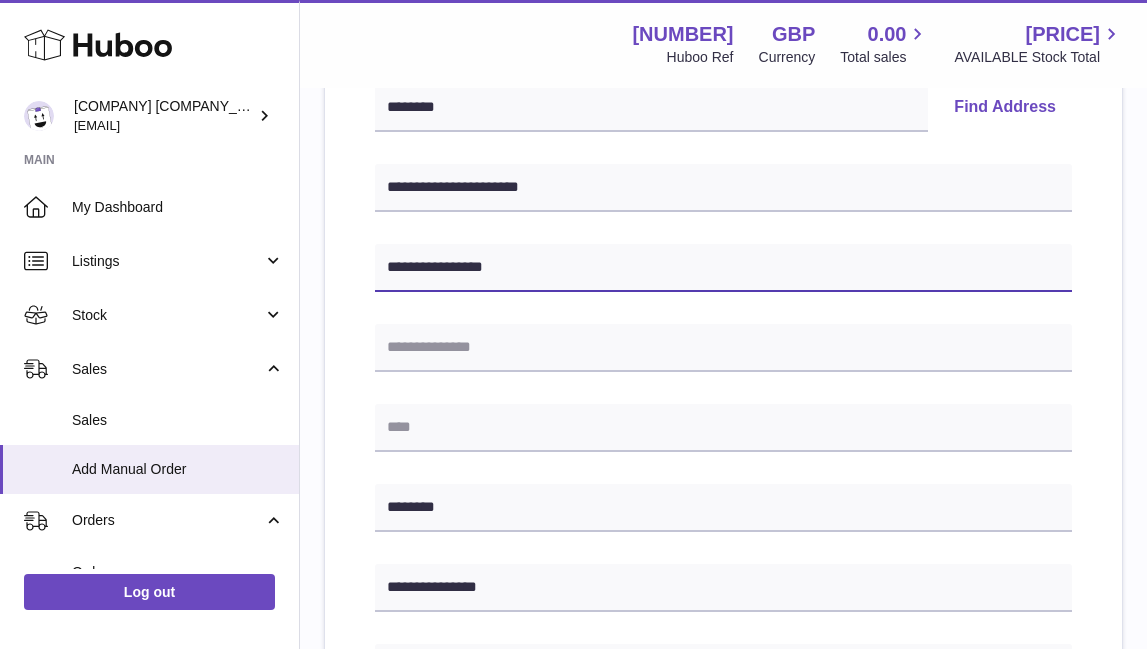 paste on "**********" 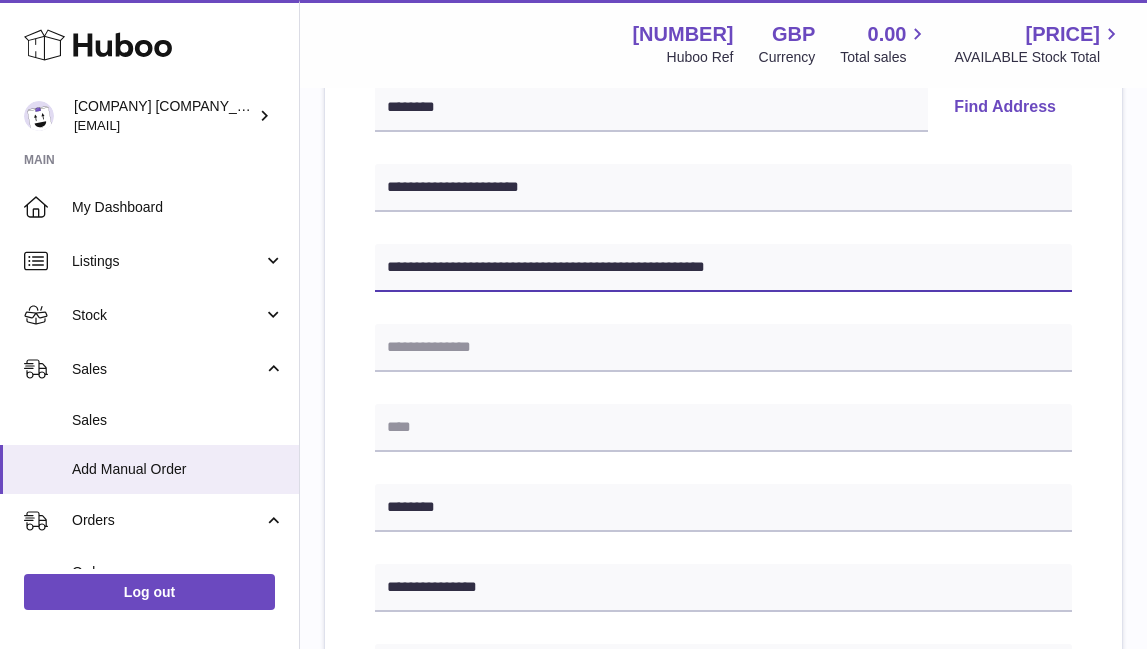 type on "**********" 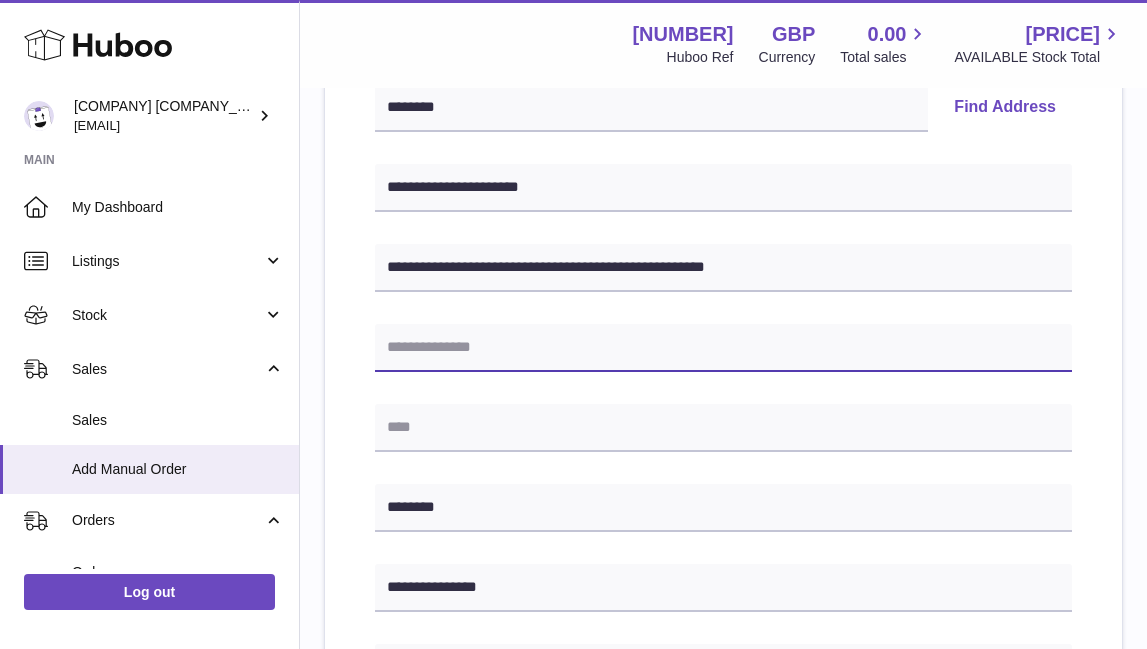paste on "**********" 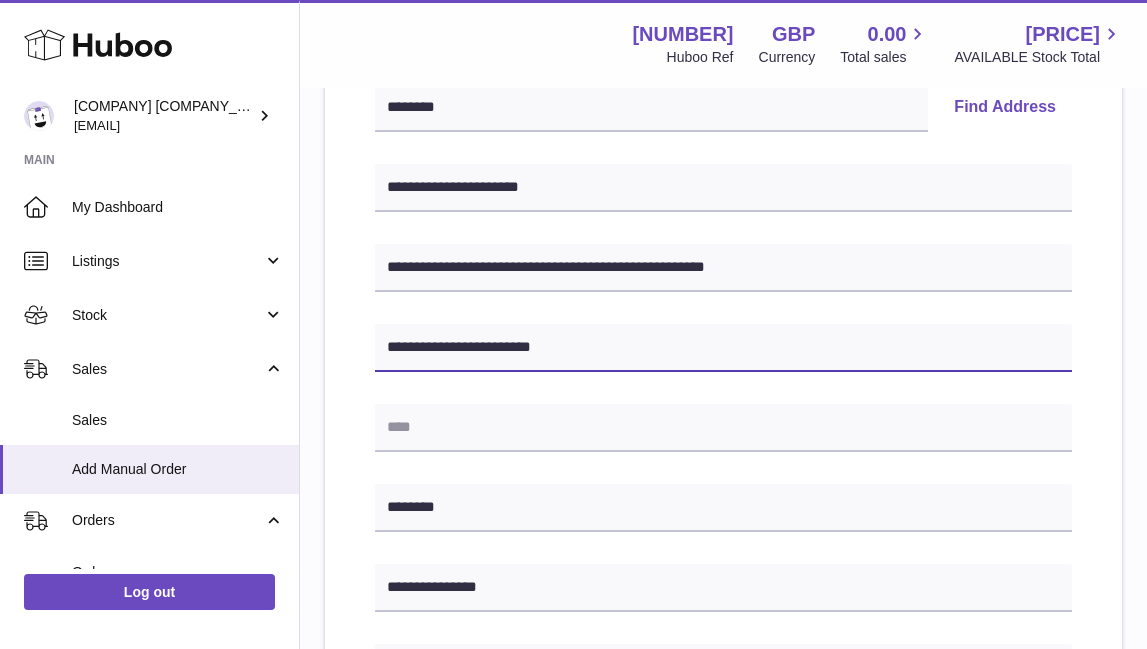 type on "**********" 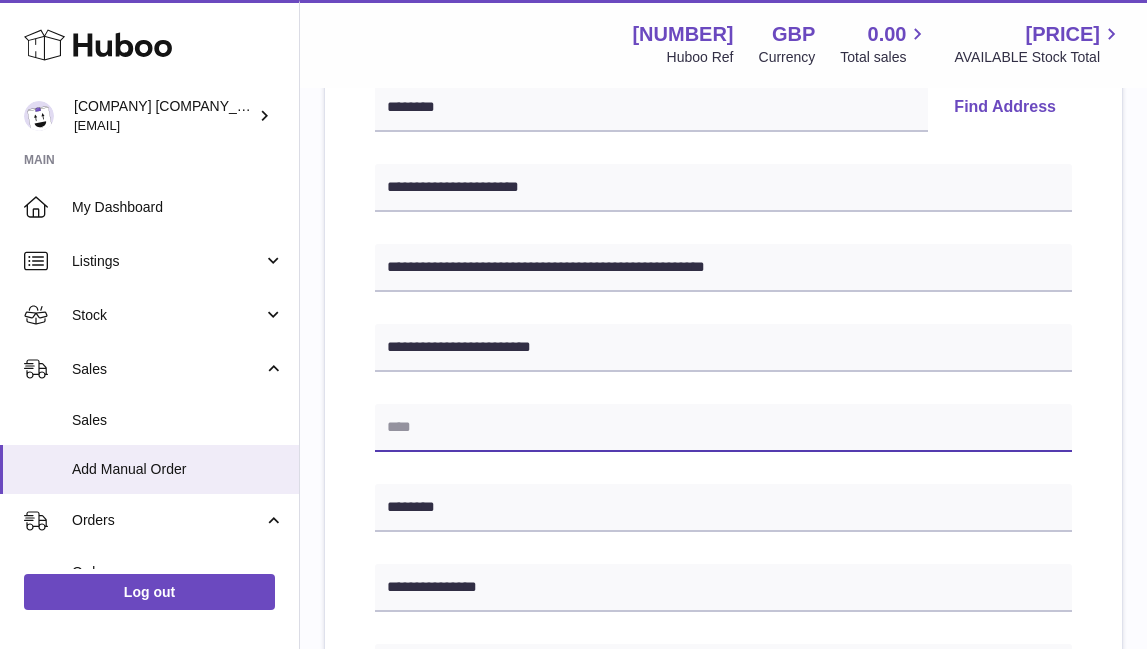 click at bounding box center [723, 428] 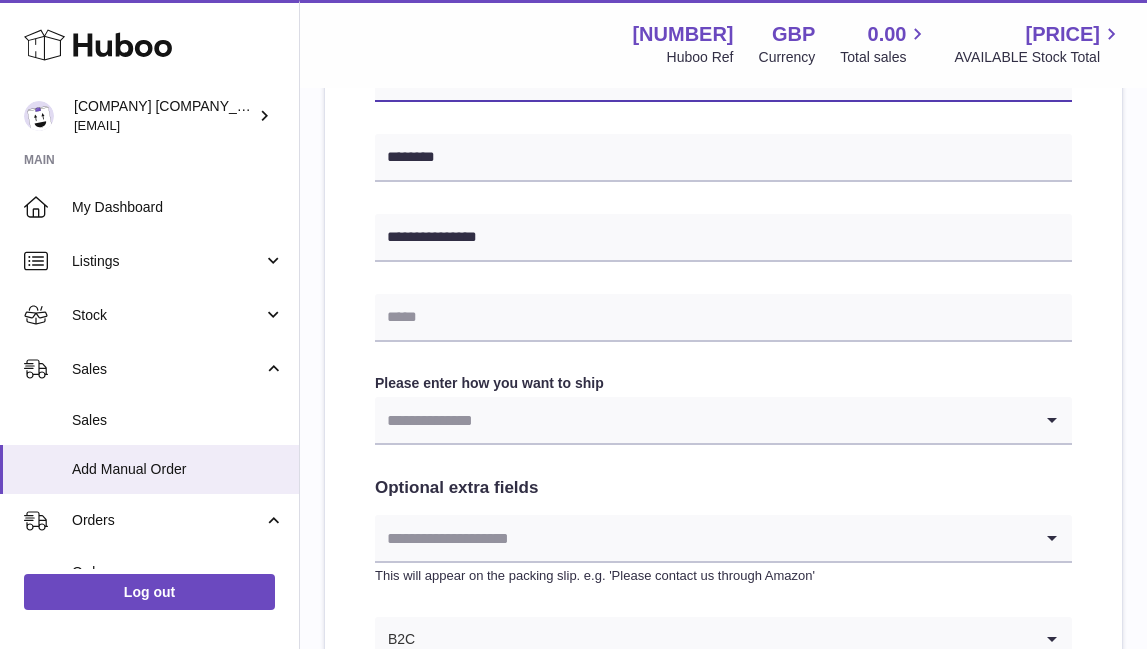 scroll, scrollTop: 839, scrollLeft: 0, axis: vertical 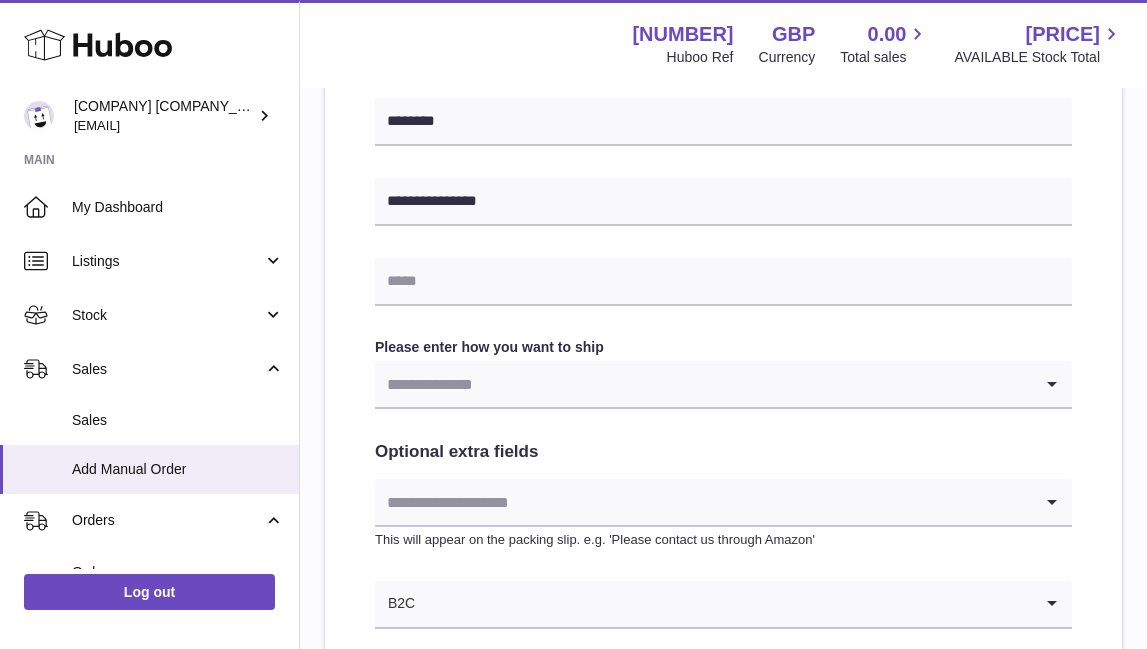 type on "******" 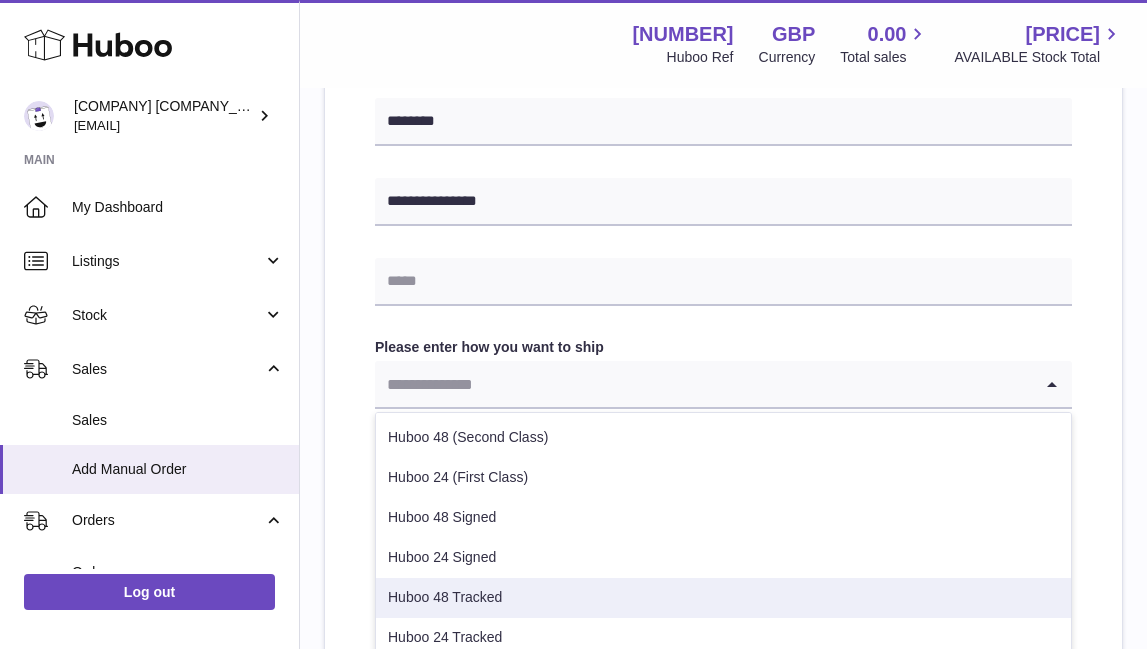 click on "Huboo 48 Tracked" at bounding box center [723, 598] 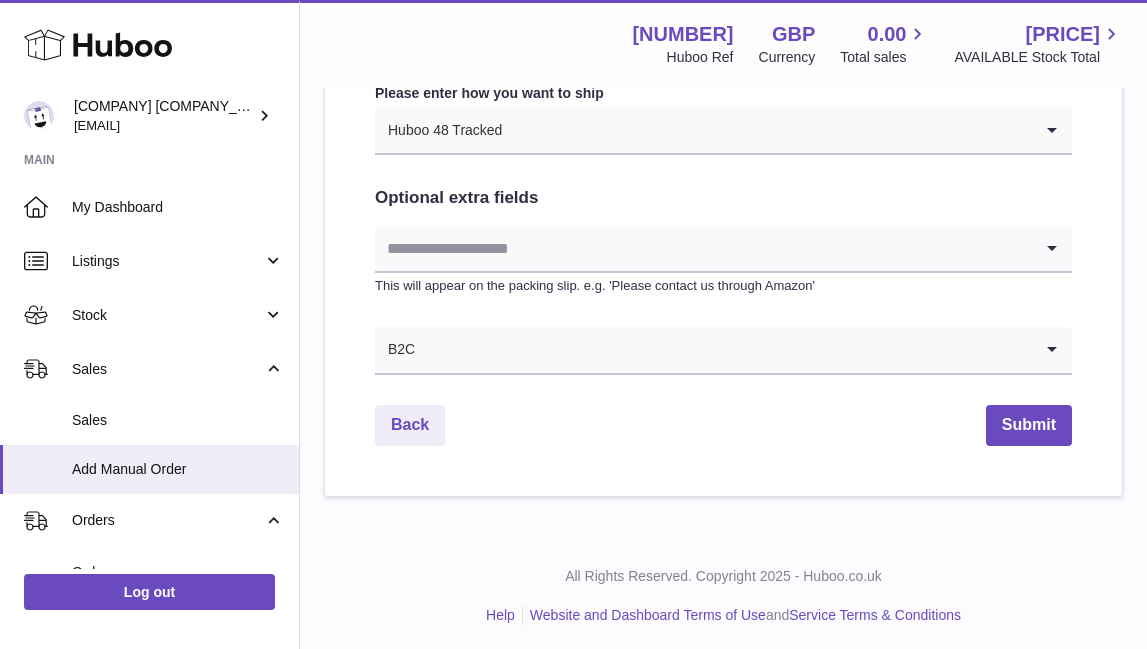 scroll, scrollTop: 1092, scrollLeft: 0, axis: vertical 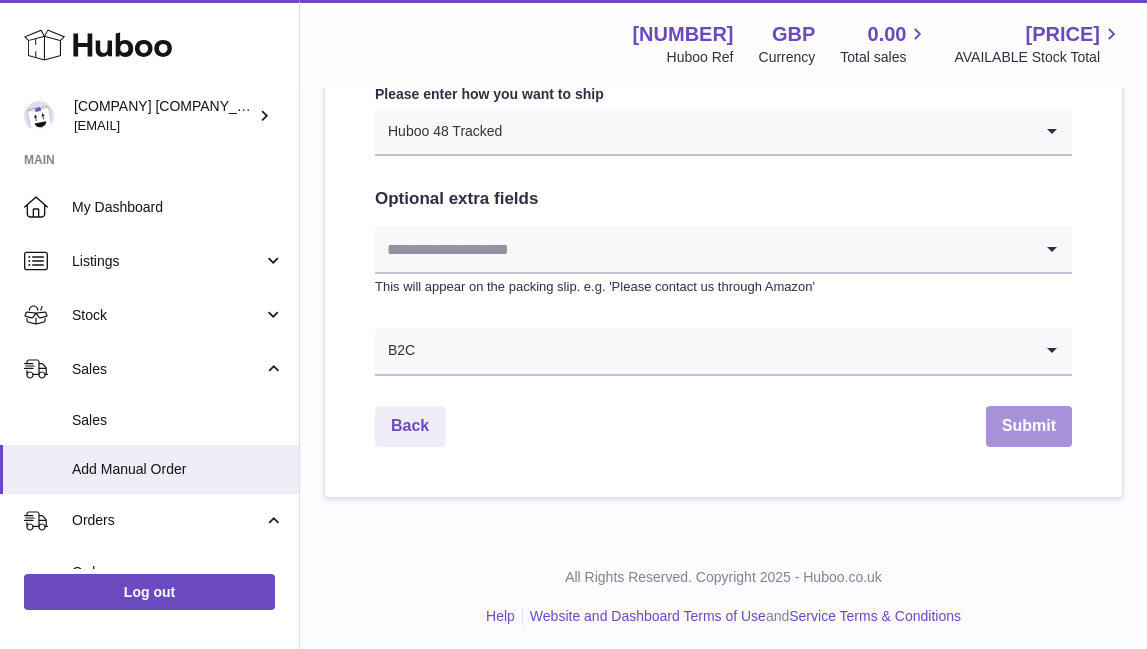 click on "Submit" at bounding box center (1029, 426) 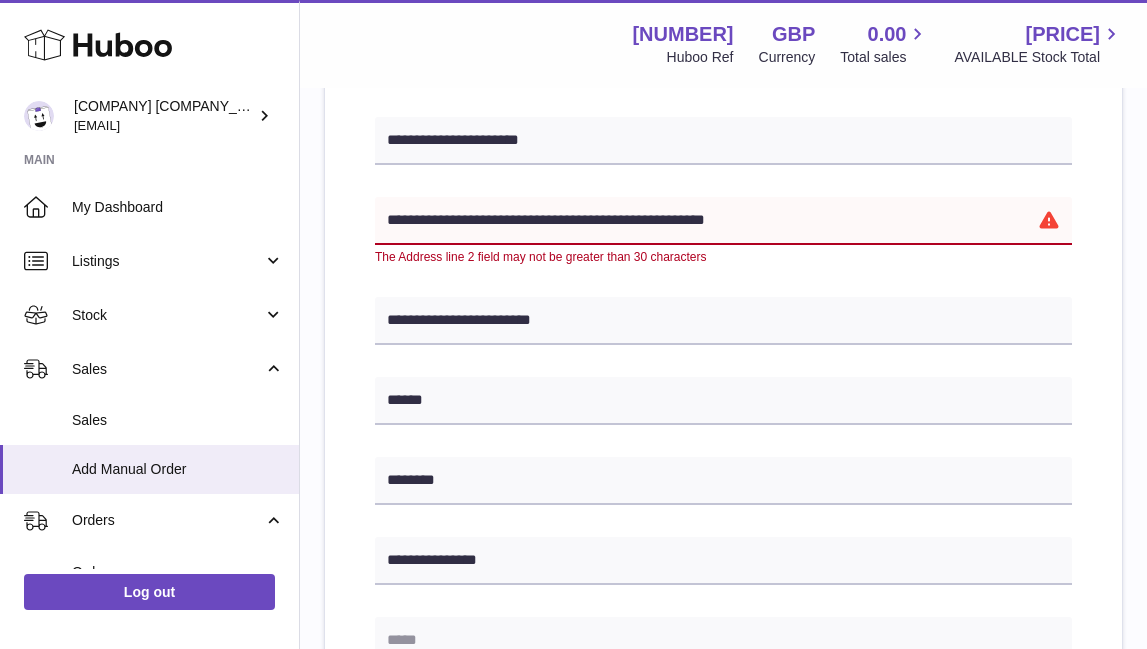 scroll, scrollTop: 502, scrollLeft: 0, axis: vertical 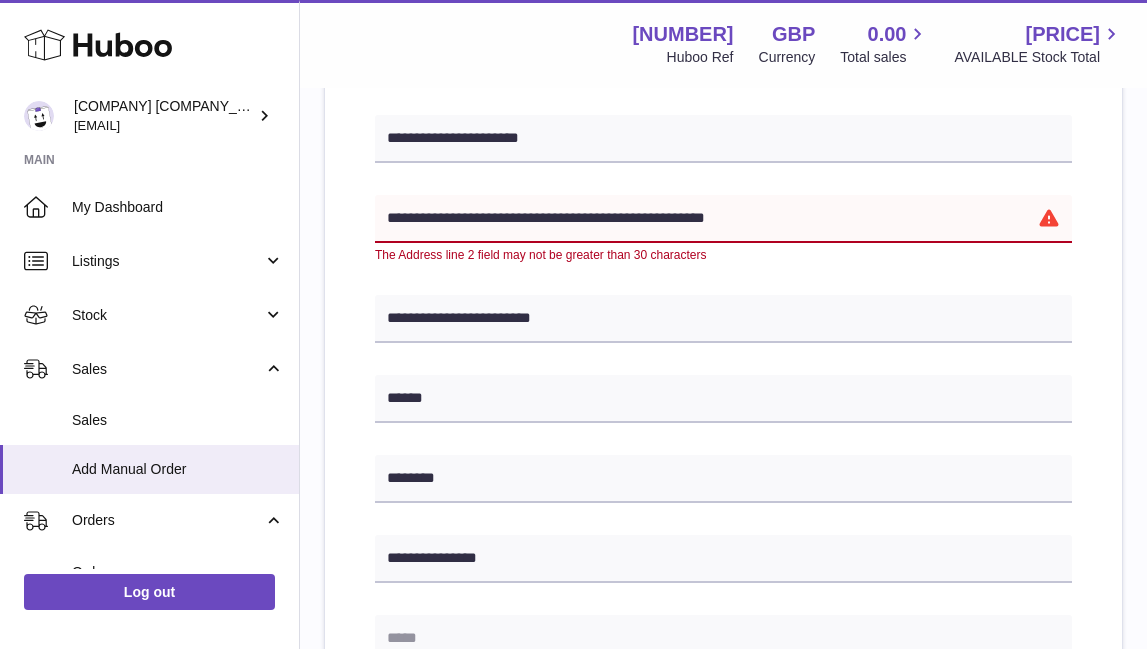 drag, startPoint x: 502, startPoint y: 216, endPoint x: 928, endPoint y: 284, distance: 431.3931 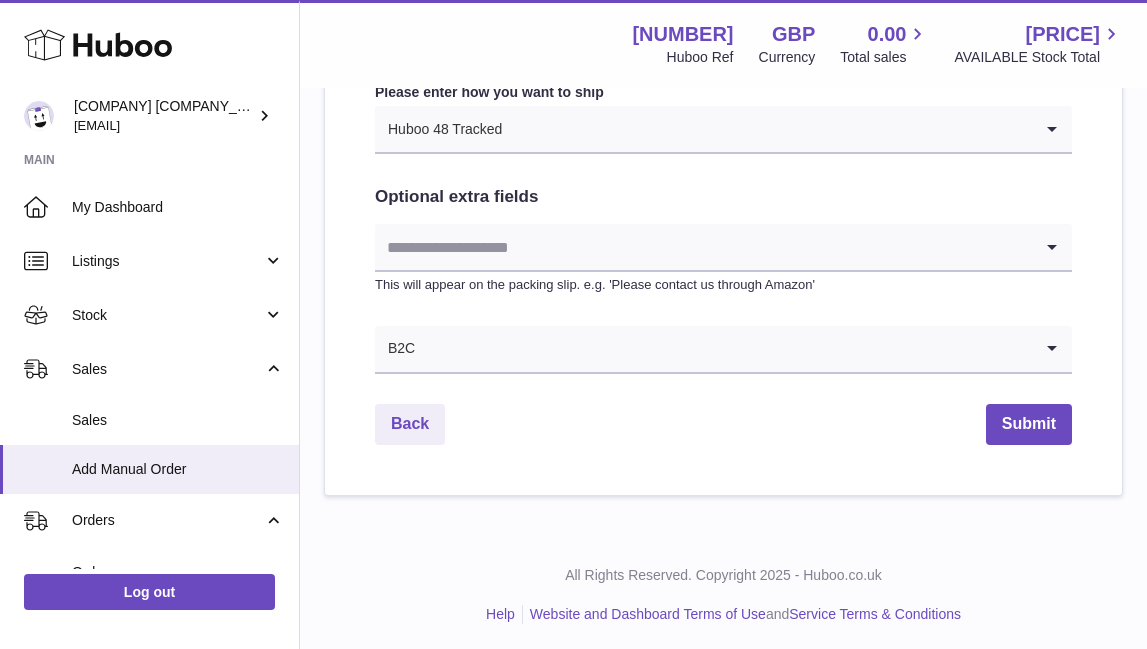 scroll, scrollTop: 1092, scrollLeft: 0, axis: vertical 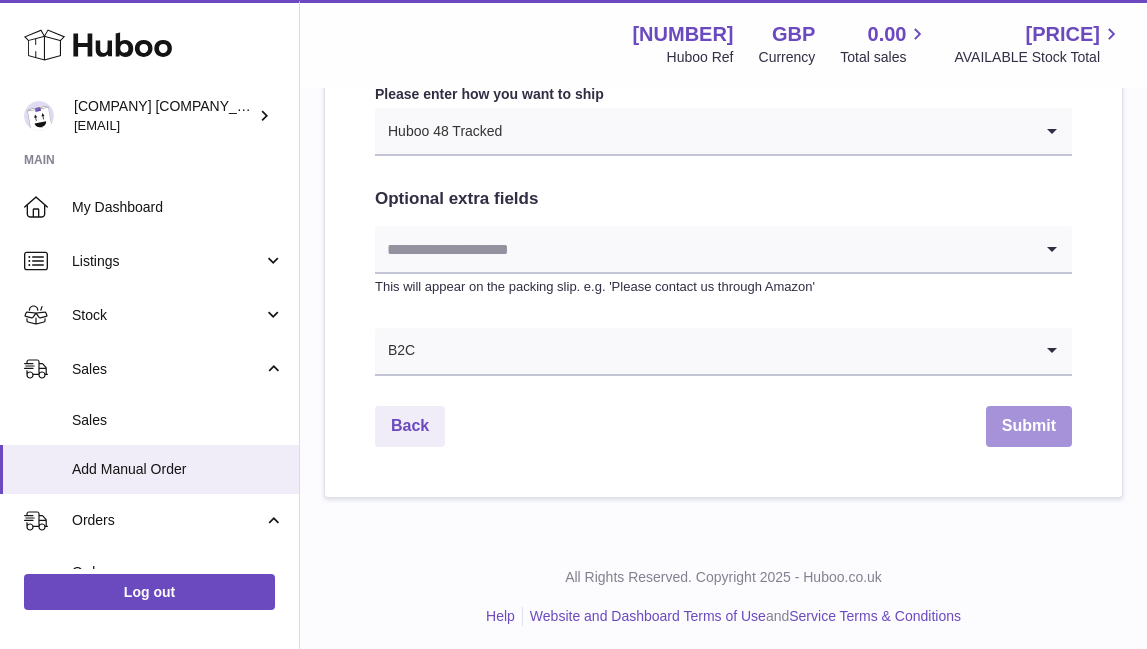 type on "**********" 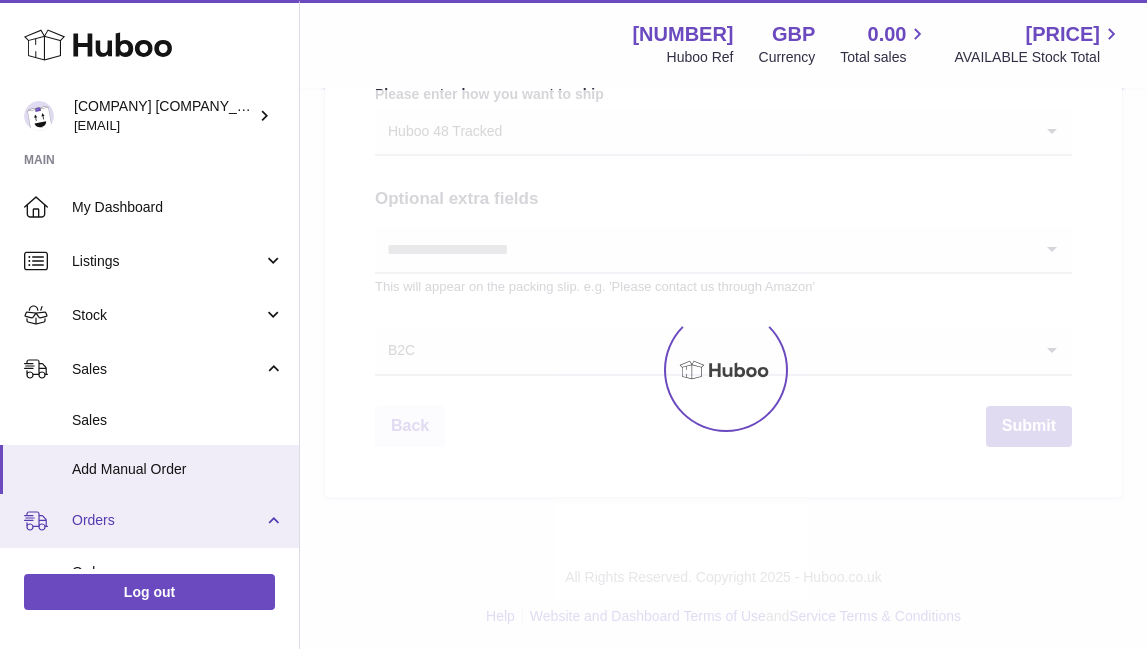 scroll, scrollTop: 0, scrollLeft: 0, axis: both 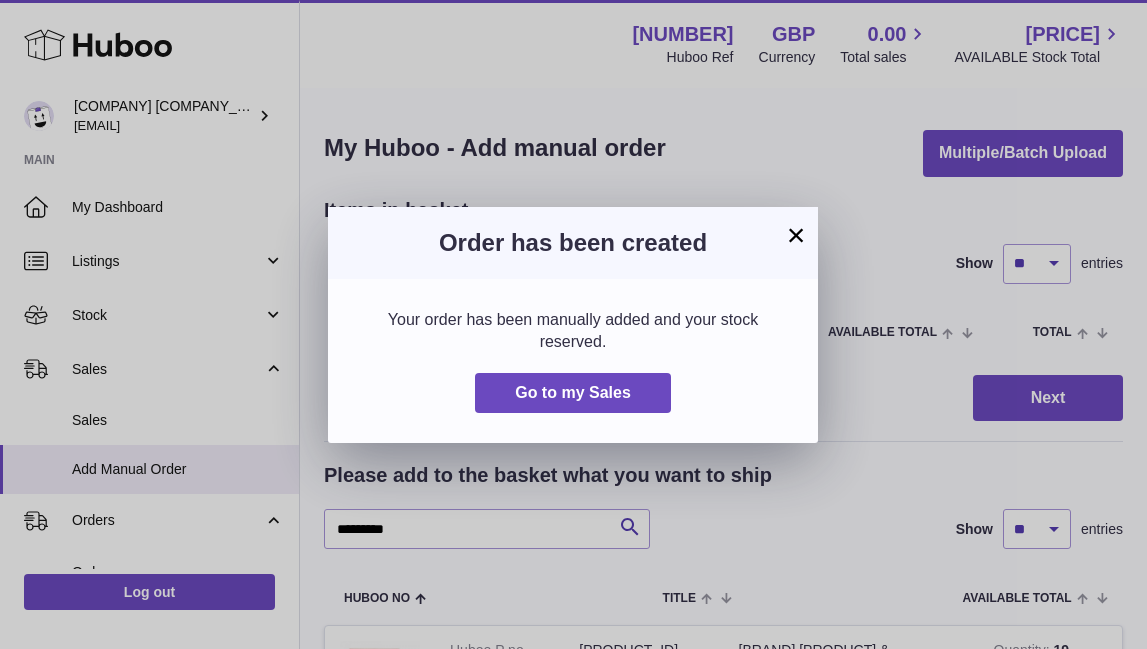 click on "×" at bounding box center [796, 235] 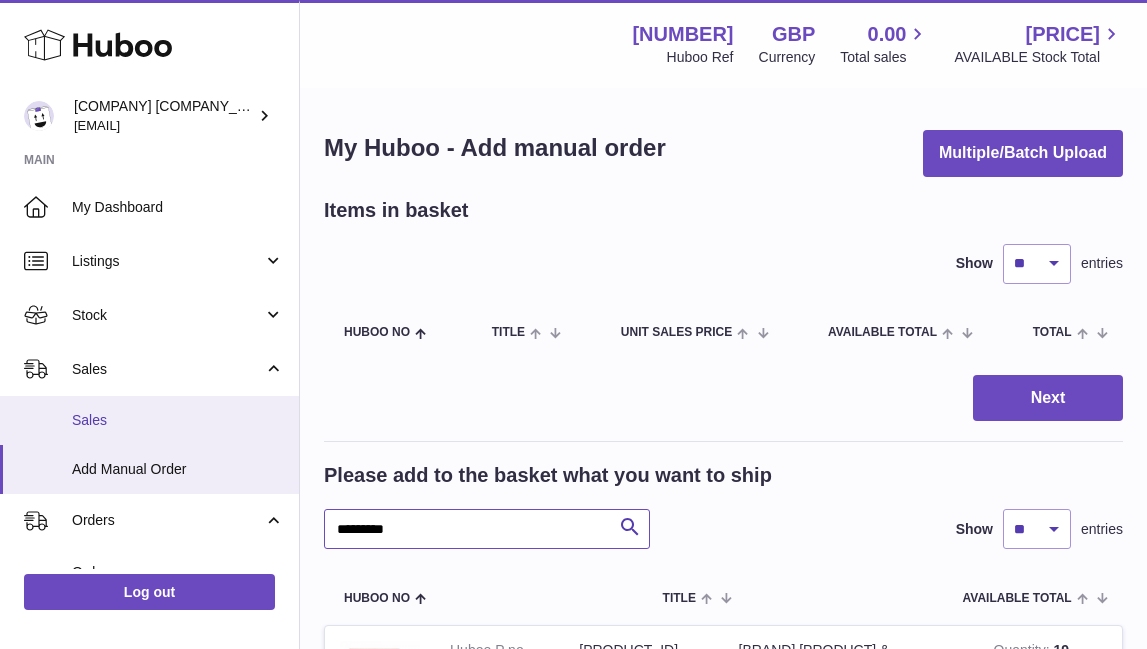 drag, startPoint x: 468, startPoint y: 526, endPoint x: 77, endPoint y: 427, distance: 403.33856 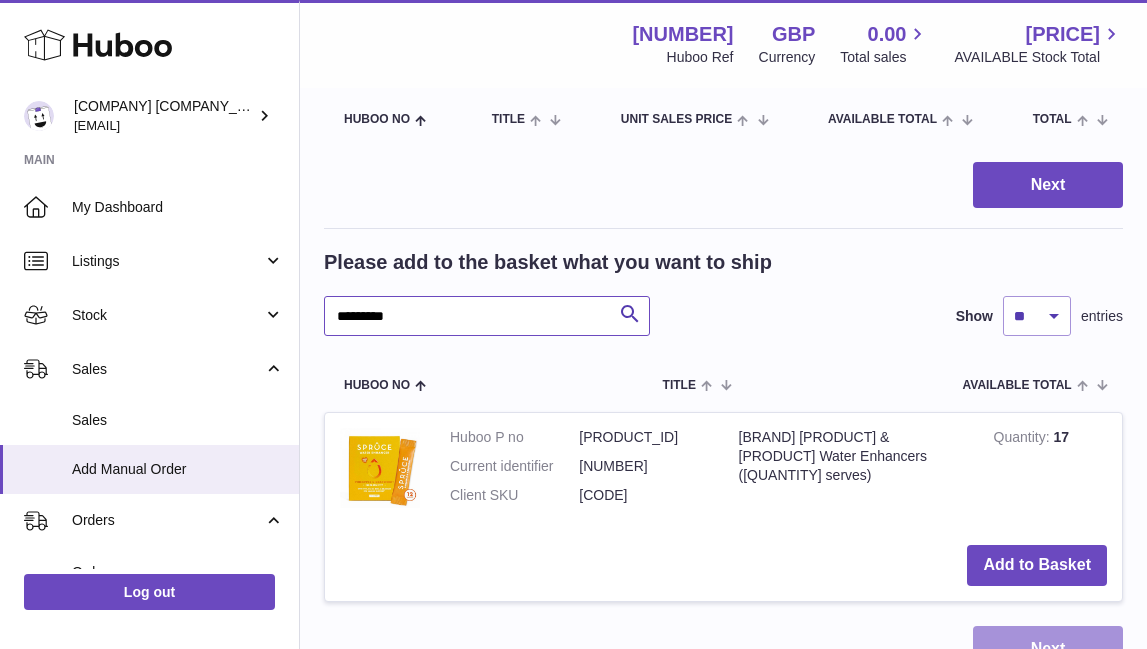 scroll, scrollTop: 214, scrollLeft: 0, axis: vertical 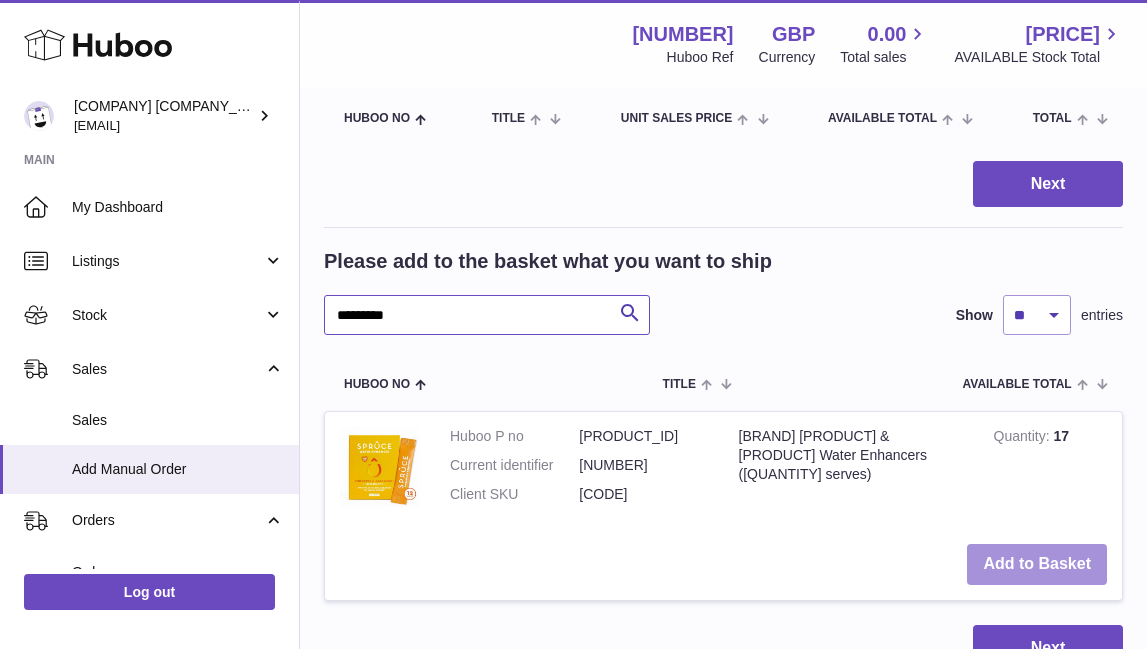 type on "*********" 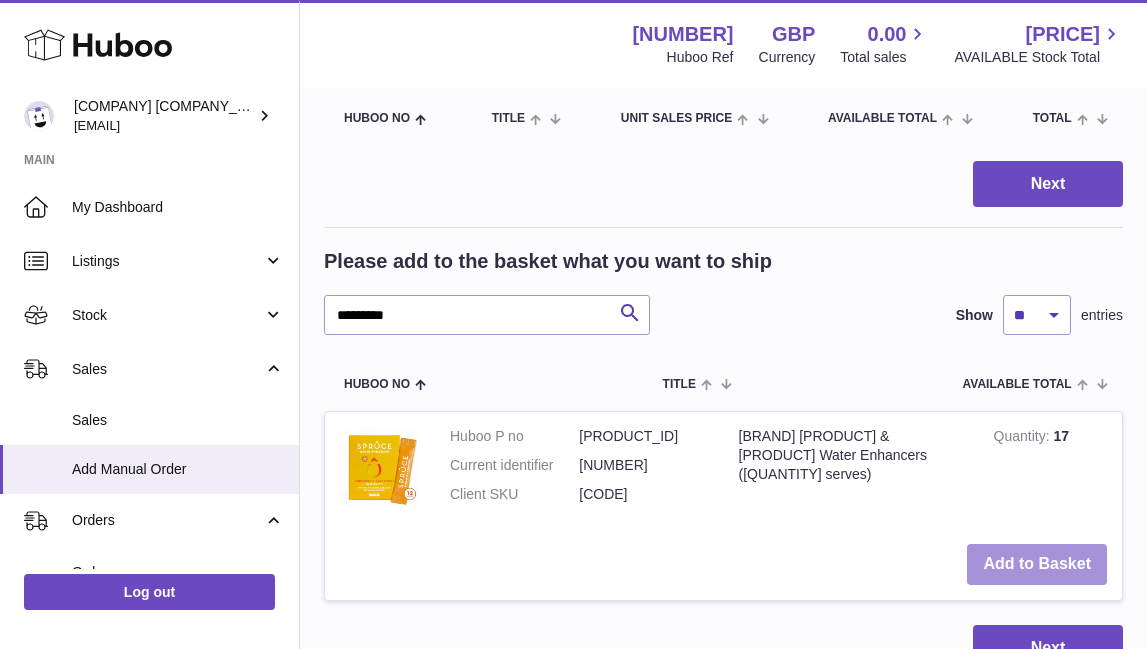 click on "Add to Basket" at bounding box center [1037, 564] 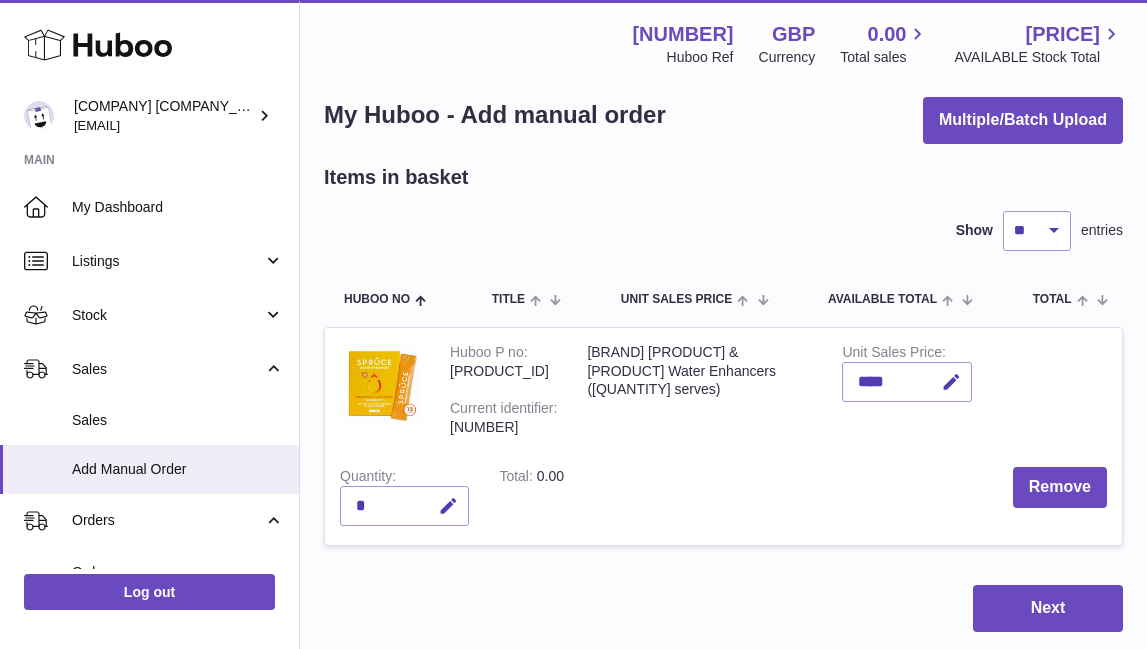 scroll, scrollTop: 21, scrollLeft: 0, axis: vertical 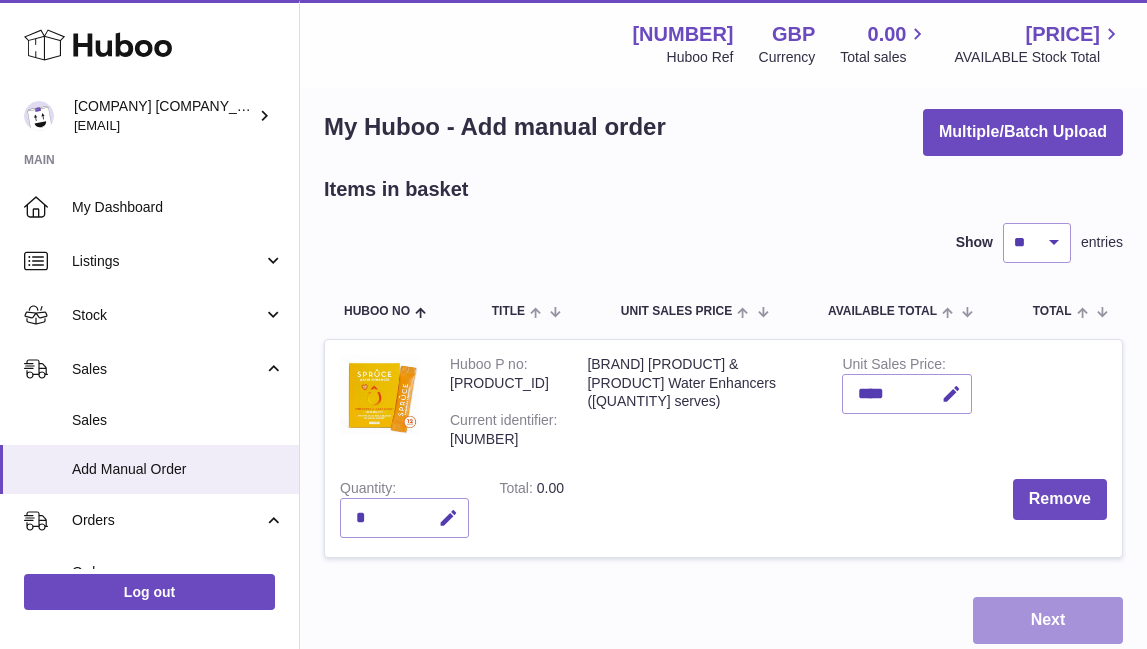 click on "Next" at bounding box center [1048, 620] 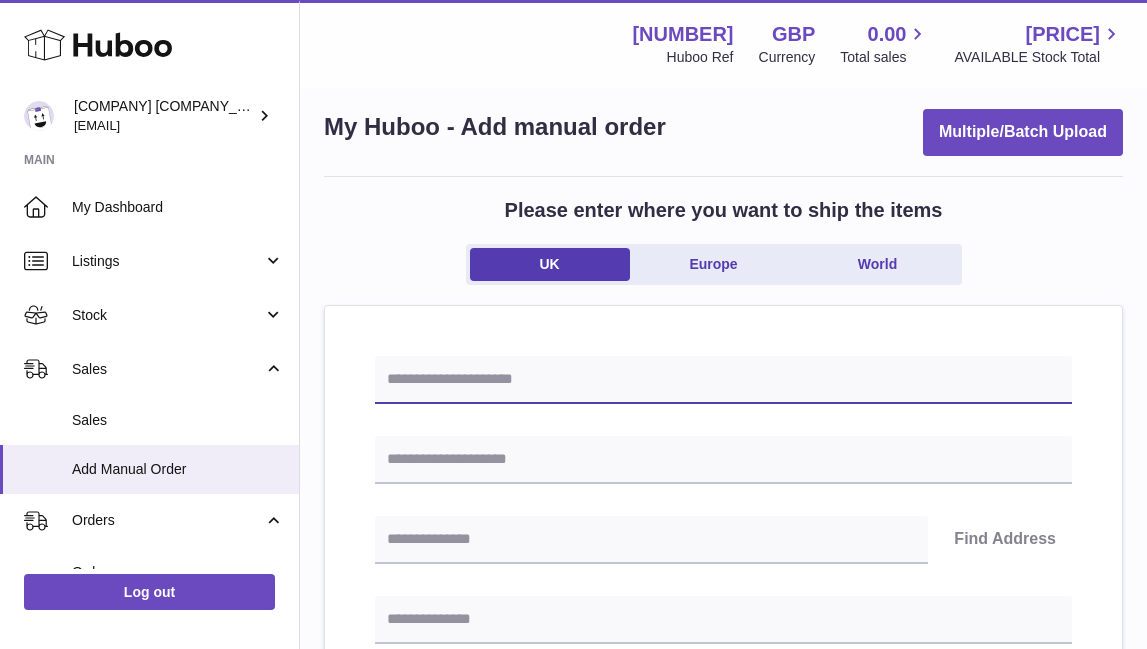 click at bounding box center (723, 380) 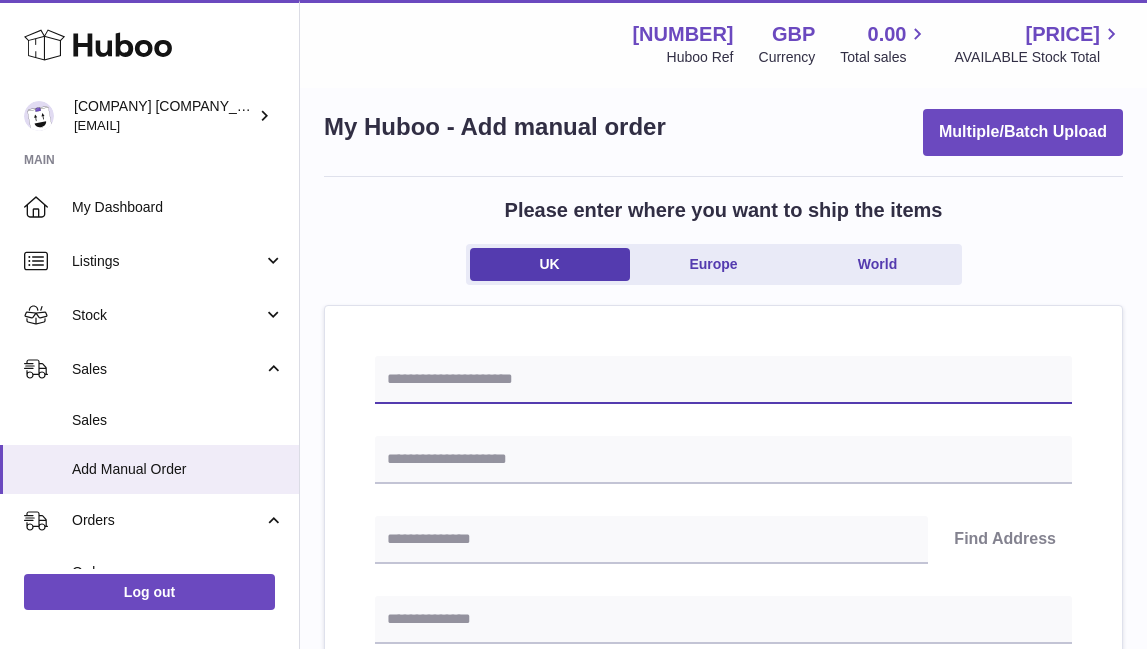 paste on "**********" 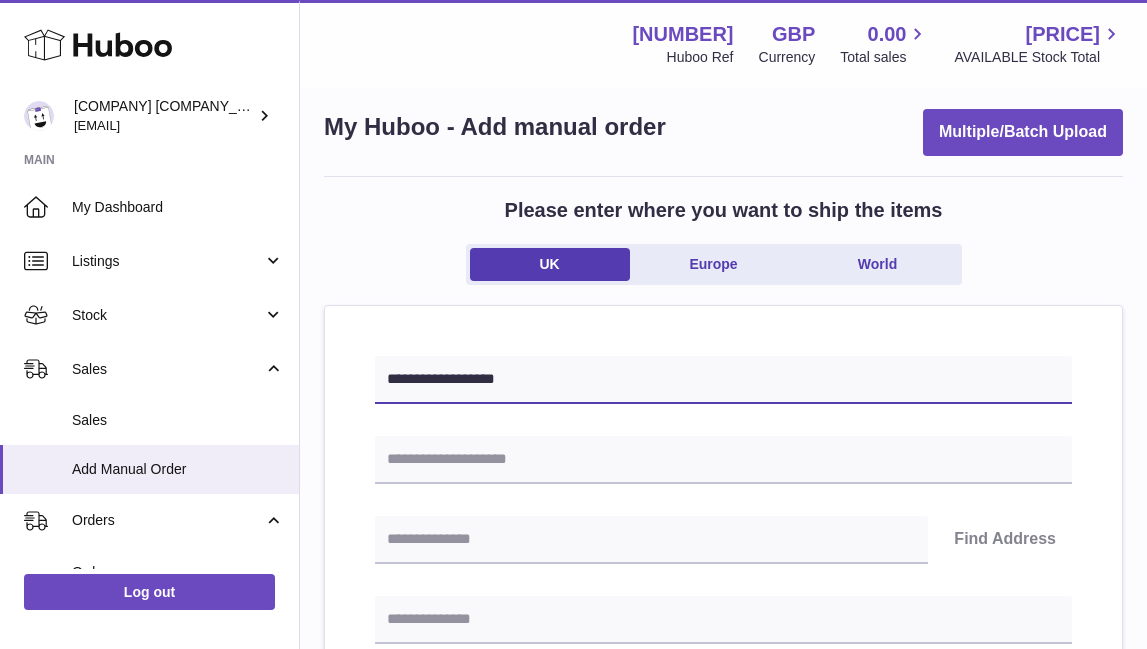 type on "**********" 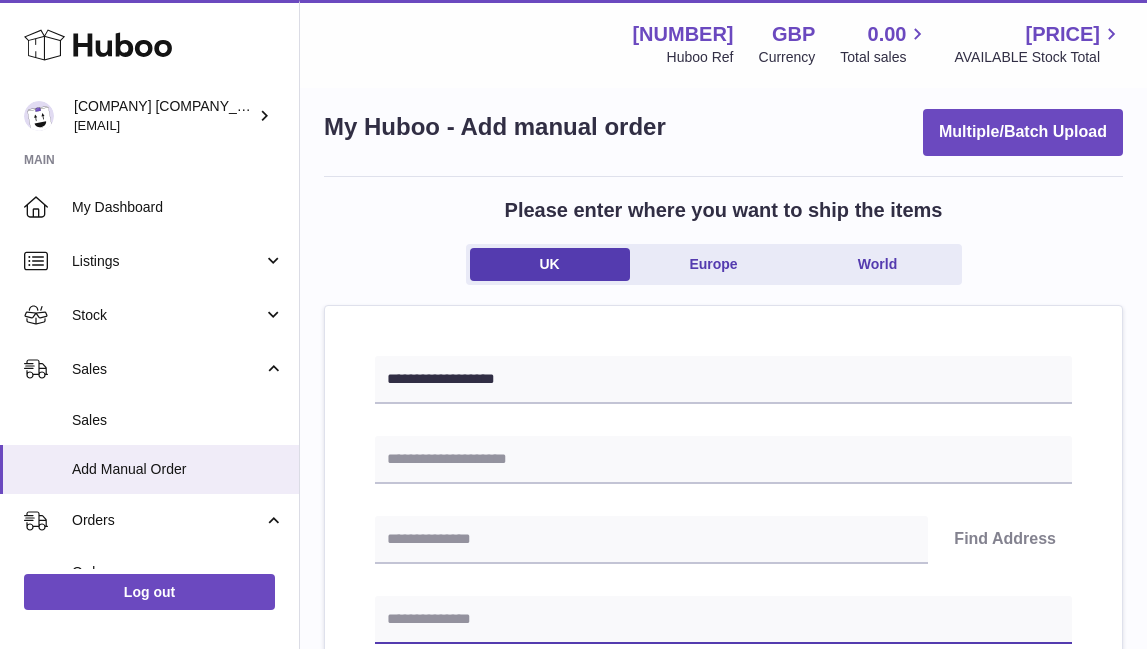paste on "**********" 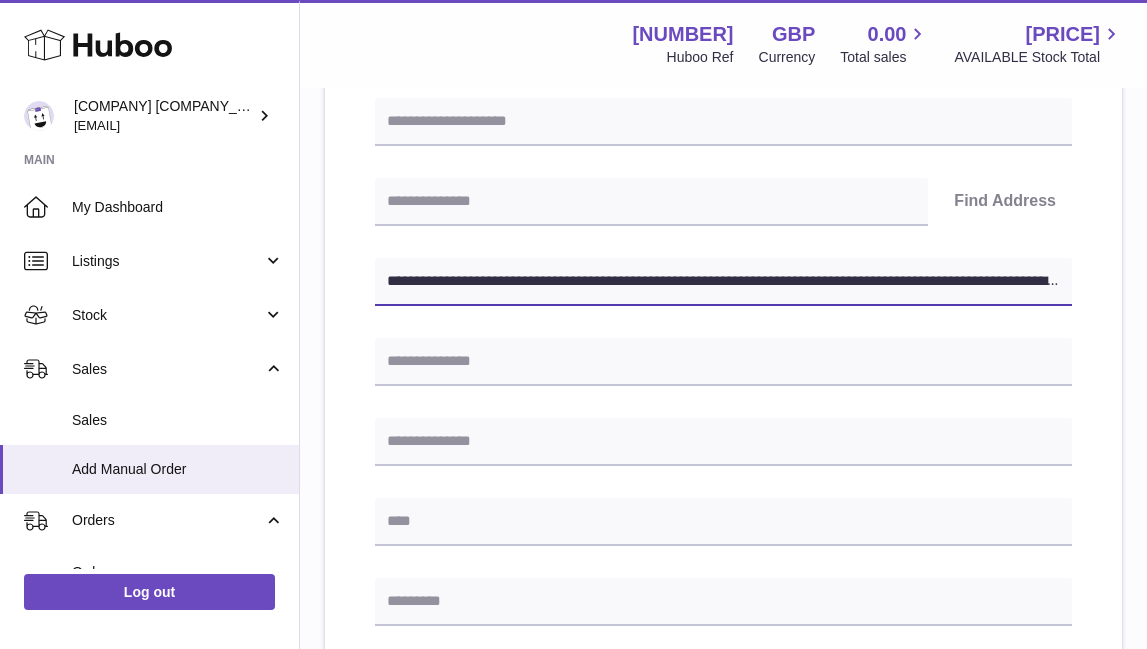 scroll, scrollTop: 348, scrollLeft: 0, axis: vertical 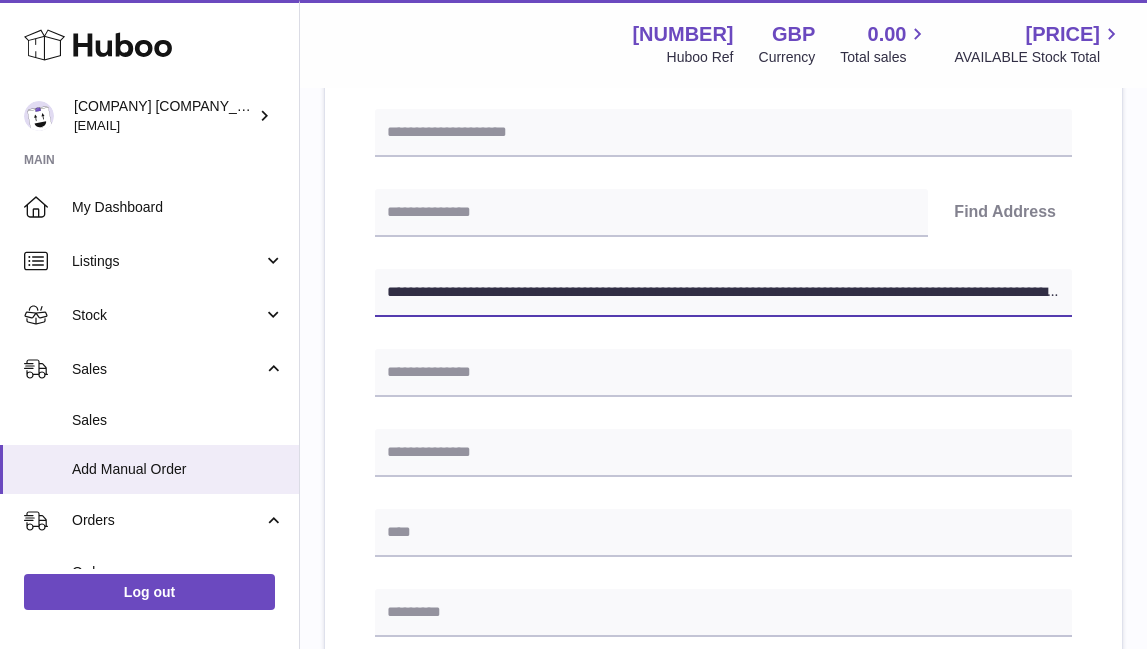 drag, startPoint x: 623, startPoint y: 290, endPoint x: 1247, endPoint y: 337, distance: 625.7675 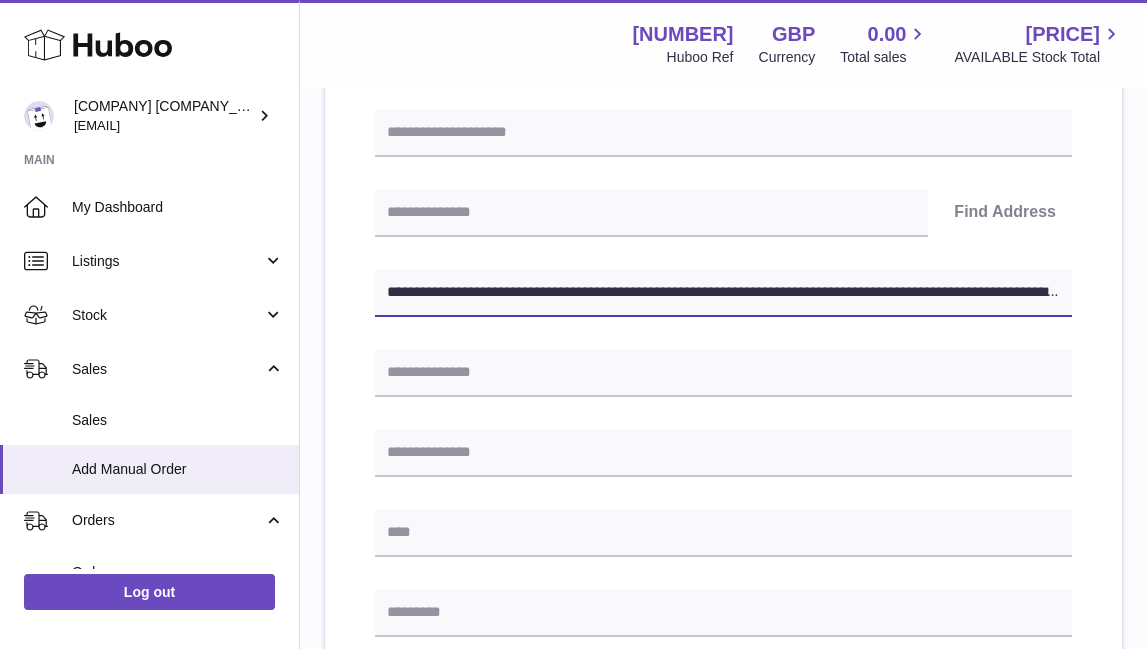 click on ".st0{fill:#141414;}" at bounding box center (573, -24) 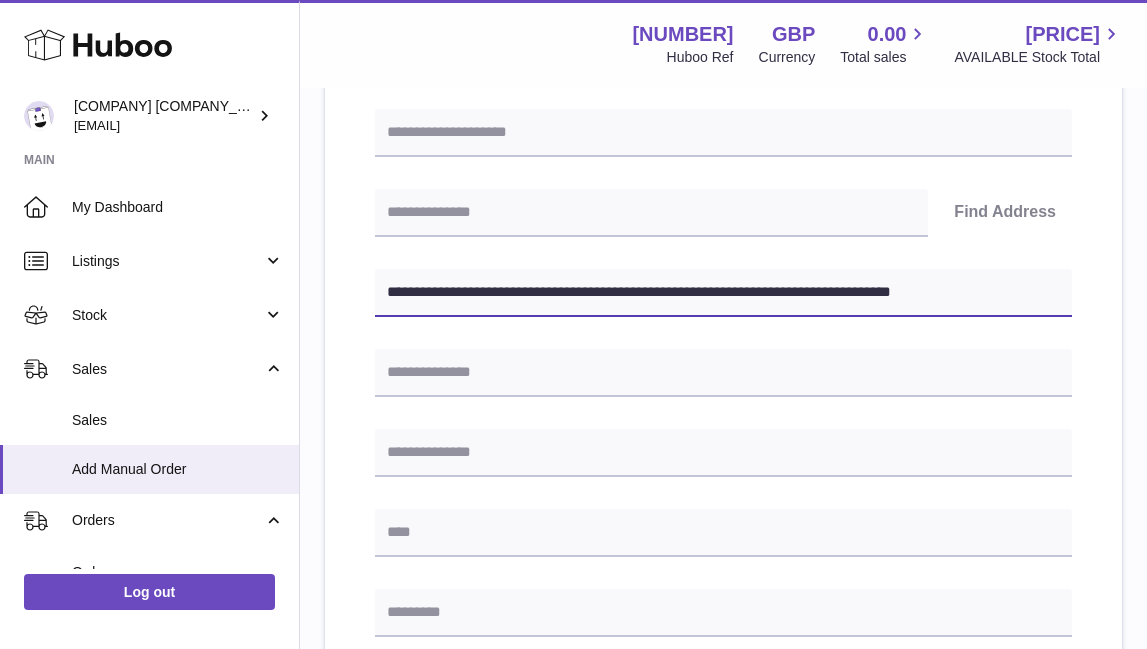 type on "**********" 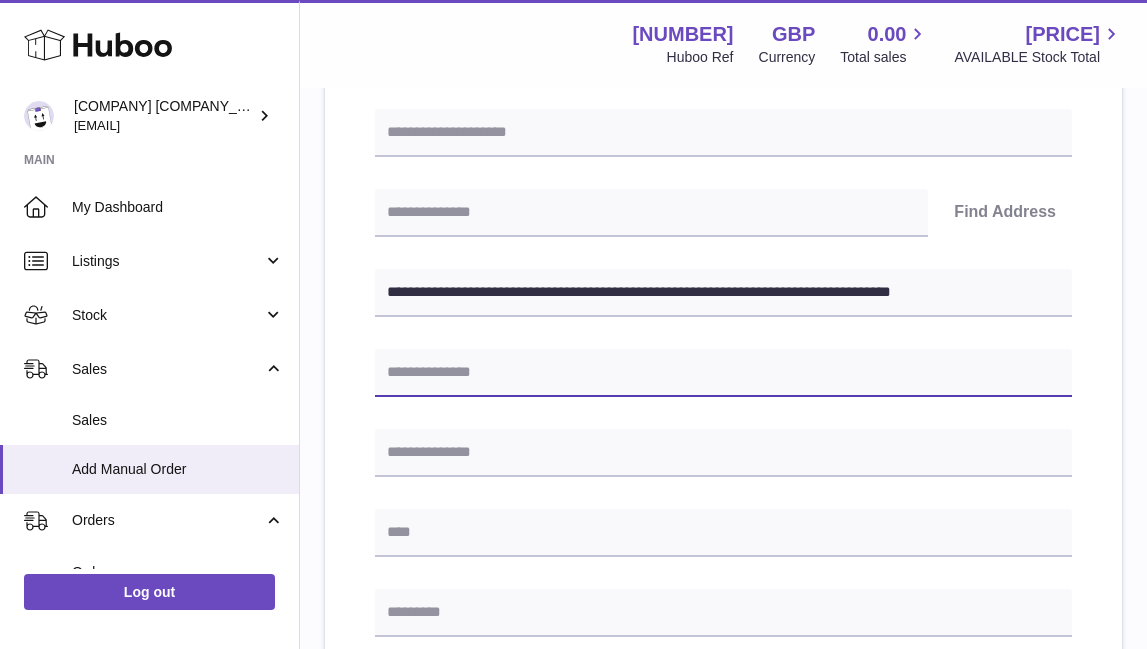 paste on "**********" 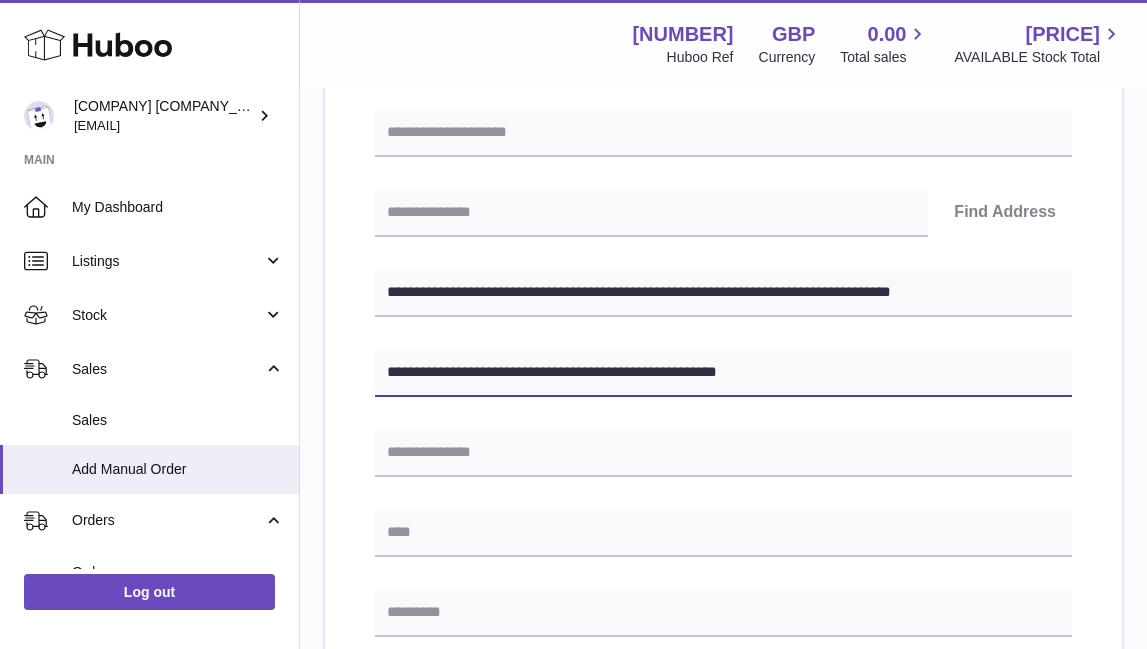 type on "**********" 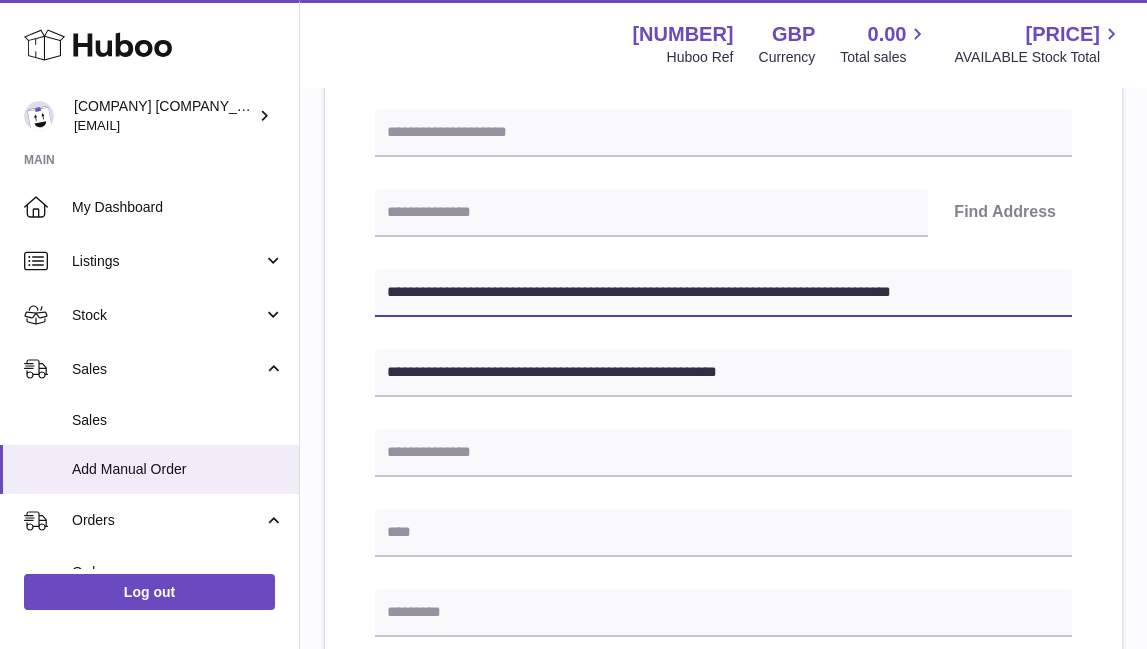 drag, startPoint x: 482, startPoint y: 293, endPoint x: 393, endPoint y: 291, distance: 89.02247 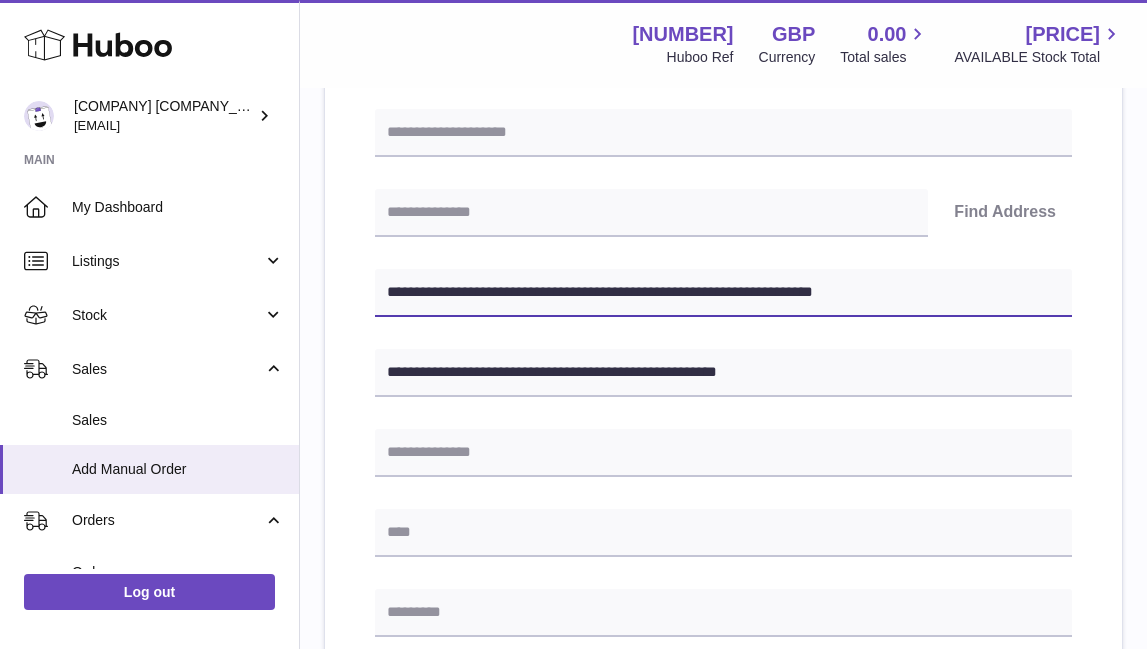 type on "**********" 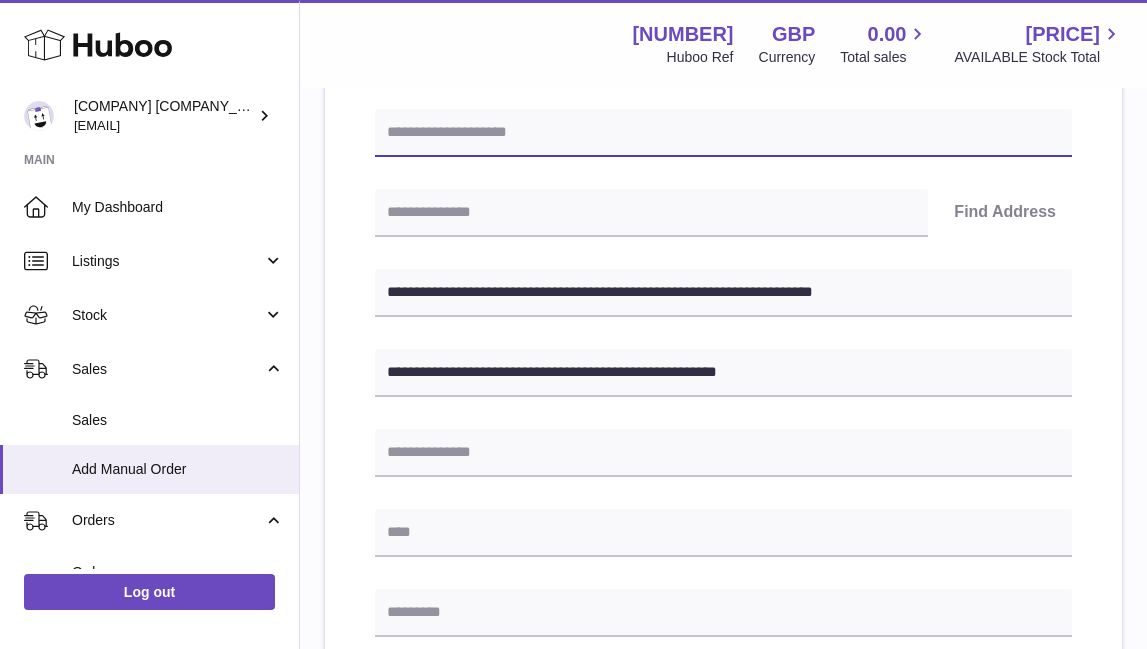 paste on "**********" 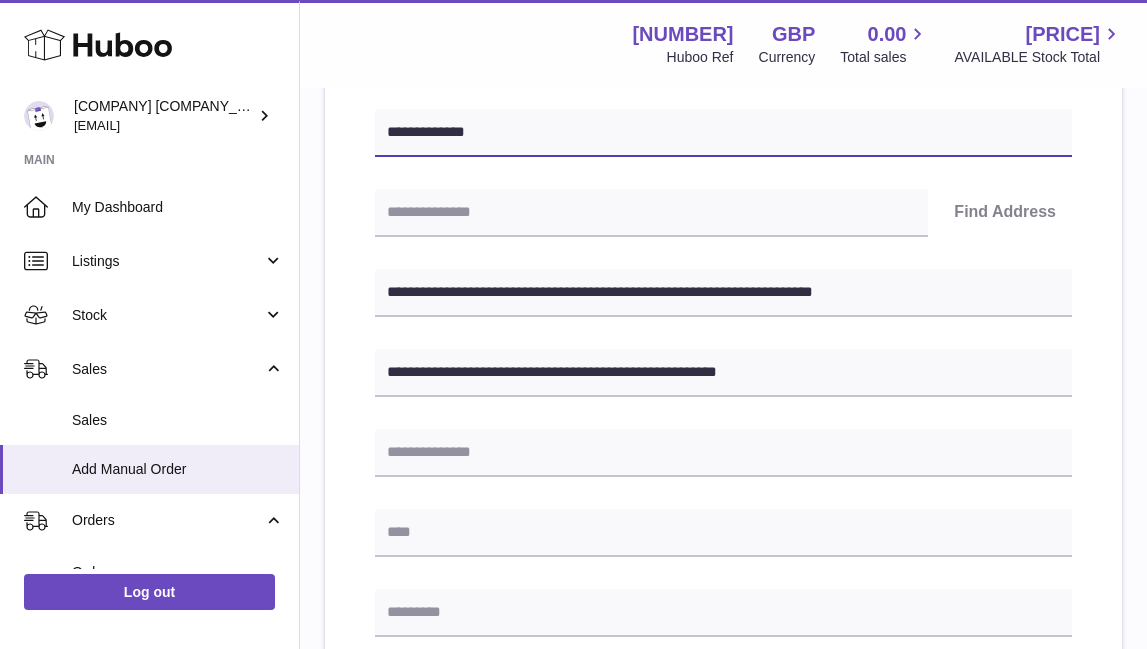 type on "**********" 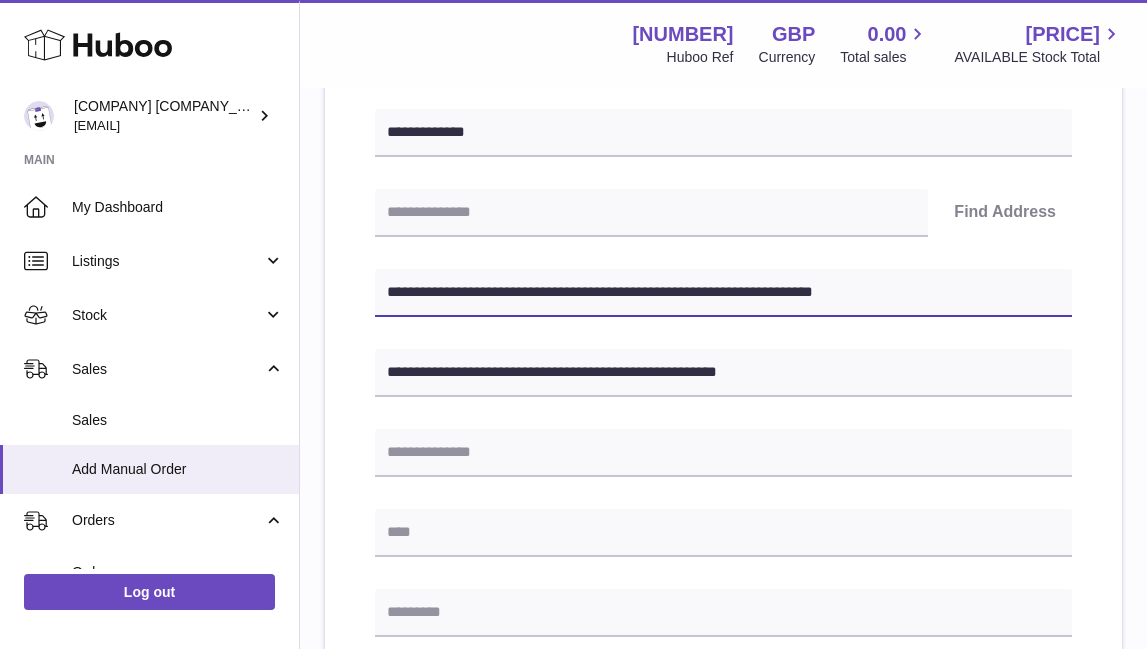 click on "**********" at bounding box center (723, 293) 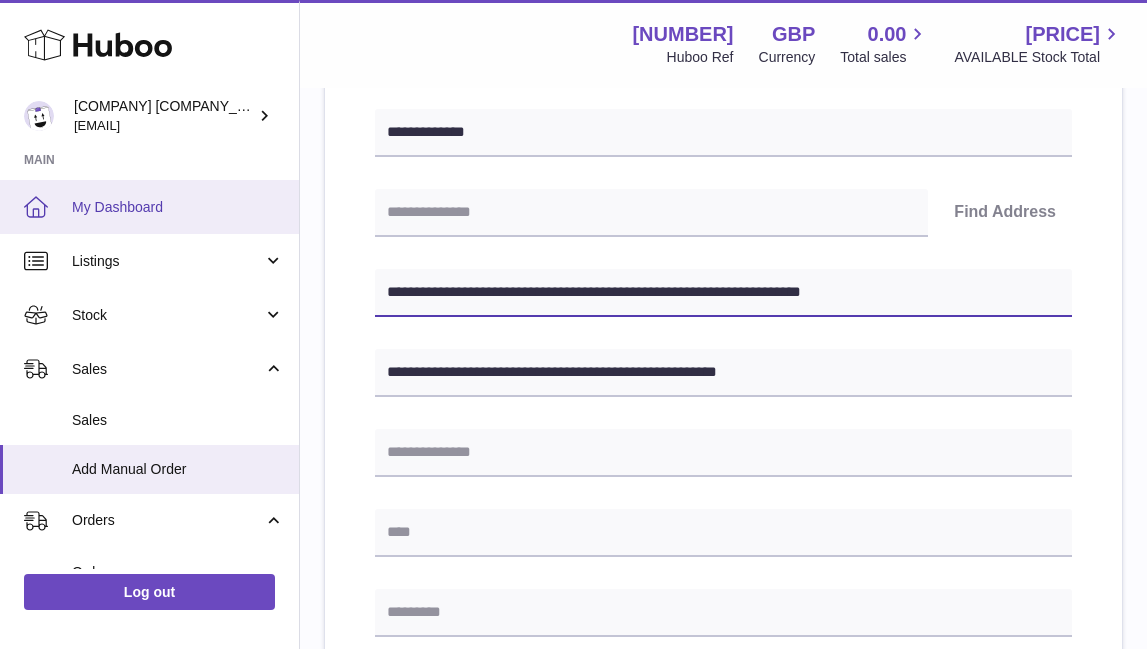drag, startPoint x: 508, startPoint y: 288, endPoint x: 179, endPoint y: 223, distance: 335.3595 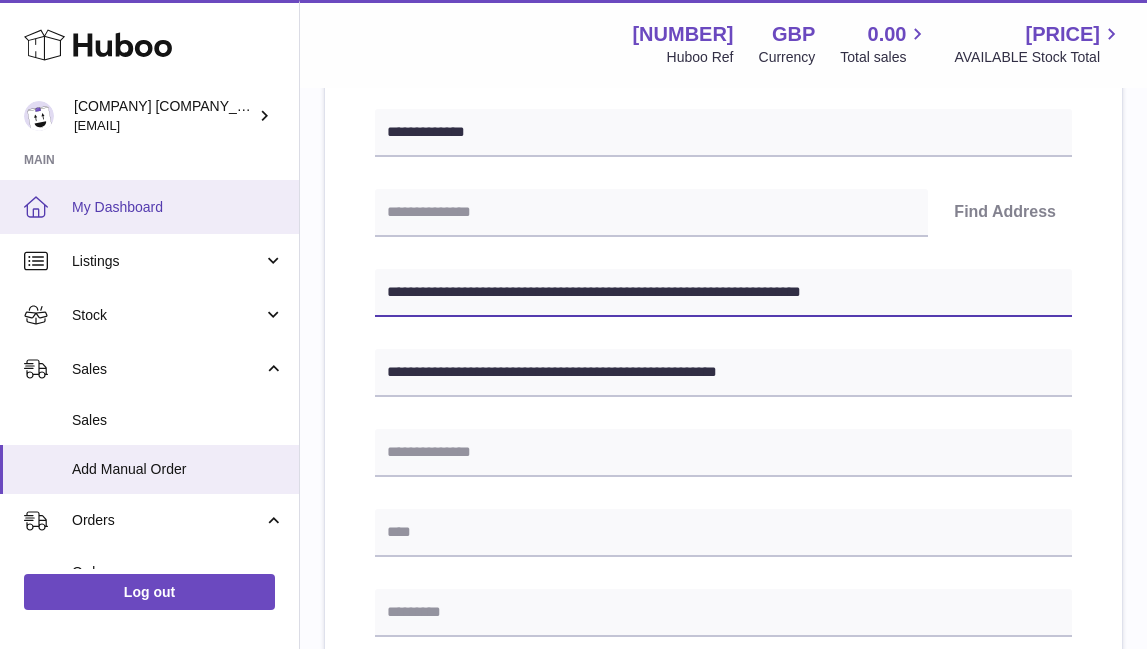 click on "[COMPANY]
[COMPANY] [COMPANY_TYPE]
[EMAIL]     Main     My Dashboard       Listings     Not with Huboo Listings with Huboo Bundles   Stock     Stock Stock History Add Stock Delivery History ASN Uploads   Sales     Sales Add Manual Order   Orders     Orders Add Manual Order   Usage       Invoicing and Payments     Billing History Storage History Direct Debits Account Balance   Cases       Channels       Settings       Returns       Log out   Menu   Huboo     [NUMBER]   Huboo Ref    GBP   Currency   [PRICE]     Total sales   [PRICE]     AVAILABLE Stock Total   Currency   GBP   Total sales   [PRICE]   AVAILABLE Stock Total   [PRICE]   My Huboo - Add manual order
Multiple/Batch Upload
Please enter where you want to ship the items
UK
Europe
World" at bounding box center [573, 526] 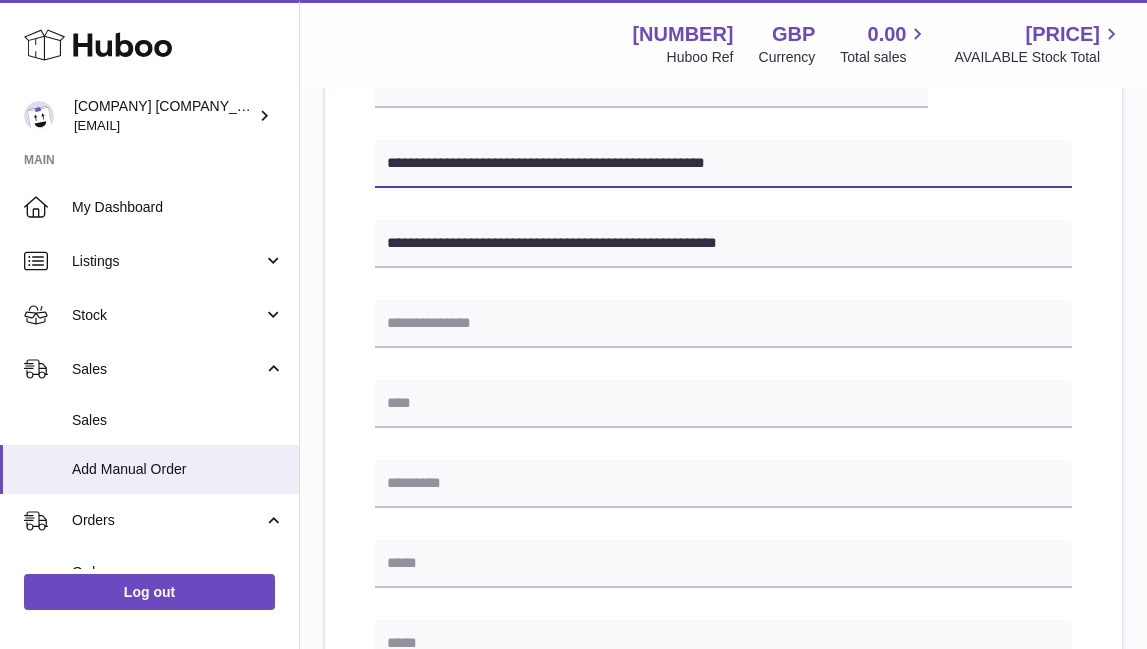 scroll, scrollTop: 484, scrollLeft: 0, axis: vertical 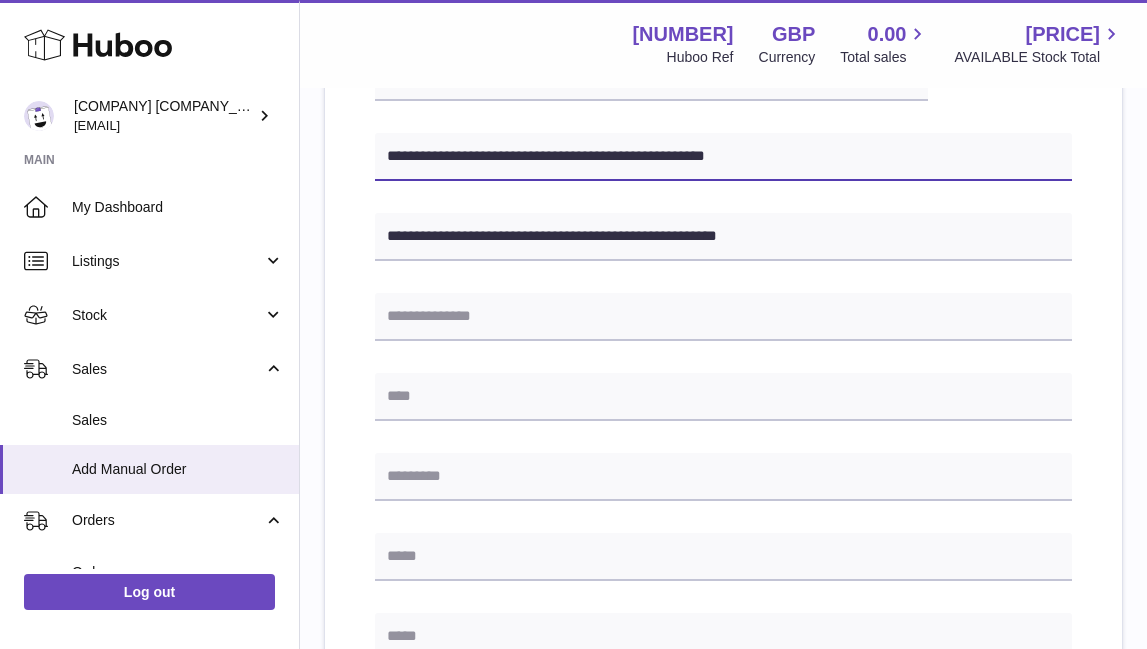 type on "**********" 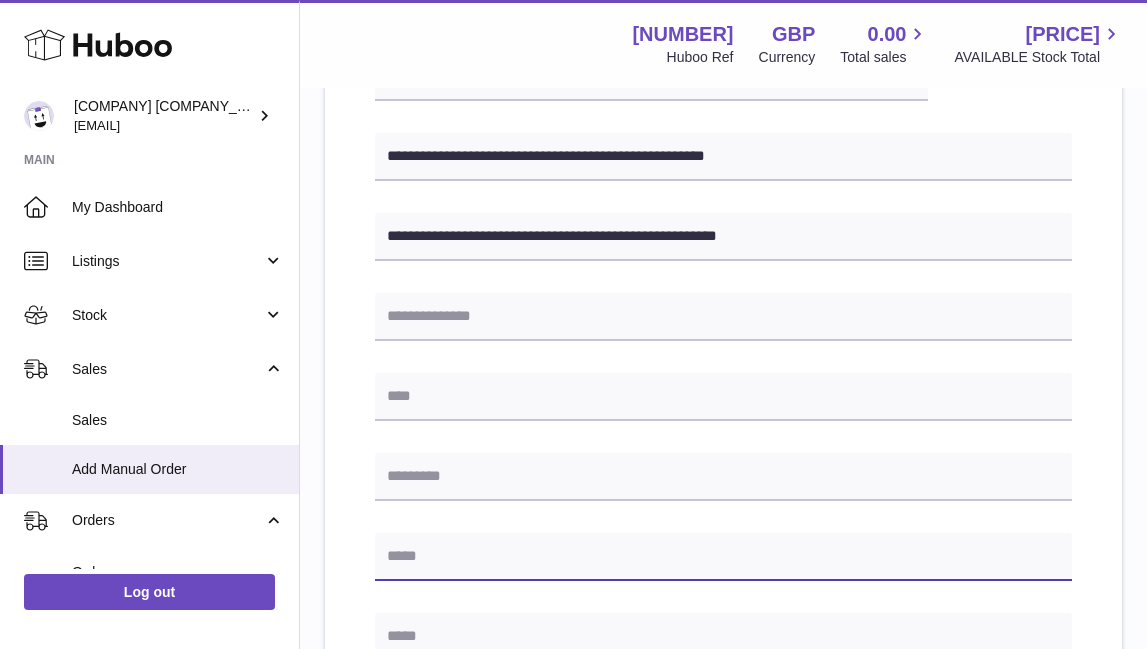 paste on "**********" 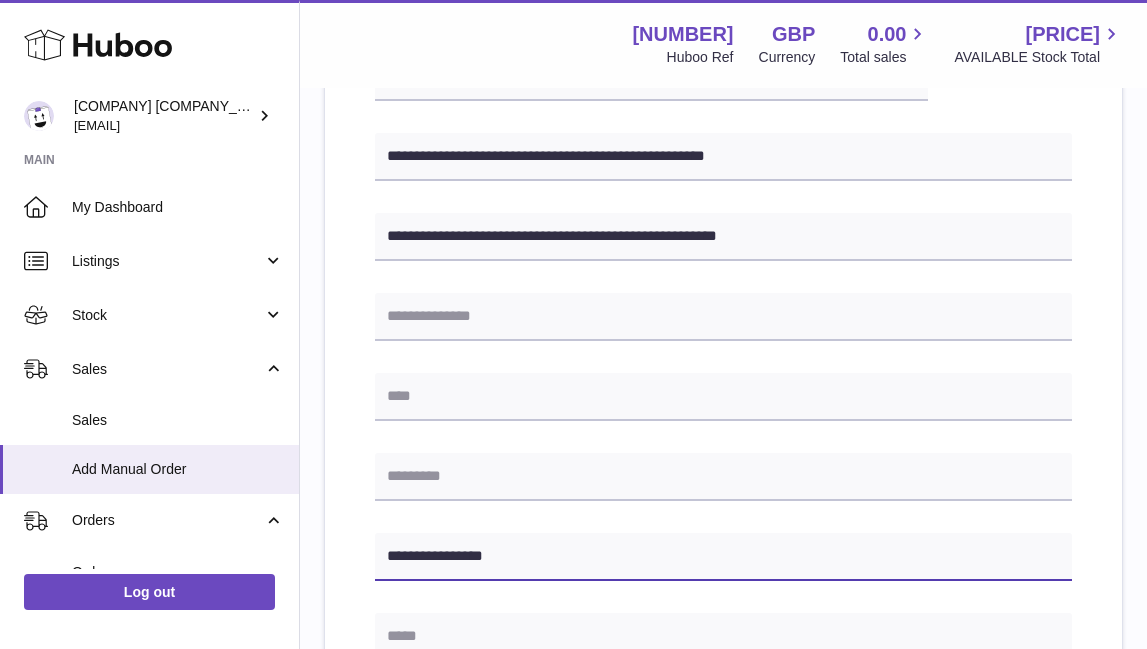 type on "**********" 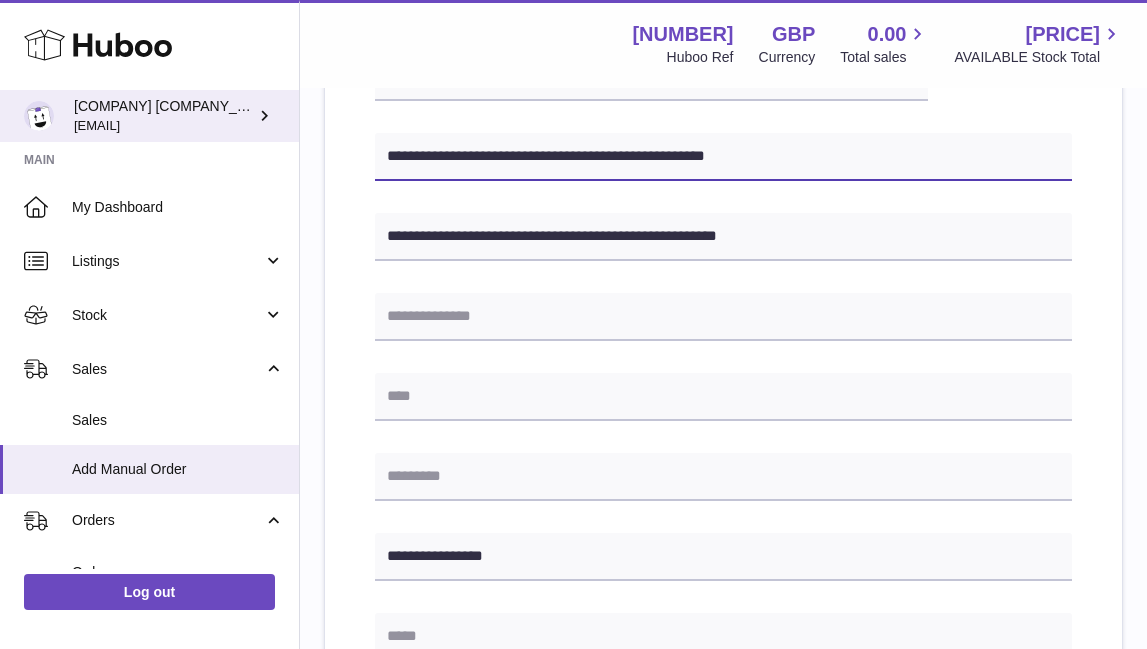 drag, startPoint x: 557, startPoint y: 154, endPoint x: 174, endPoint y: 105, distance: 386.12173 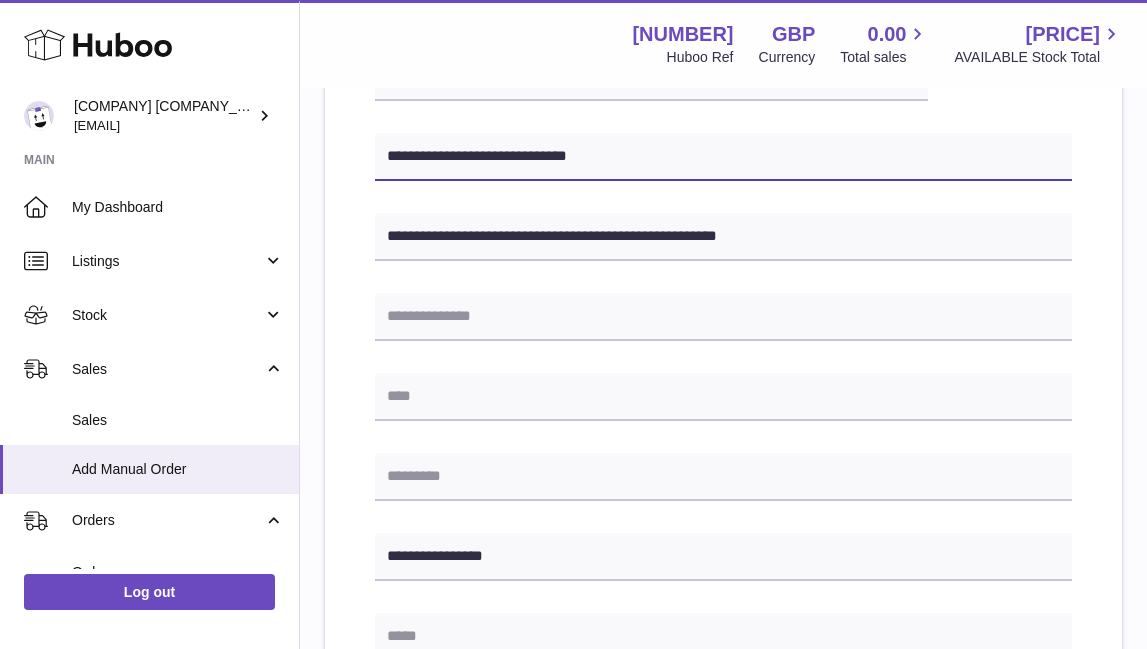 type on "**********" 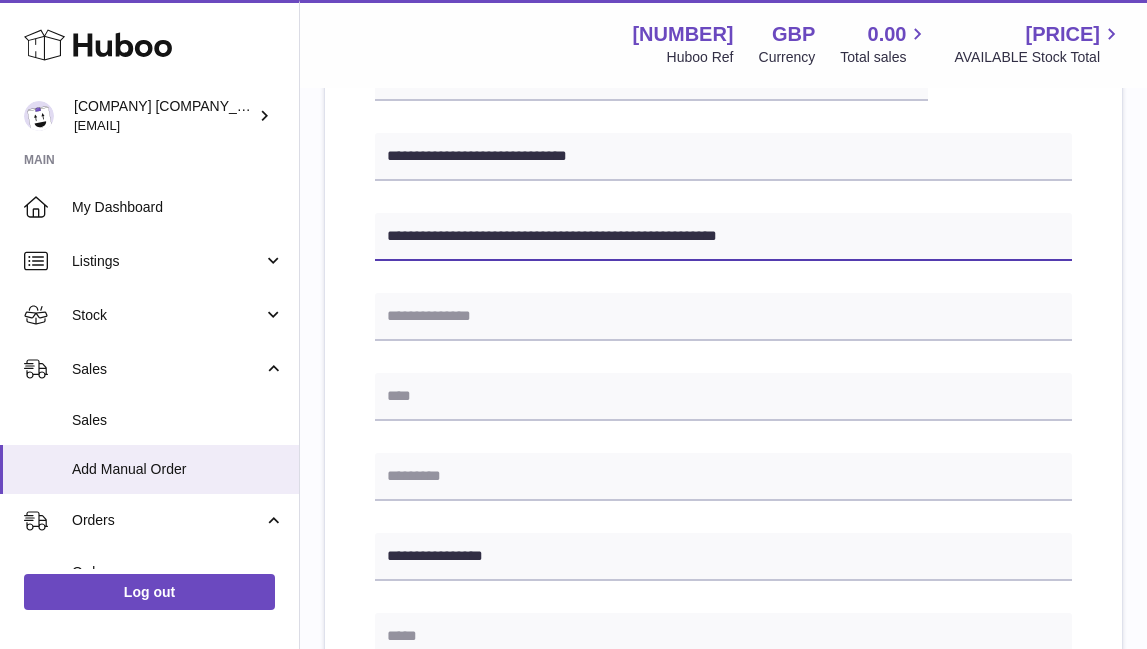 drag, startPoint x: 682, startPoint y: 232, endPoint x: 613, endPoint y: 233, distance: 69.00725 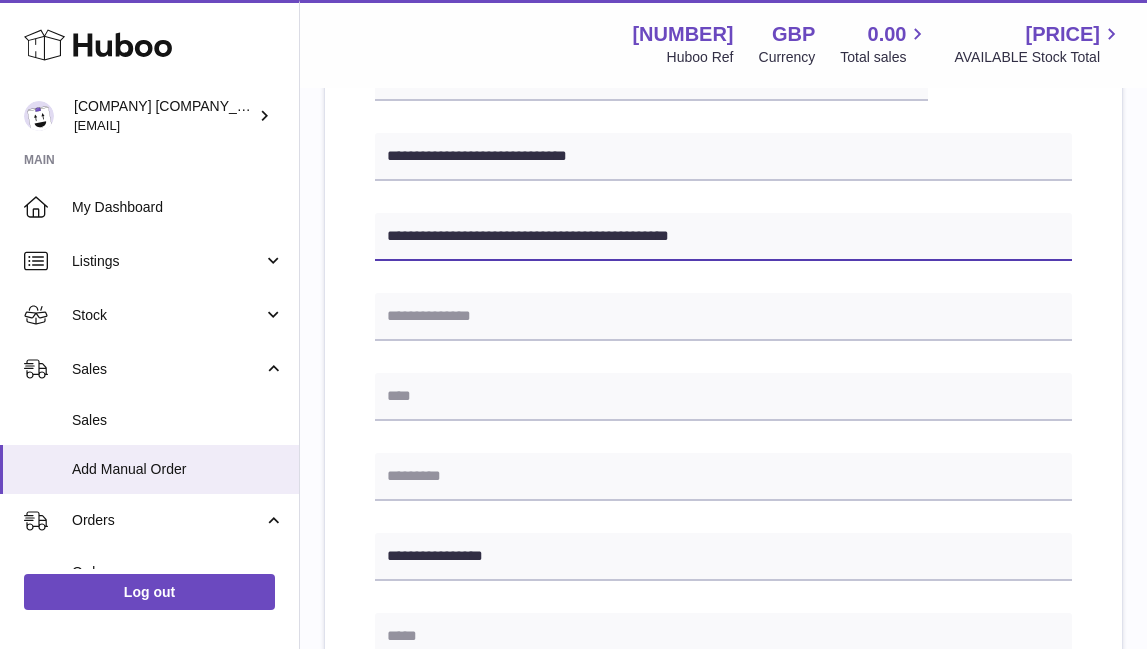 type on "**********" 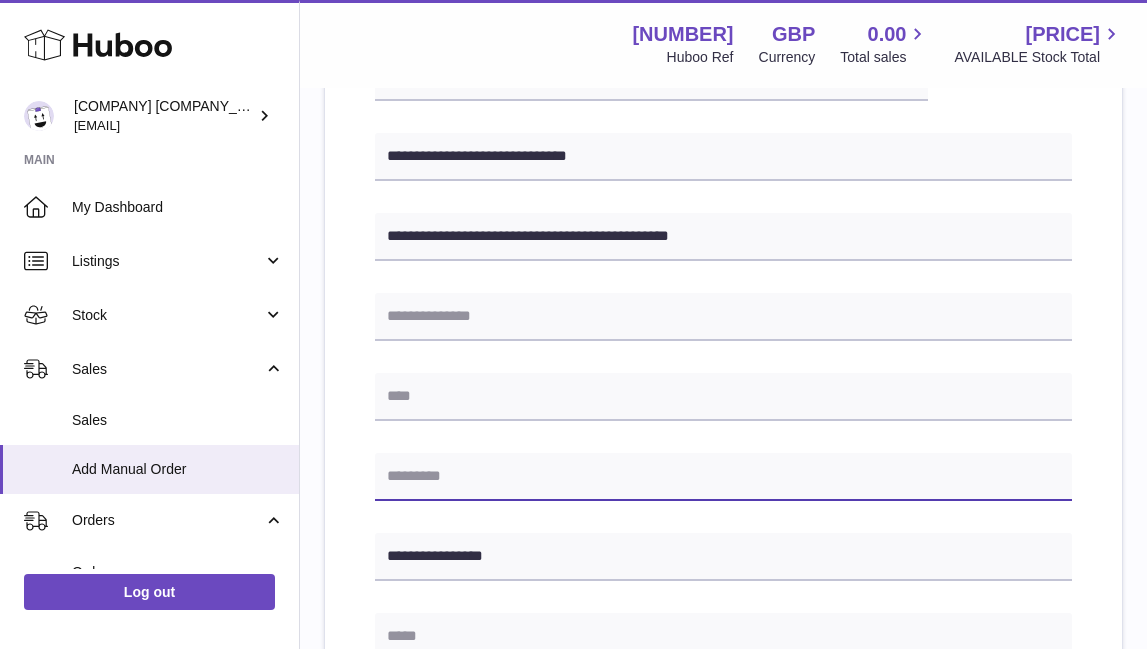 paste on "********" 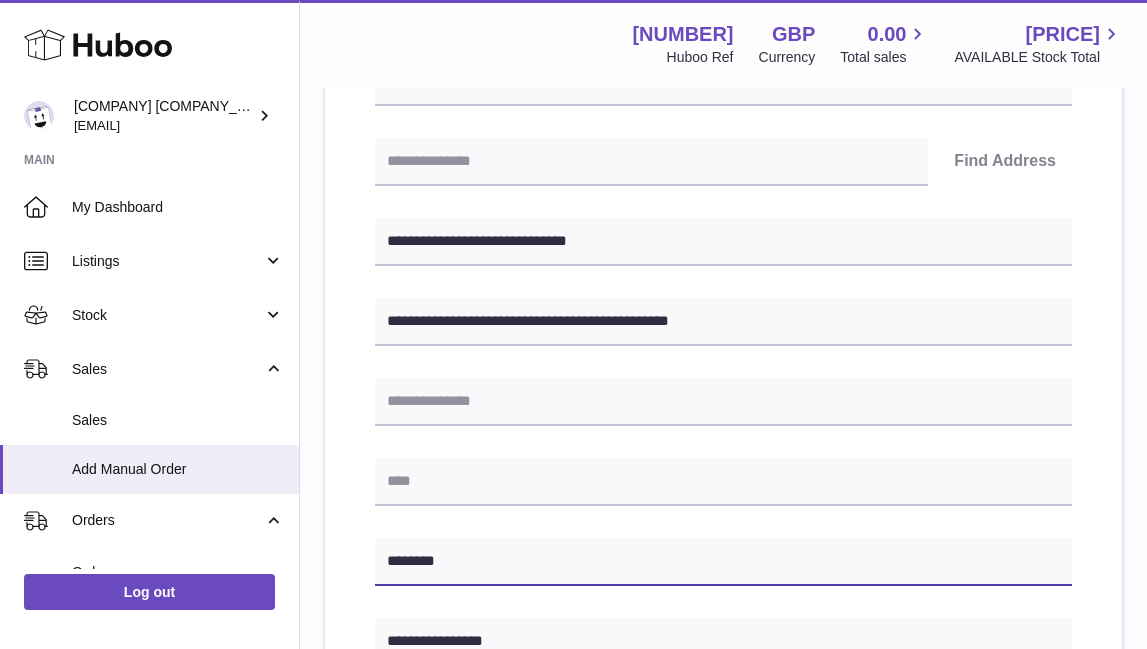 scroll, scrollTop: 398, scrollLeft: 0, axis: vertical 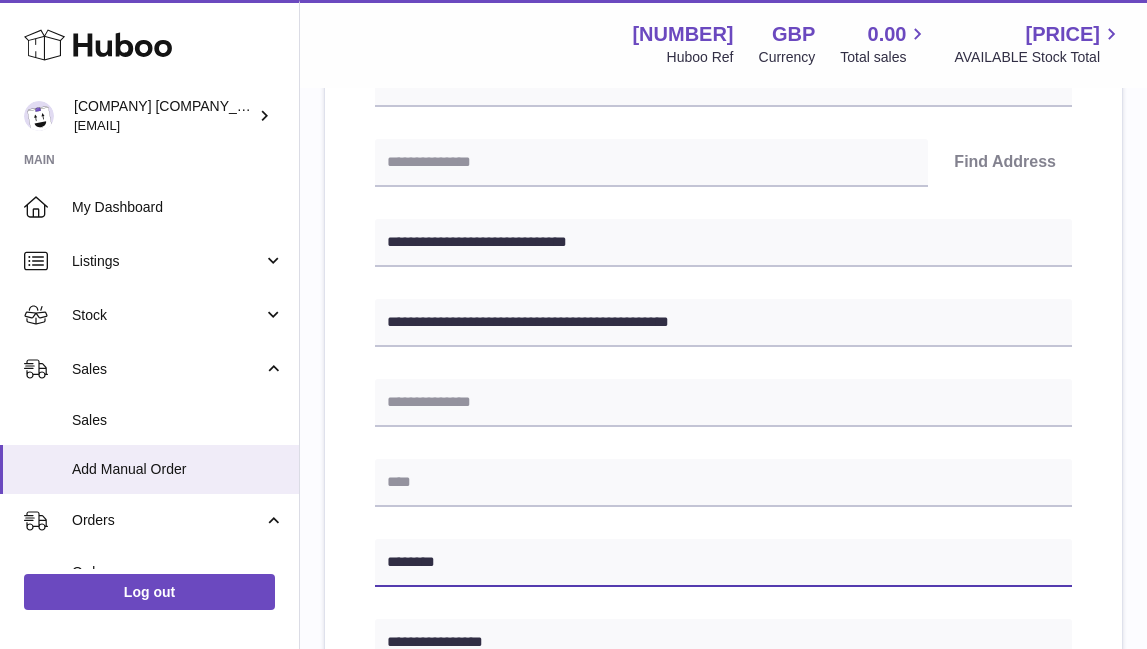 type on "********" 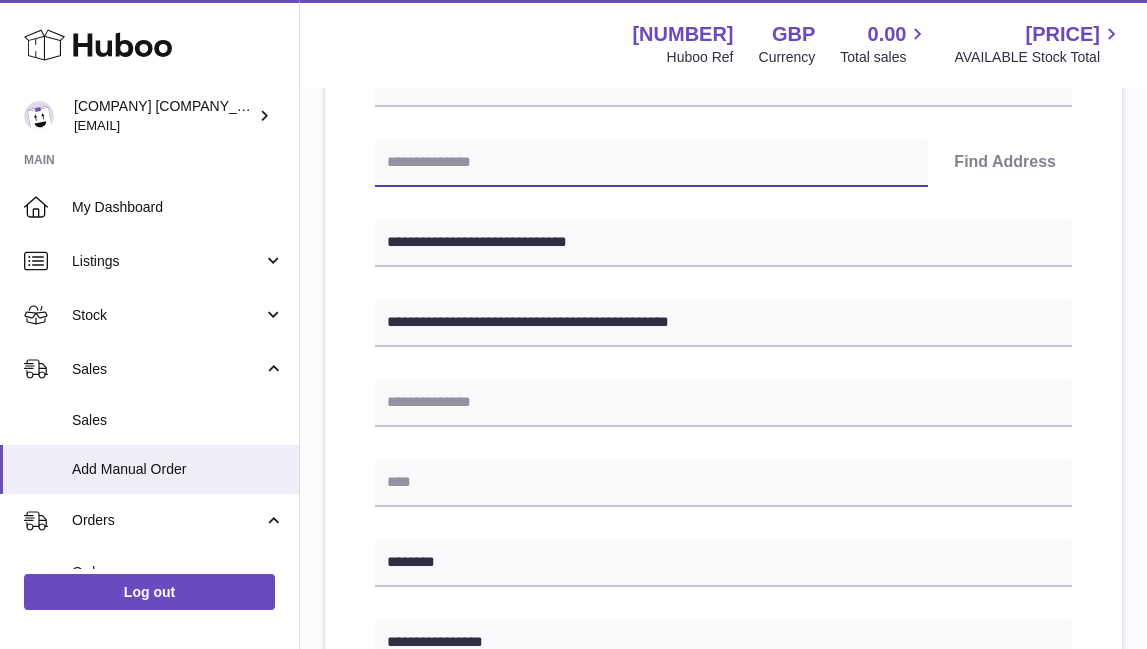 paste on "********" 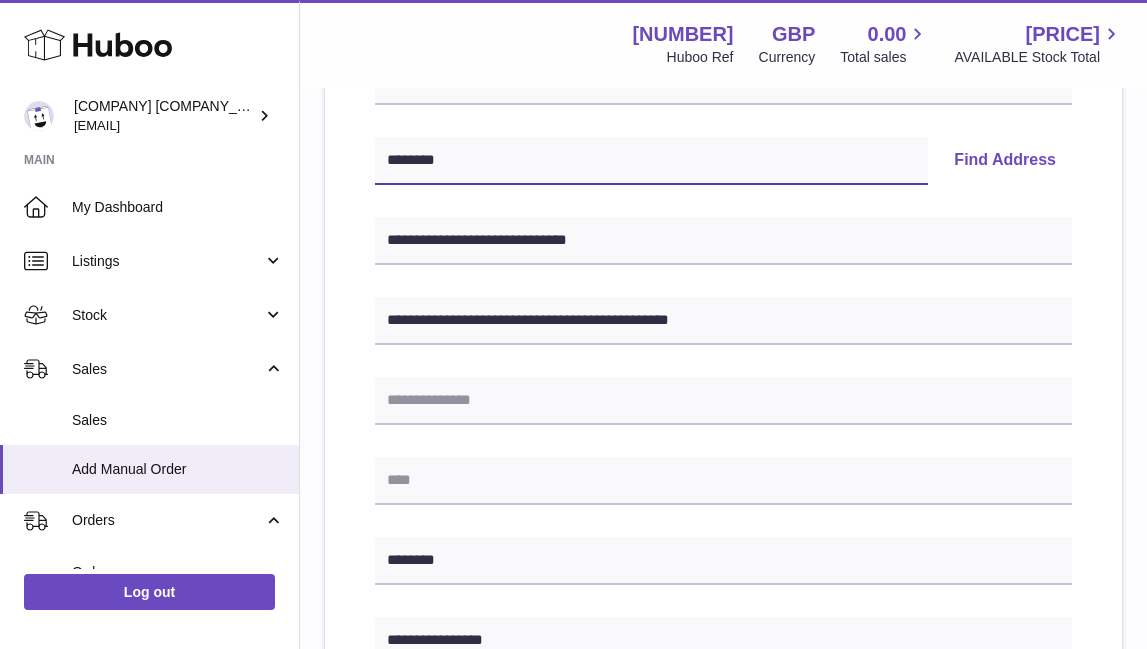 scroll, scrollTop: 406, scrollLeft: 0, axis: vertical 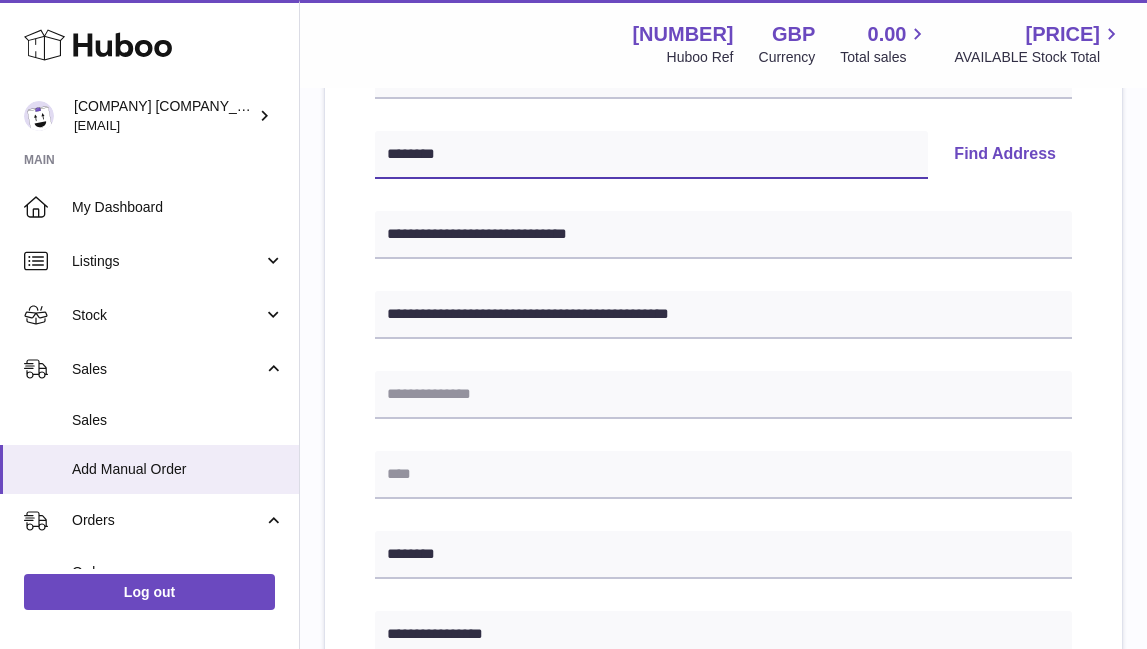 type on "********" 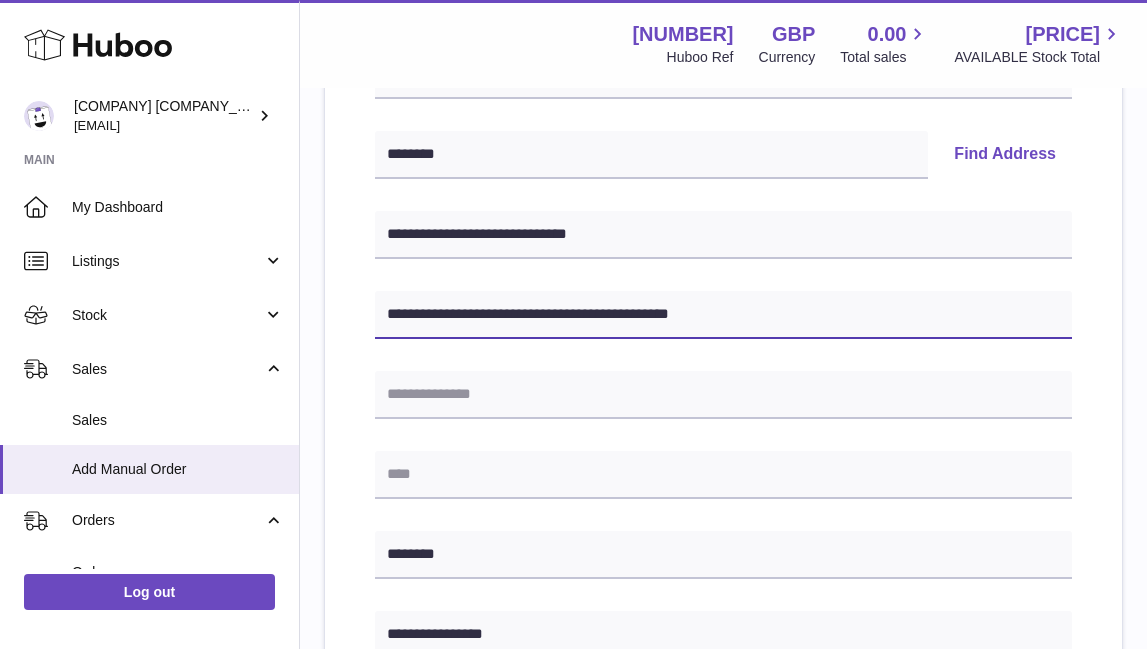 drag, startPoint x: 505, startPoint y: 312, endPoint x: 976, endPoint y: 387, distance: 476.93396 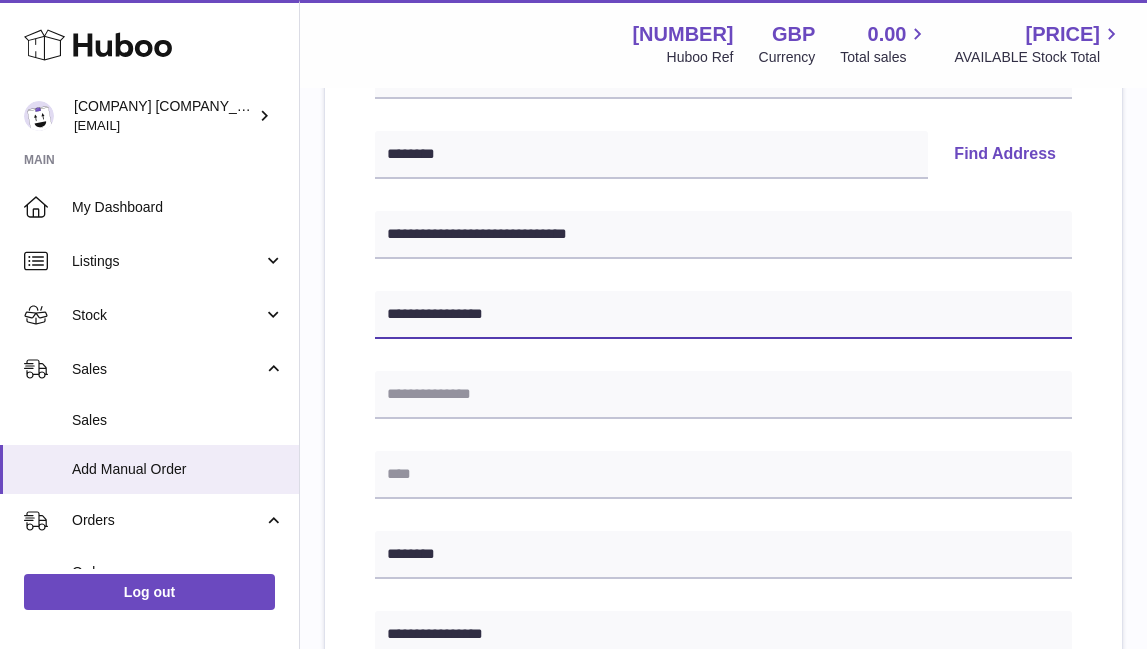 paste on "**********" 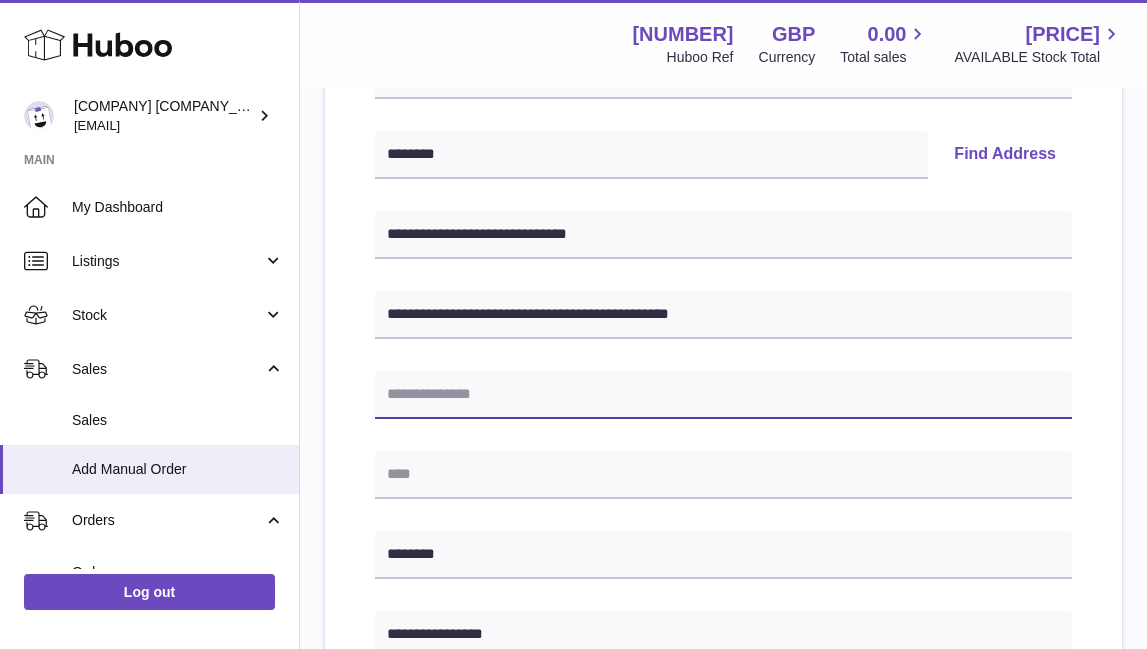 paste on "**********" 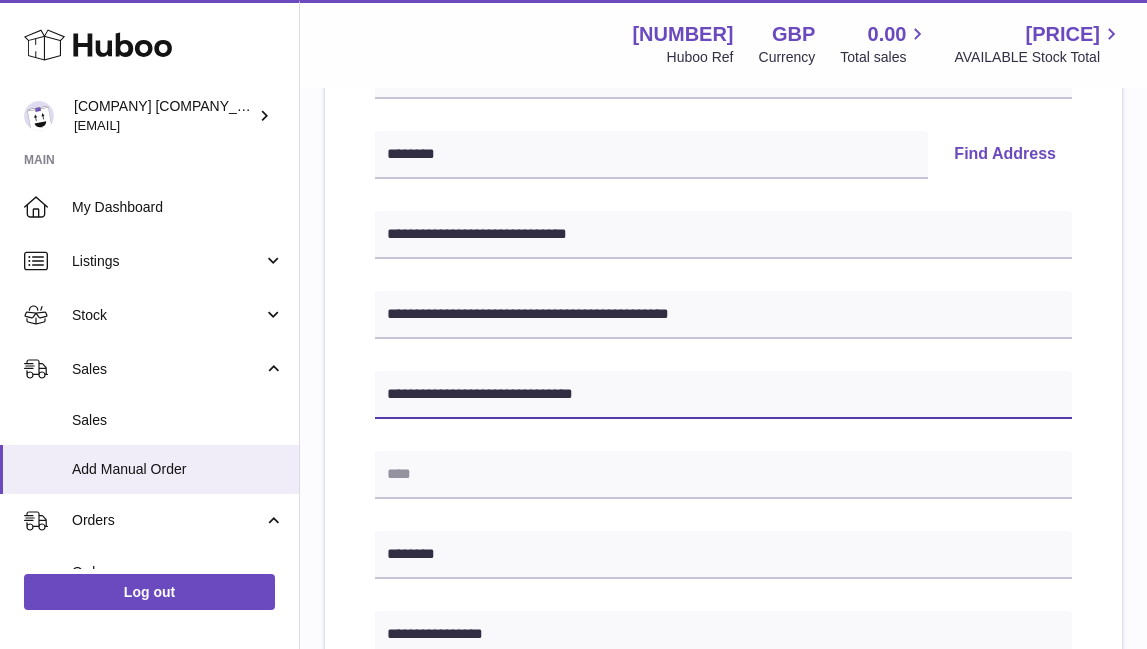 type on "**********" 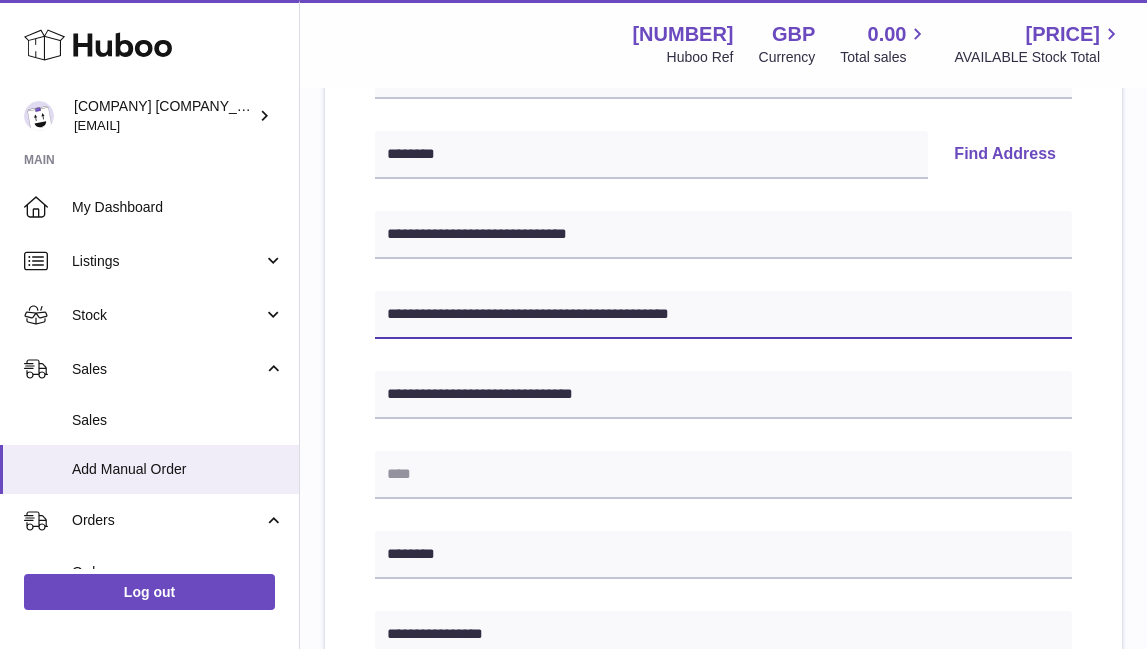 drag, startPoint x: 769, startPoint y: 318, endPoint x: 504, endPoint y: 308, distance: 265.1886 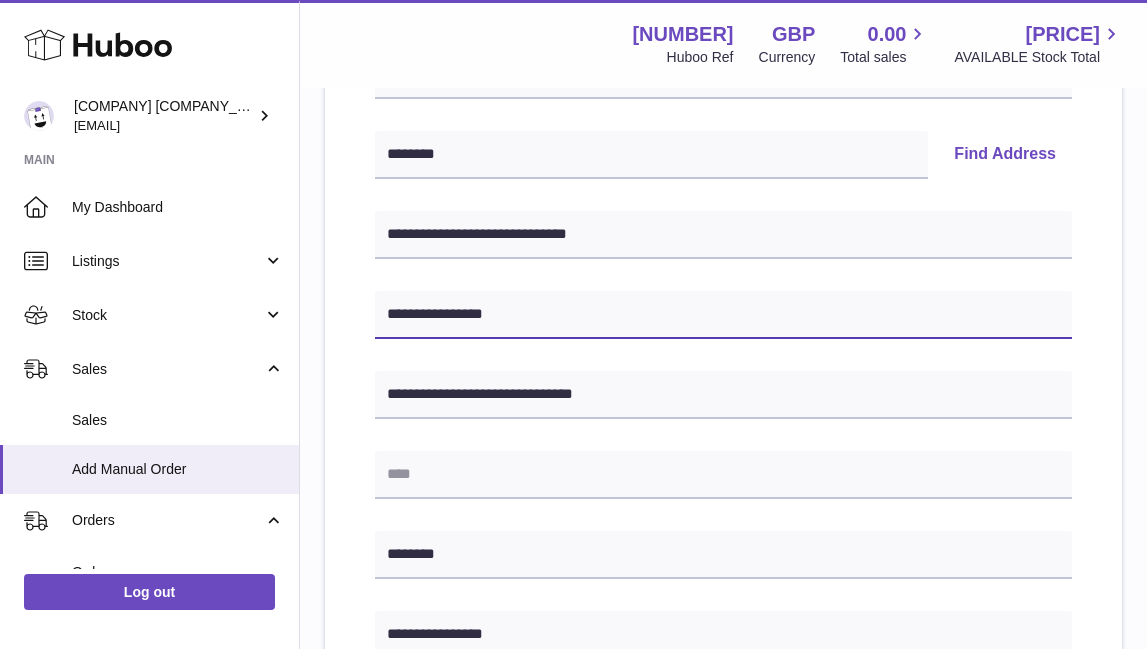 type on "**********" 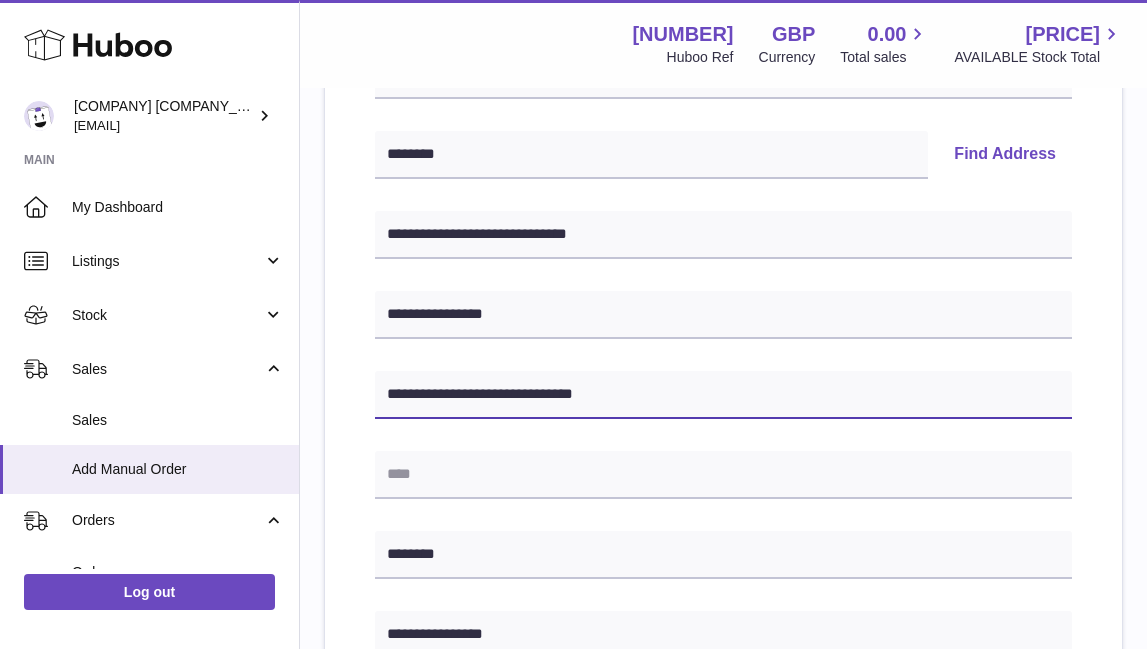 drag, startPoint x: 636, startPoint y: 394, endPoint x: 512, endPoint y: 388, distance: 124.14507 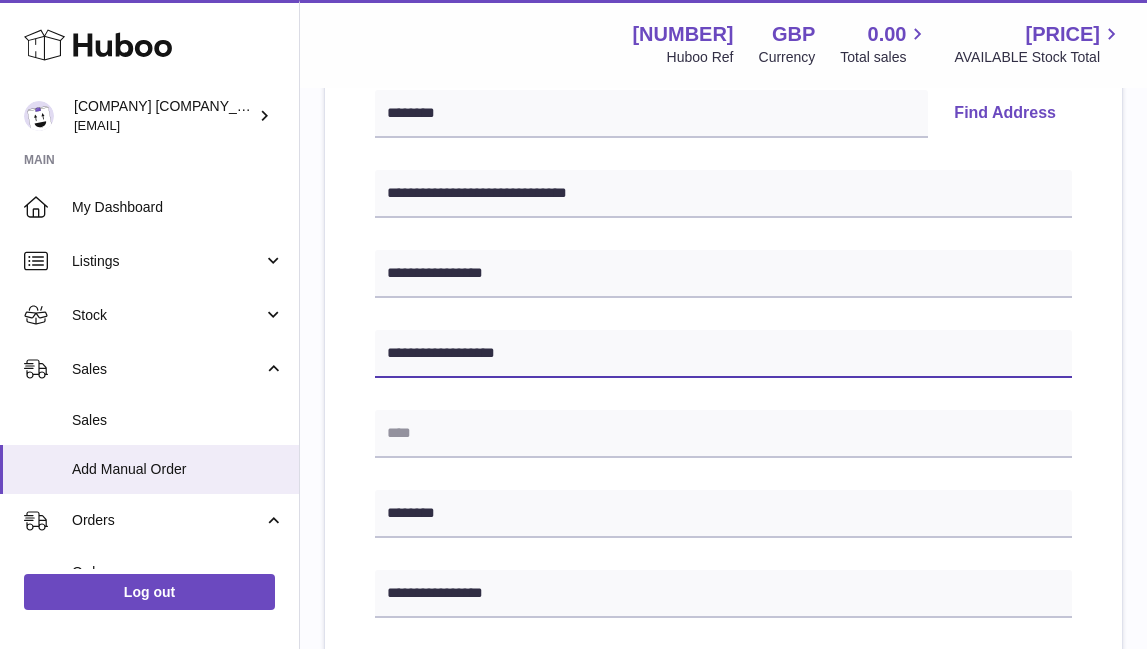 scroll, scrollTop: 448, scrollLeft: 0, axis: vertical 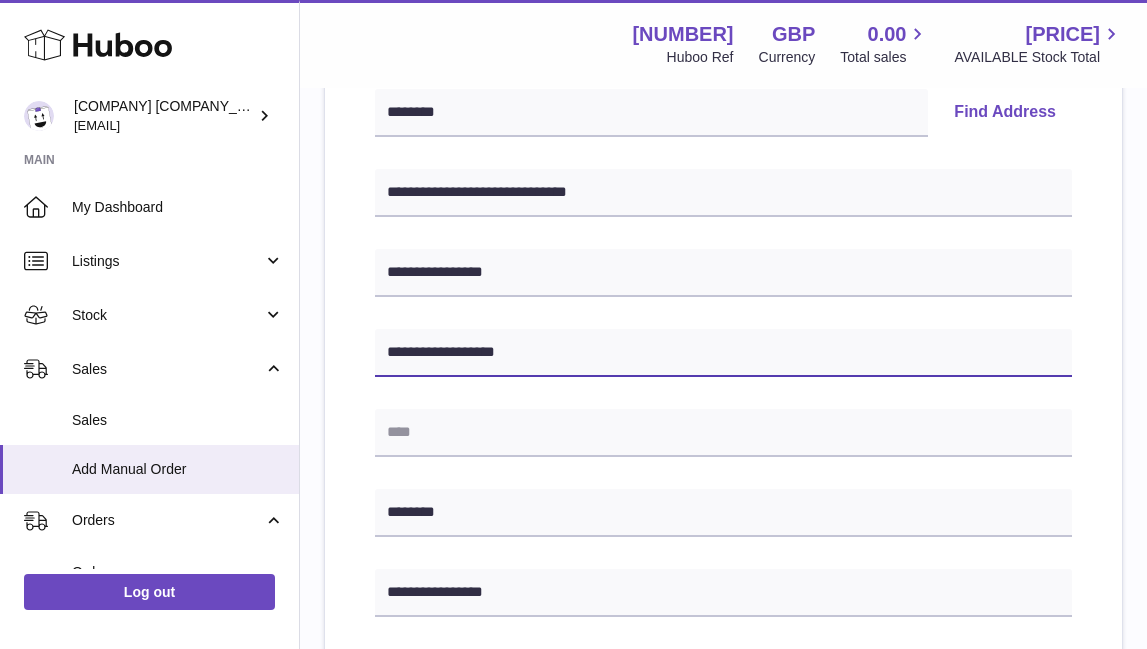 type on "**********" 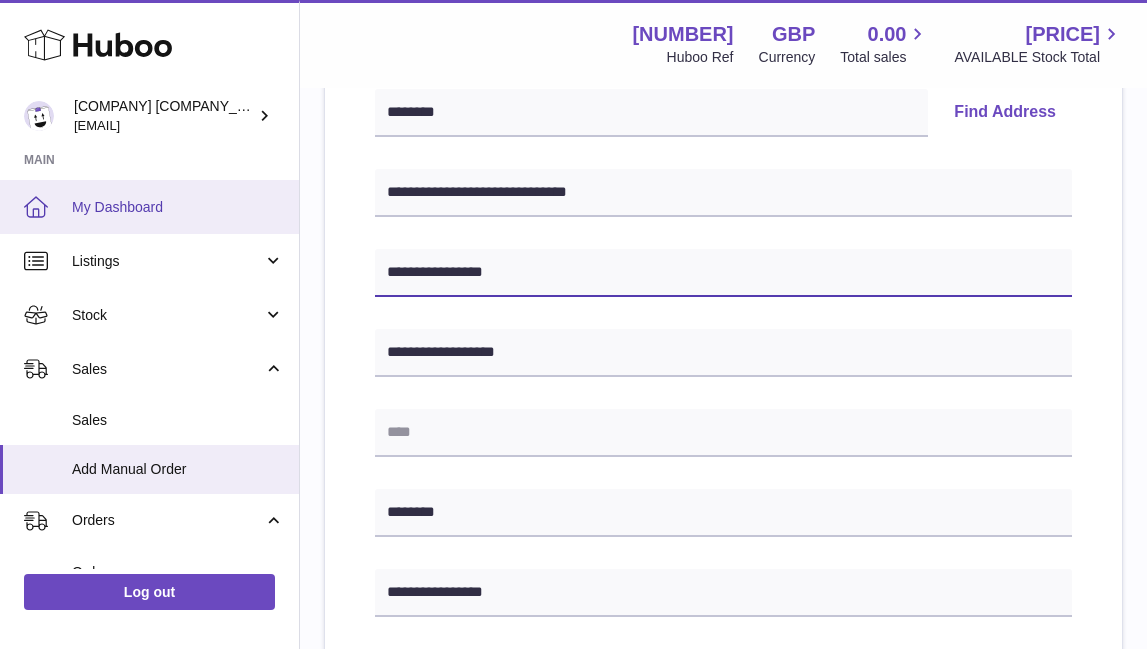 drag, startPoint x: 499, startPoint y: 273, endPoint x: 288, endPoint y: 231, distance: 215.1395 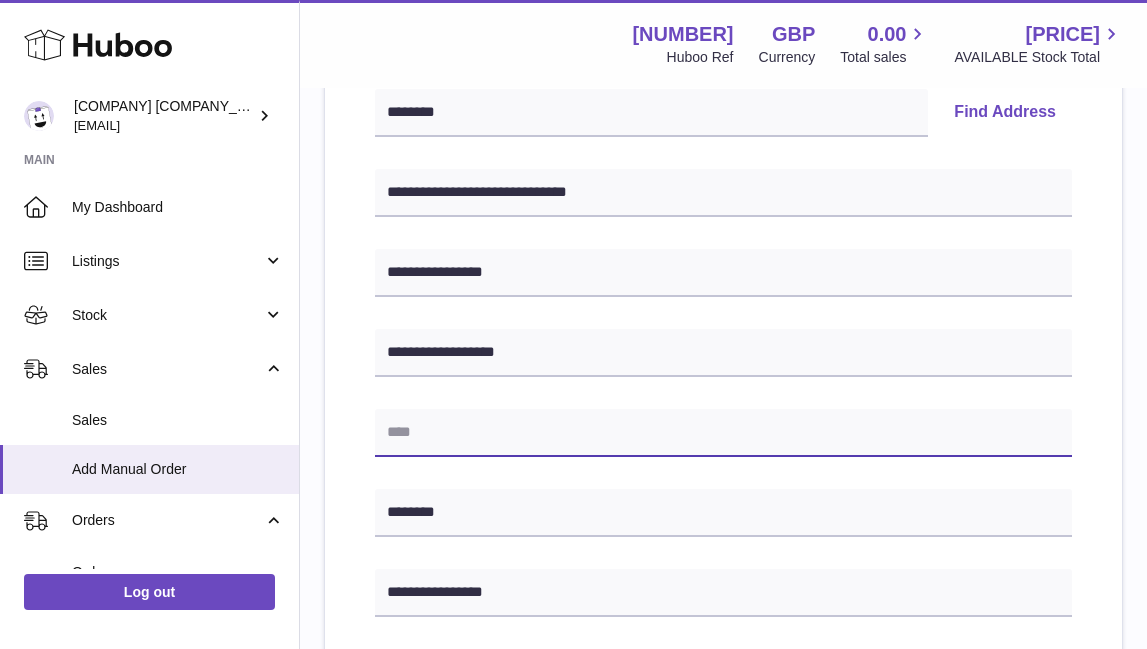 click at bounding box center (723, 433) 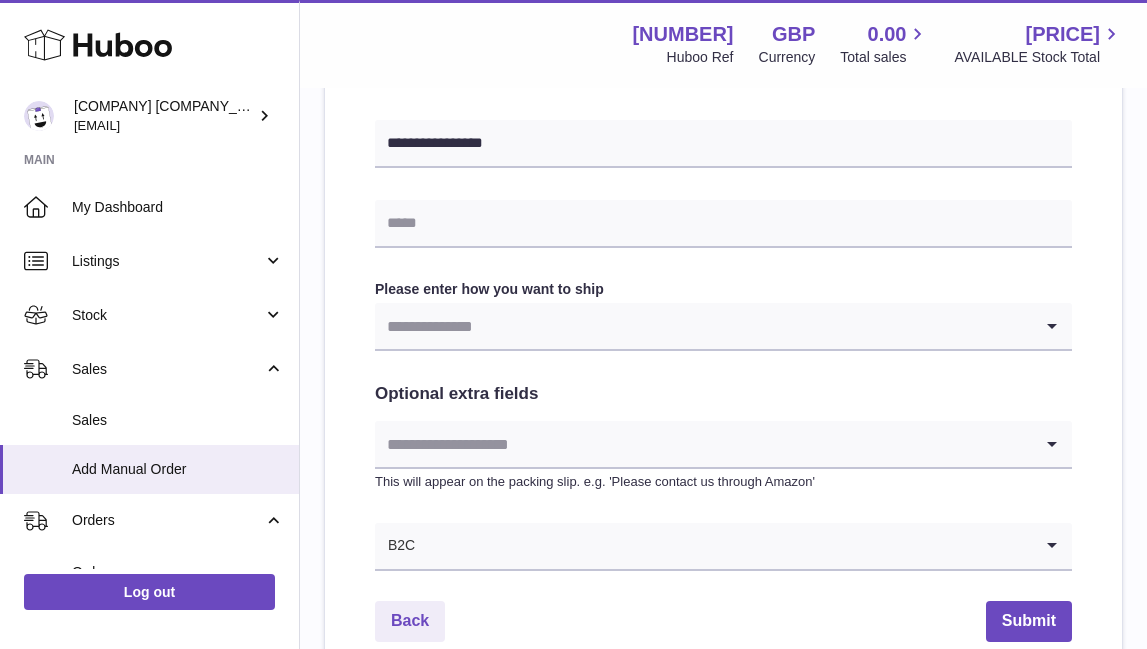 scroll, scrollTop: 920, scrollLeft: 0, axis: vertical 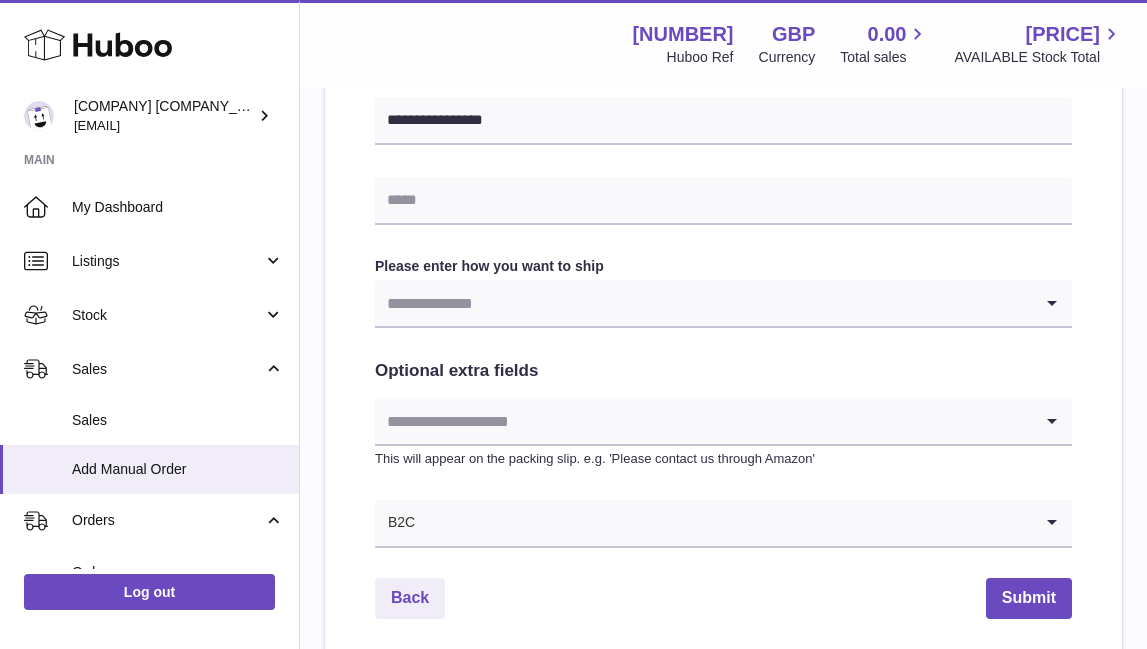 type on "**********" 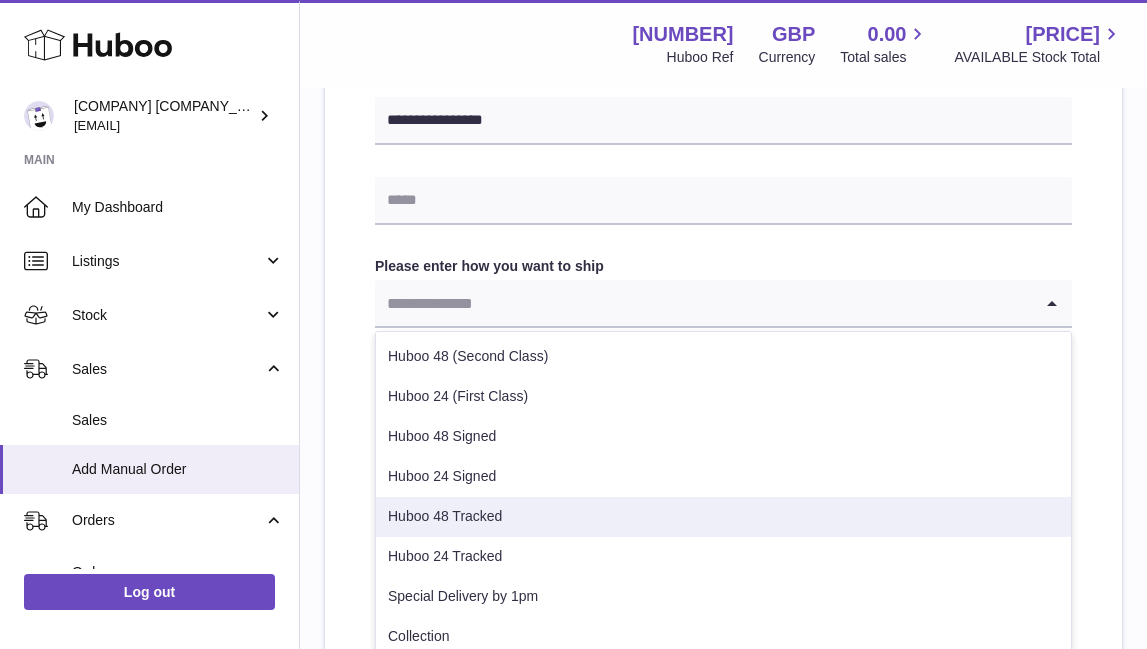 click on "Huboo 48 Tracked" at bounding box center [723, 517] 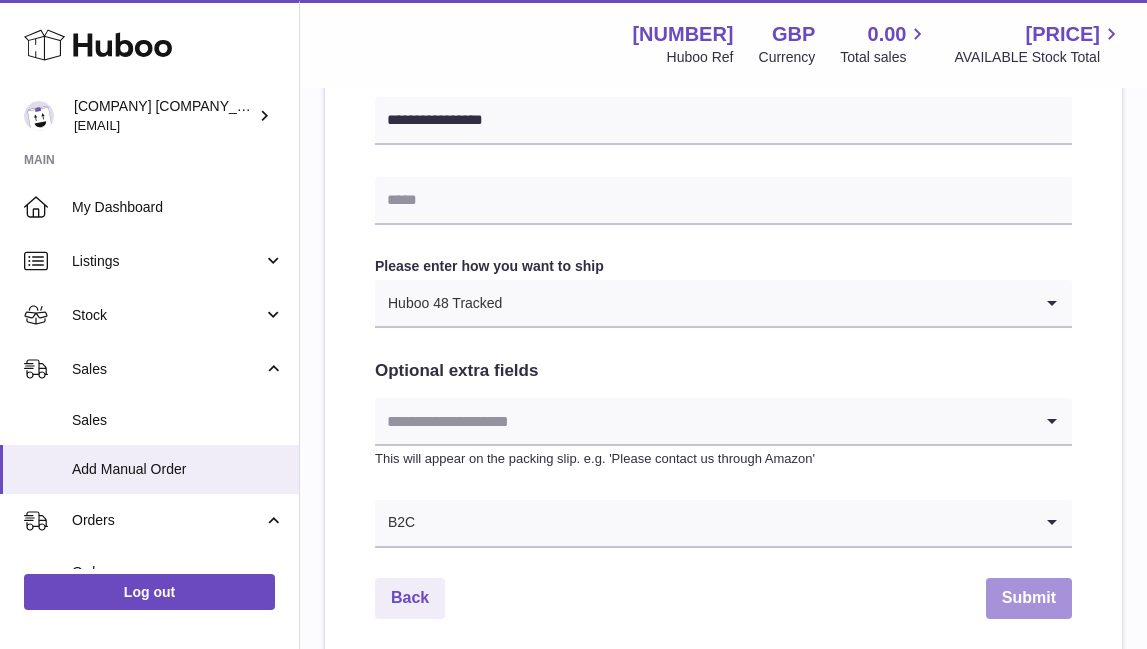 click on "Submit" at bounding box center (1029, 598) 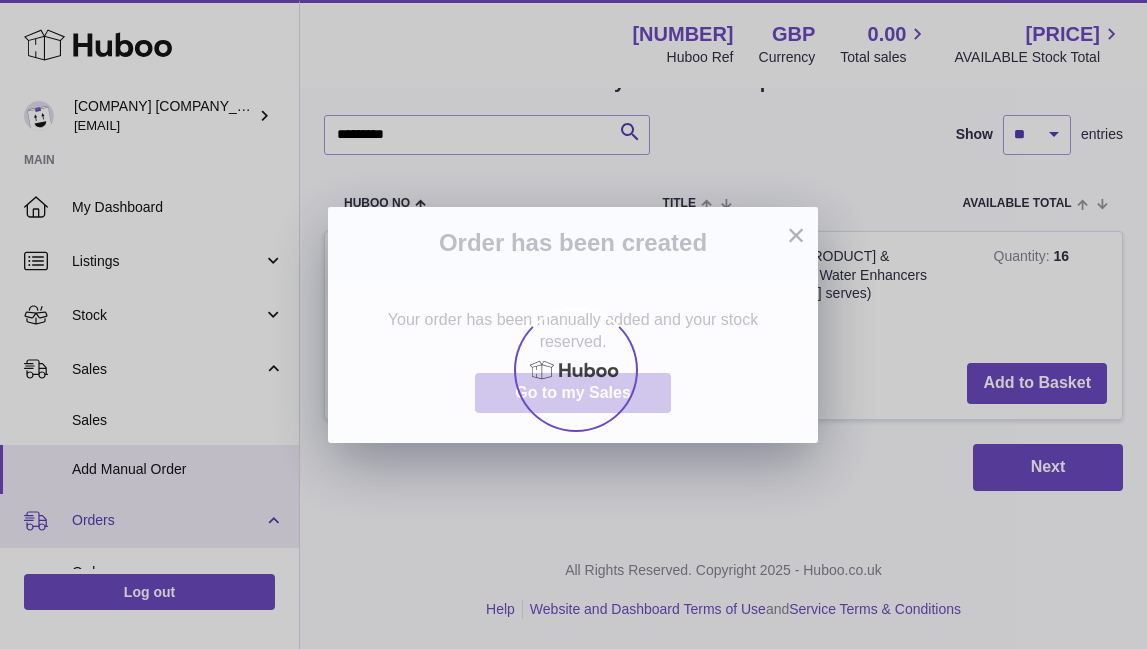 scroll, scrollTop: 0, scrollLeft: 0, axis: both 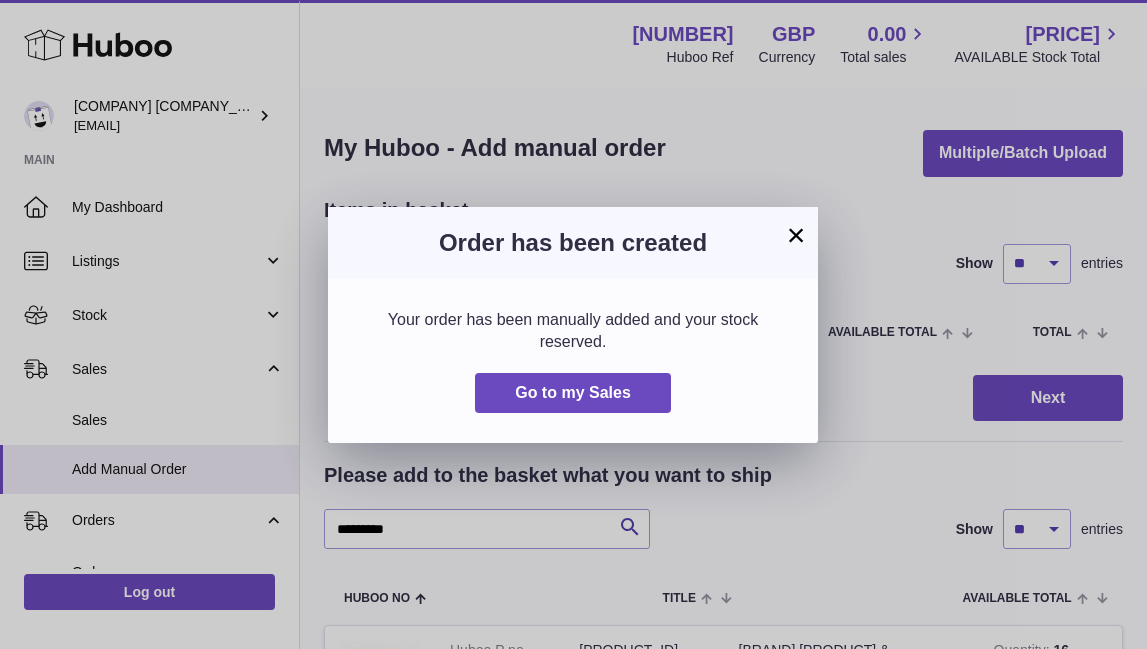 click on "×" at bounding box center (796, 235) 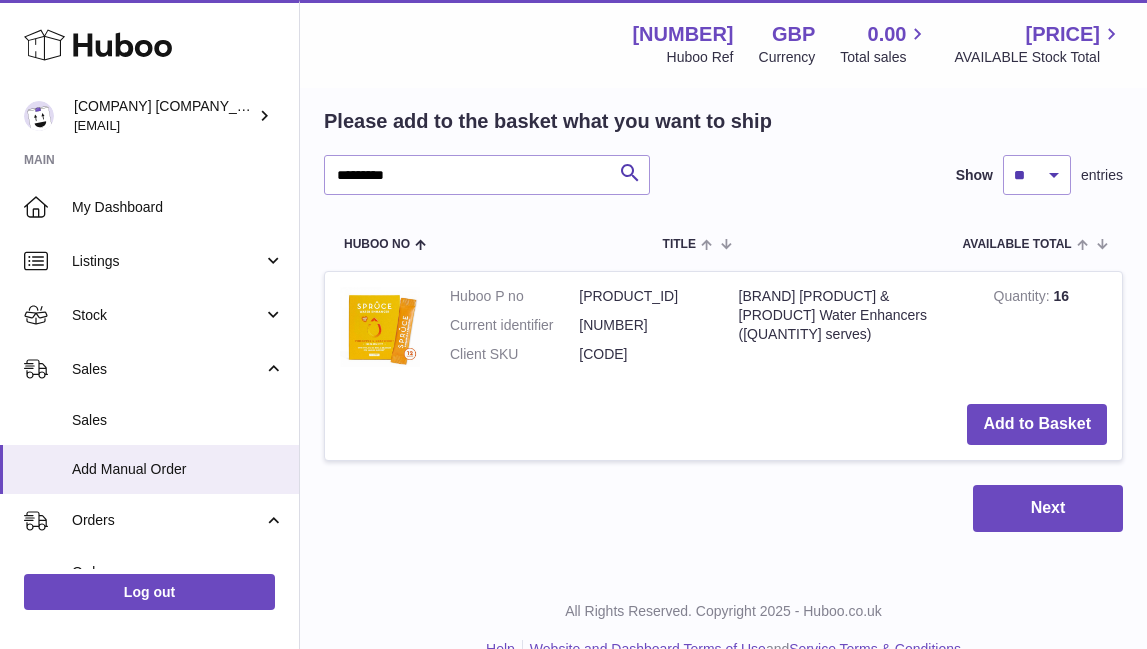 scroll, scrollTop: 358, scrollLeft: 0, axis: vertical 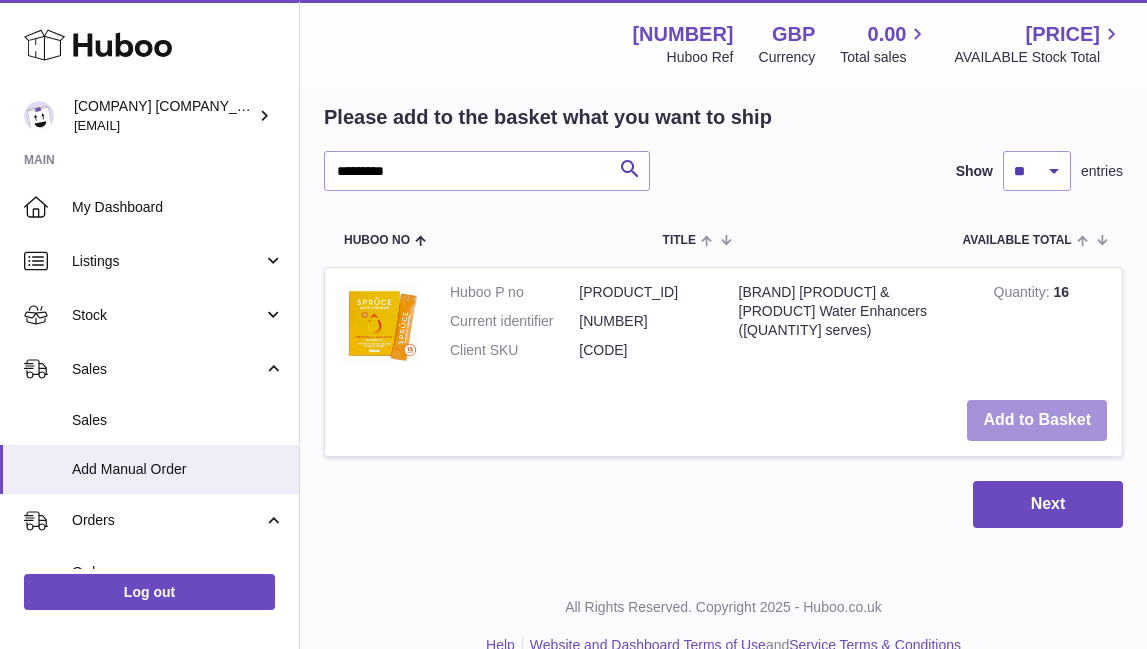 click on "Add to Basket" at bounding box center [1037, 420] 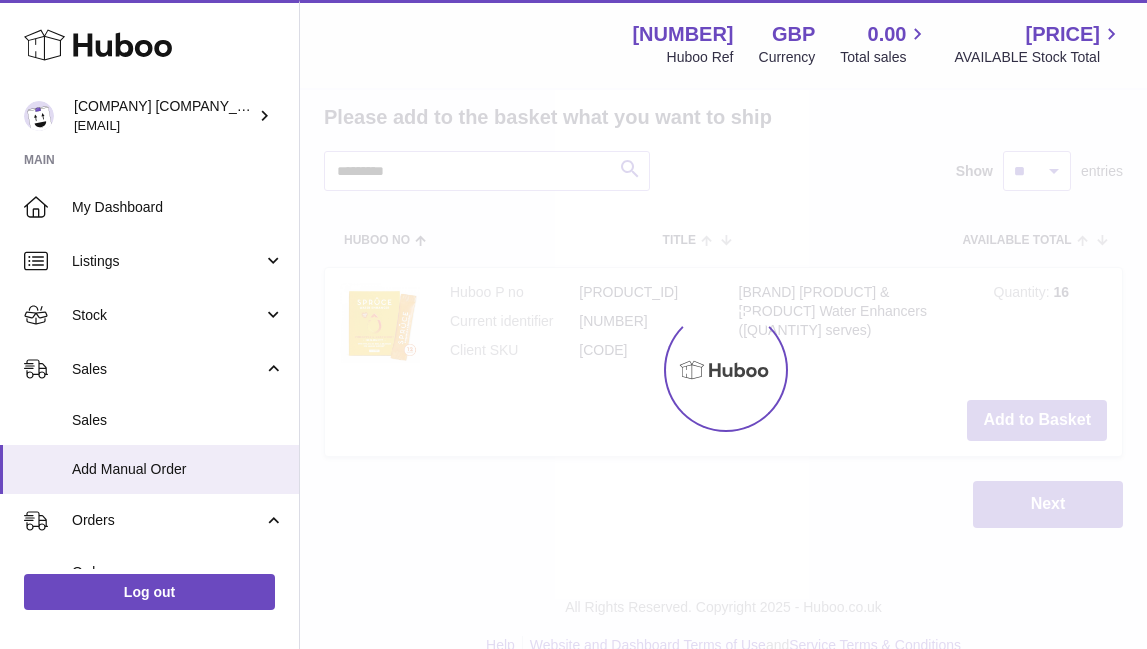 scroll, scrollTop: 215, scrollLeft: 0, axis: vertical 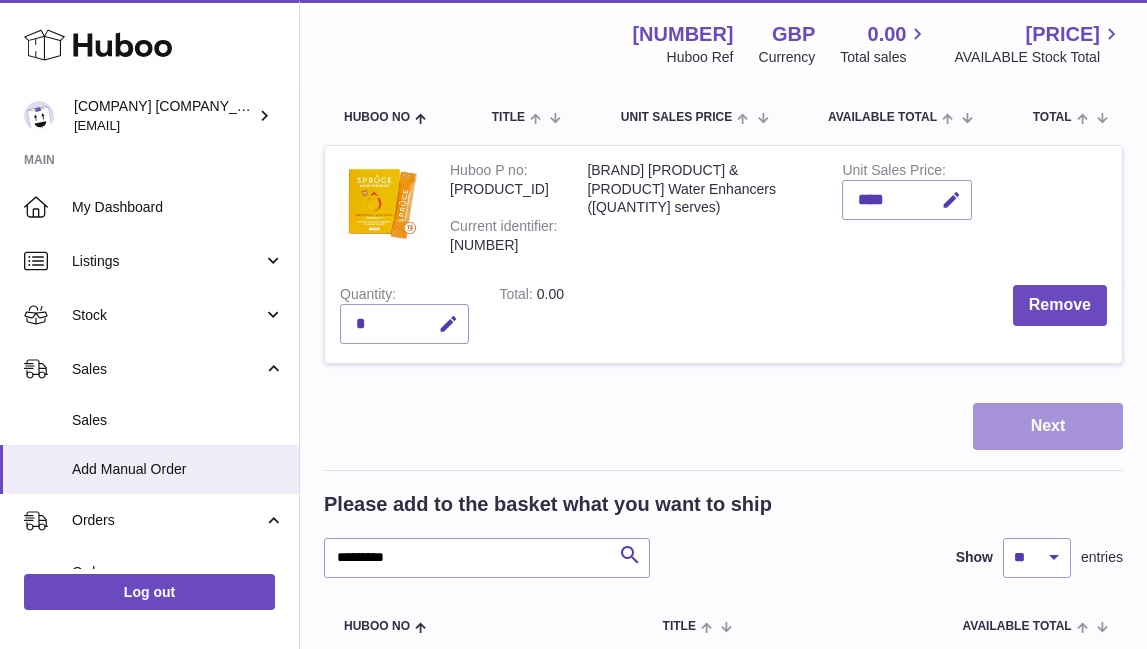 click on "Next" at bounding box center (1048, 426) 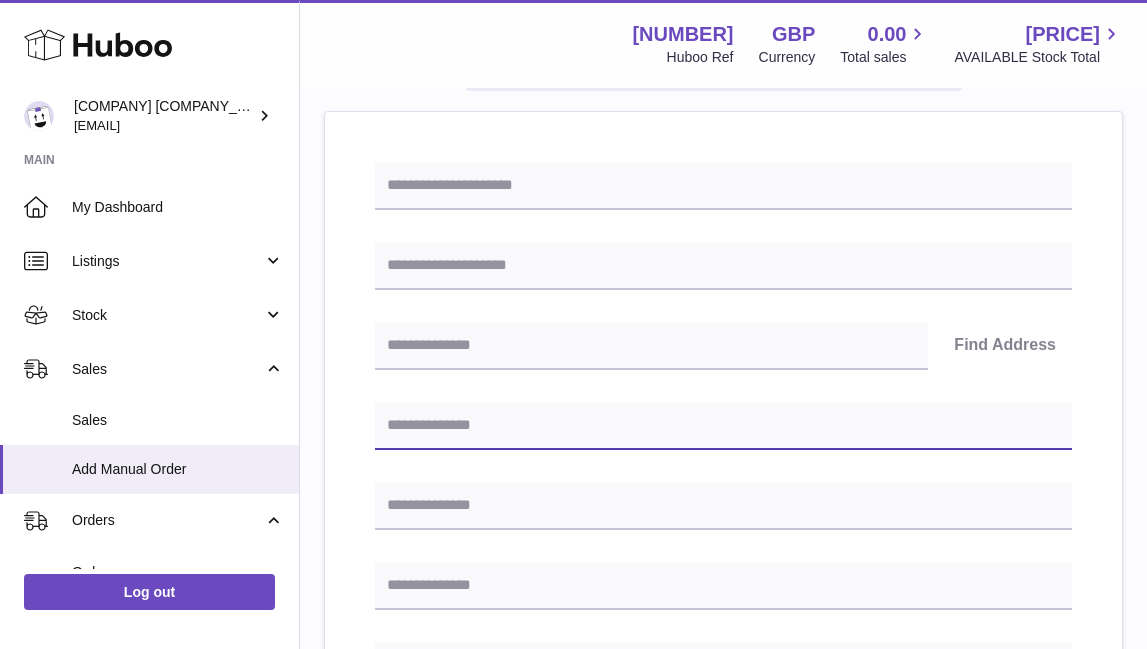 paste on "**********" 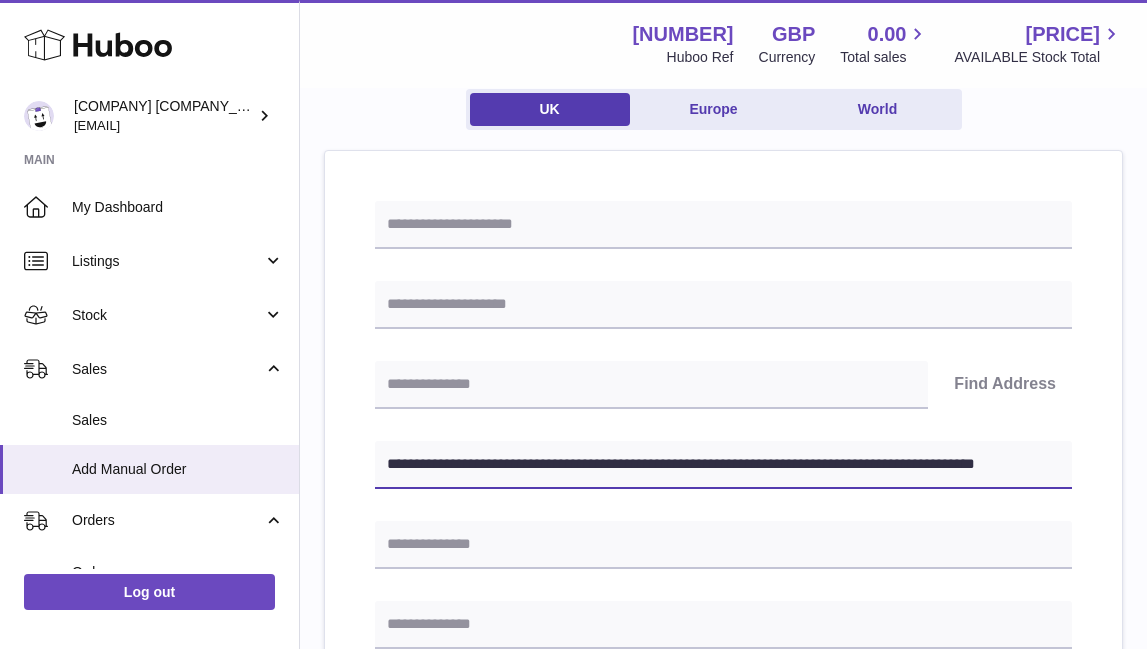 scroll, scrollTop: 173, scrollLeft: 0, axis: vertical 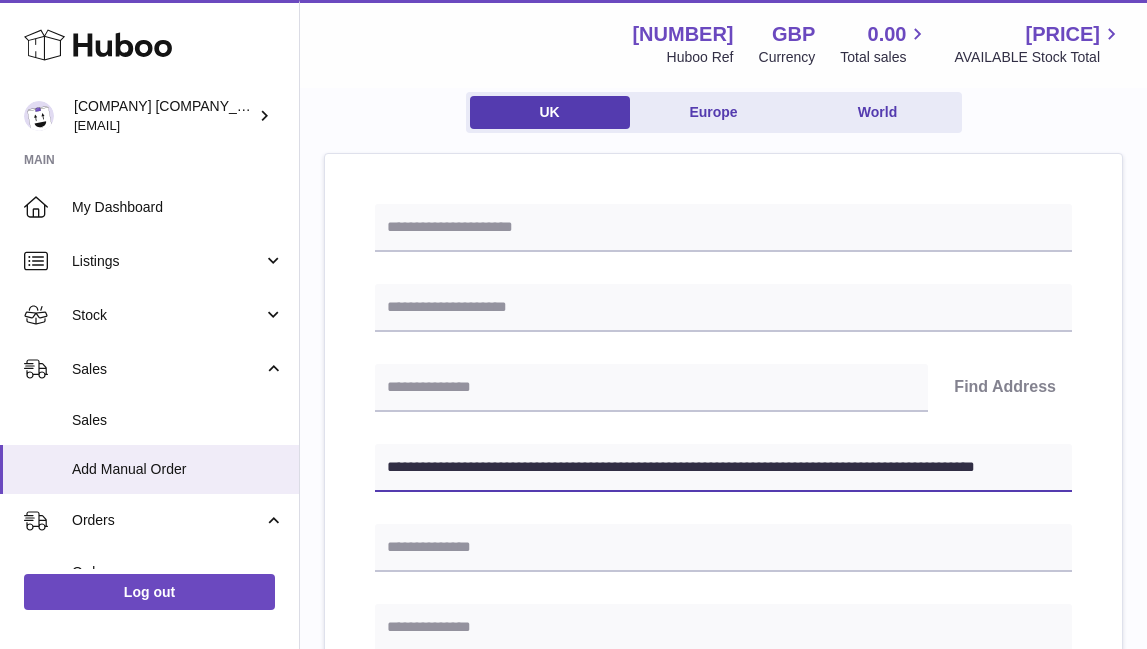 type on "**********" 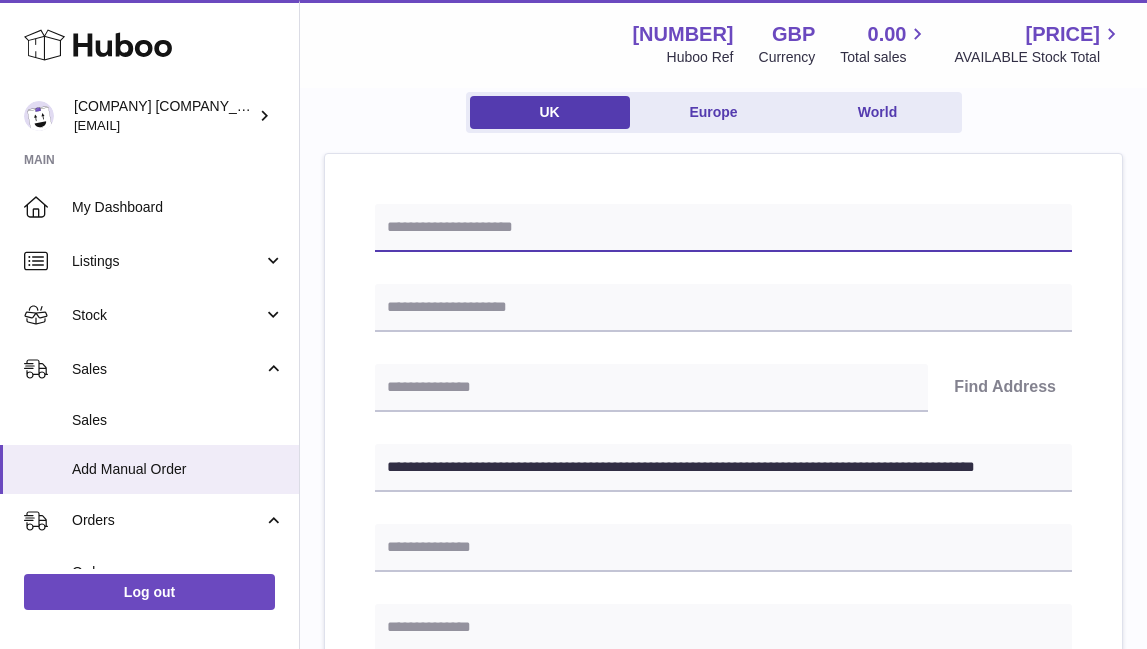 click at bounding box center [723, 228] 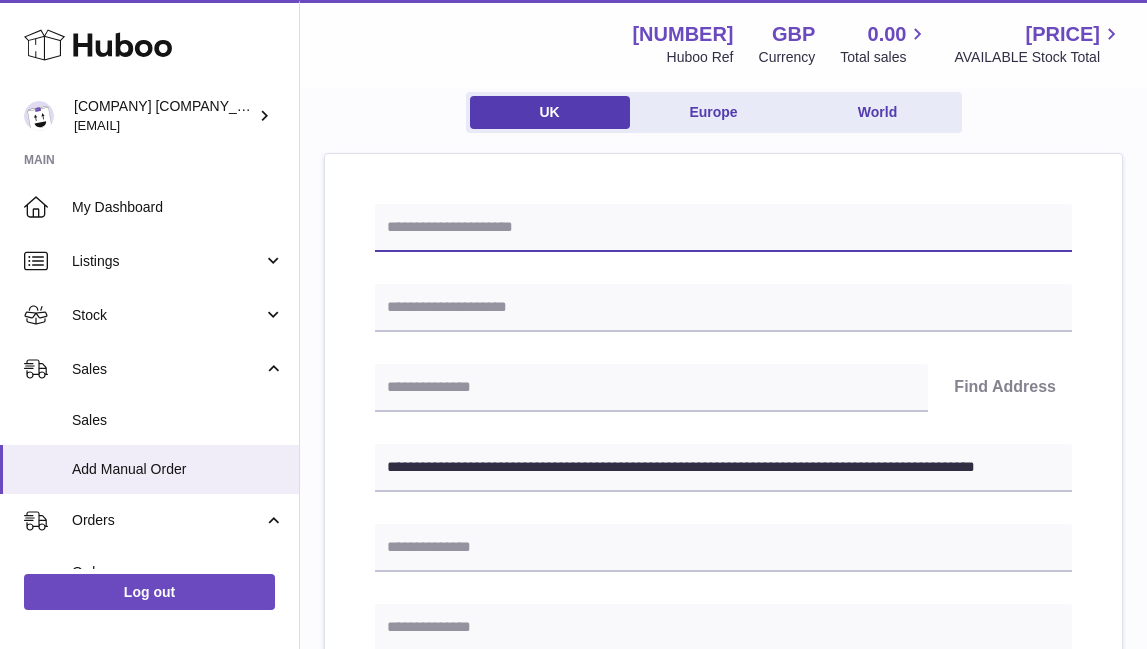 paste on "**********" 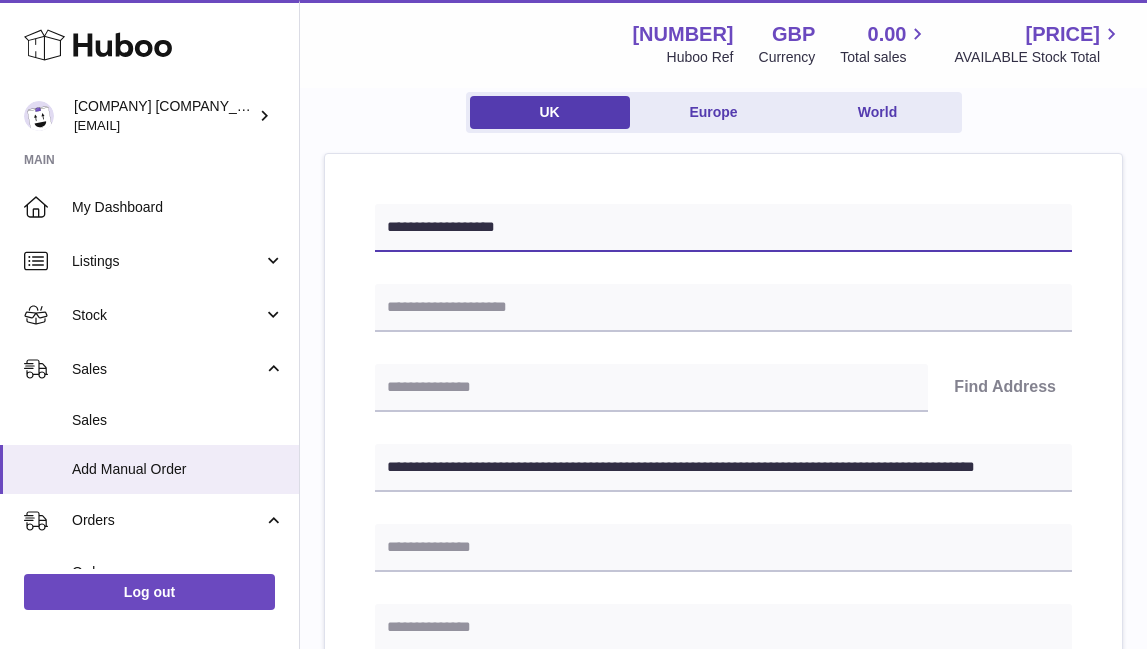 type on "**********" 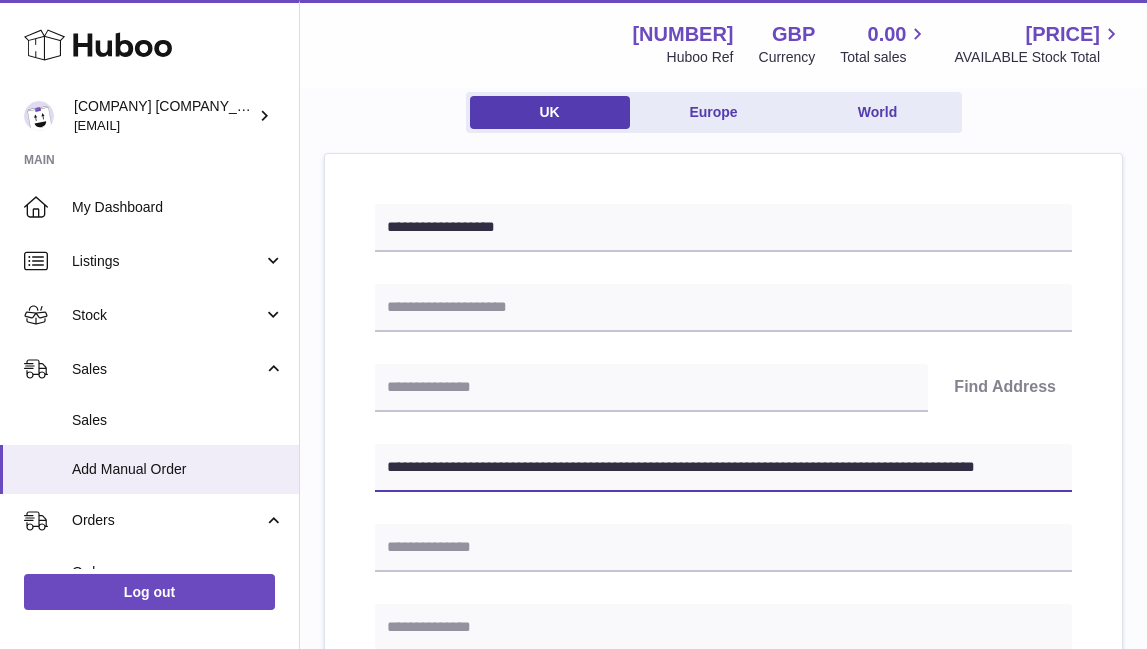 drag, startPoint x: 489, startPoint y: 468, endPoint x: 394, endPoint y: 465, distance: 95.047356 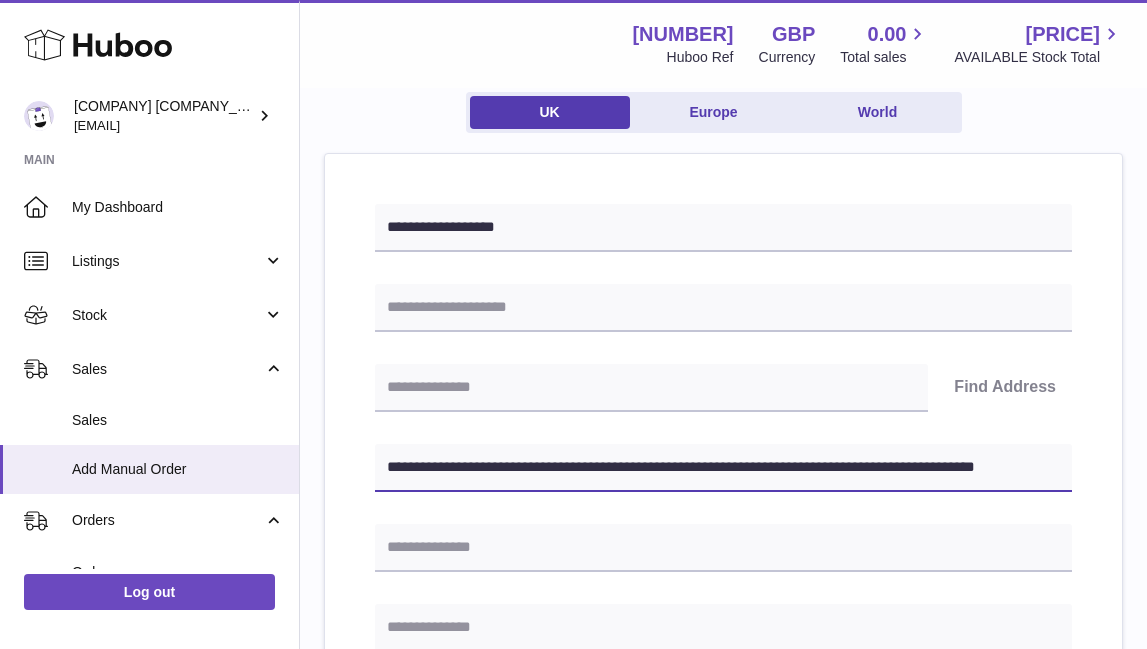 click on "**********" at bounding box center (723, 468) 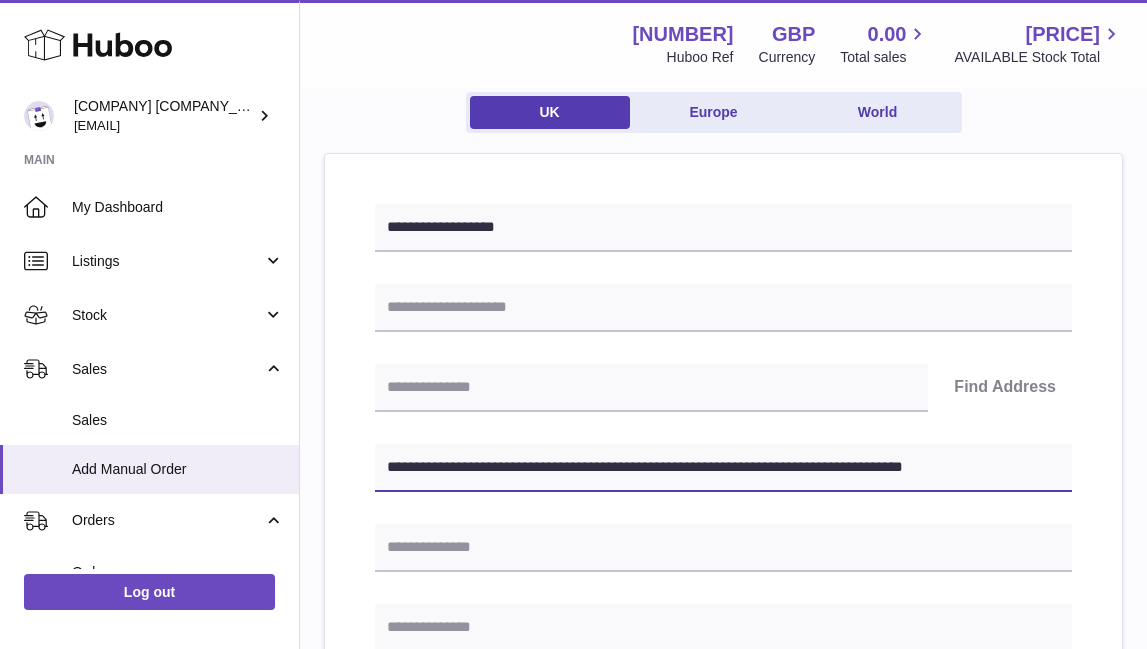 type on "**********" 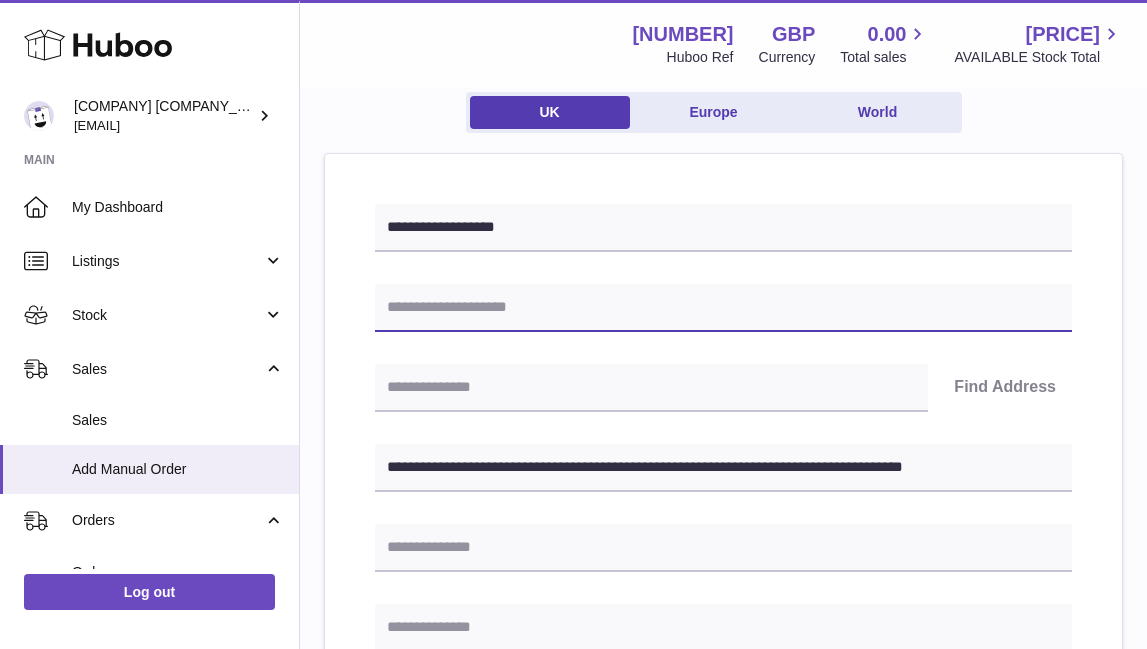paste on "**********" 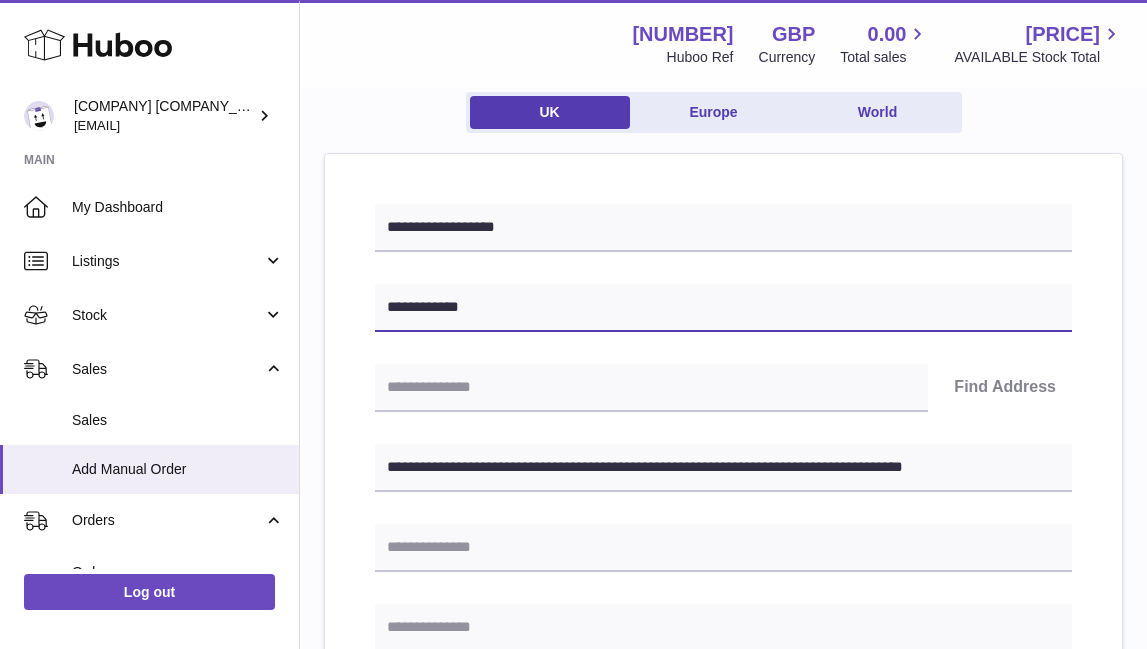 type on "**********" 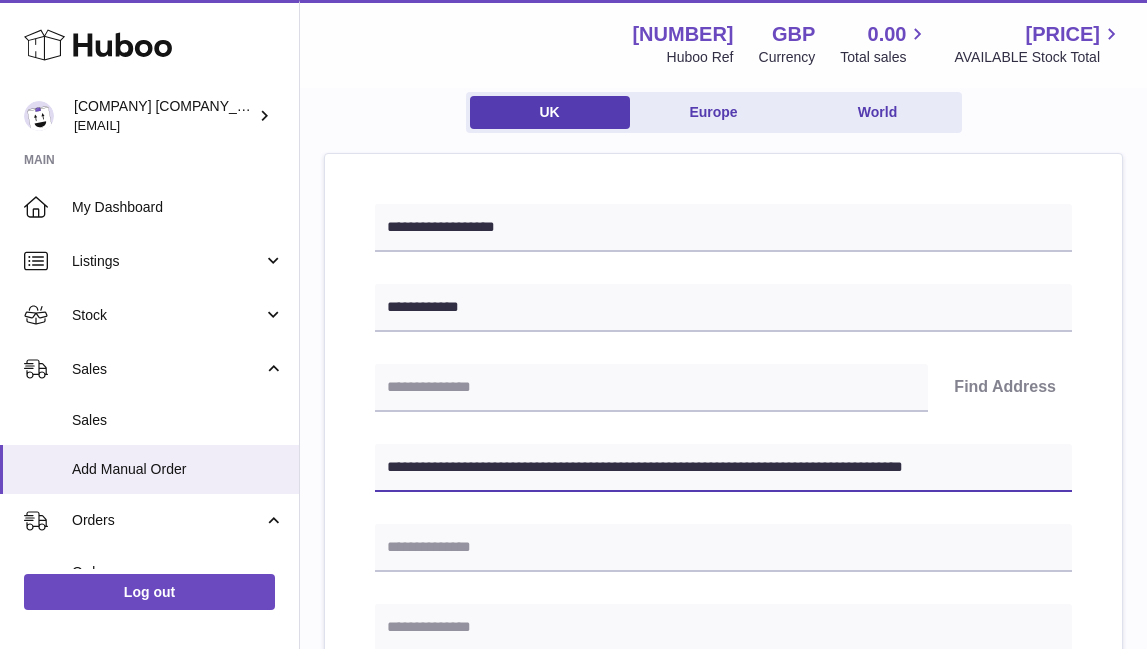 click on "**********" at bounding box center (723, 468) 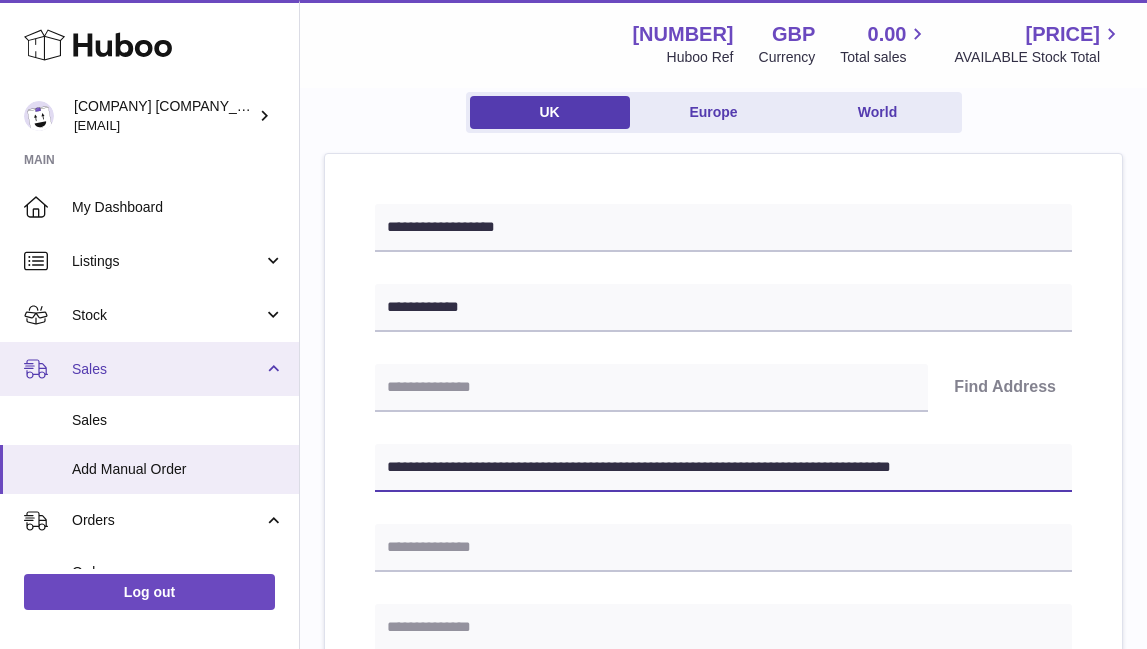 drag, startPoint x: 504, startPoint y: 466, endPoint x: 208, endPoint y: 388, distance: 306.10455 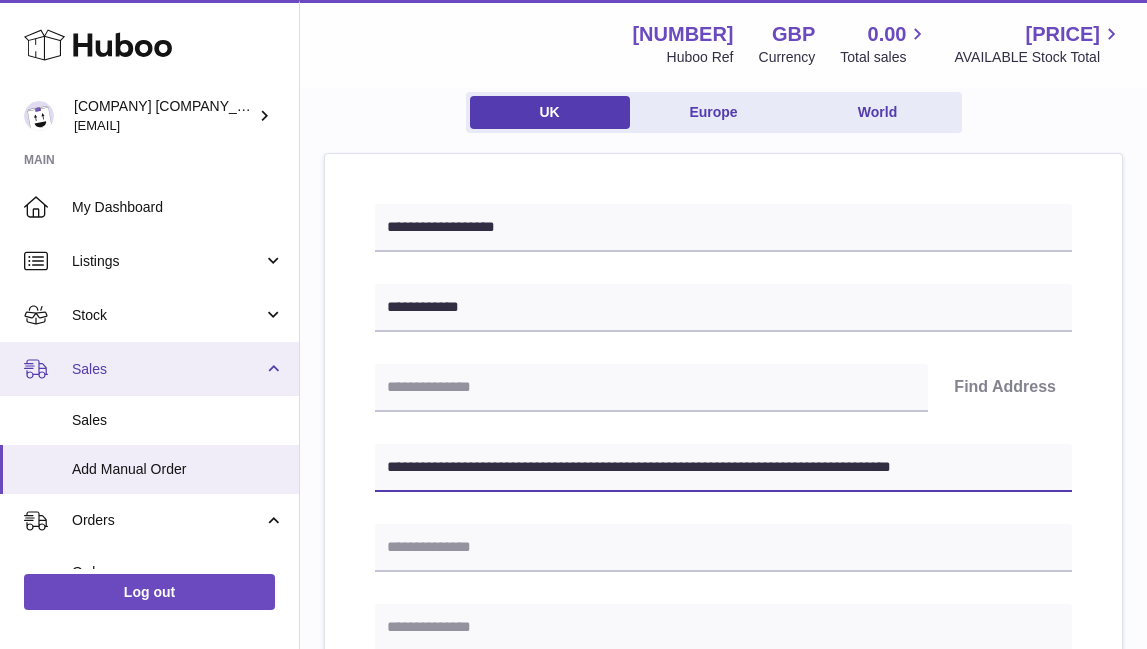 click on "[COMPANY]
[COMPANY] [COMPANY_TYPE]
[EMAIL]     Main     My Dashboard       Listings     Not with Huboo Listings with Huboo Bundles   Stock     Stock Stock History Add Stock Delivery History ASN Uploads   Sales     Sales Add Manual Order   Orders     Orders Add Manual Order   Usage       Invoicing and Payments     Billing History Storage History Direct Debits Account Balance   Cases       Channels       Settings       Returns       Log out   Menu   Huboo     [NUMBER]   Huboo Ref    GBP   Currency   [PRICE]     Total sales   [PRICE]     AVAILABLE Stock Total   Currency   GBP   Total sales   [PRICE]   AVAILABLE Stock Total   [PRICE]   My Huboo - Add manual order
Multiple/Batch Upload
Please enter where you want to ship the items
UK
Europe
World" at bounding box center (573, 701) 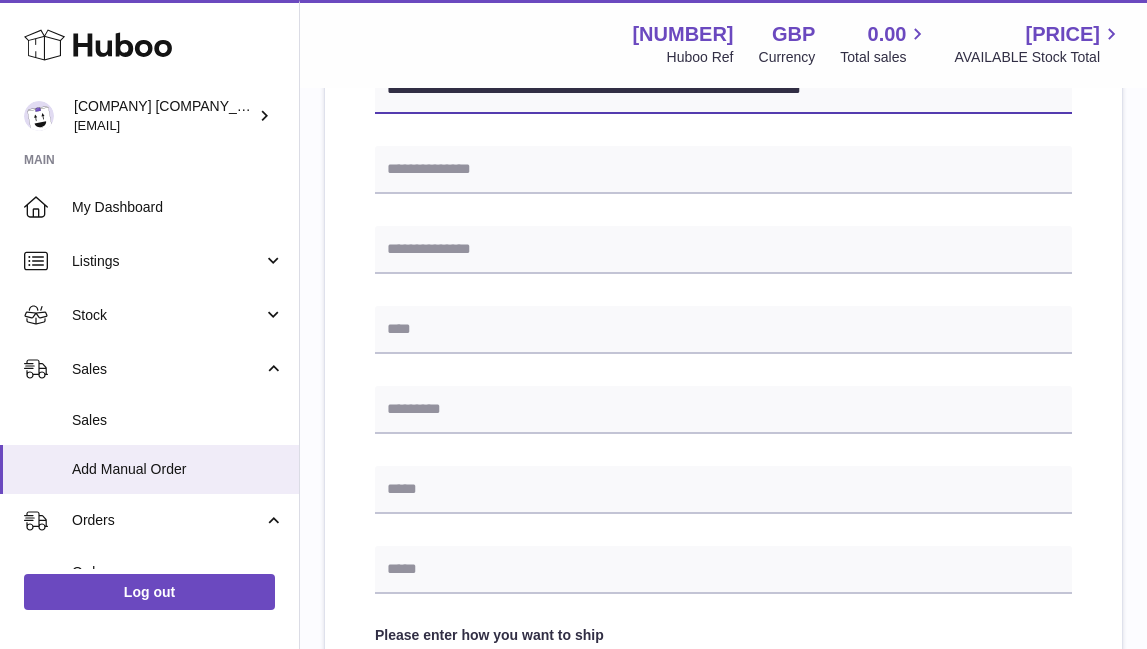scroll, scrollTop: 564, scrollLeft: 0, axis: vertical 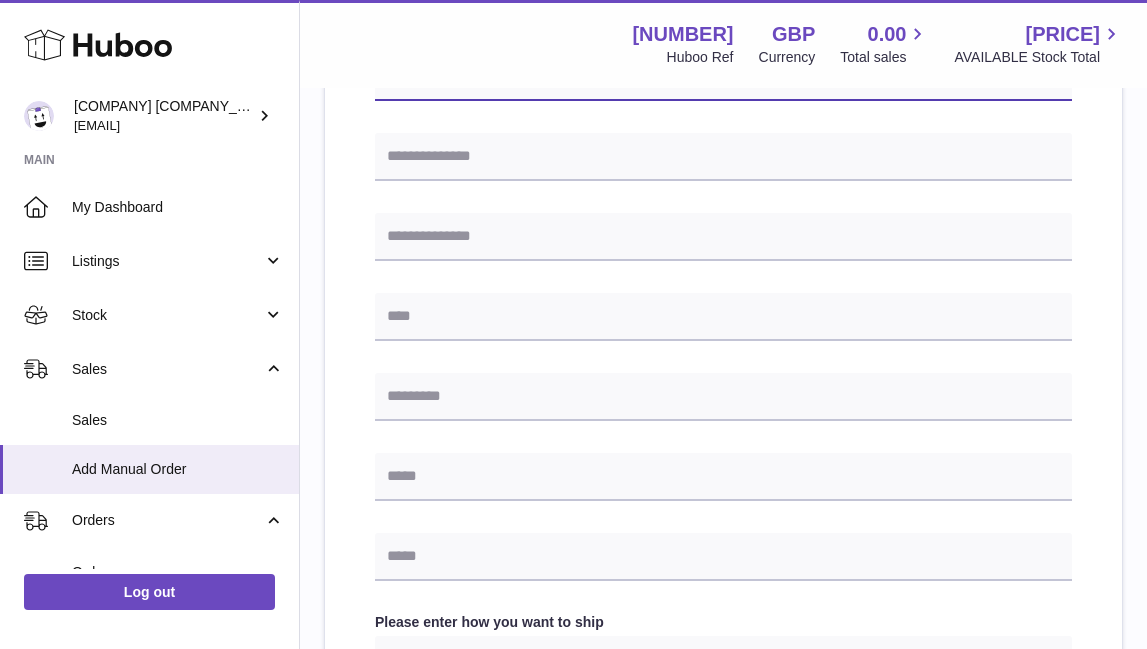 type on "**********" 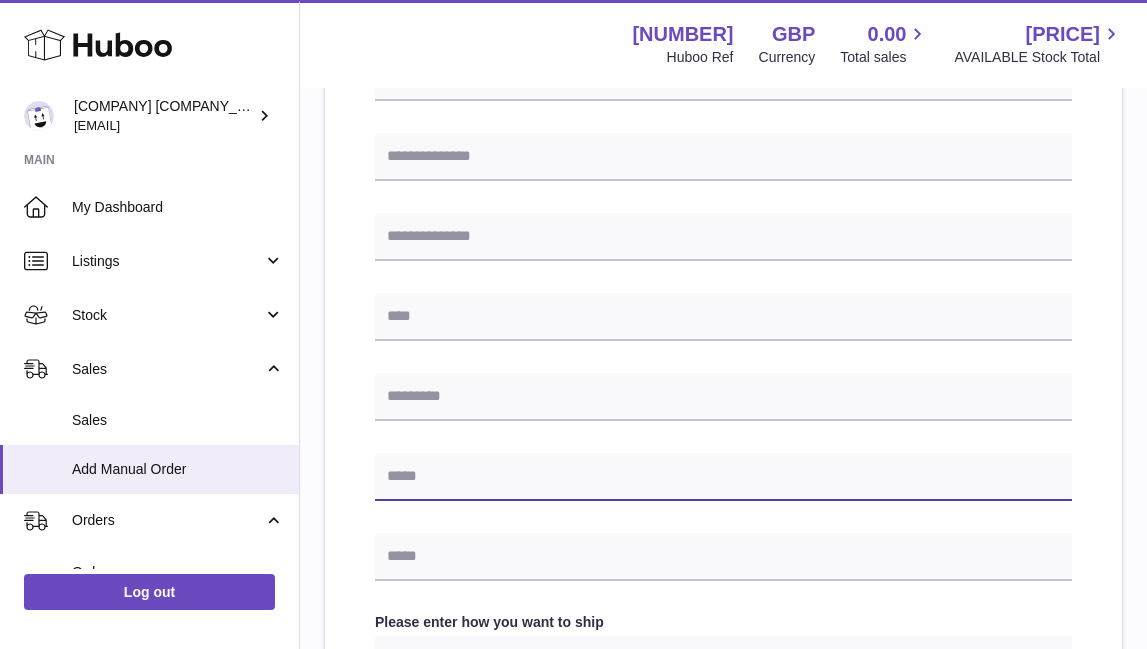 paste on "**********" 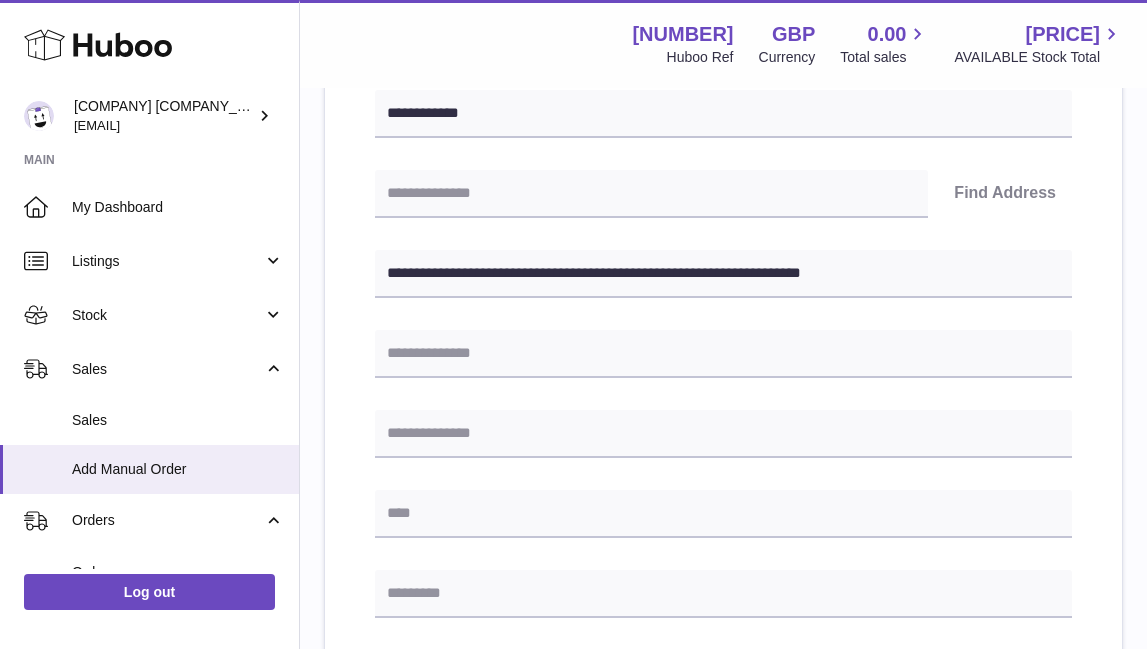scroll, scrollTop: 357, scrollLeft: 0, axis: vertical 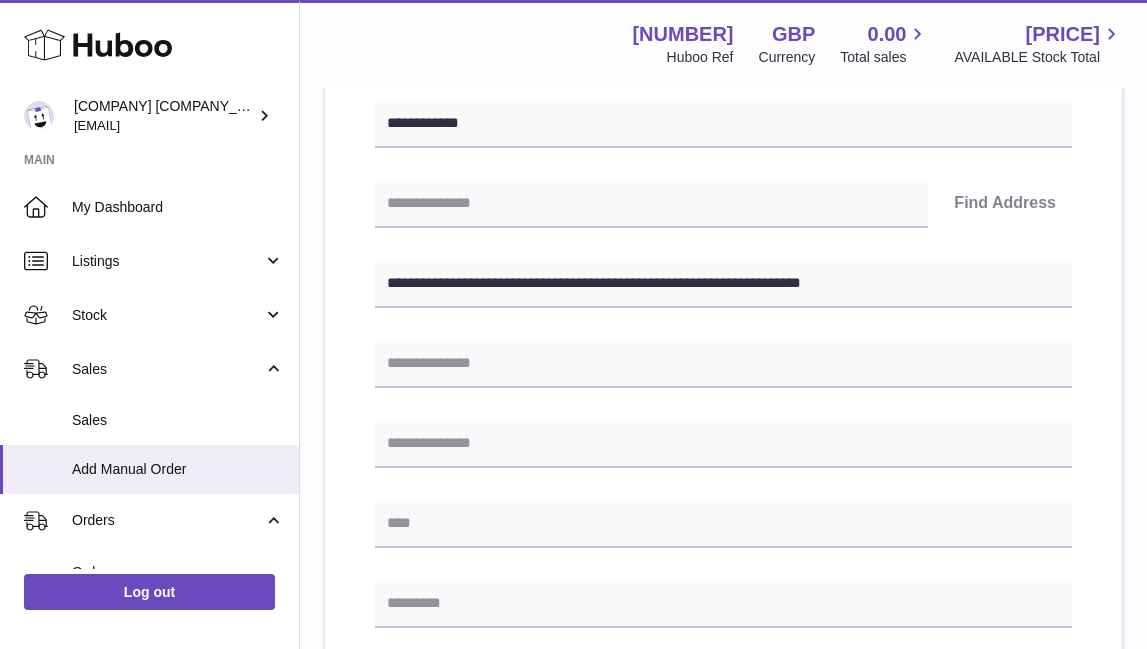 type on "**********" 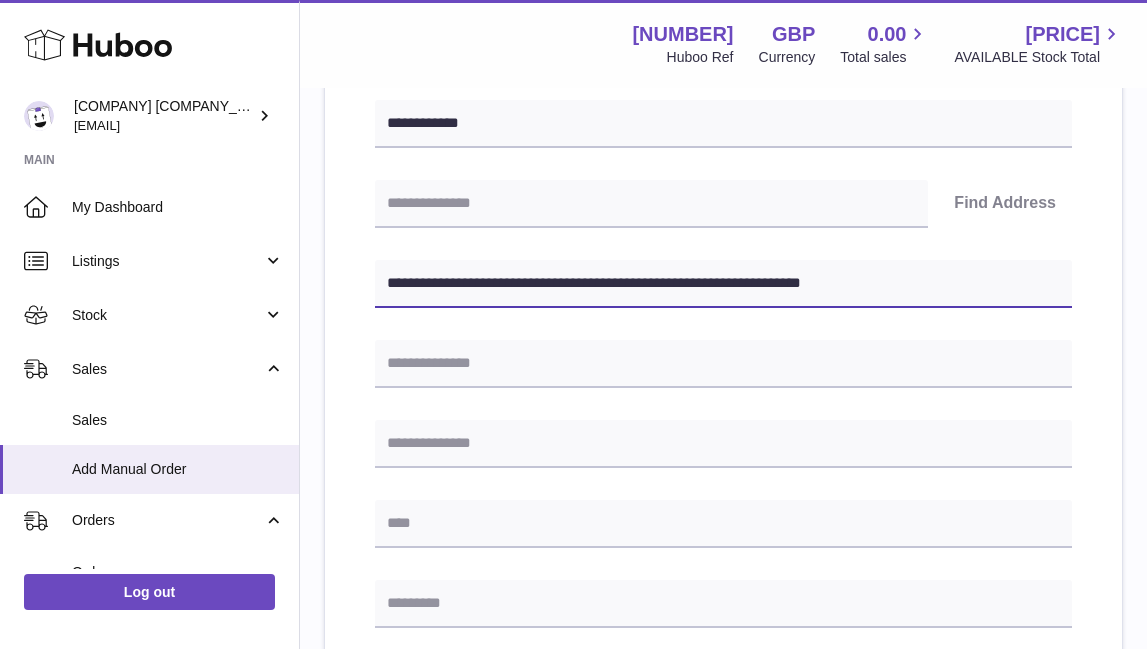 drag, startPoint x: 507, startPoint y: 283, endPoint x: 1155, endPoint y: 424, distance: 663.1629 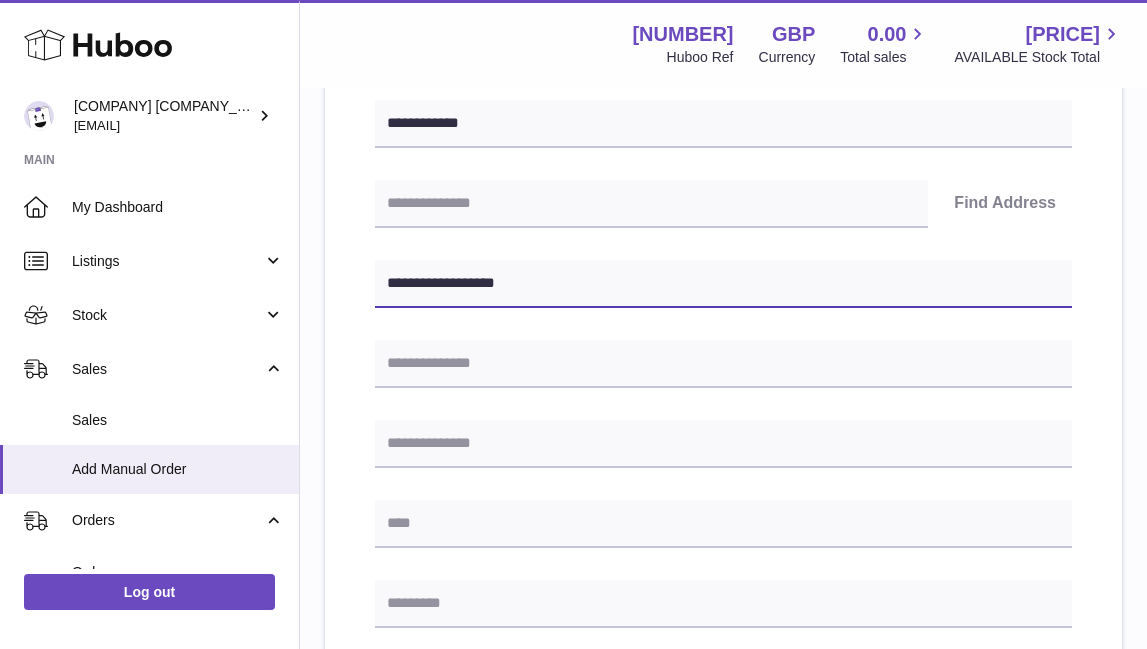 type on "**********" 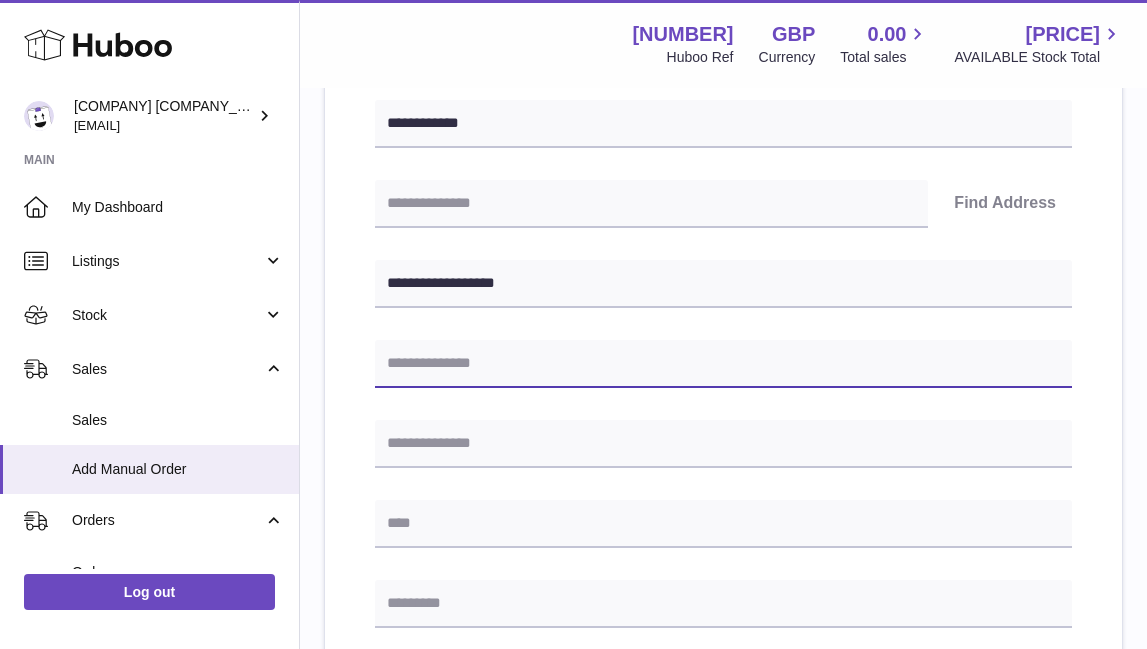 paste on "**********" 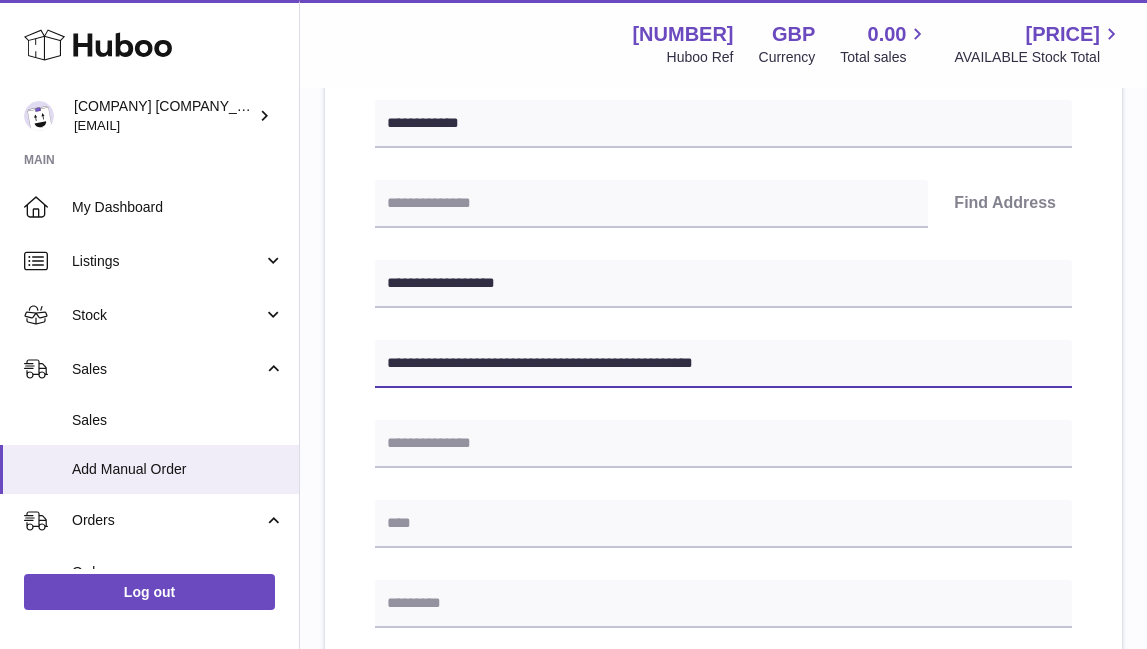 drag, startPoint x: 637, startPoint y: 358, endPoint x: 569, endPoint y: 363, distance: 68.18358 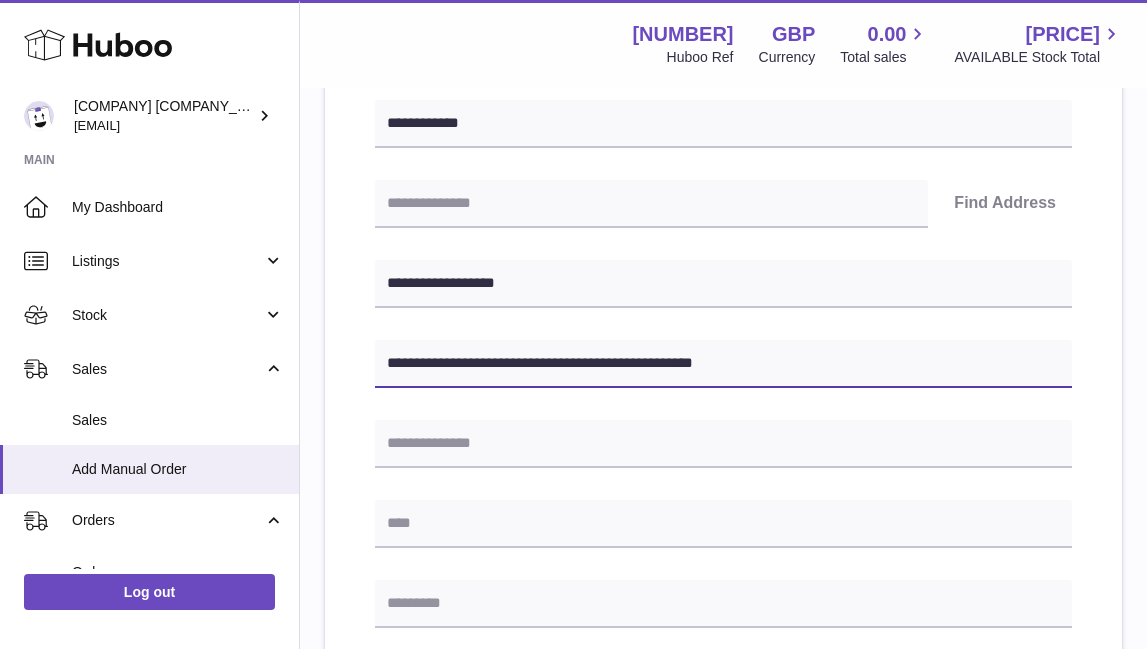 click on "**********" at bounding box center (723, 364) 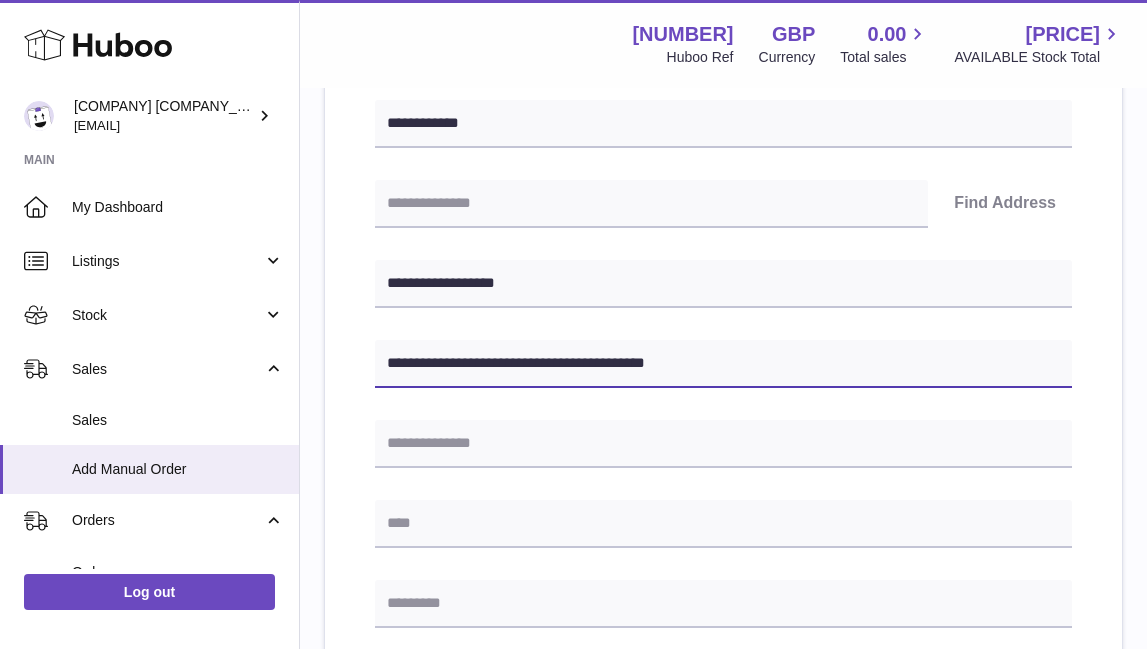 type on "**********" 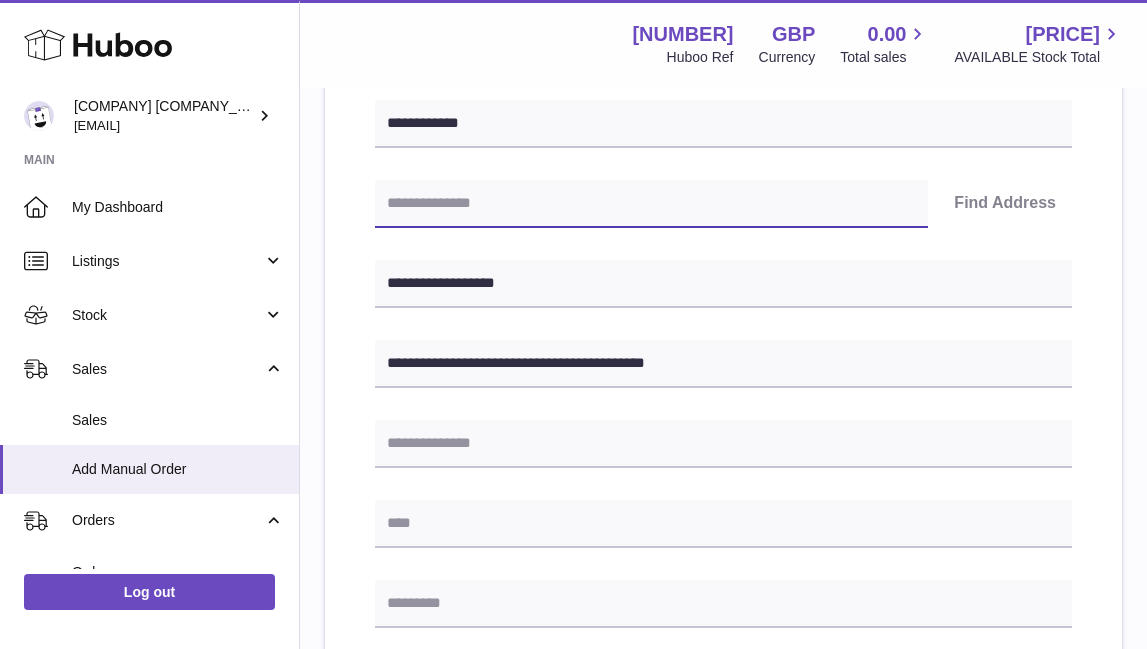 paste on "********" 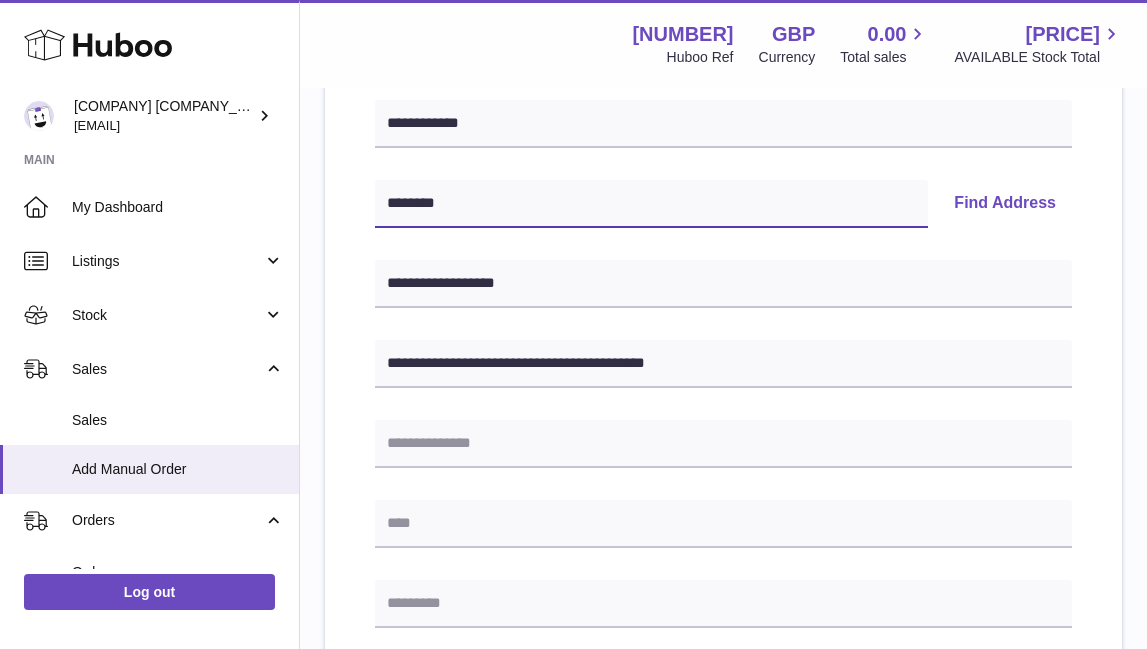 type on "********" 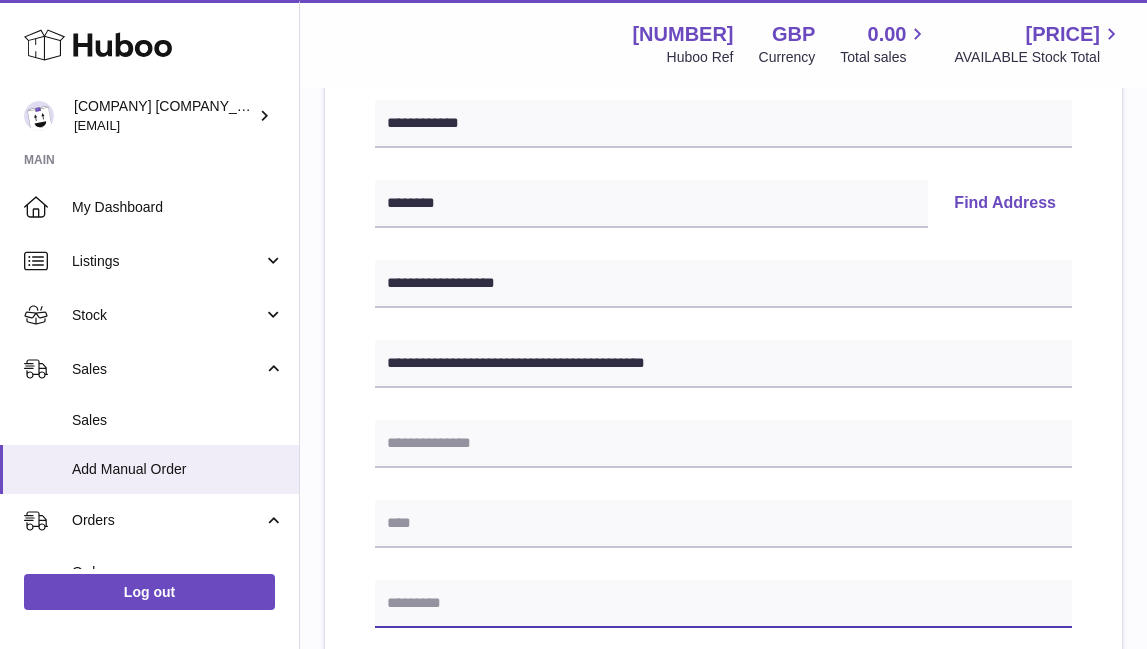 paste on "********" 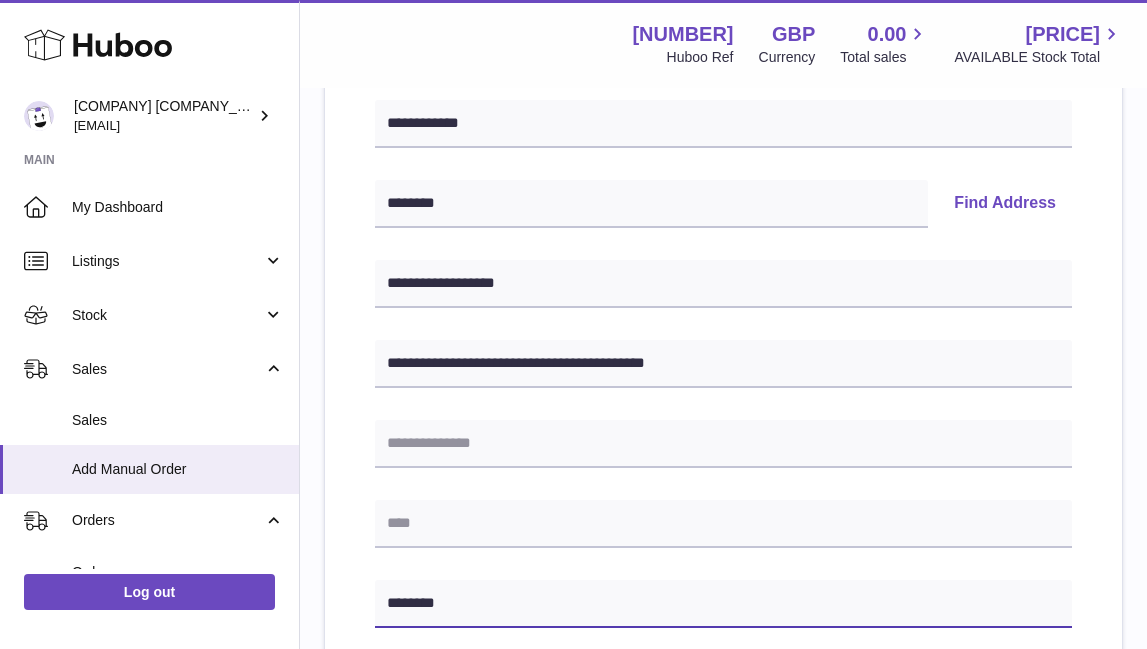 type on "********" 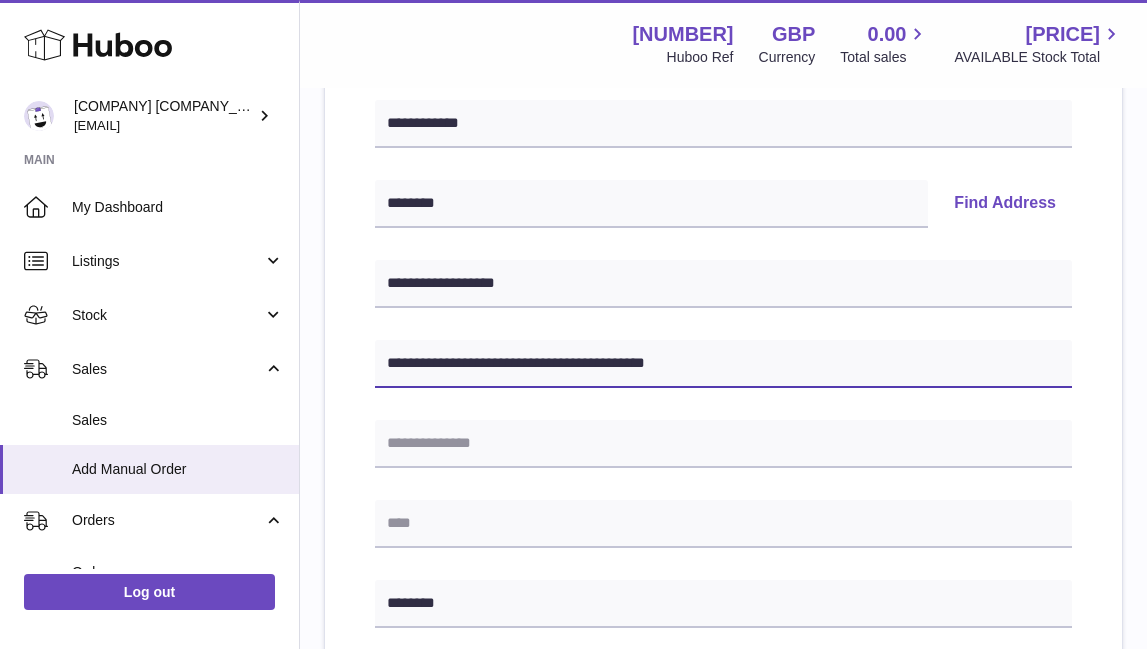 drag, startPoint x: 573, startPoint y: 364, endPoint x: 805, endPoint y: 402, distance: 235.09148 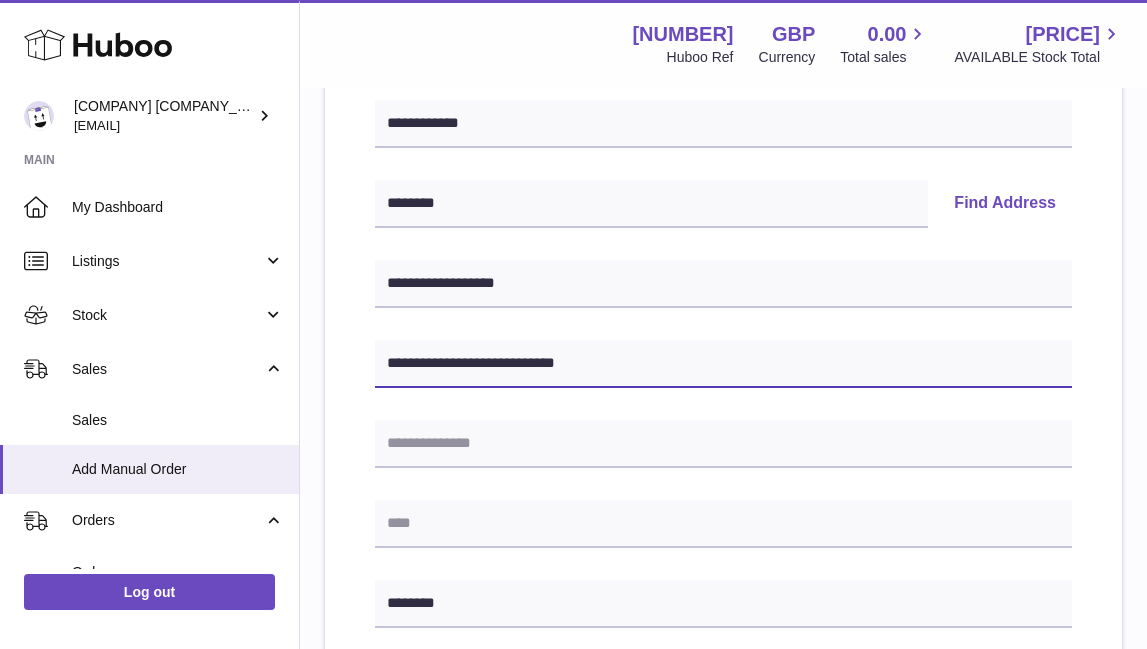 paste on "**********" 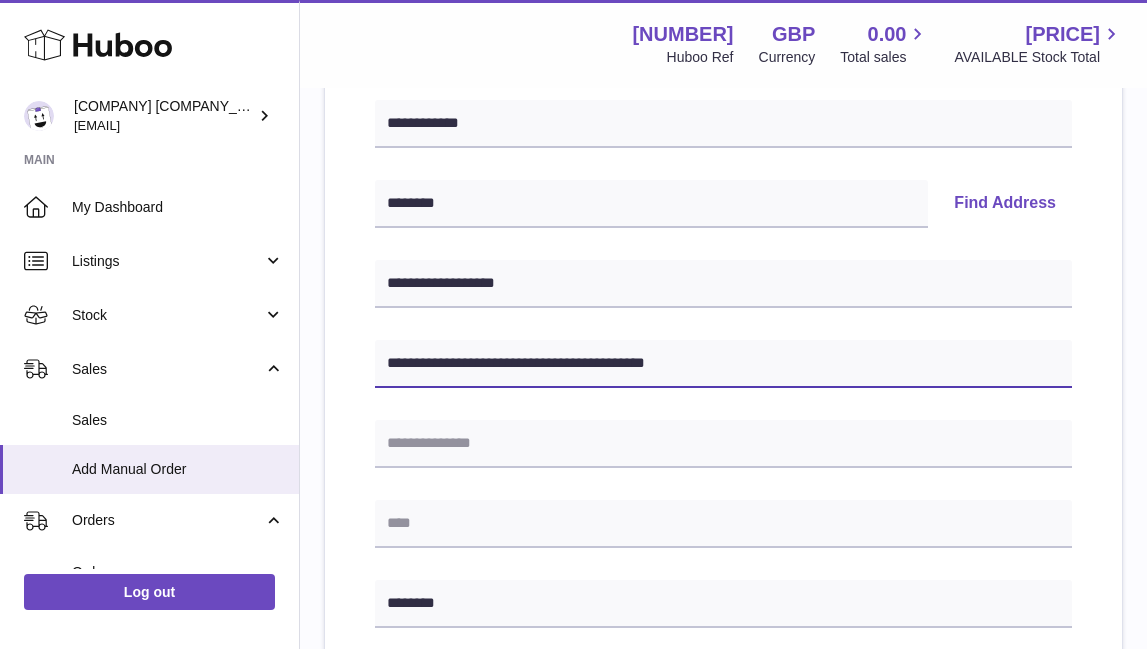 drag, startPoint x: 519, startPoint y: 359, endPoint x: 973, endPoint y: 471, distance: 467.61096 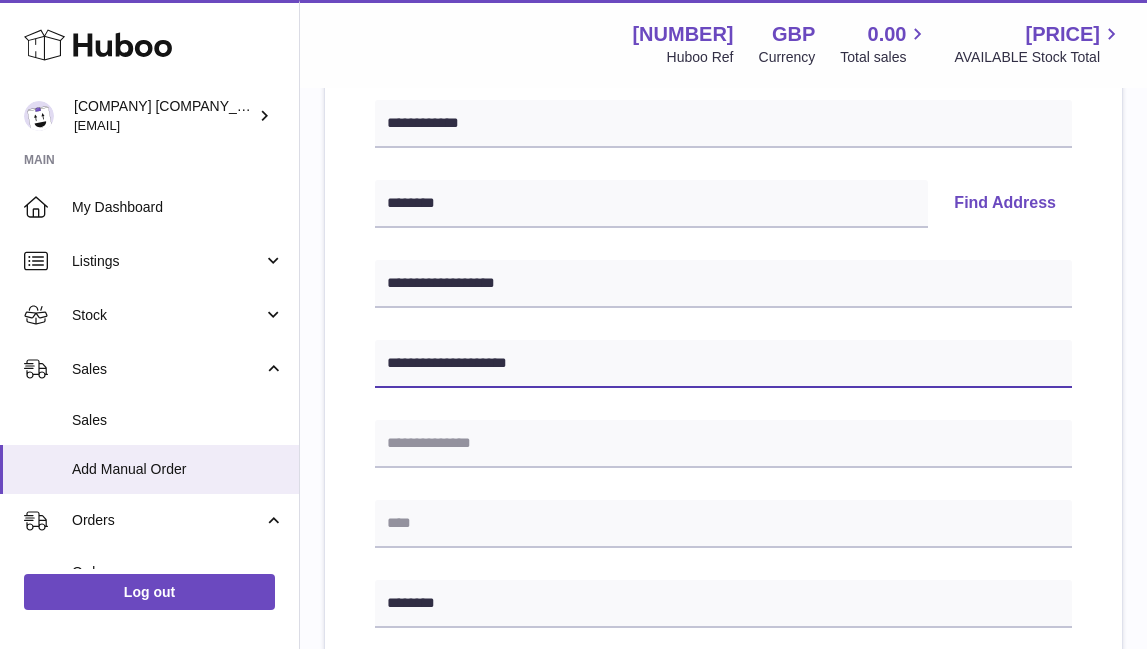 type on "**********" 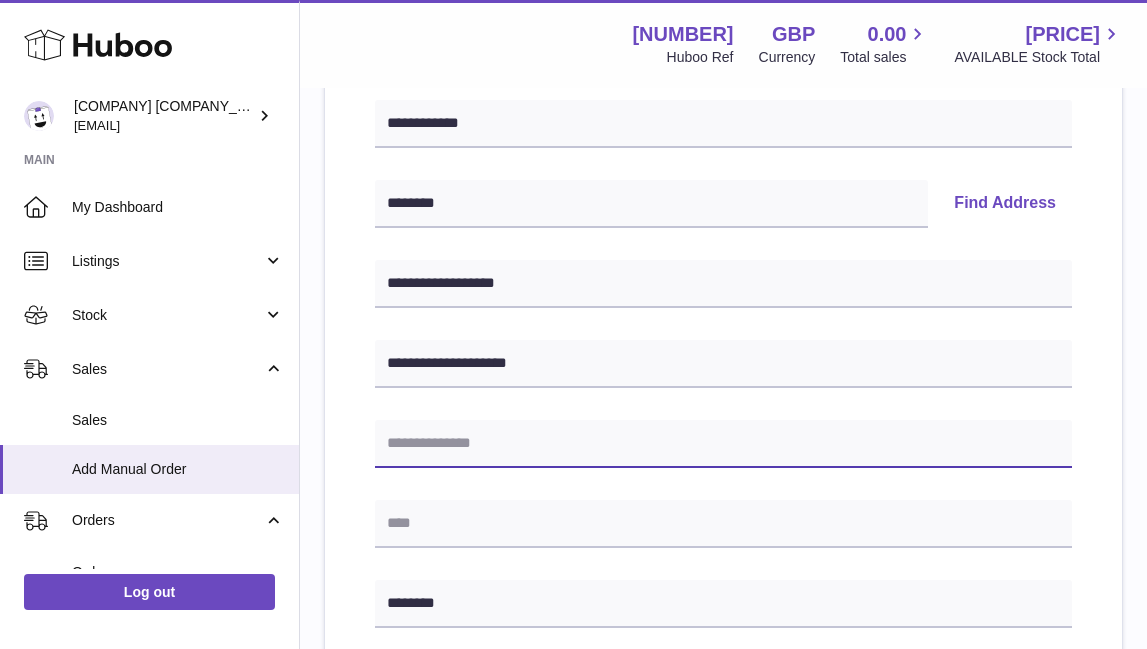 paste on "**********" 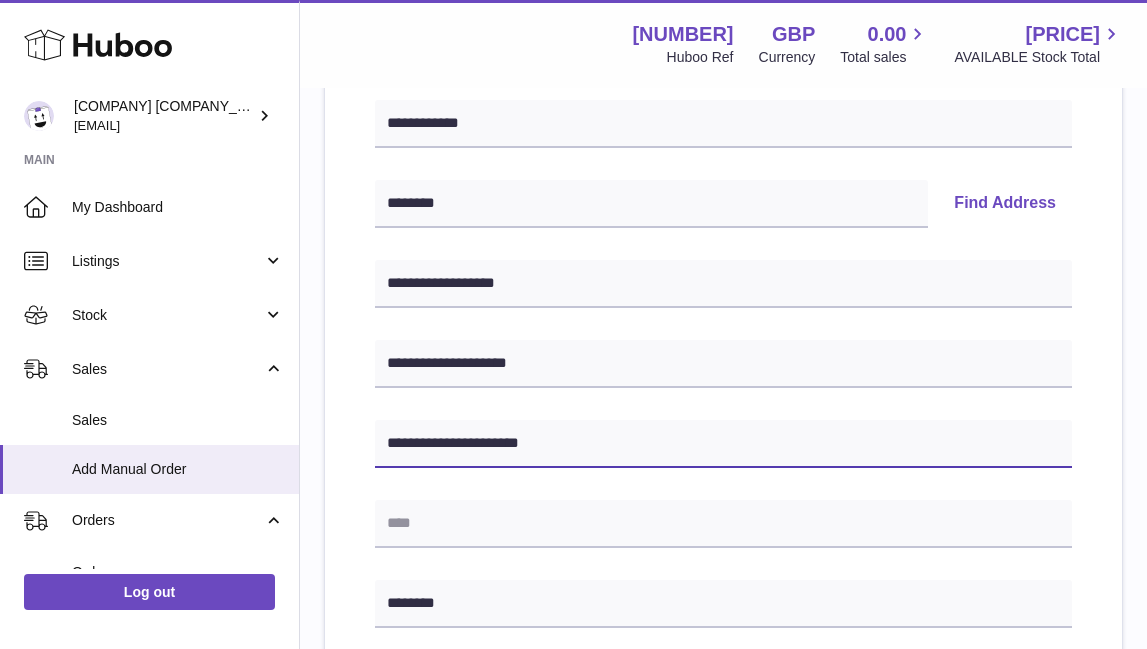 type on "**********" 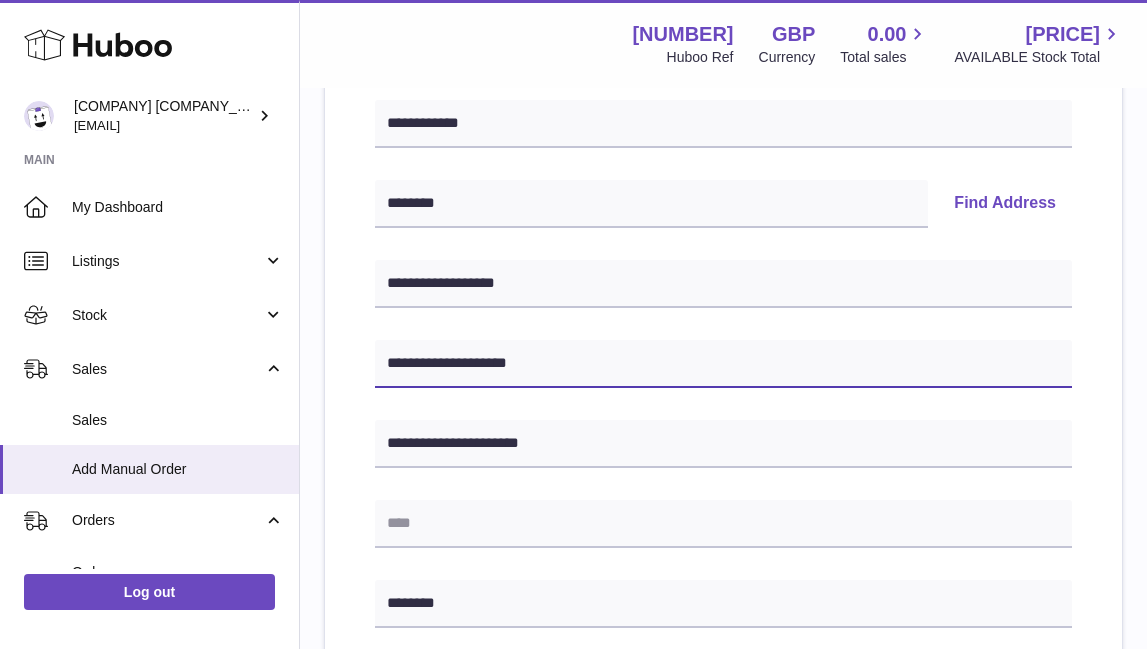 click on "**********" at bounding box center (723, 364) 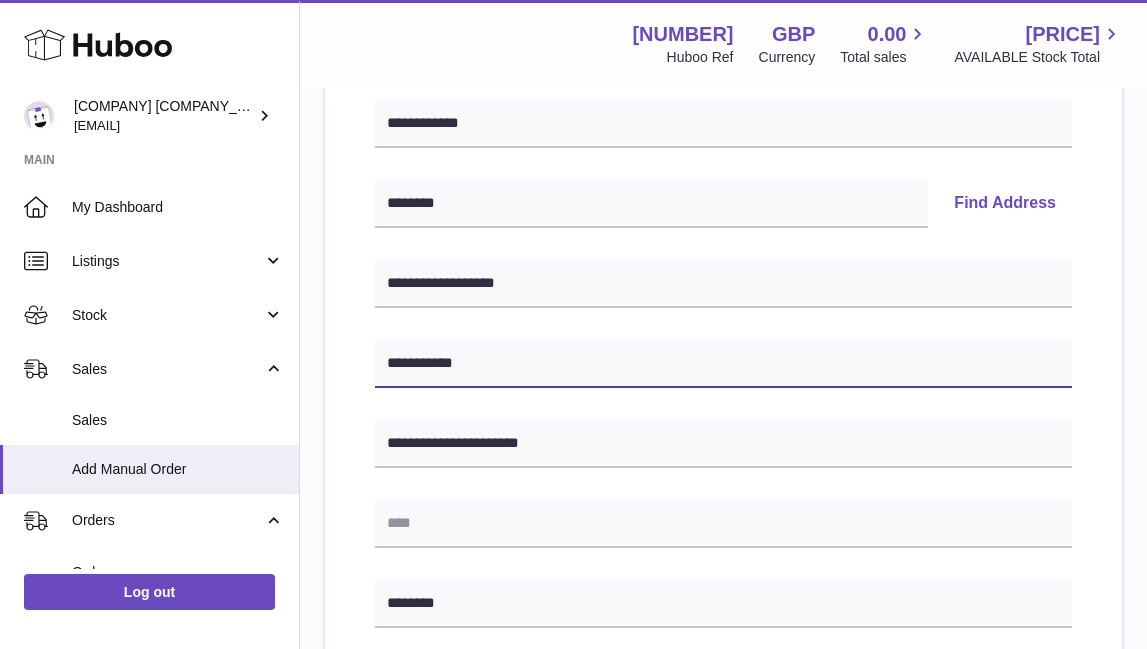 click on "*********" at bounding box center [723, 364] 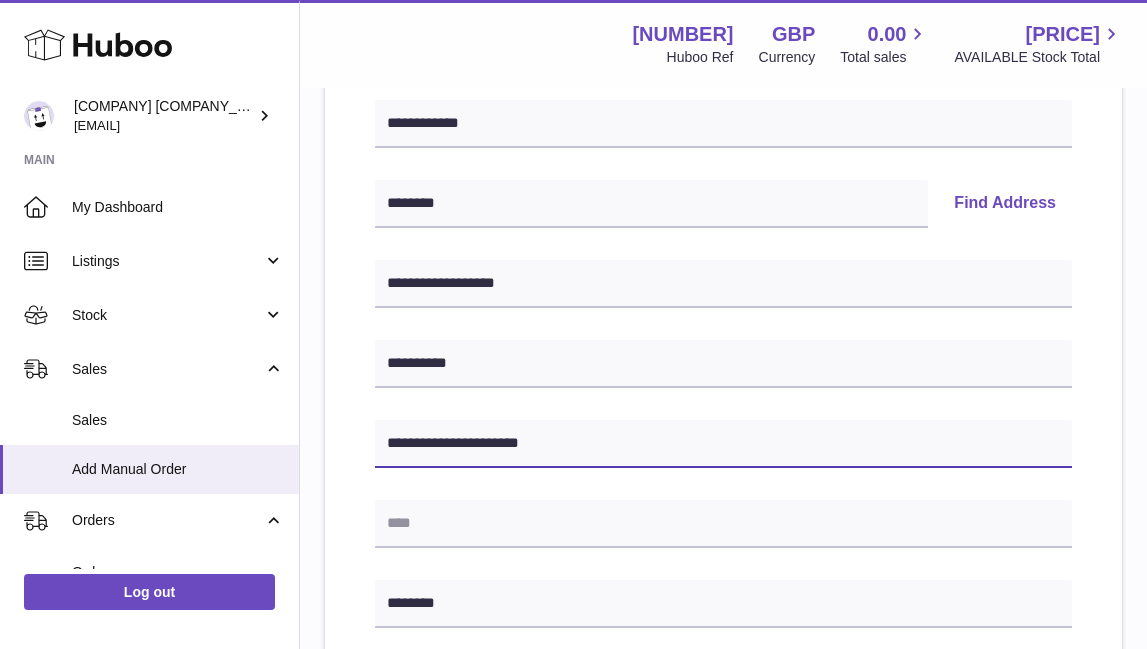 click on "**********" at bounding box center [723, 444] 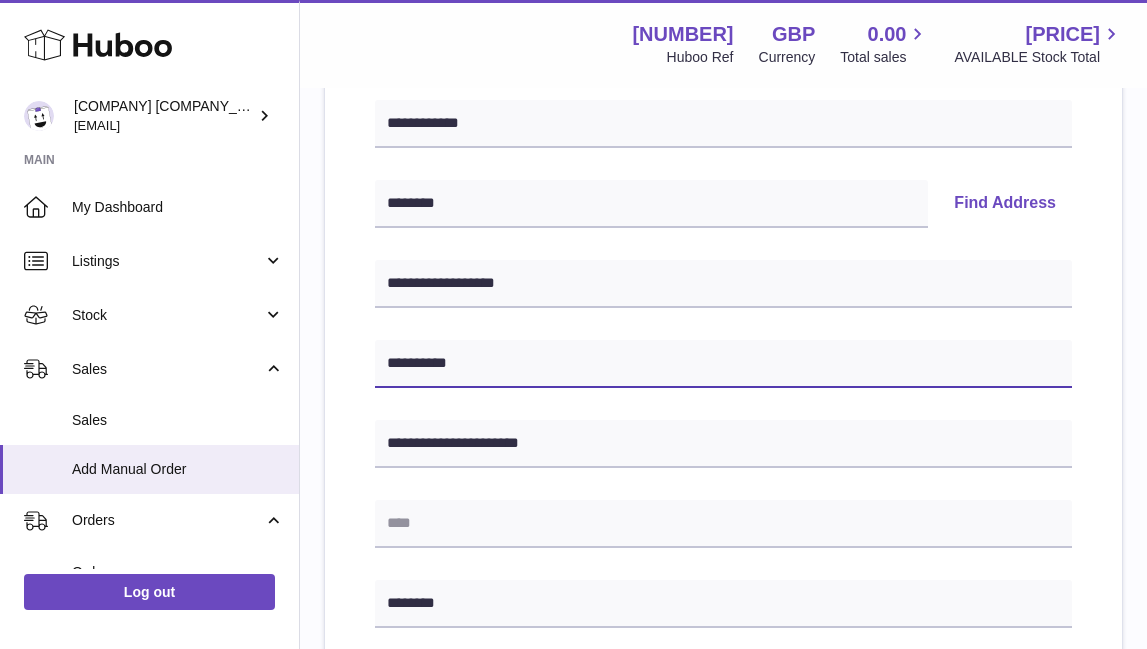 click on "*********" at bounding box center (723, 364) 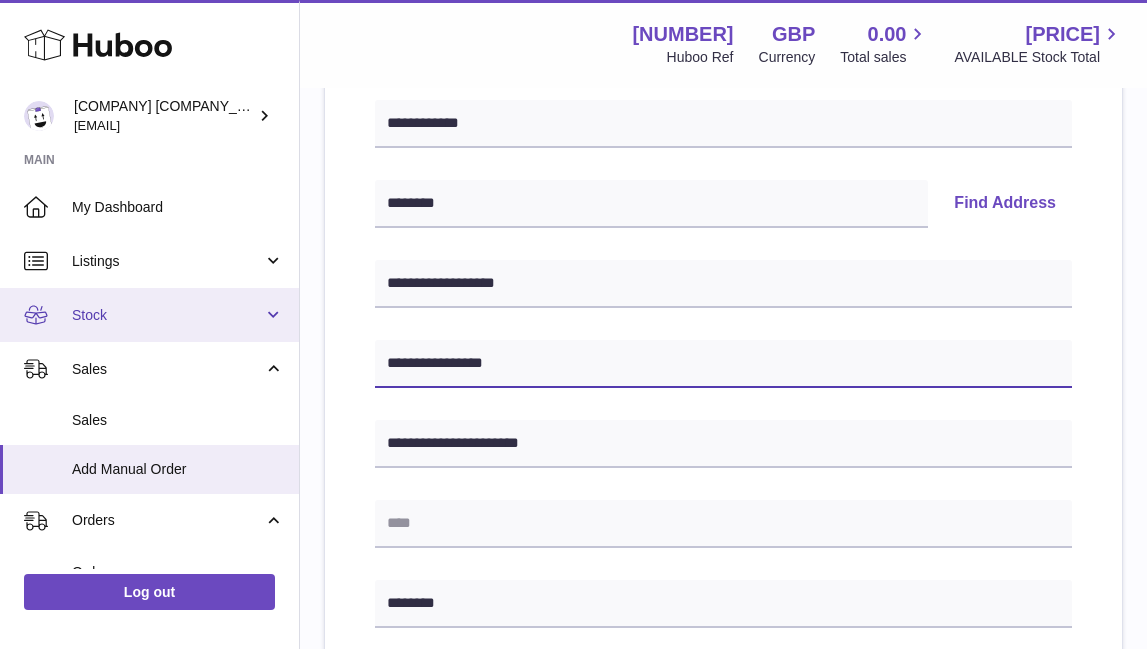 drag, startPoint x: 552, startPoint y: 365, endPoint x: 252, endPoint y: 294, distance: 308.2872 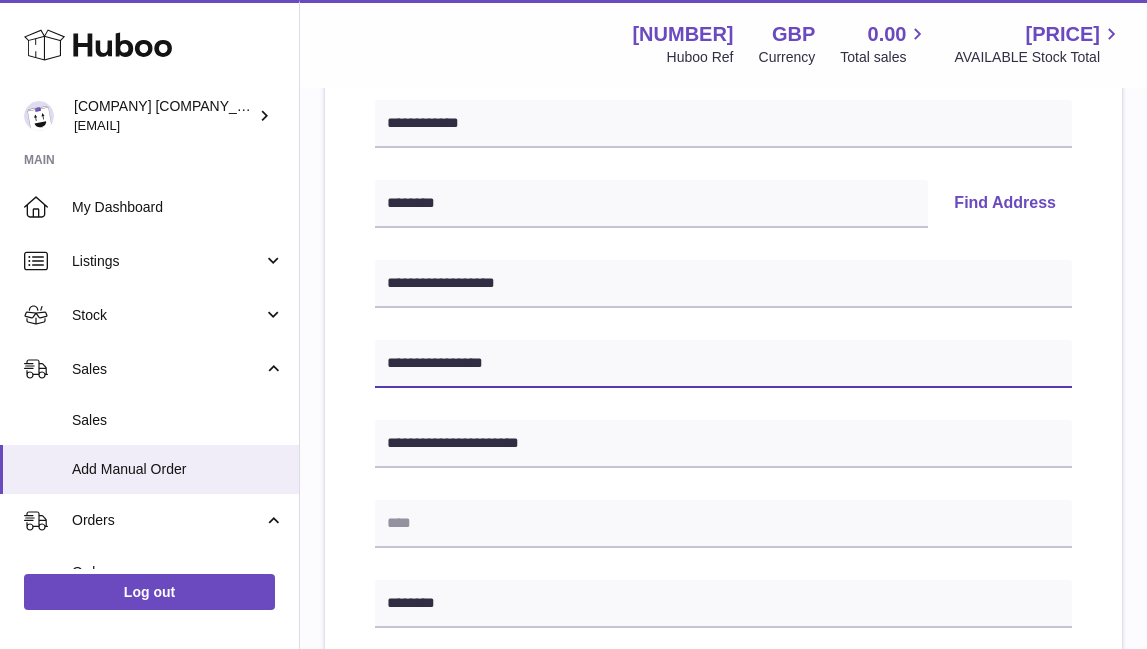 type on "**********" 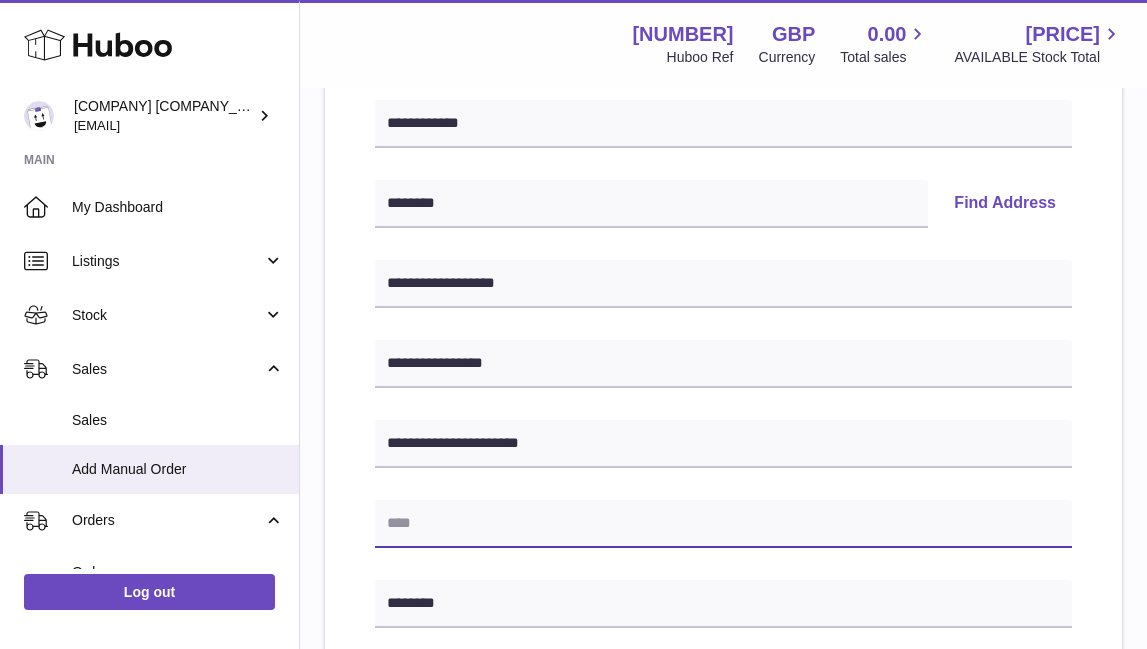 click at bounding box center (723, 524) 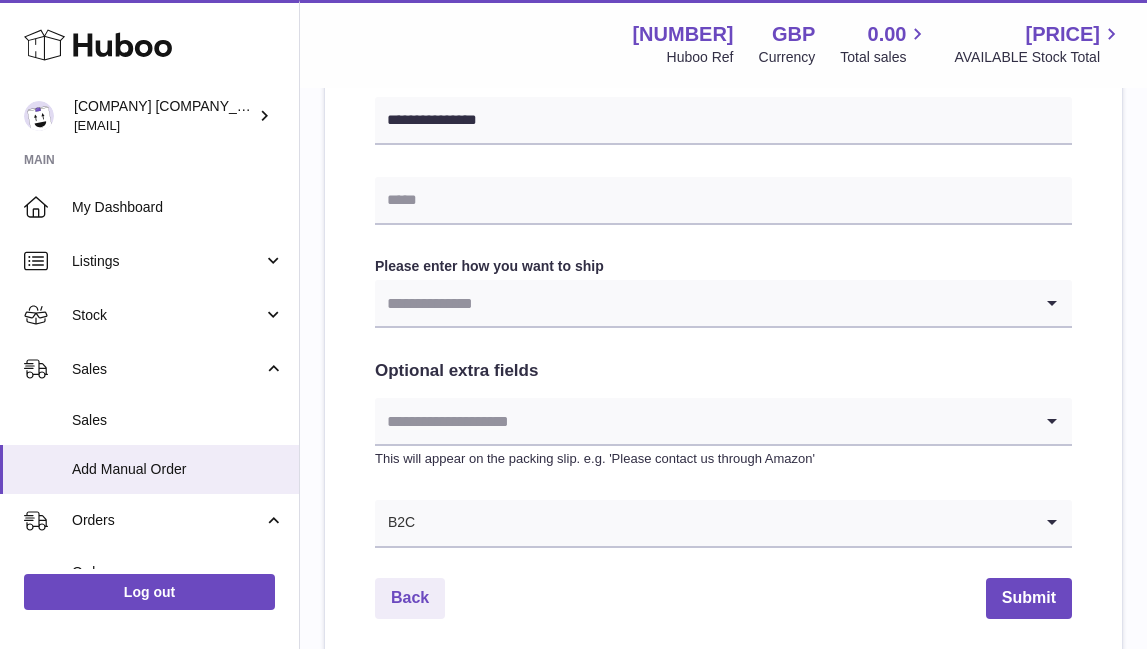scroll, scrollTop: 921, scrollLeft: 0, axis: vertical 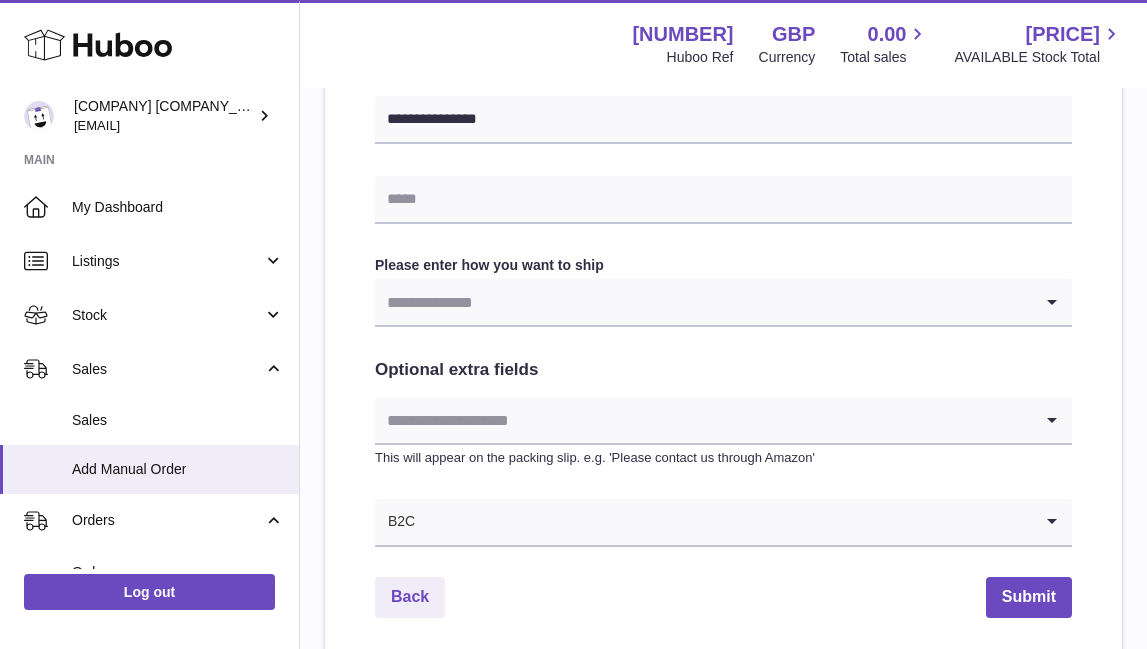type on "**********" 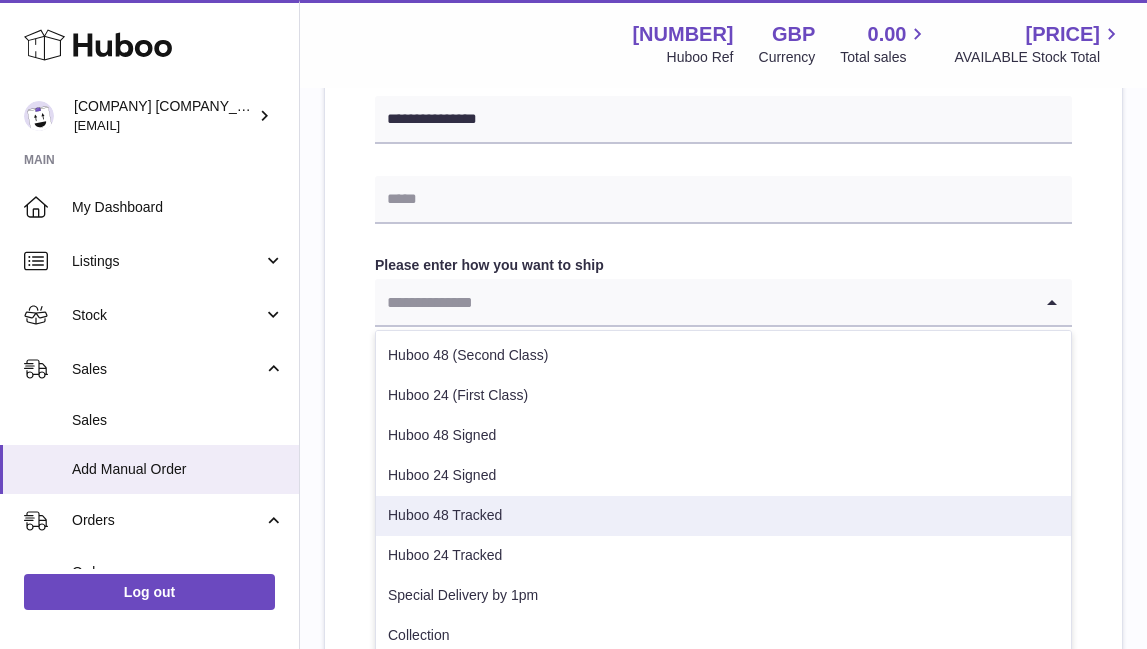click on "Huboo 48 Tracked" at bounding box center [723, 516] 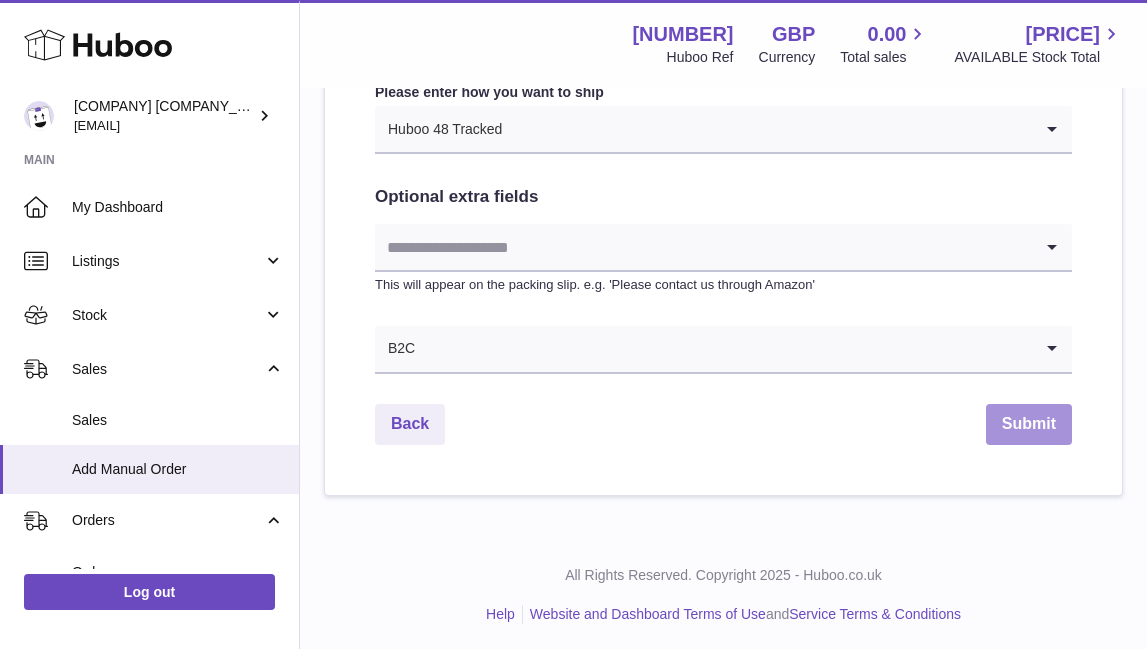 scroll, scrollTop: 1092, scrollLeft: 0, axis: vertical 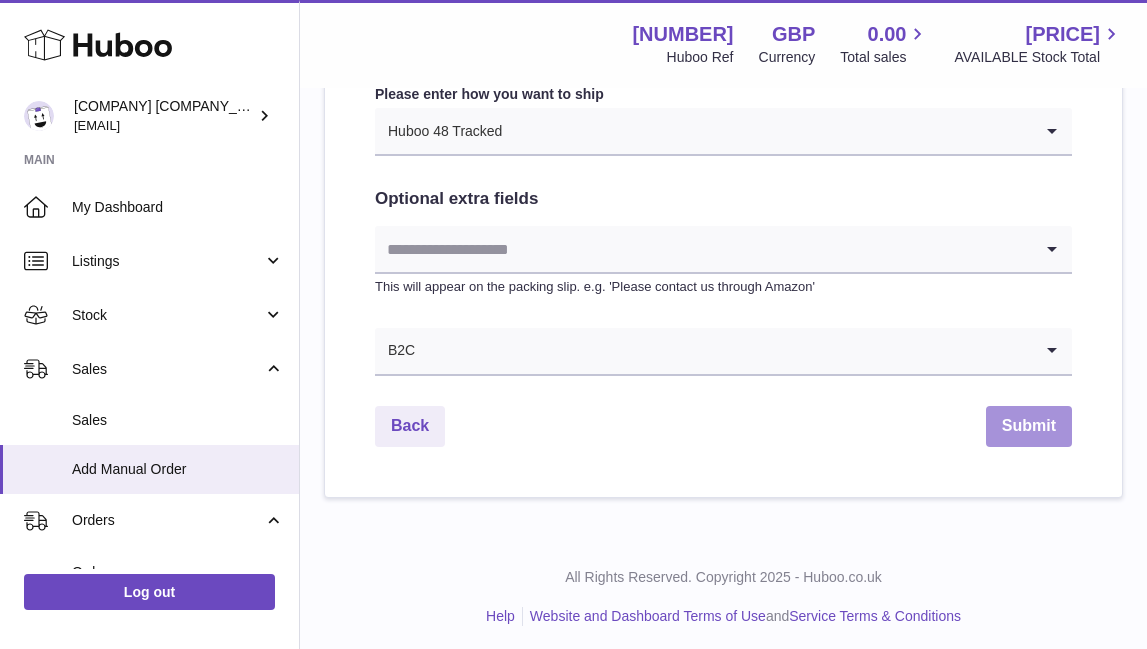 click on "Submit" at bounding box center [1029, 426] 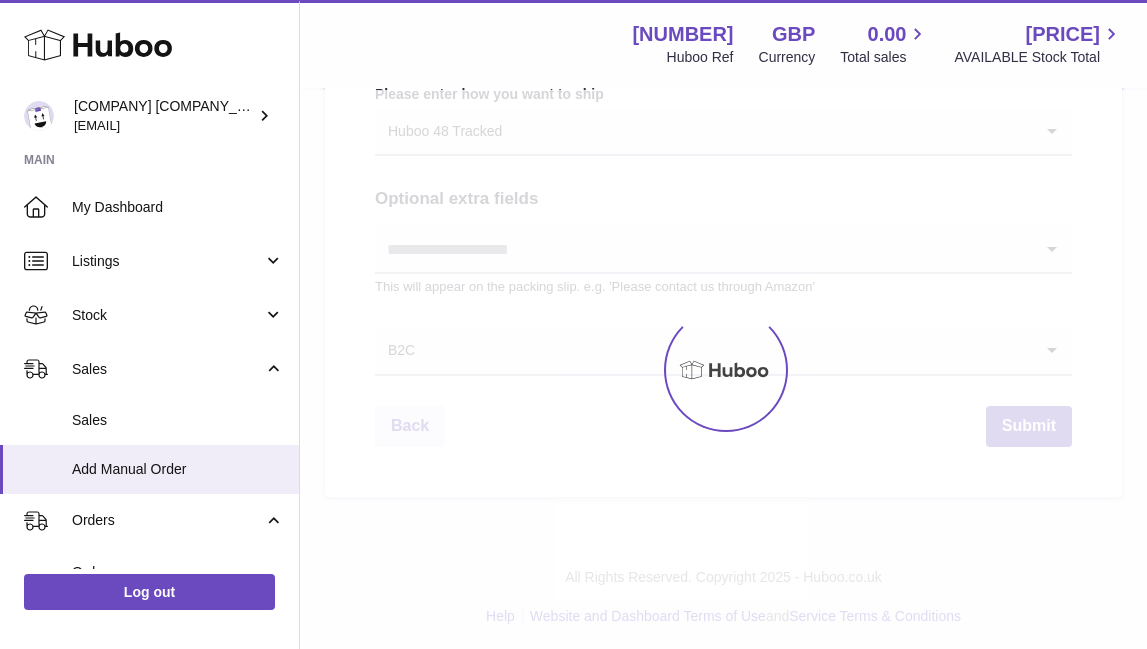 scroll, scrollTop: 0, scrollLeft: 0, axis: both 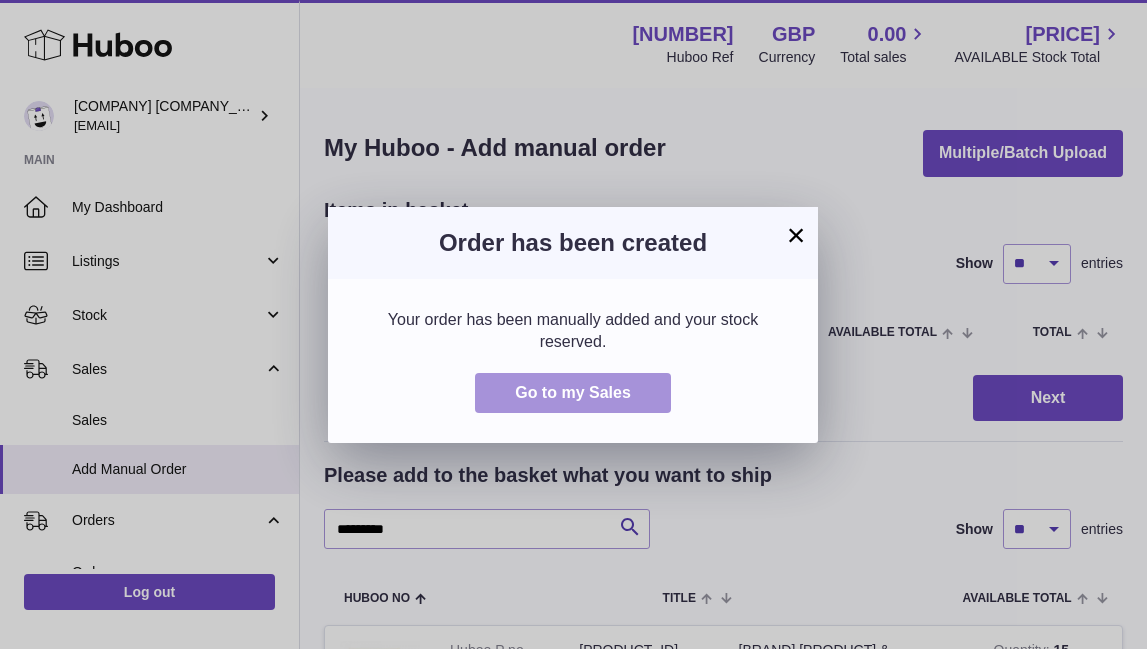 click on "Go to my Sales" at bounding box center [573, 392] 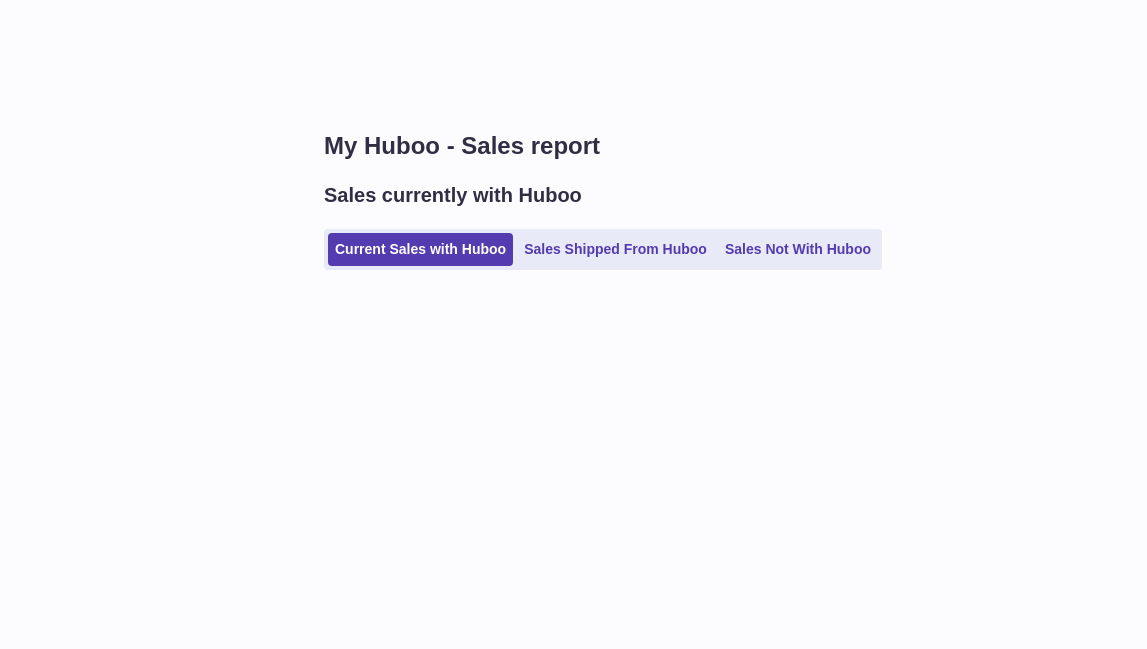 scroll, scrollTop: 0, scrollLeft: 0, axis: both 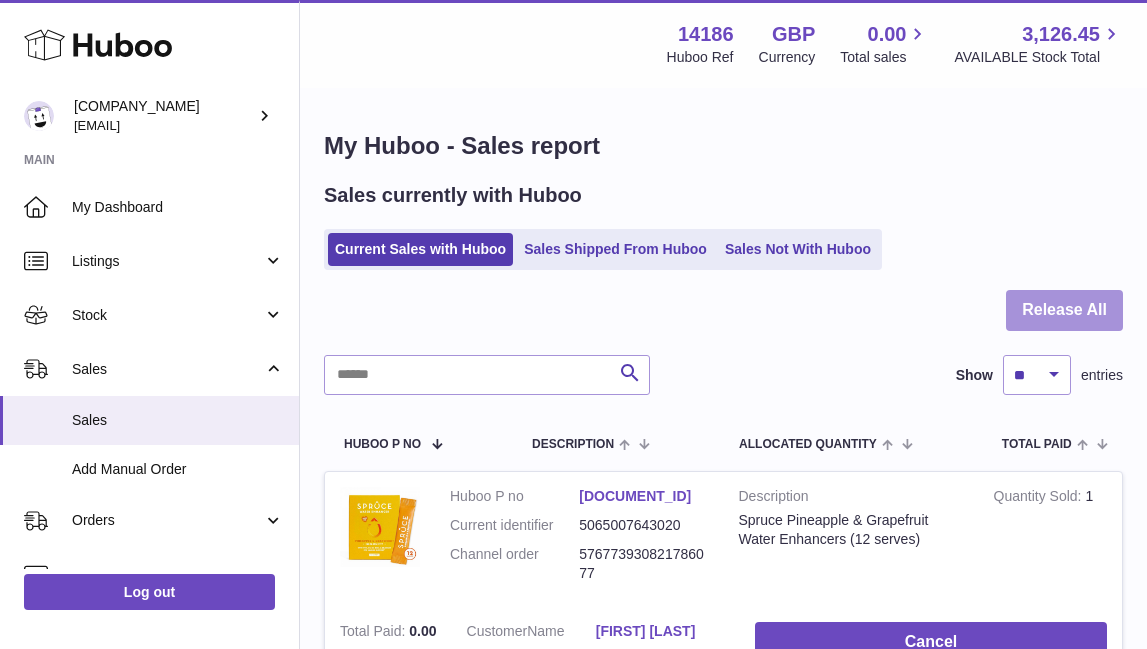 click on "Release All" at bounding box center (1064, 310) 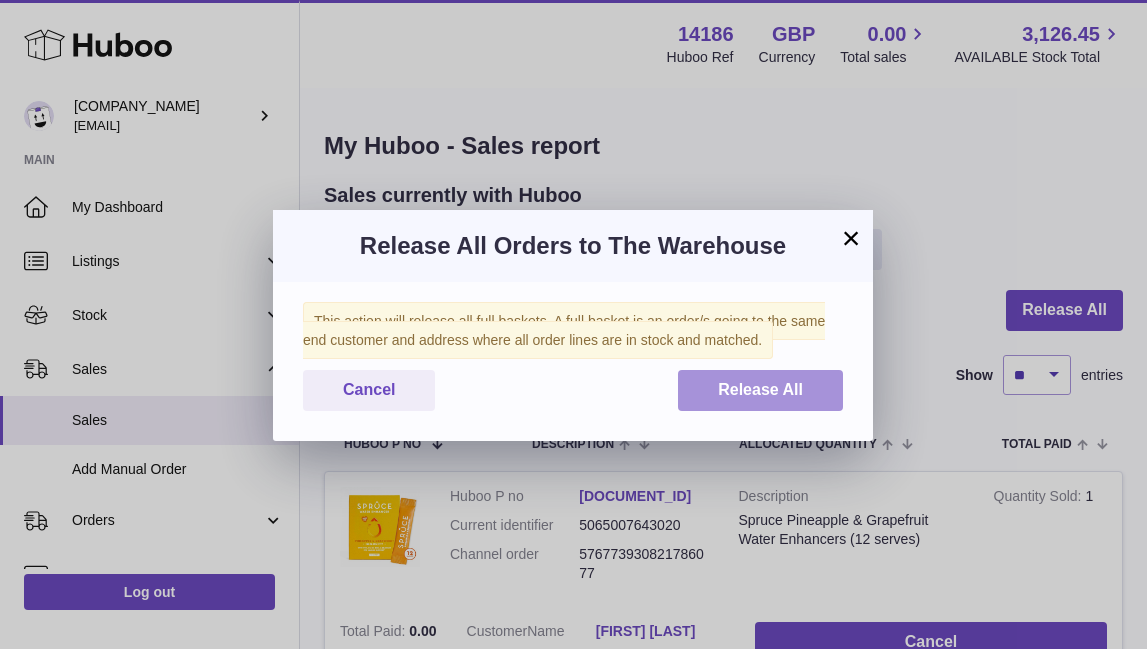 click on "Release All" at bounding box center [760, 389] 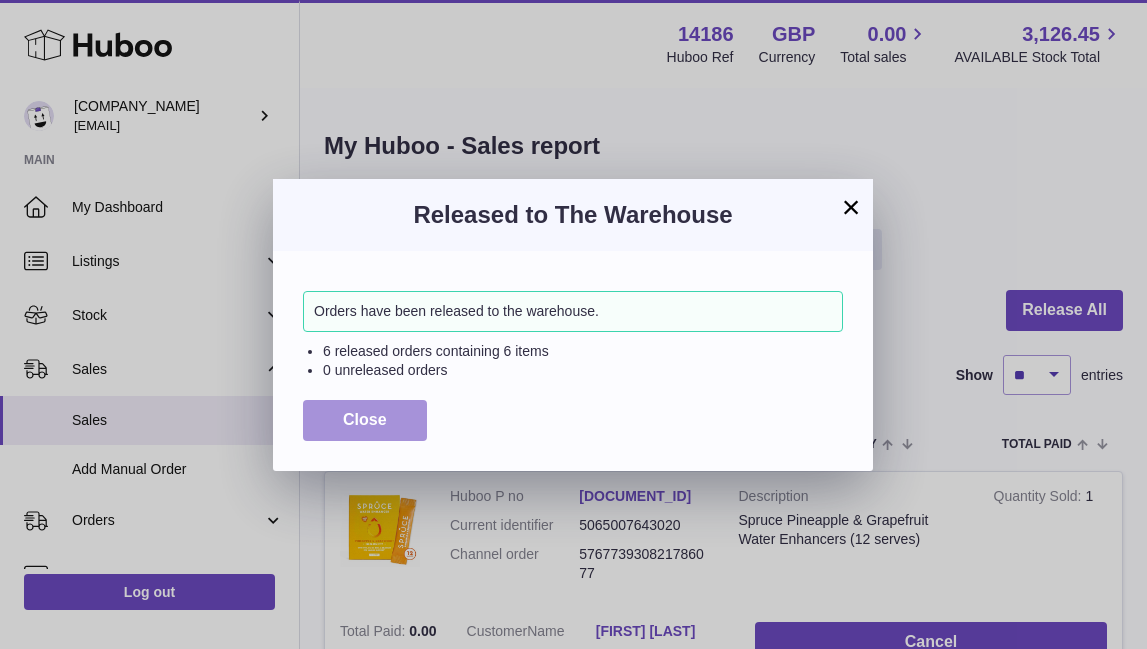 click on "Close" at bounding box center [365, 420] 